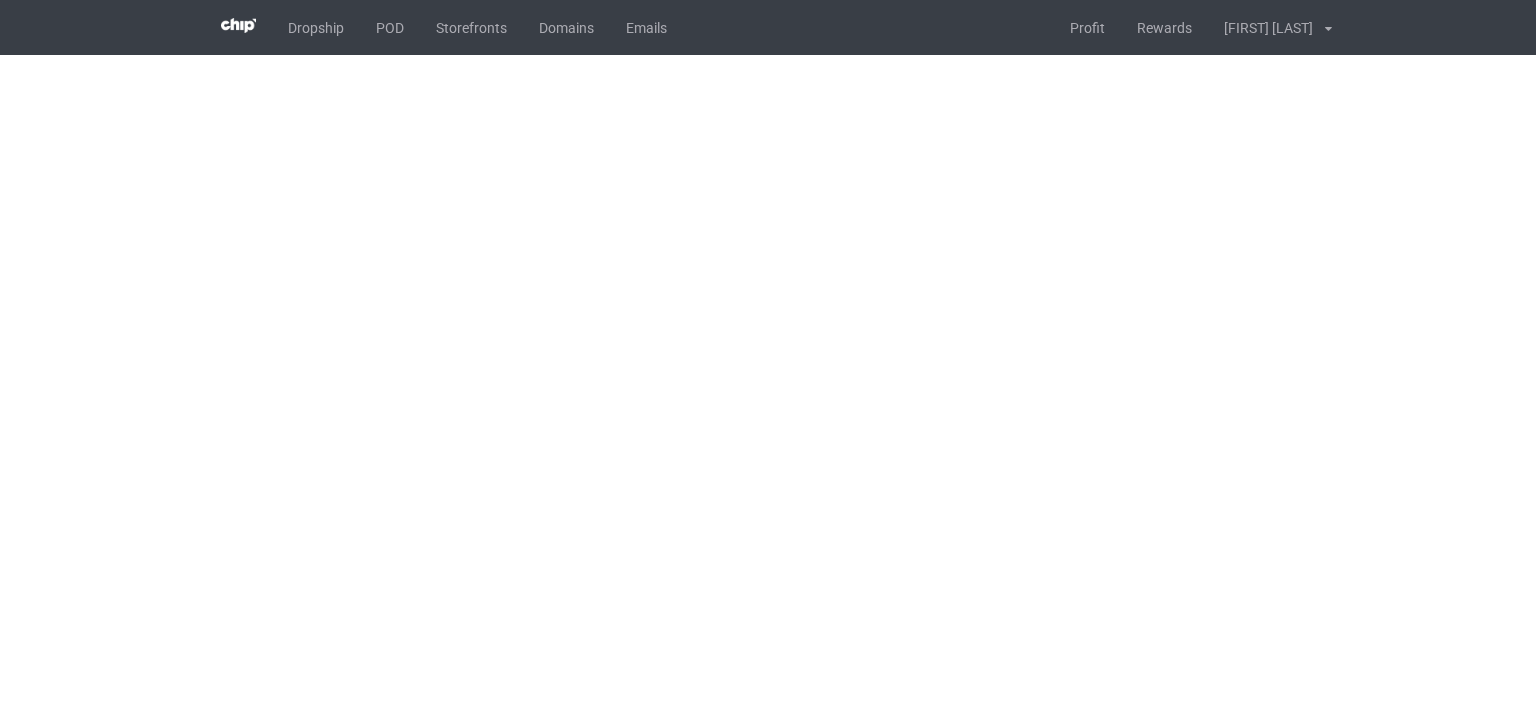 scroll, scrollTop: 0, scrollLeft: 0, axis: both 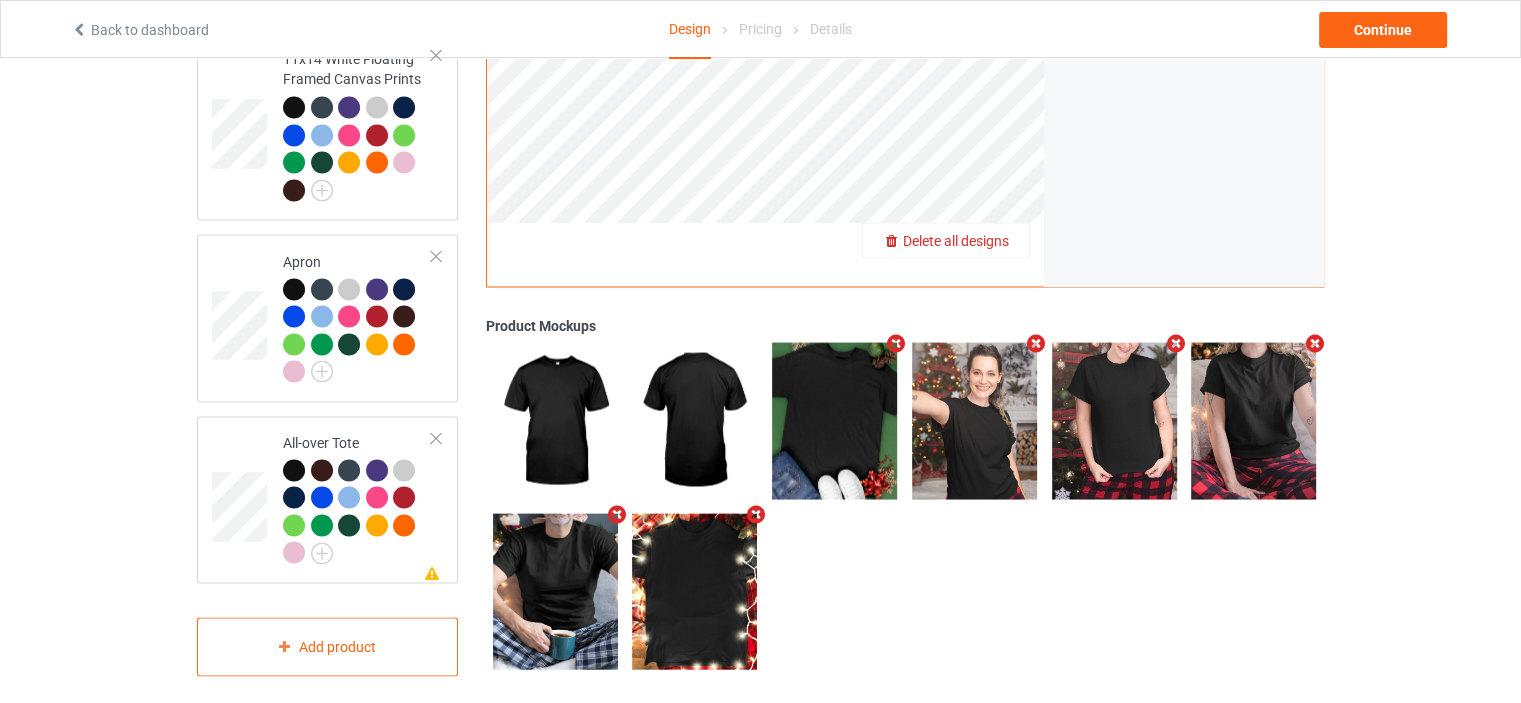 click on "Delete all designs" at bounding box center (956, 240) 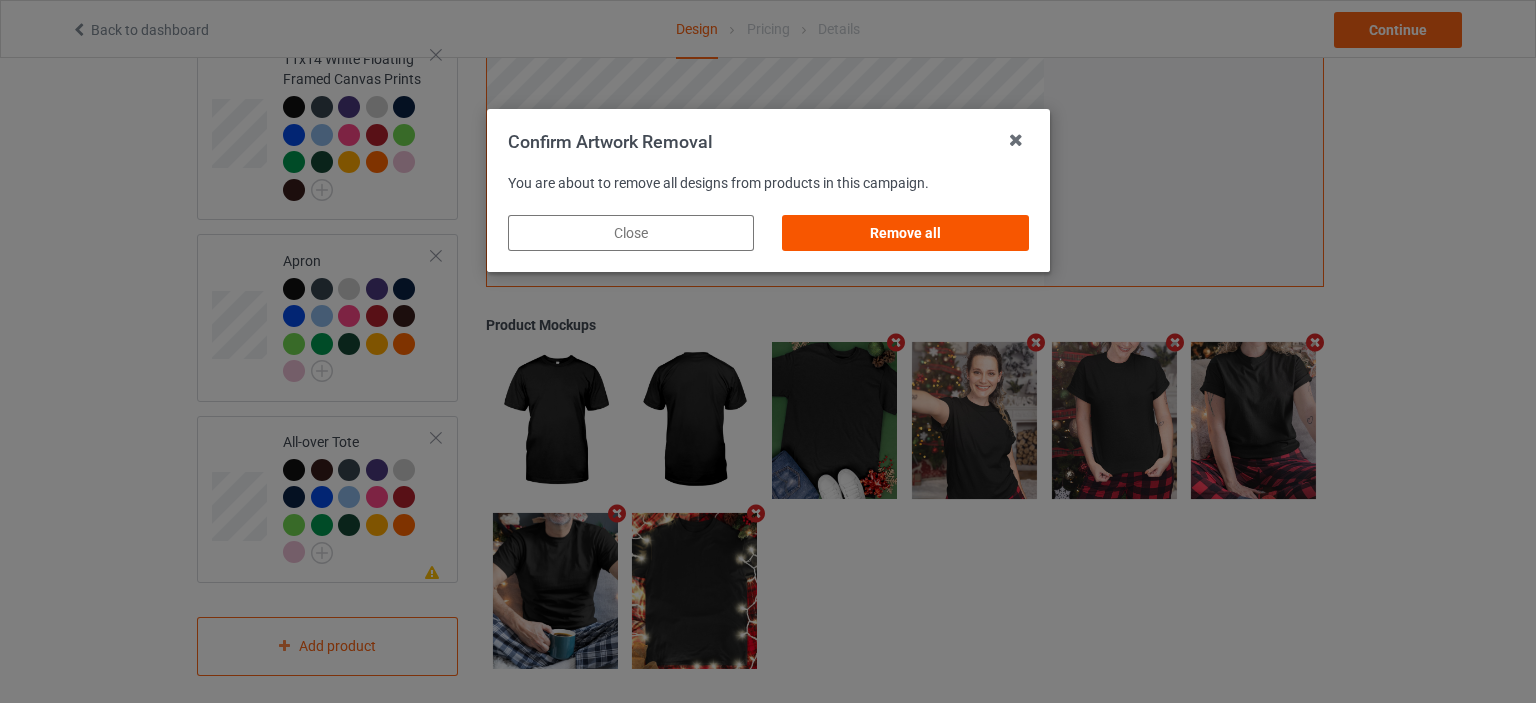 click on "Remove all" at bounding box center [905, 233] 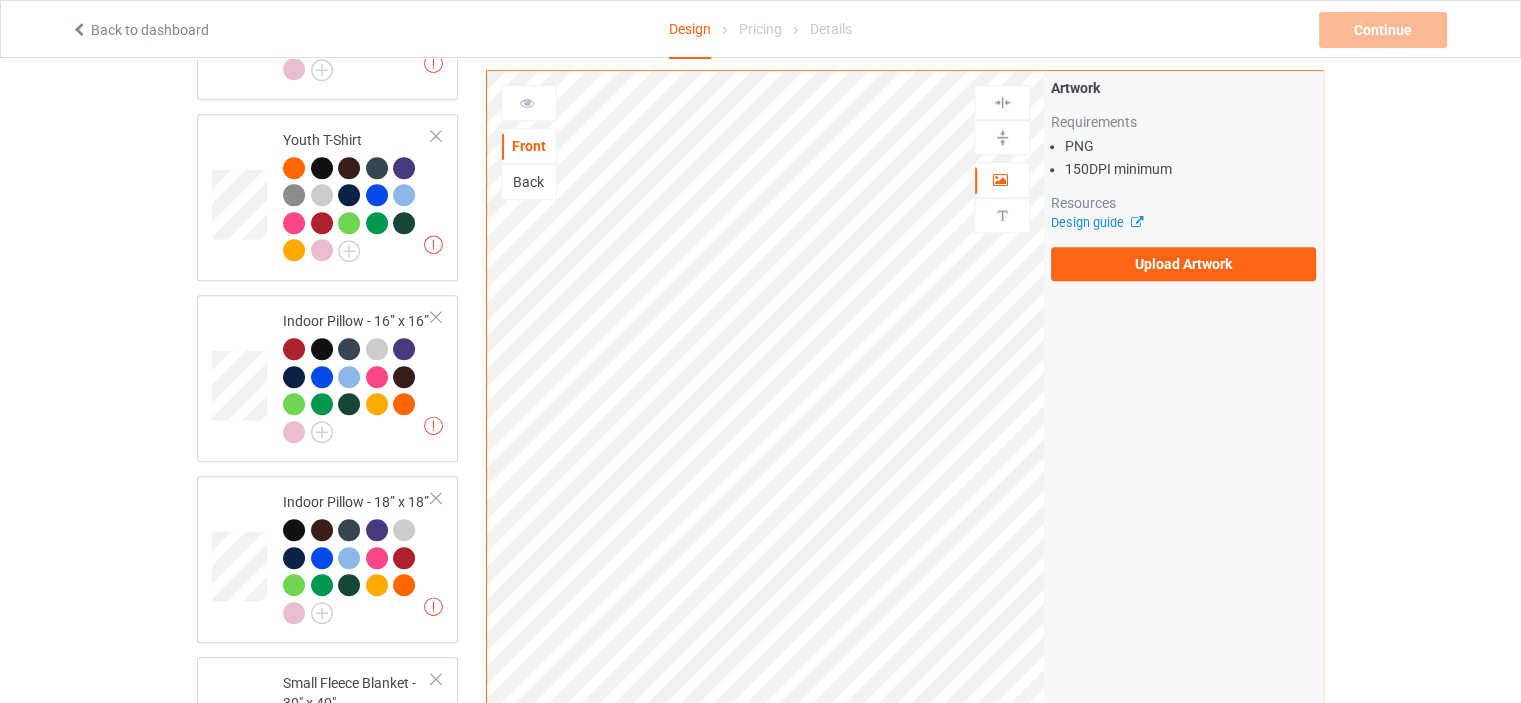 scroll, scrollTop: 0, scrollLeft: 0, axis: both 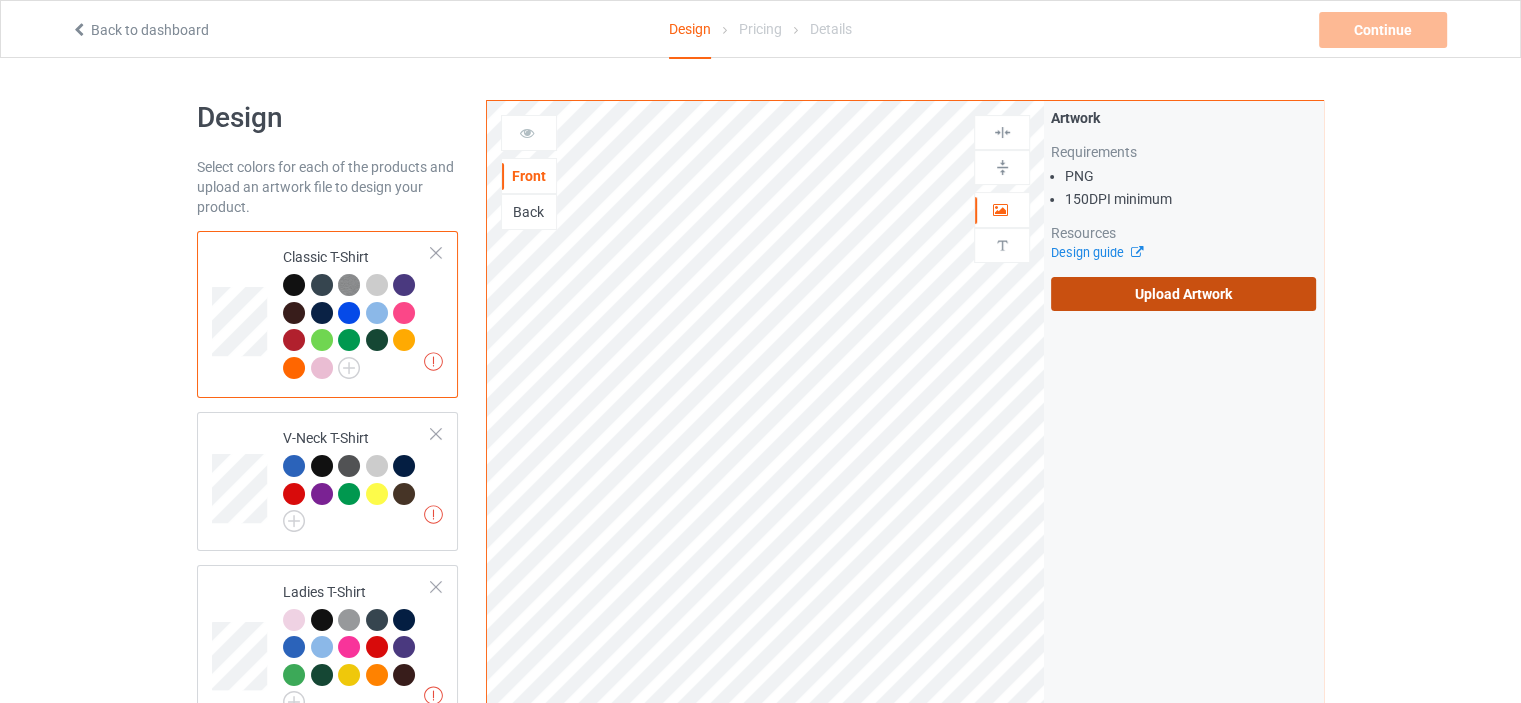 click on "Upload Artwork" at bounding box center (1183, 294) 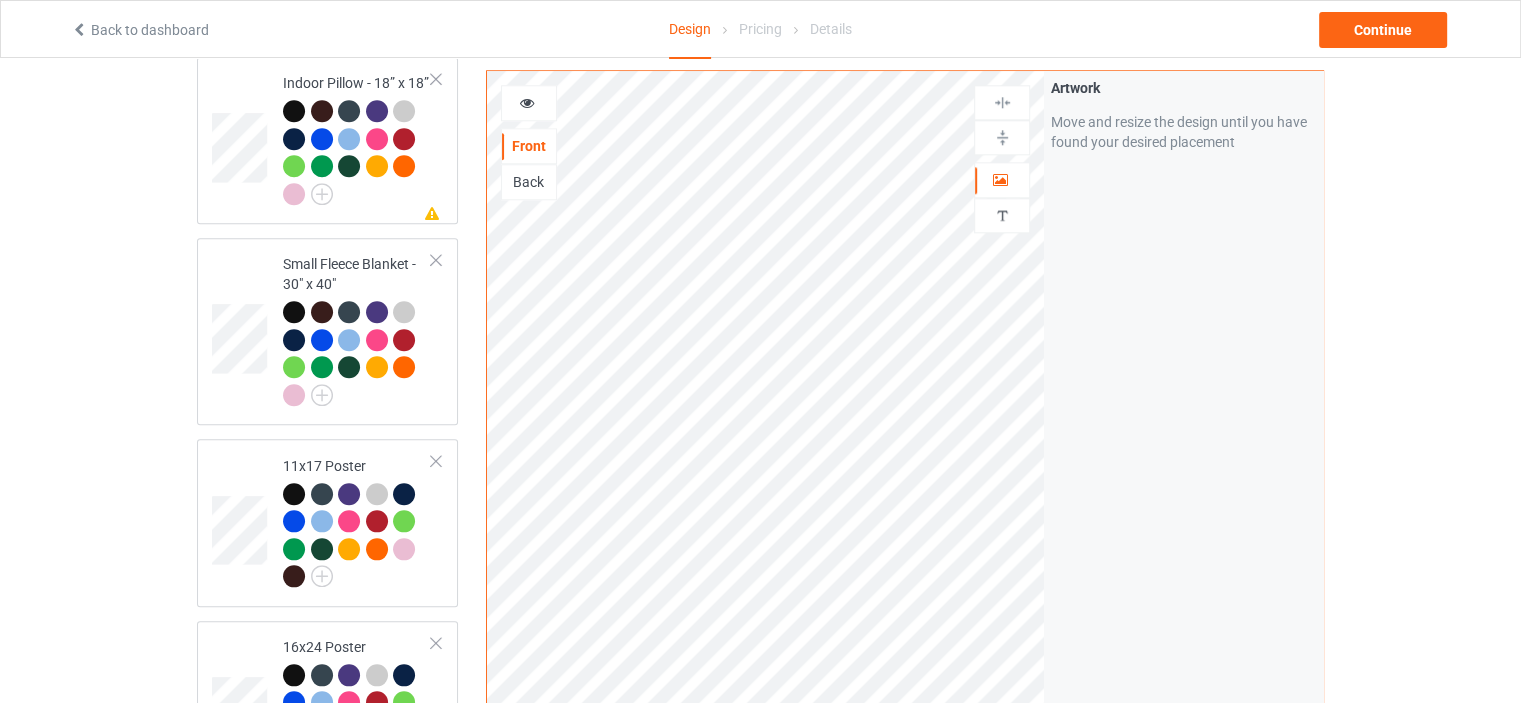 scroll, scrollTop: 3644, scrollLeft: 0, axis: vertical 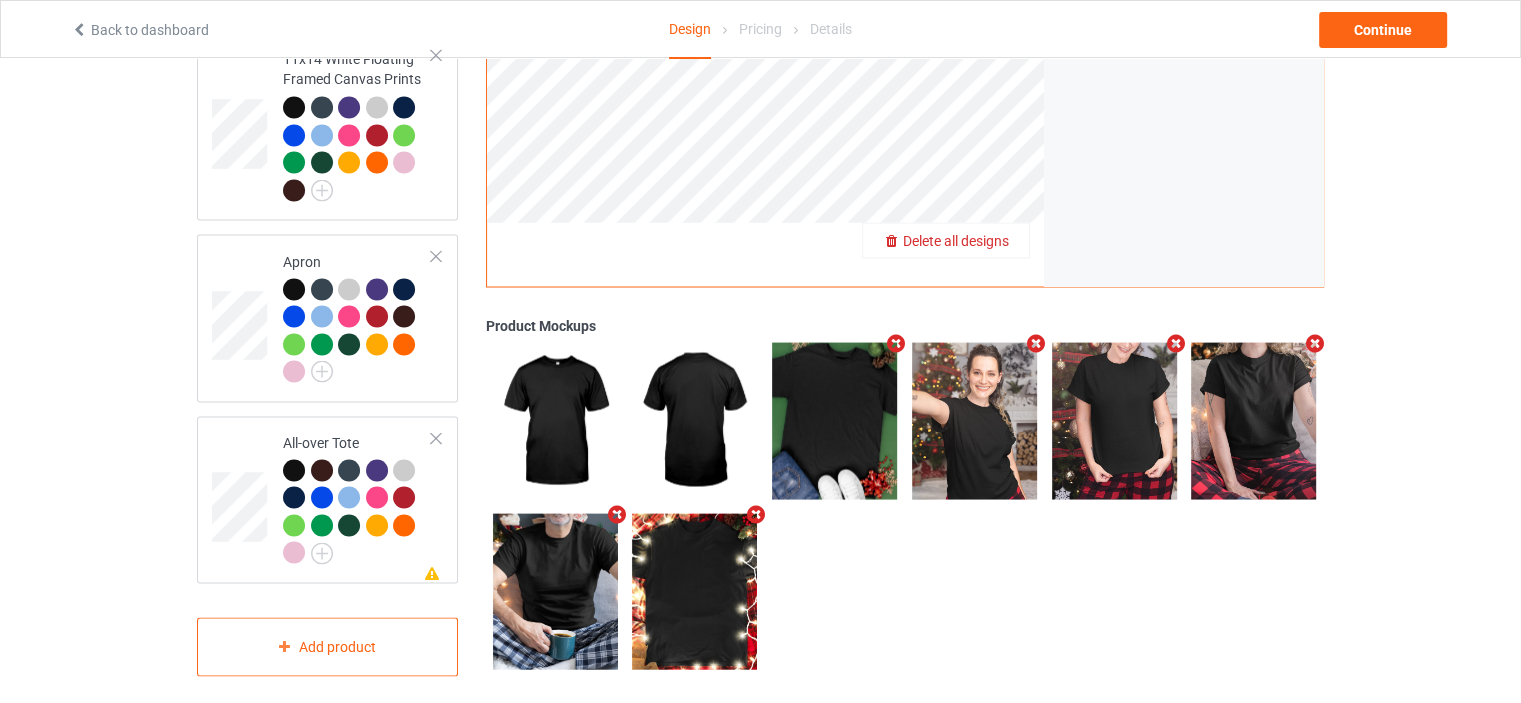 click on "Delete all designs" at bounding box center (956, 240) 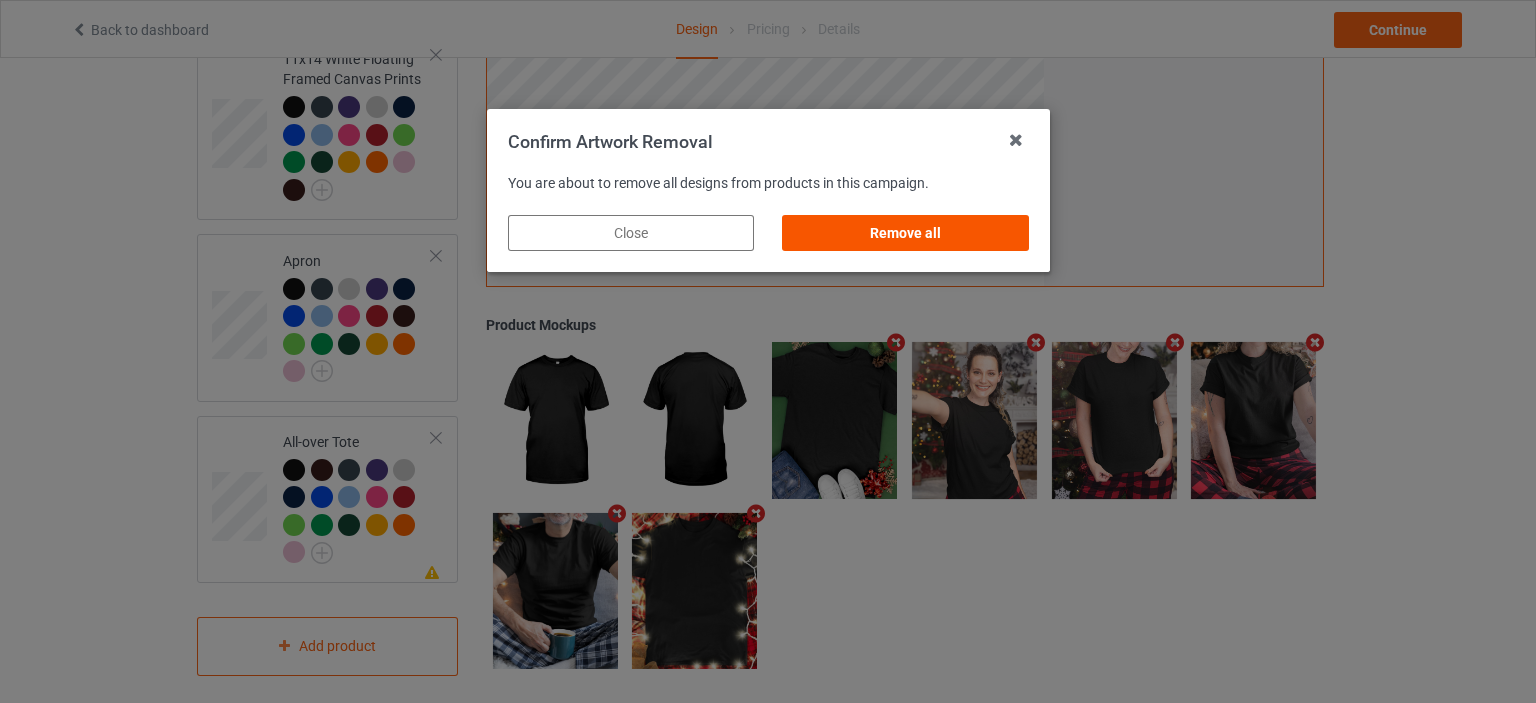 click on "Remove all" at bounding box center (905, 233) 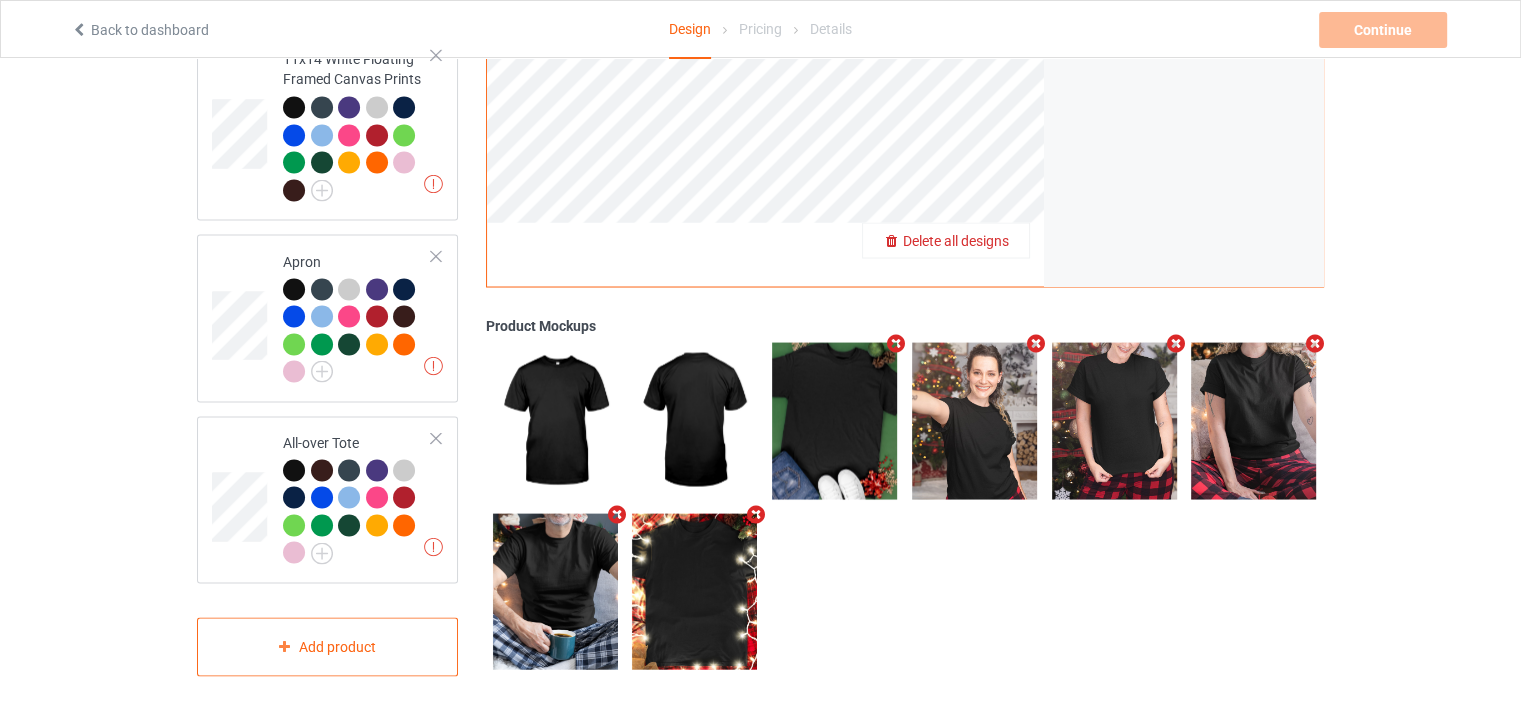 click on "Delete all designs" at bounding box center (956, 240) 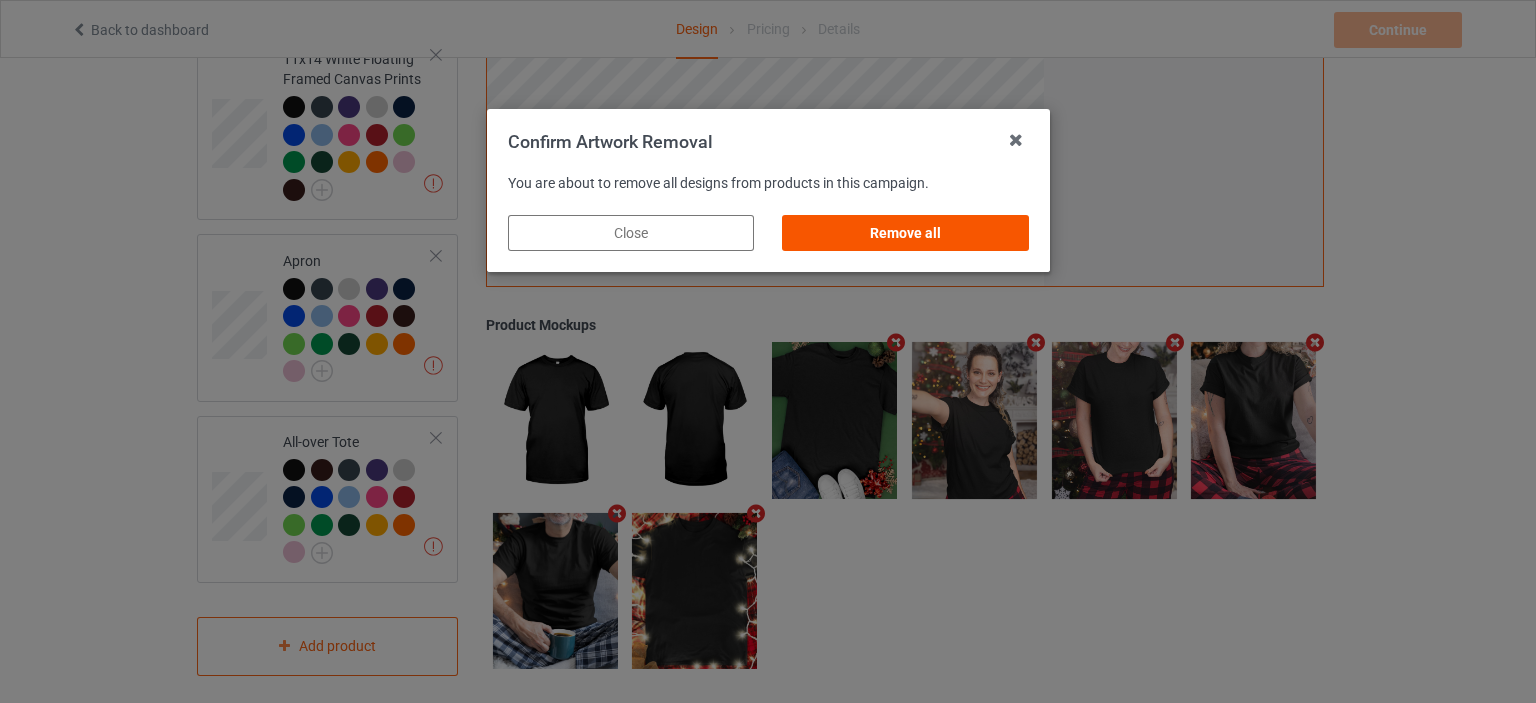 click on "Remove all" at bounding box center [905, 233] 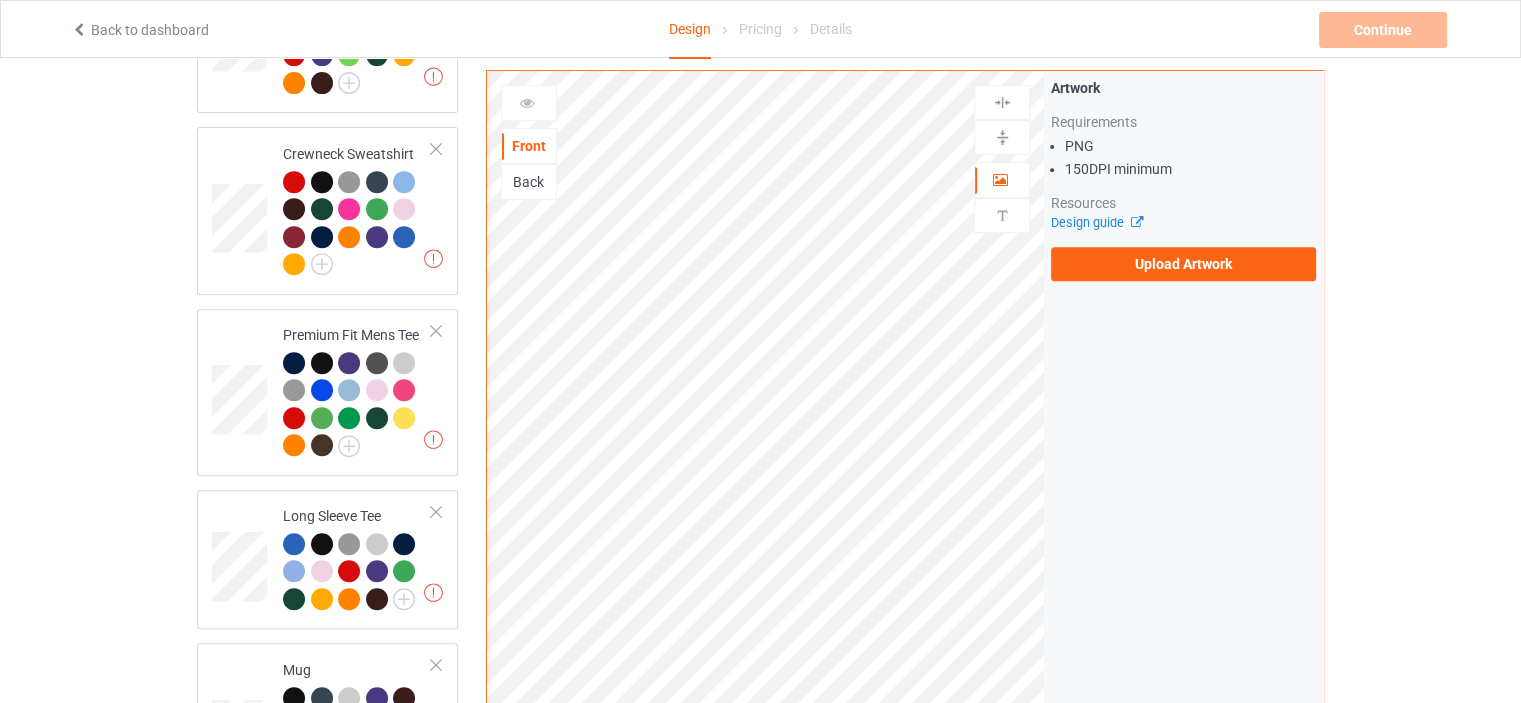 scroll, scrollTop: 0, scrollLeft: 0, axis: both 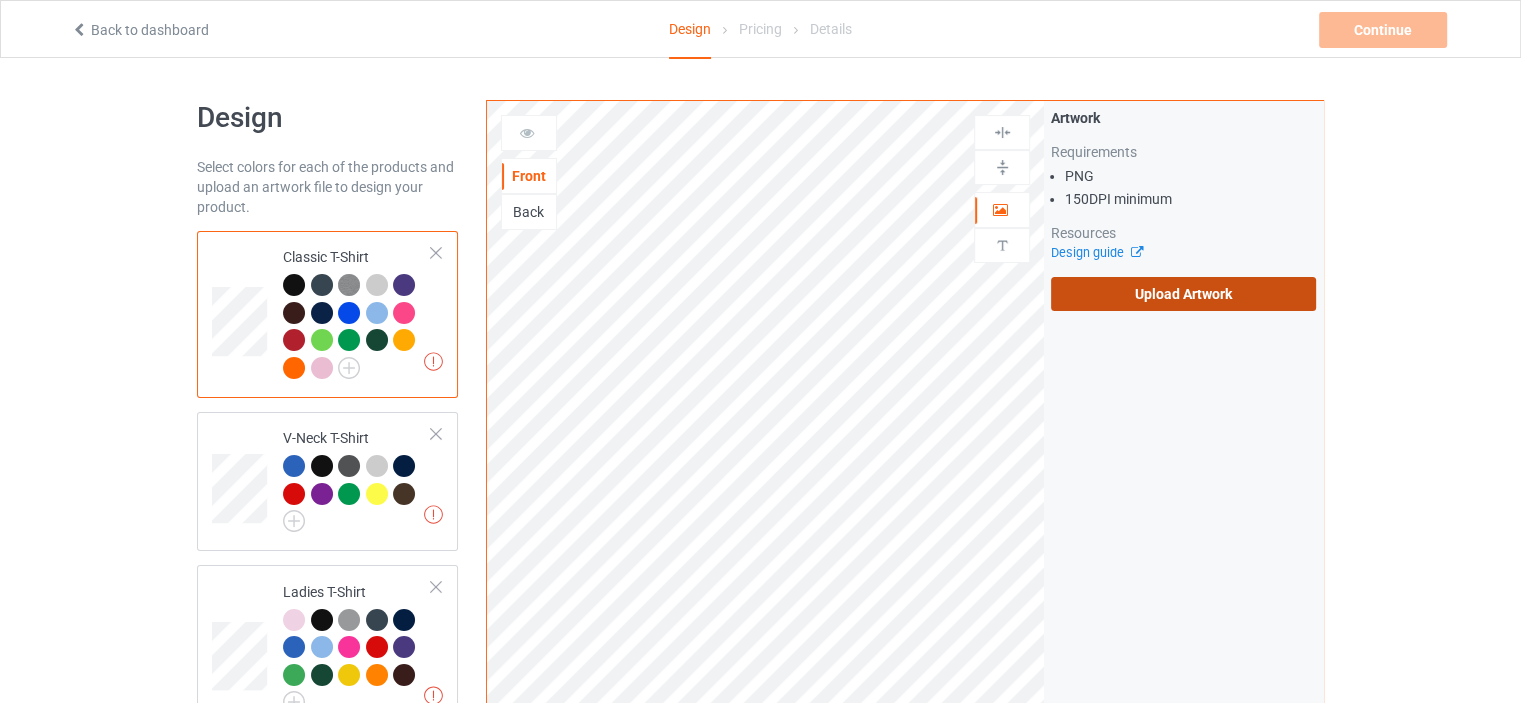 click on "Upload Artwork" at bounding box center [1183, 294] 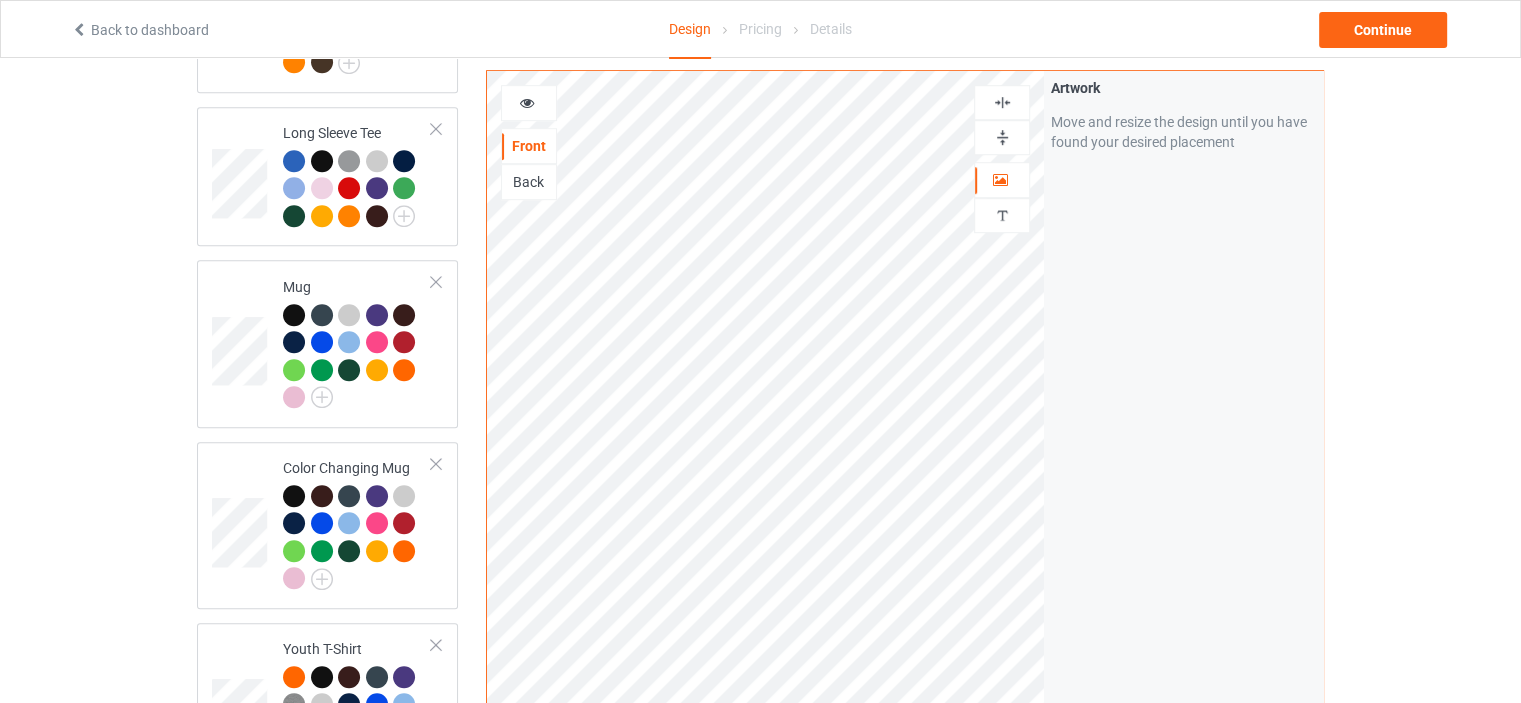 scroll, scrollTop: 1300, scrollLeft: 0, axis: vertical 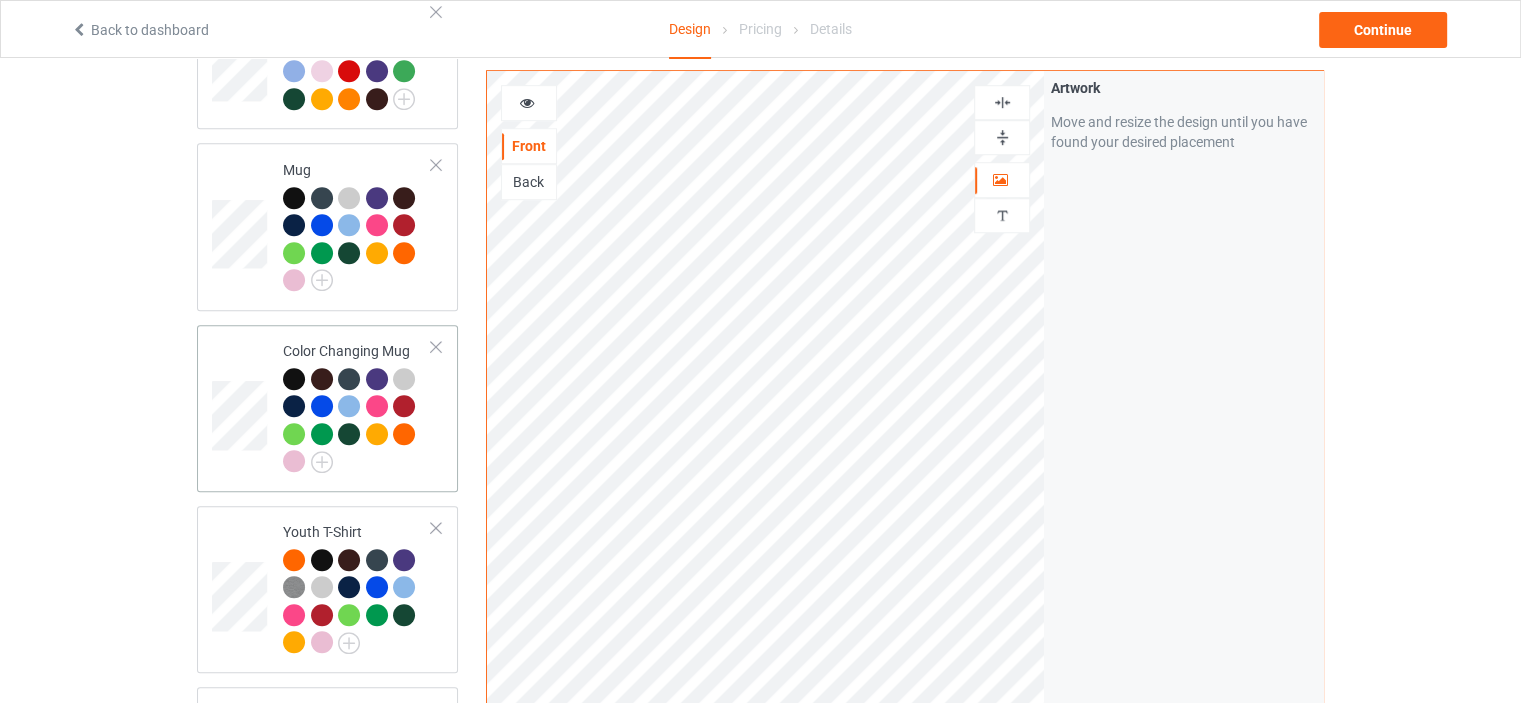 click on "Color Changing Mug" at bounding box center [357, 406] 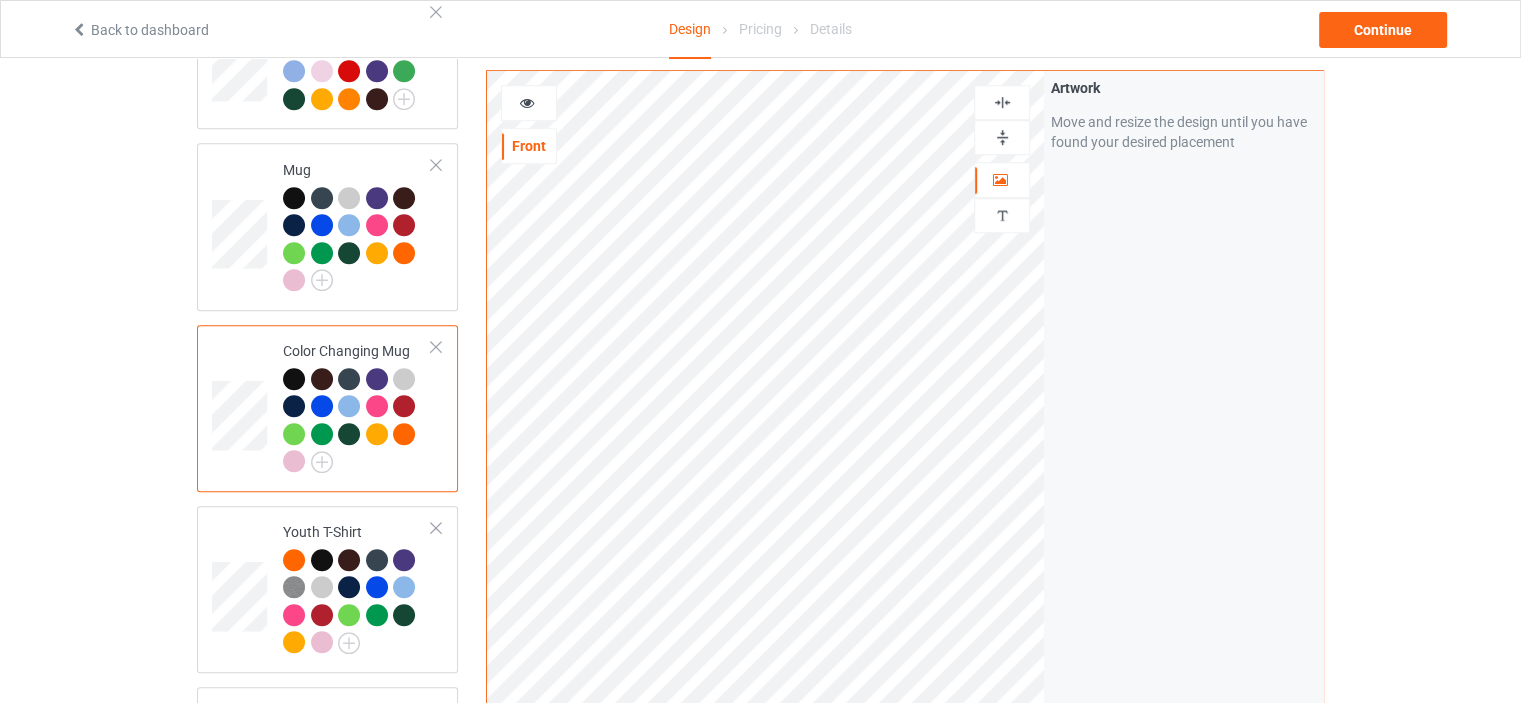 click at bounding box center [1002, 137] 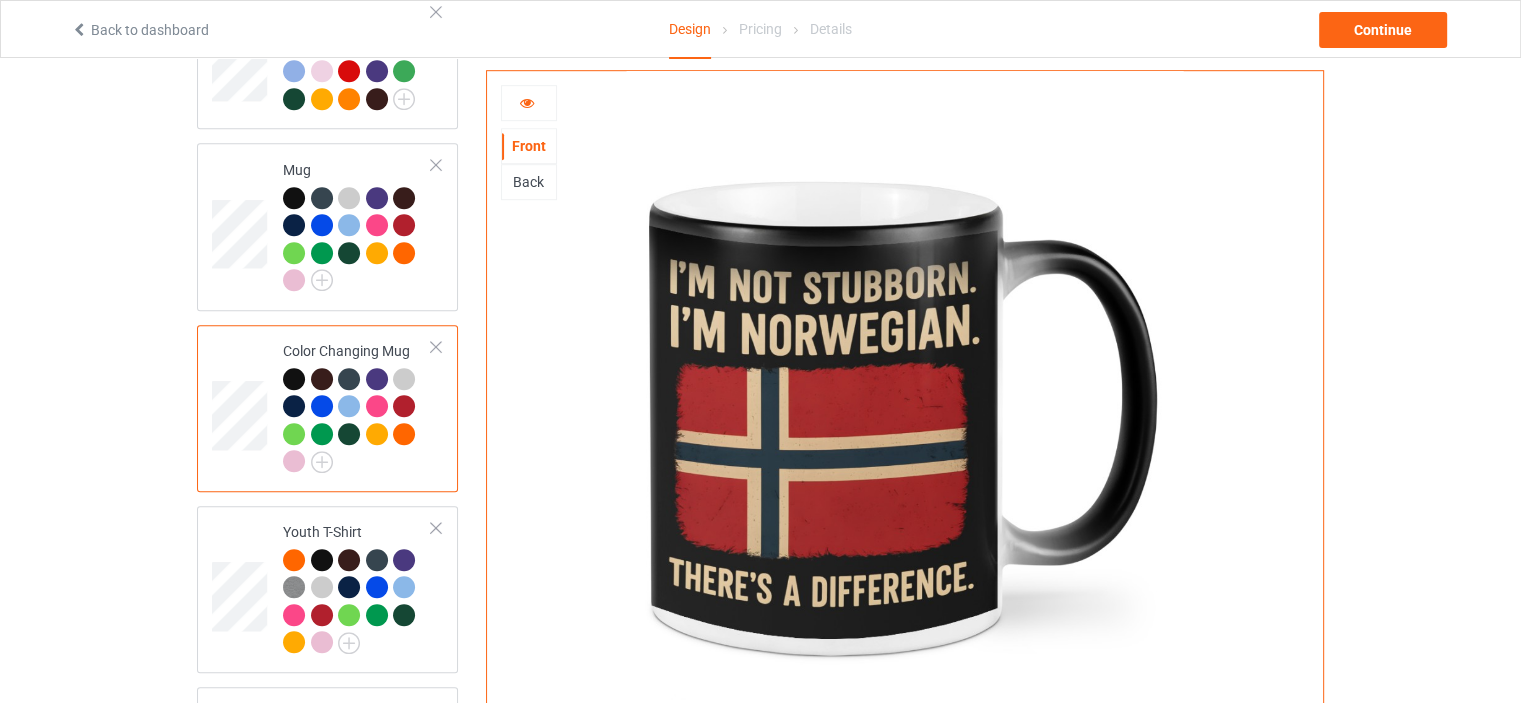 click at bounding box center [529, 103] 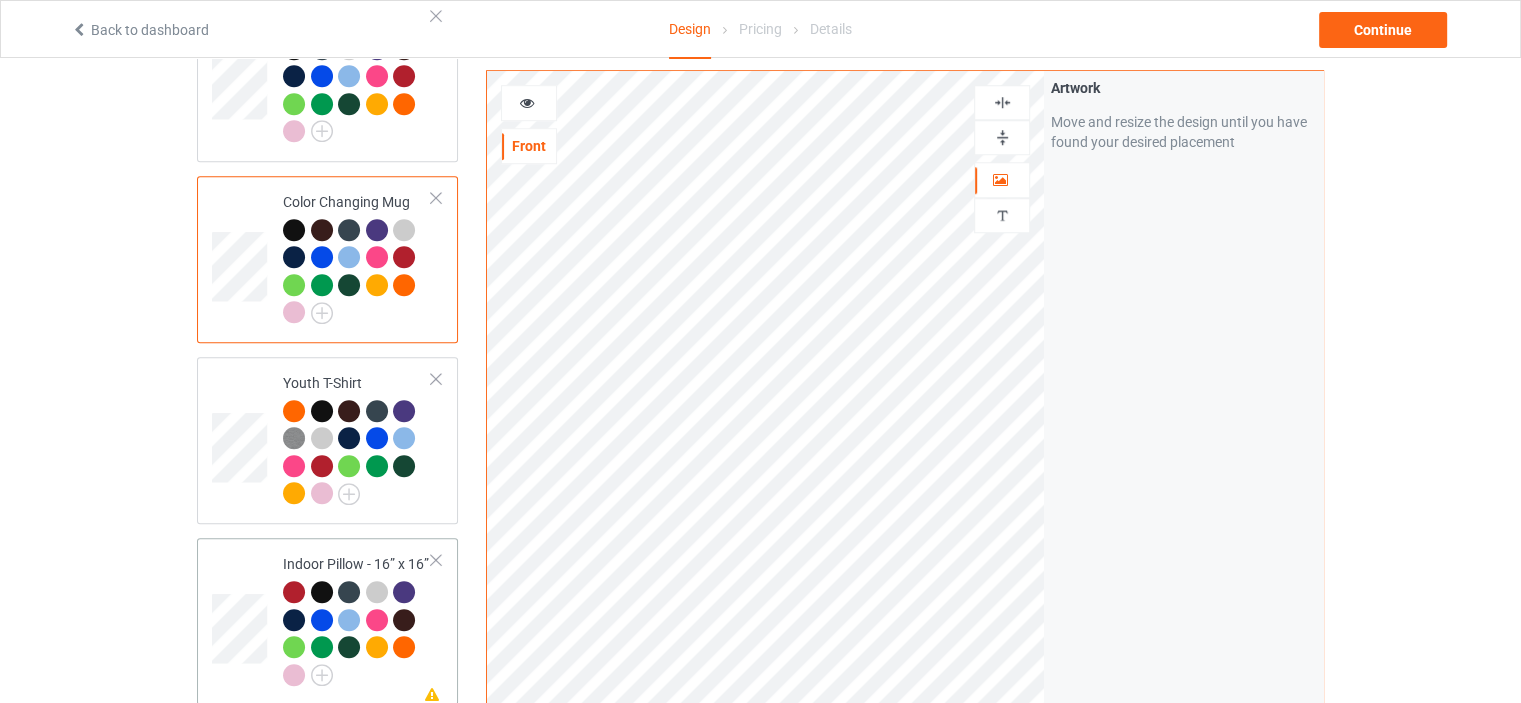 scroll, scrollTop: 1700, scrollLeft: 0, axis: vertical 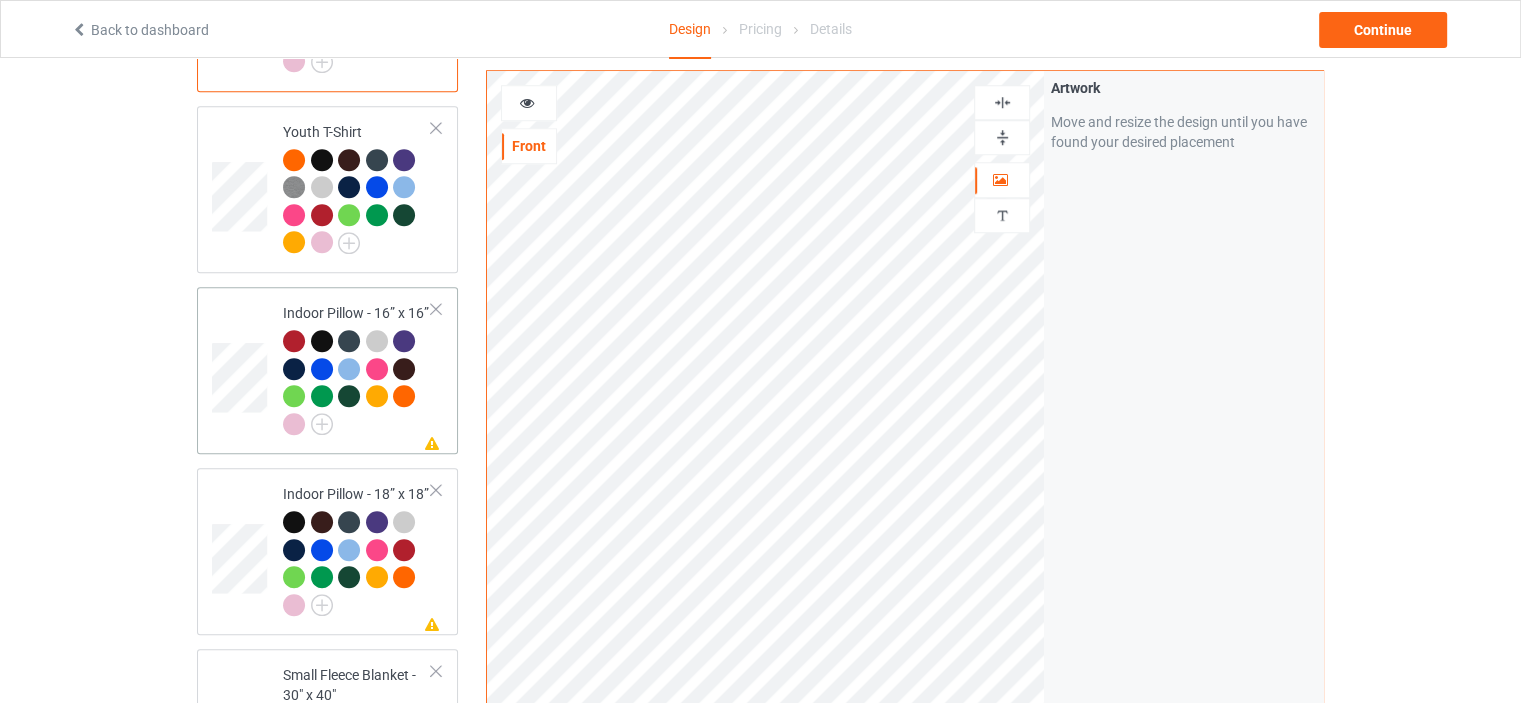 click on "Indoor Pillow - 16” x 16”" at bounding box center (357, 368) 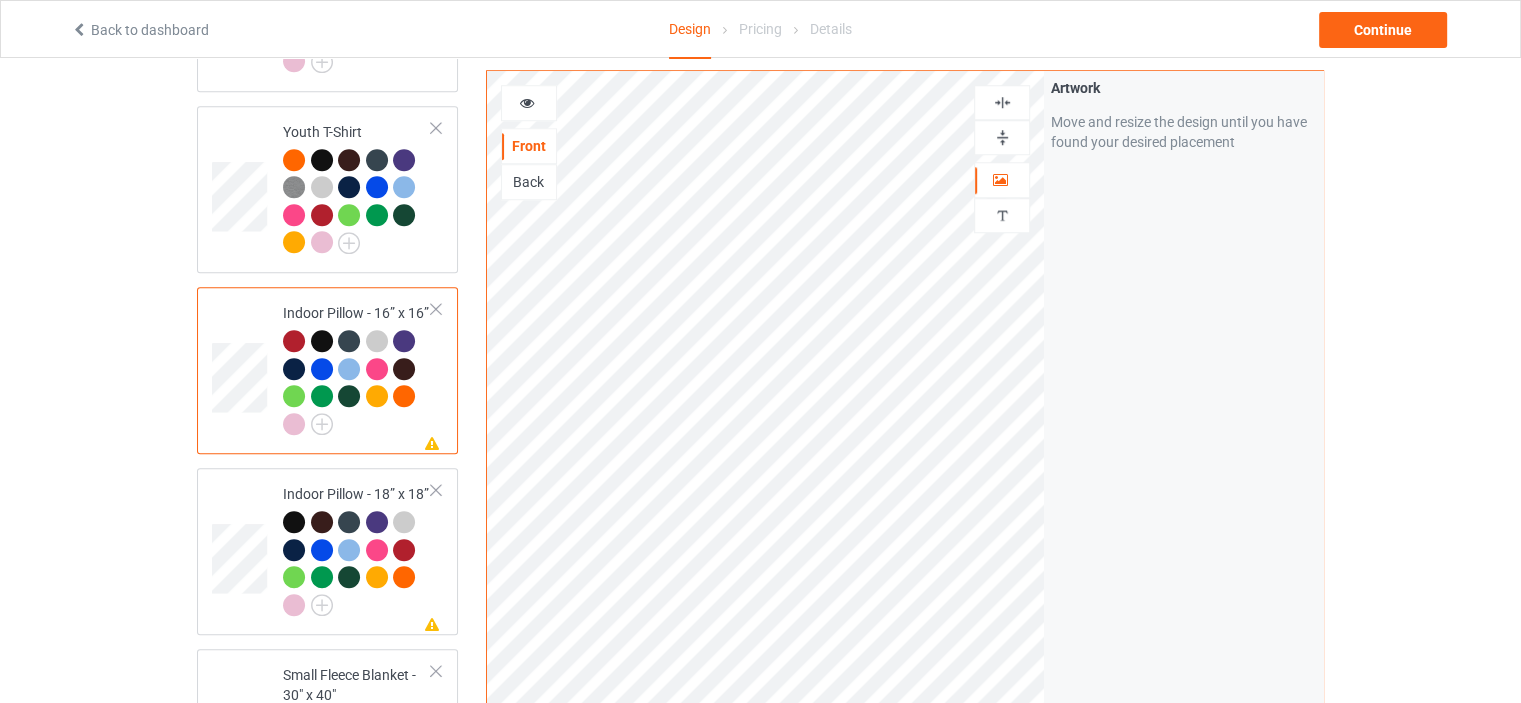click at bounding box center [1002, 137] 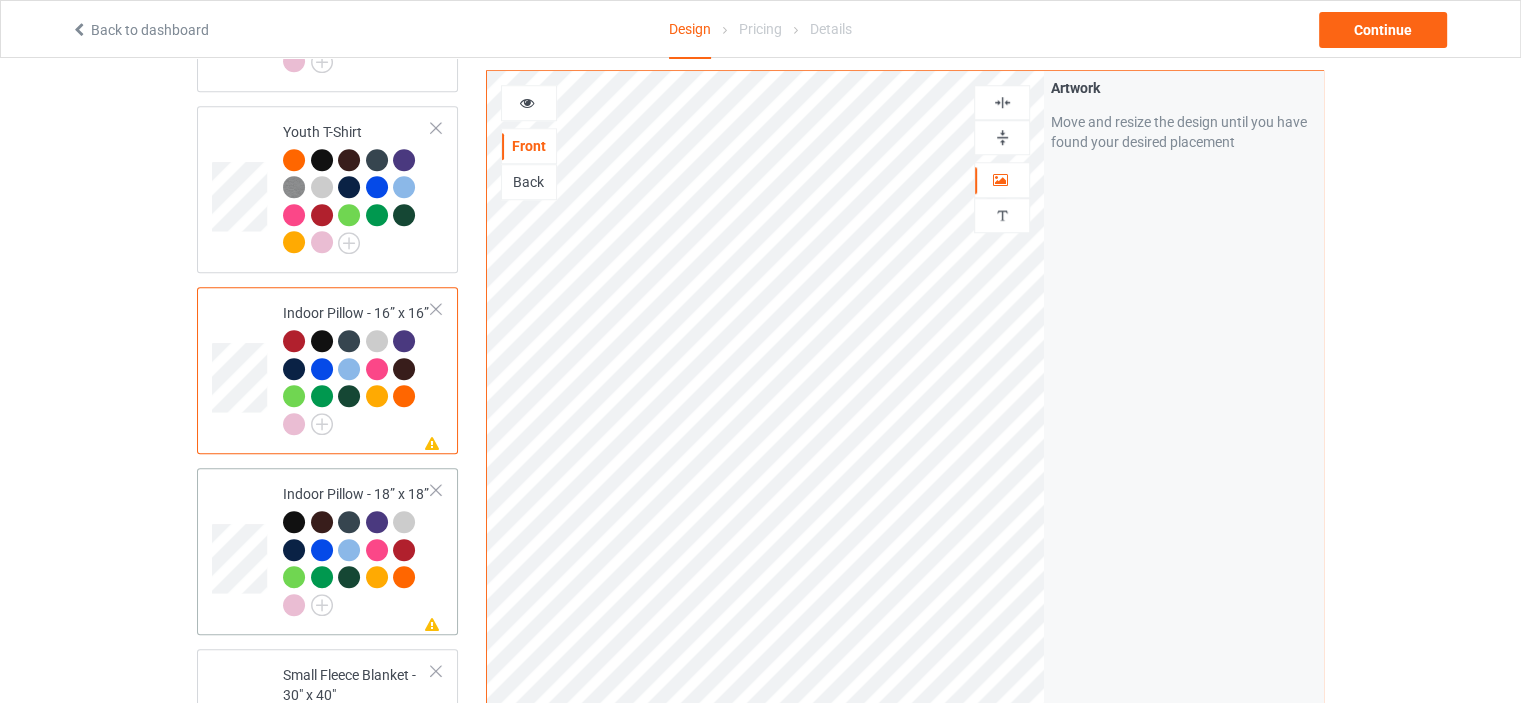 click on "Indoor Pillow - 18” x 18”" at bounding box center (357, 549) 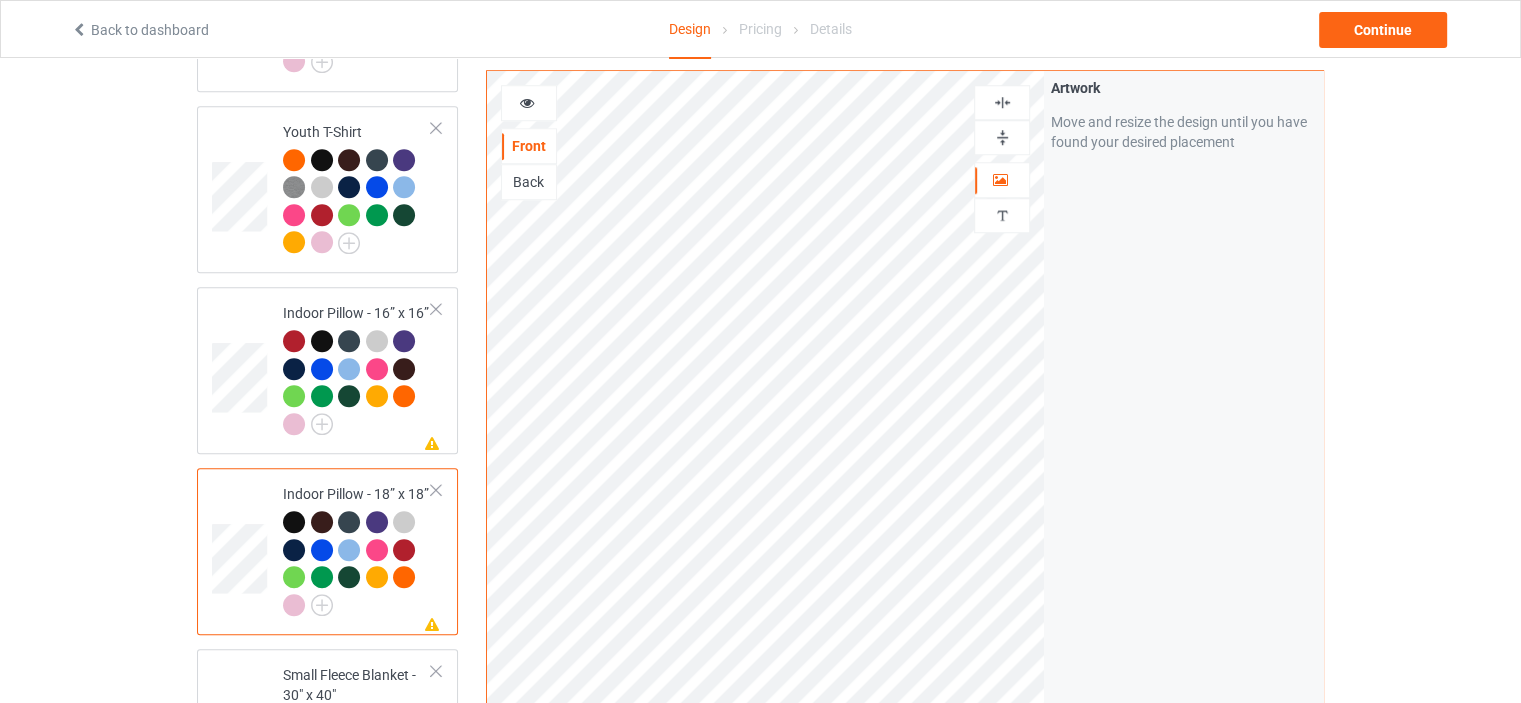 click at bounding box center [1002, 137] 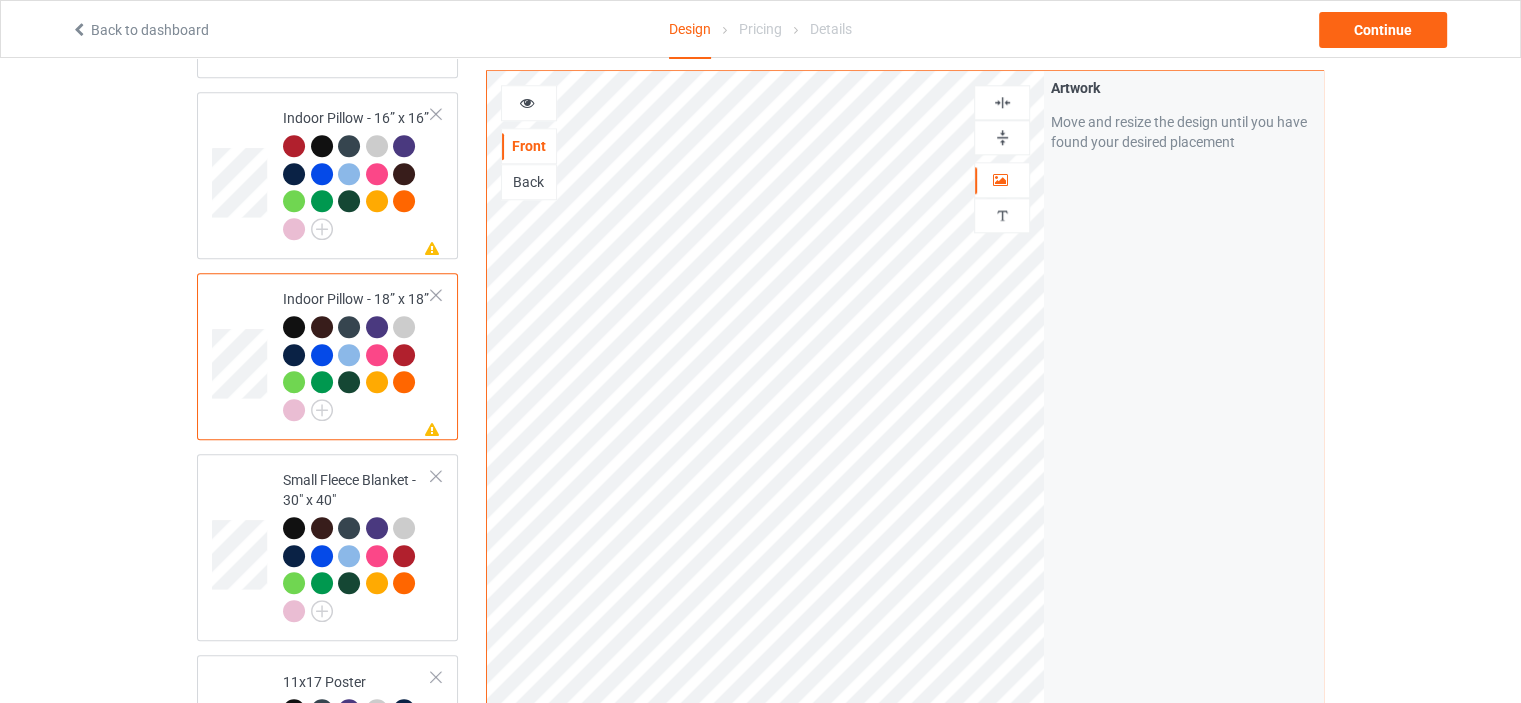 scroll, scrollTop: 1900, scrollLeft: 0, axis: vertical 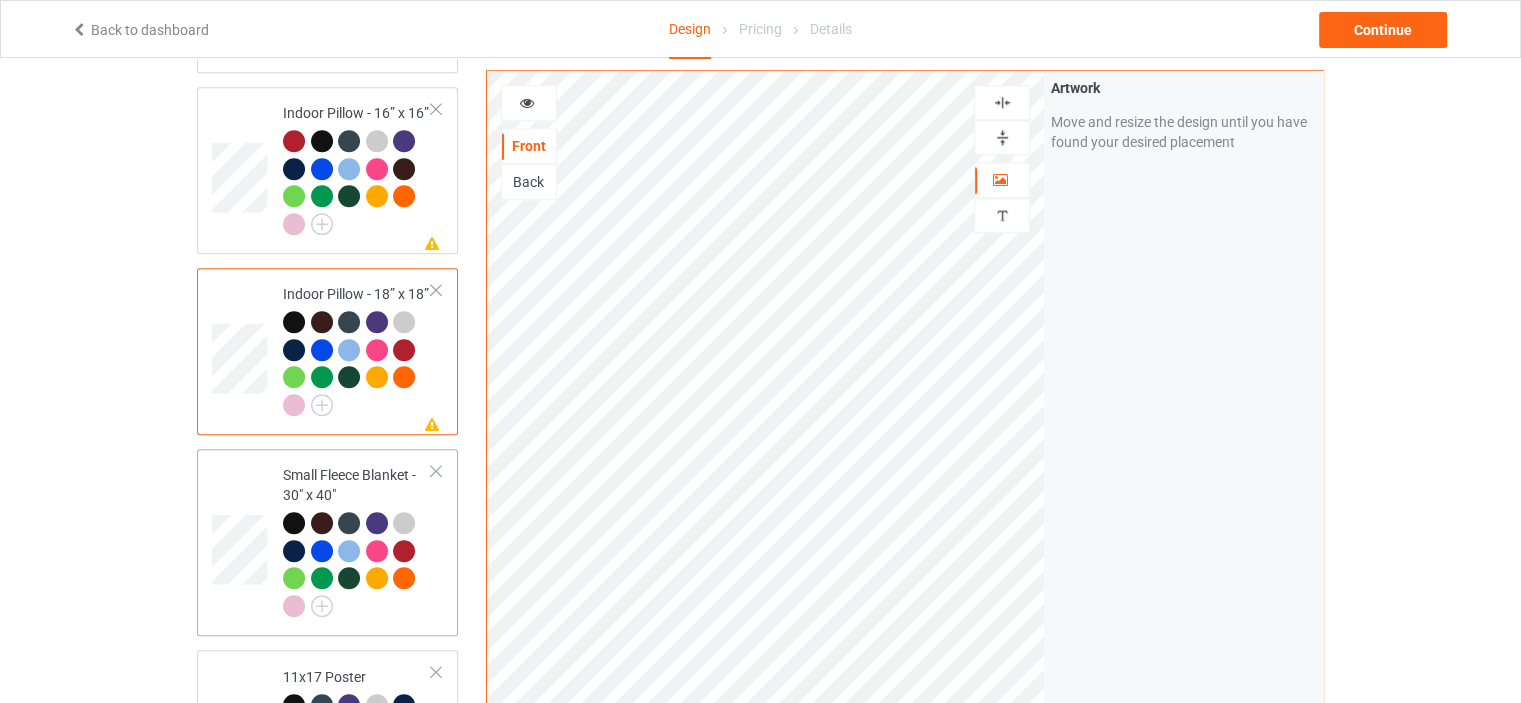 click on "Small Fleece Blanket - 30" x 40"" at bounding box center (357, 540) 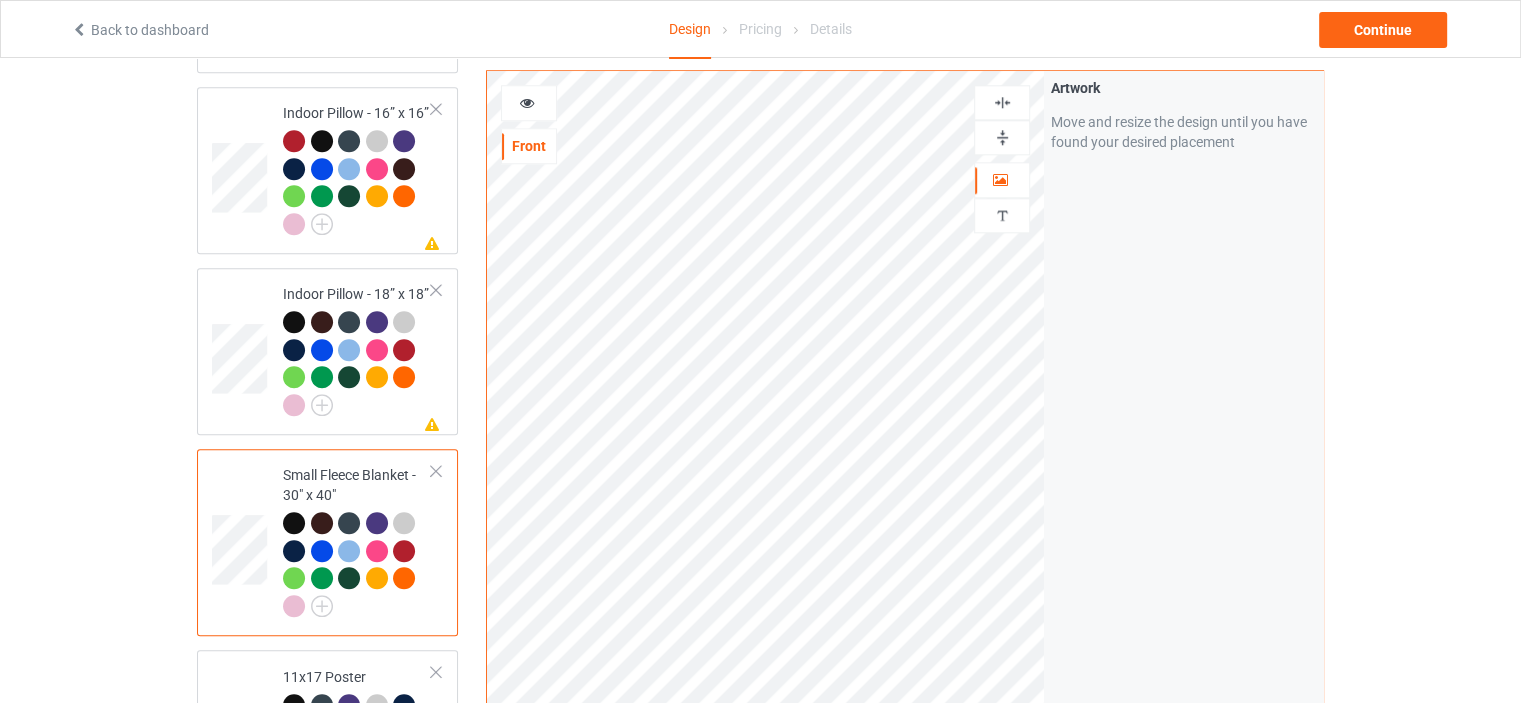 click at bounding box center (1002, 137) 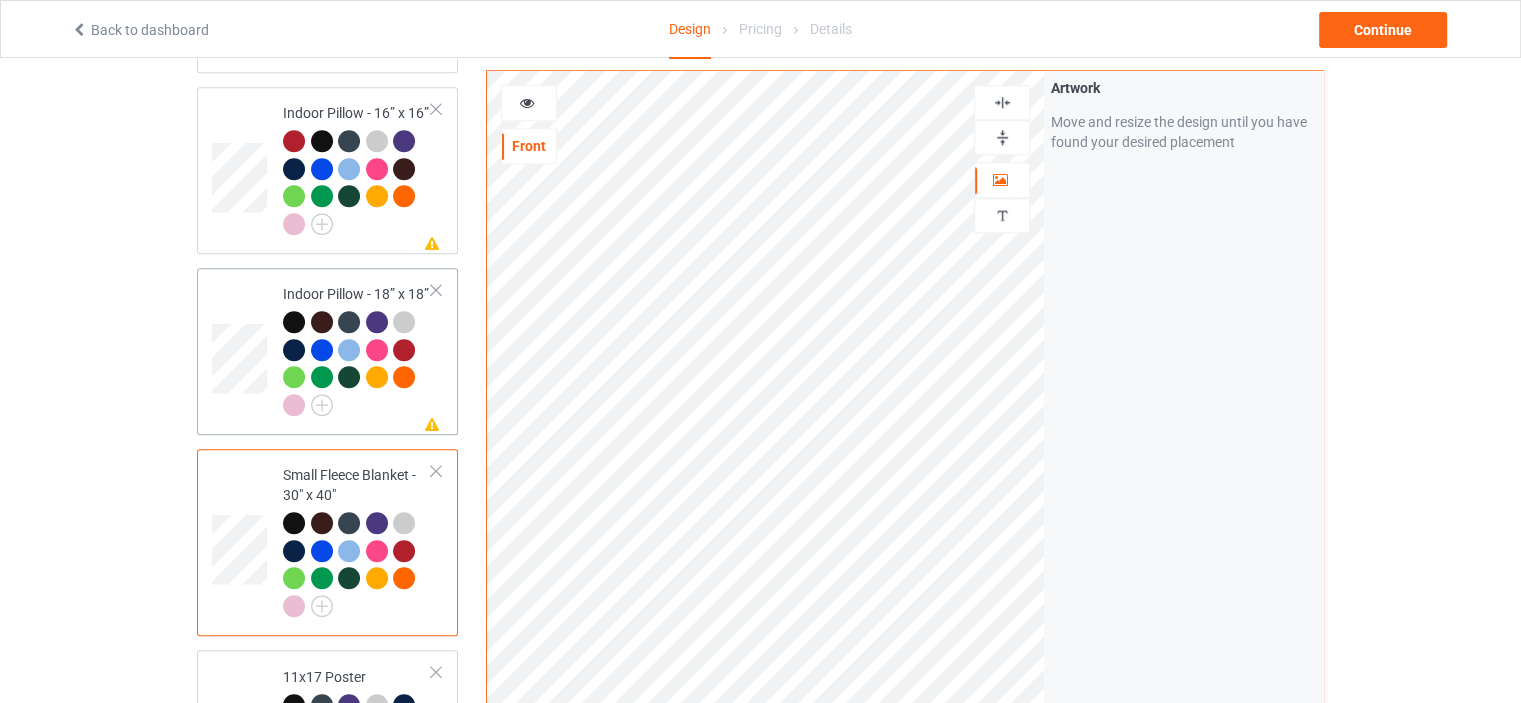scroll, scrollTop: 2200, scrollLeft: 0, axis: vertical 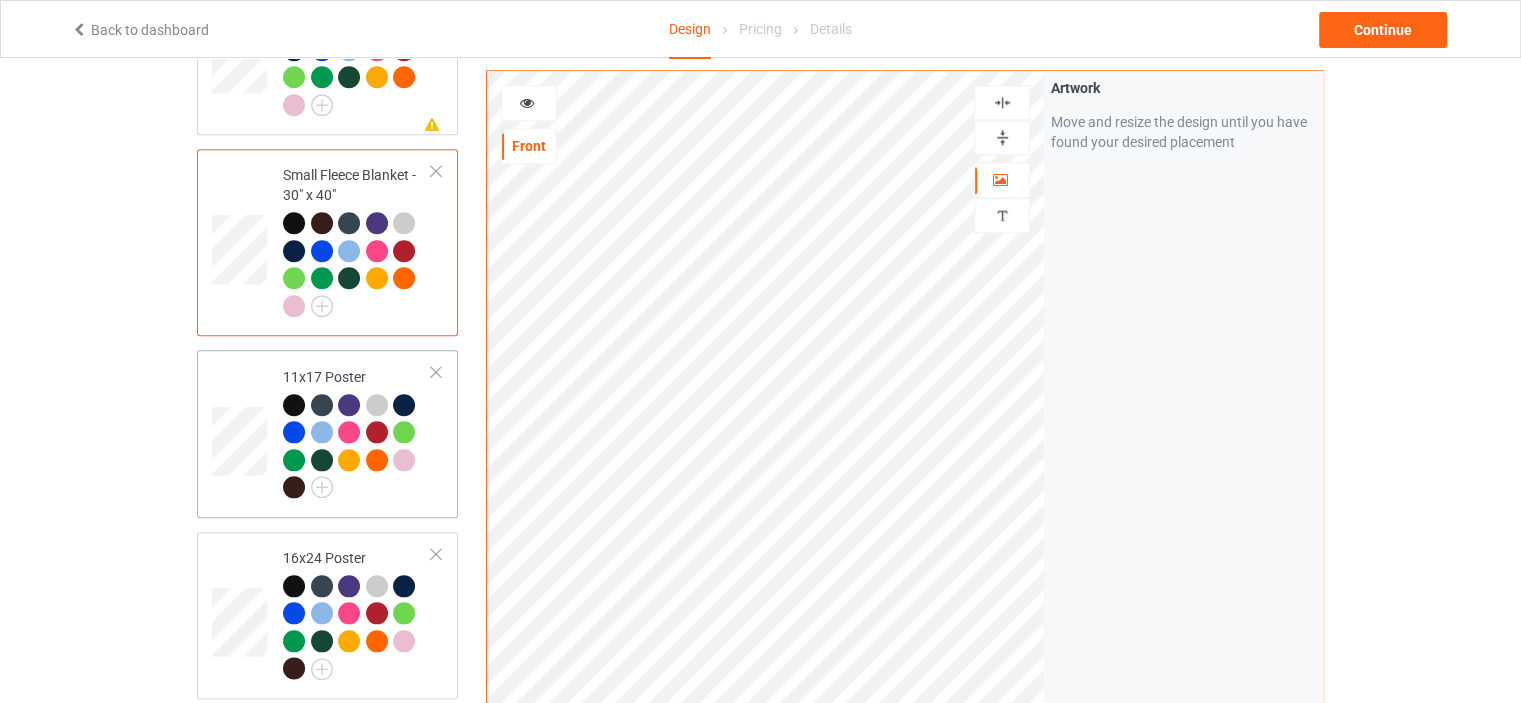 click on "11x17 Poster" at bounding box center [357, 432] 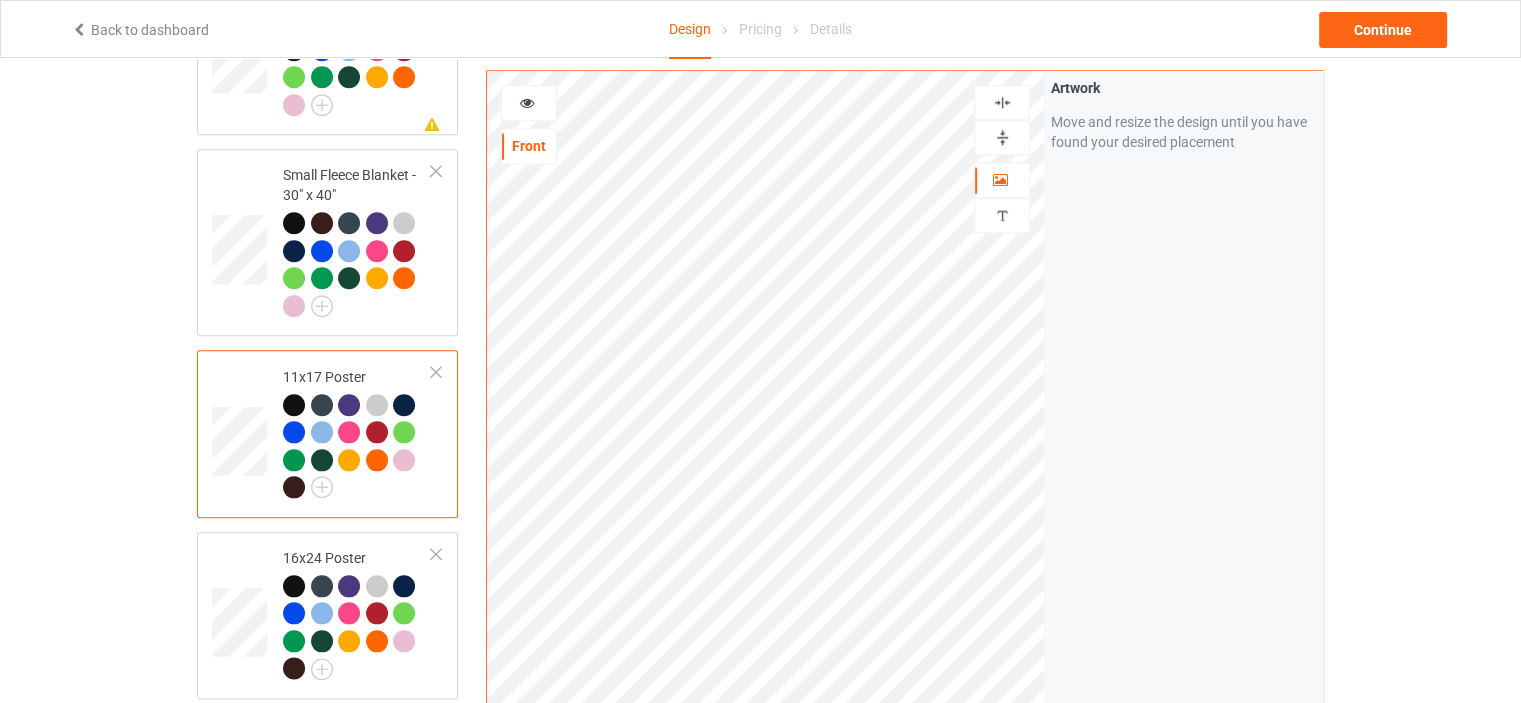 click at bounding box center [1002, 137] 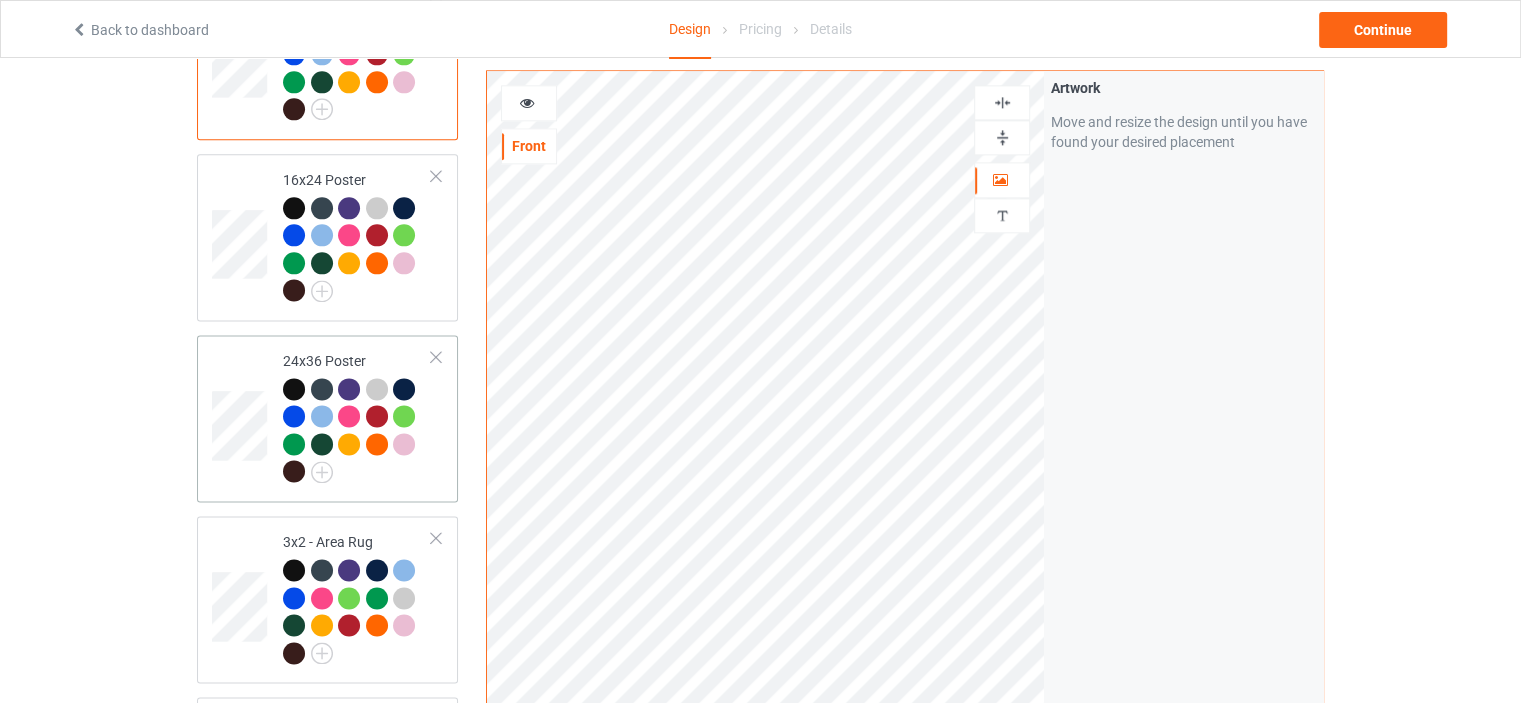 scroll, scrollTop: 2600, scrollLeft: 0, axis: vertical 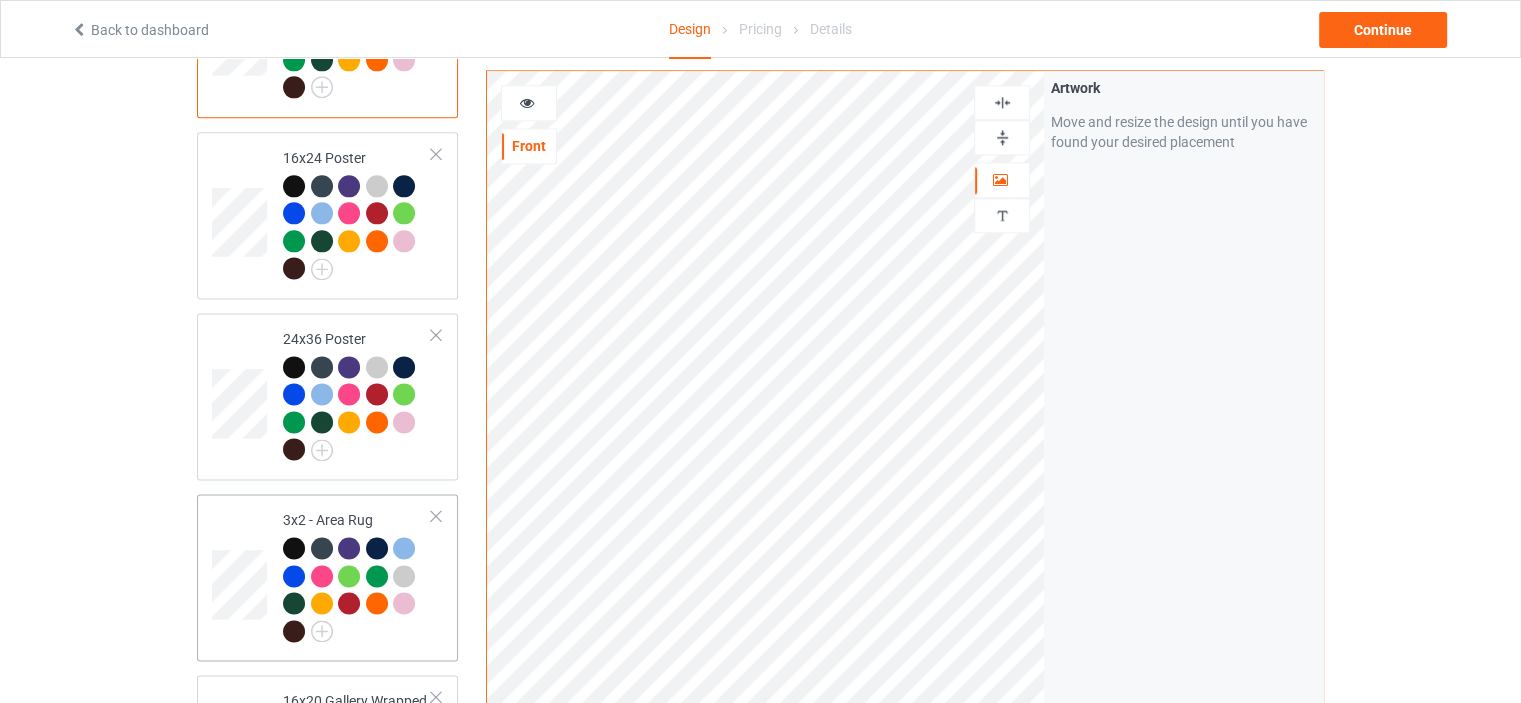 click on "3x2 - Area Rug" at bounding box center (357, 577) 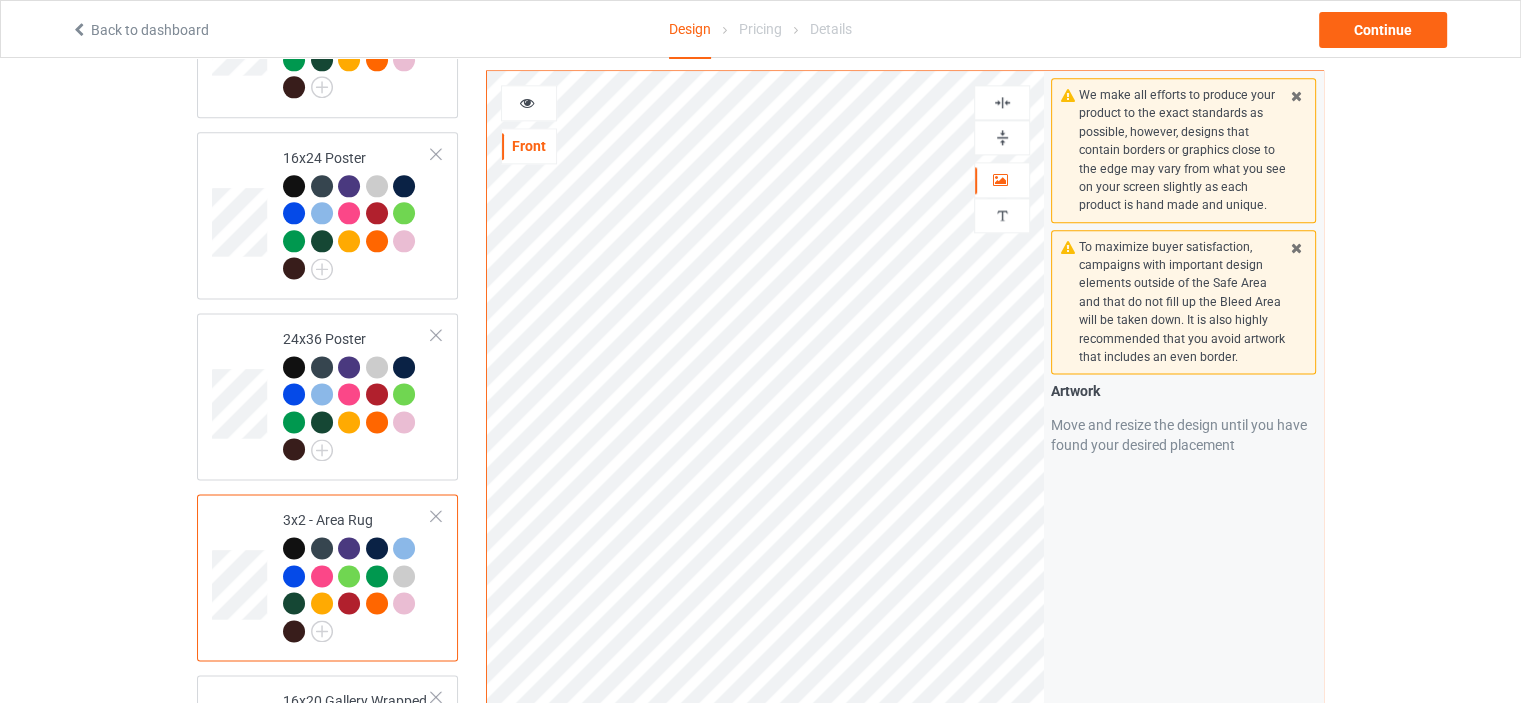 click at bounding box center (1002, 137) 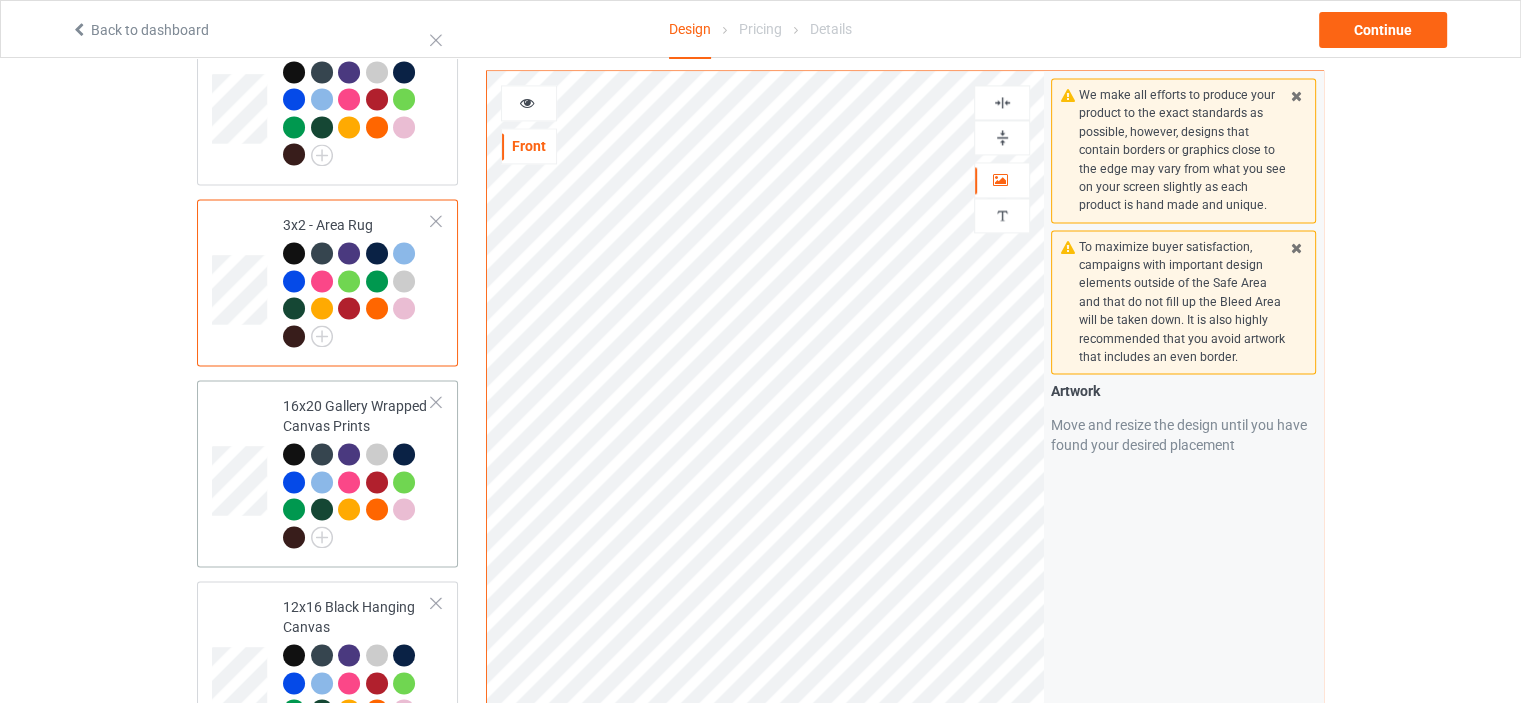 scroll, scrollTop: 2900, scrollLeft: 0, axis: vertical 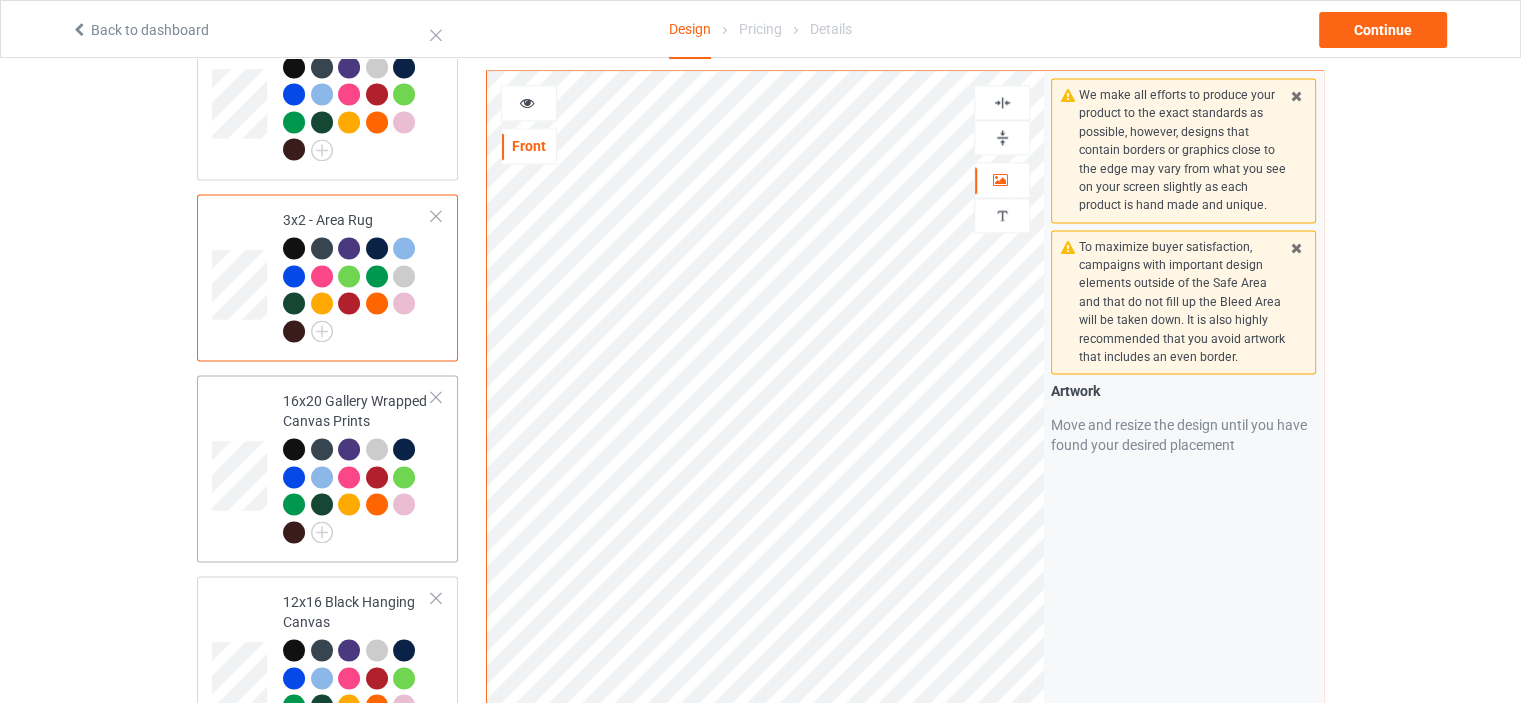 click on "16x20 Gallery Wrapped Canvas Prints" at bounding box center (357, 466) 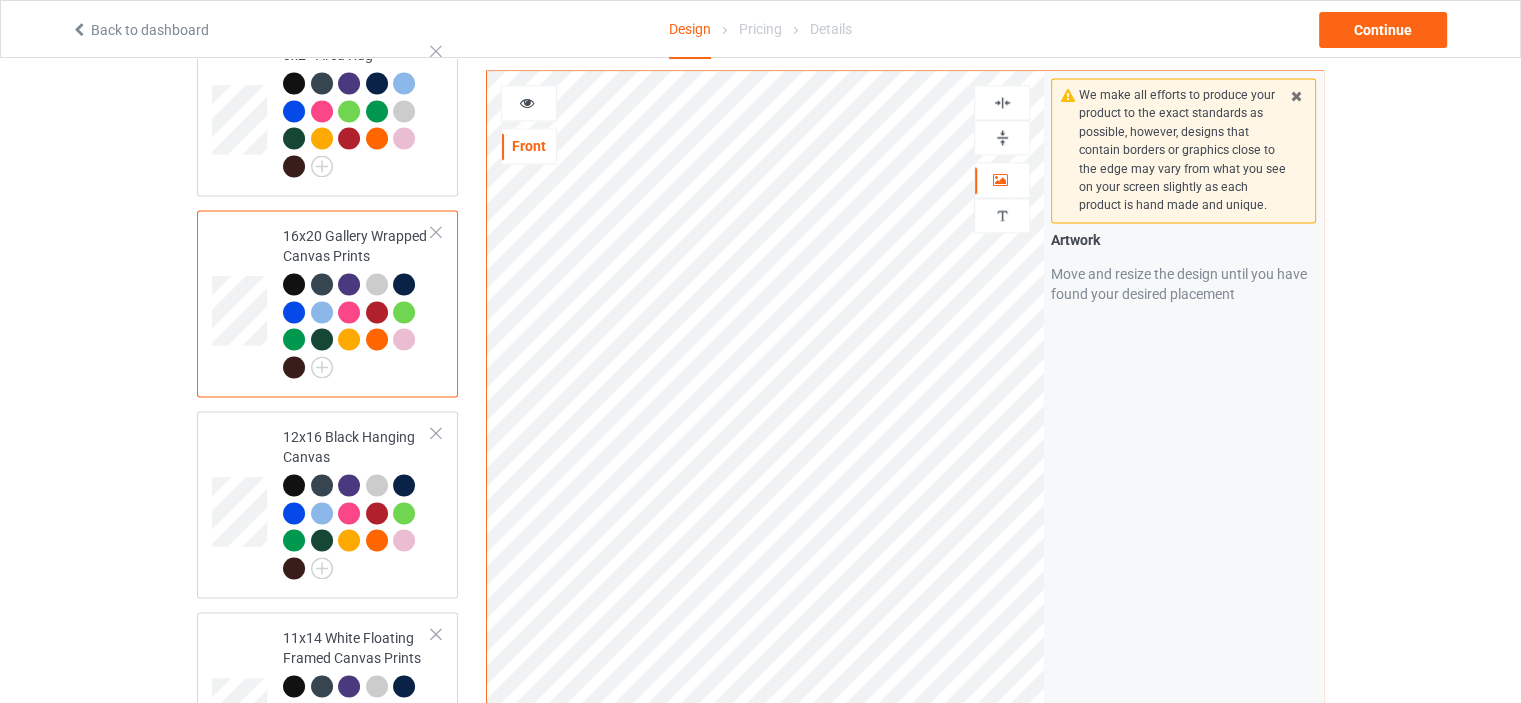 scroll, scrollTop: 3100, scrollLeft: 0, axis: vertical 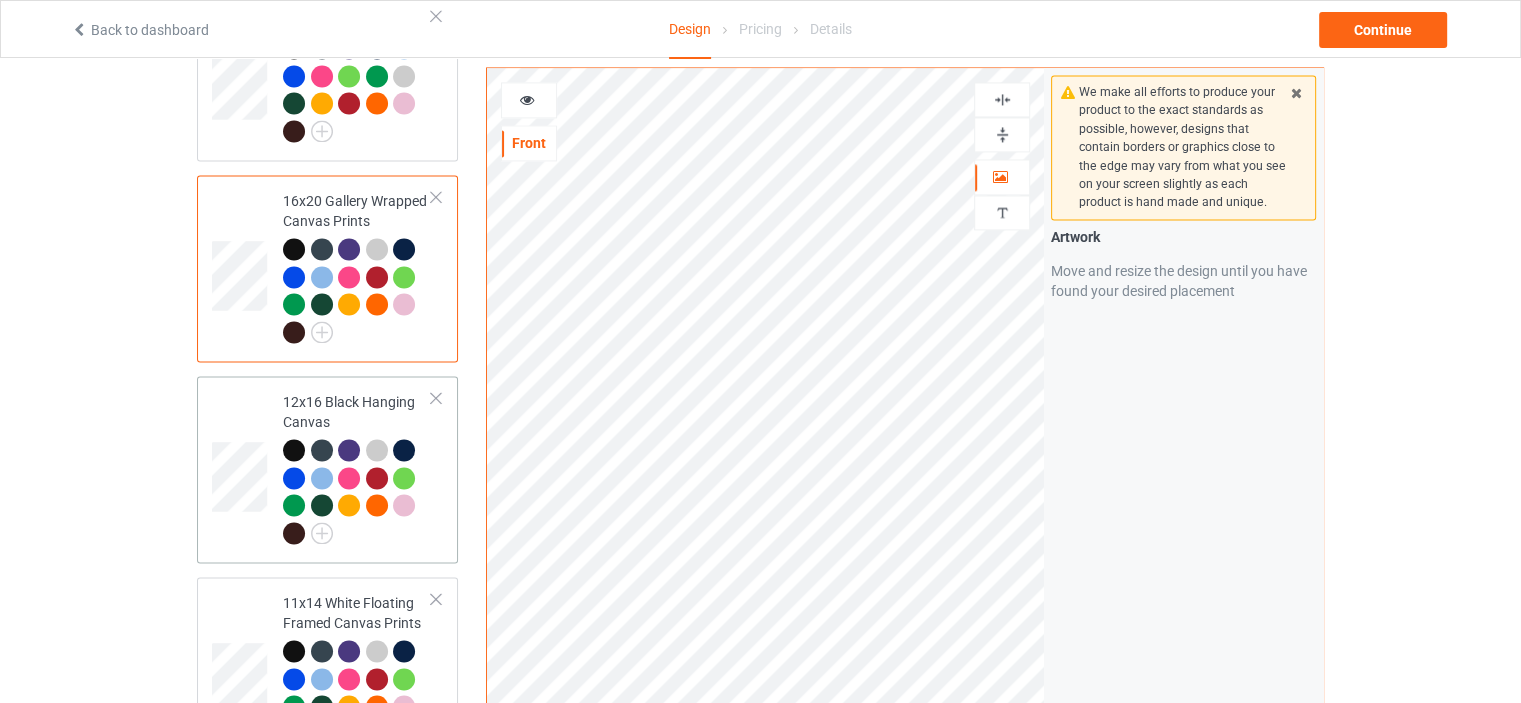 click on "12x16 Black Hanging Canvas" at bounding box center (357, 467) 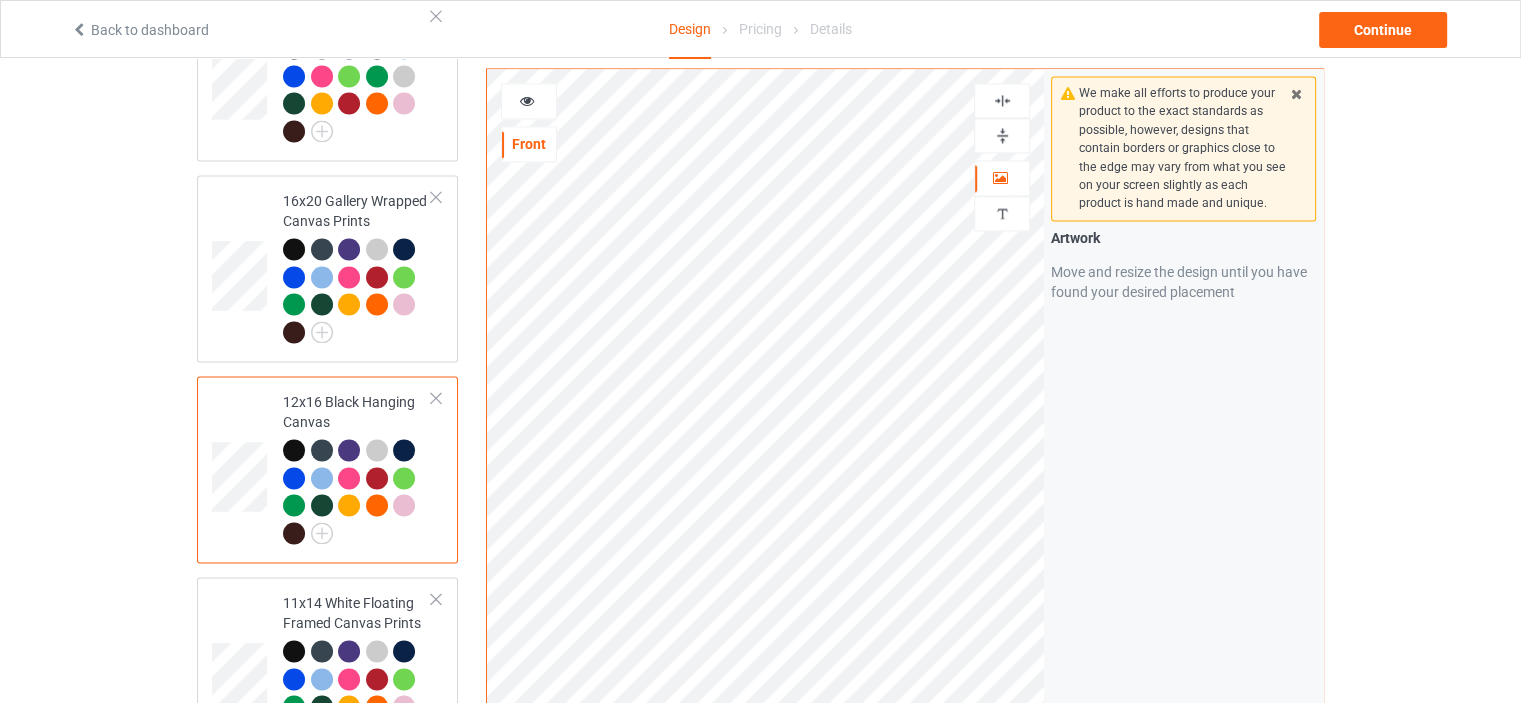 click at bounding box center (1002, 135) 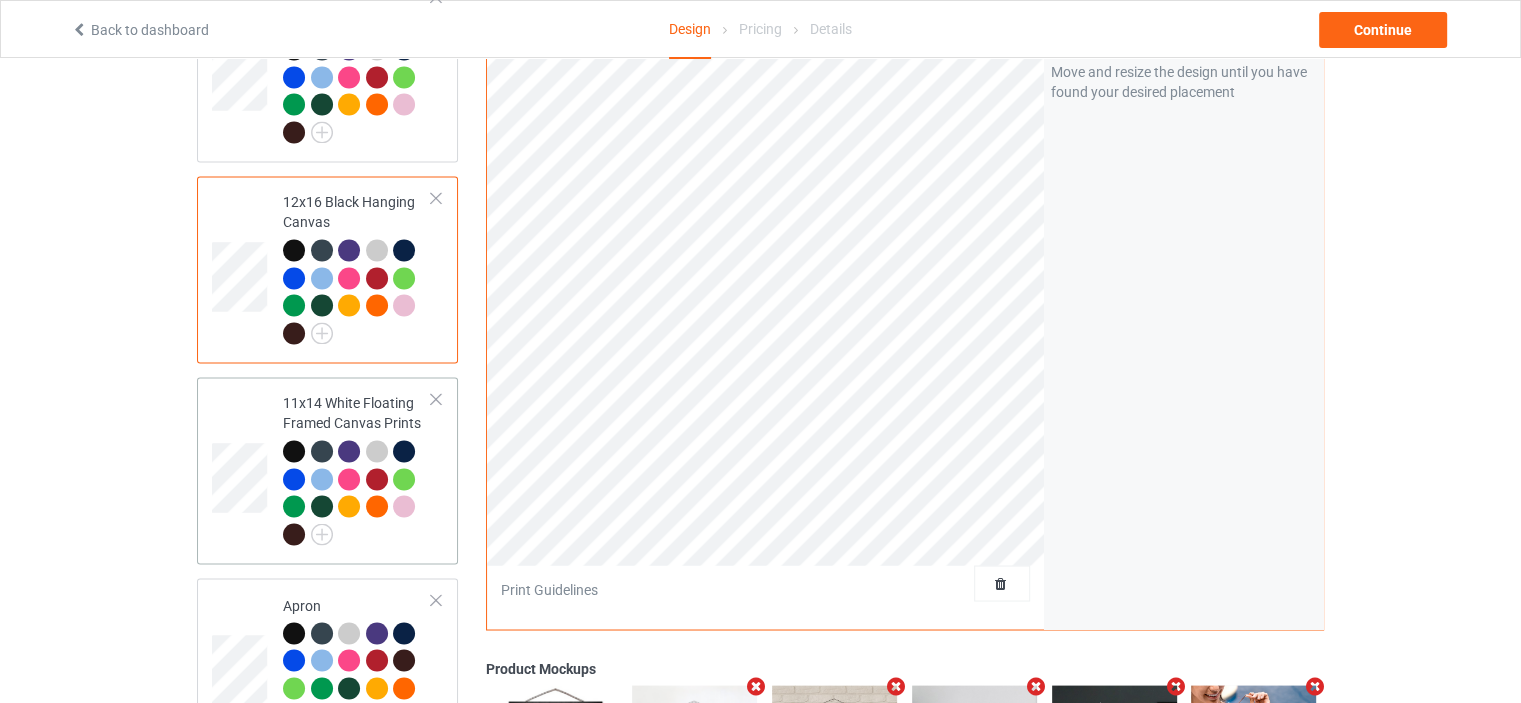 click on "11x14 White Floating Framed Canvas Prints" at bounding box center [357, 468] 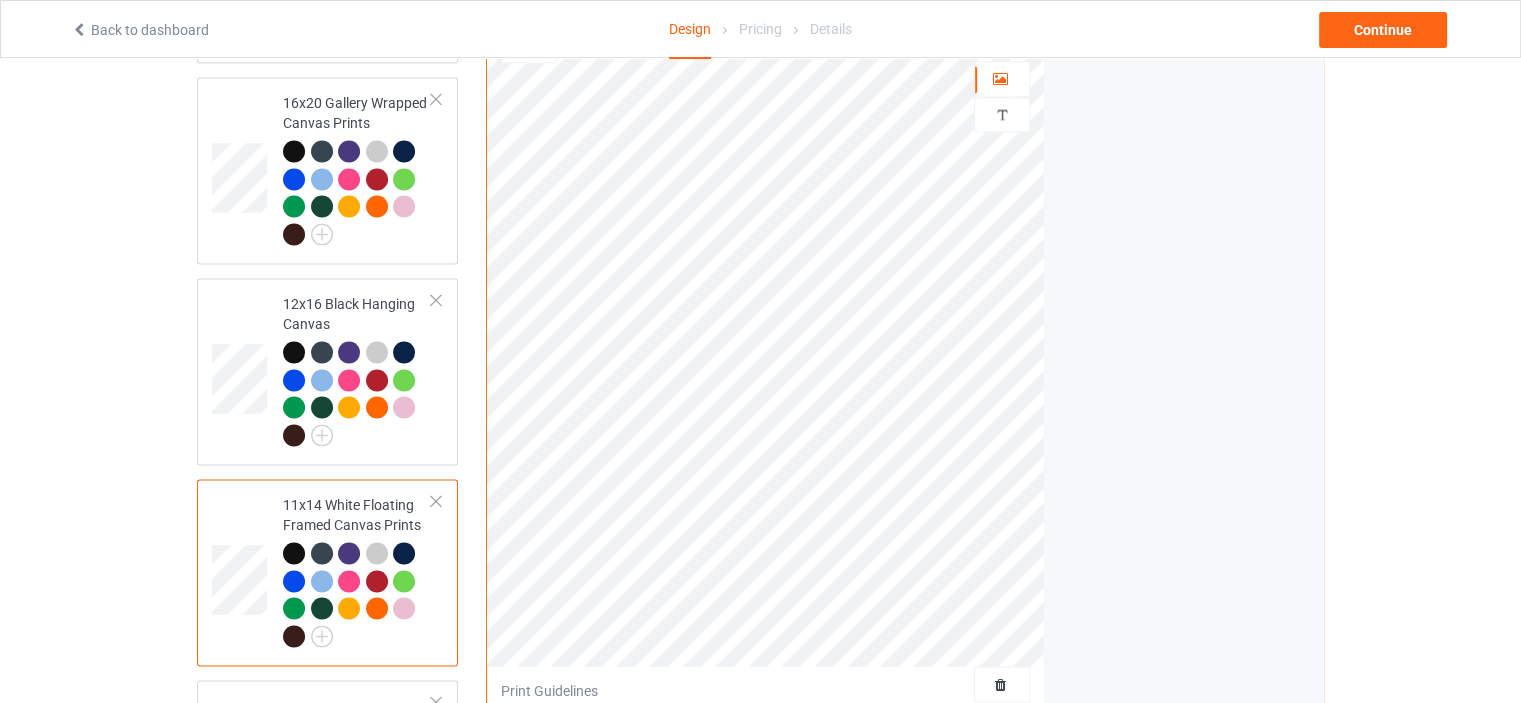 scroll, scrollTop: 3100, scrollLeft: 0, axis: vertical 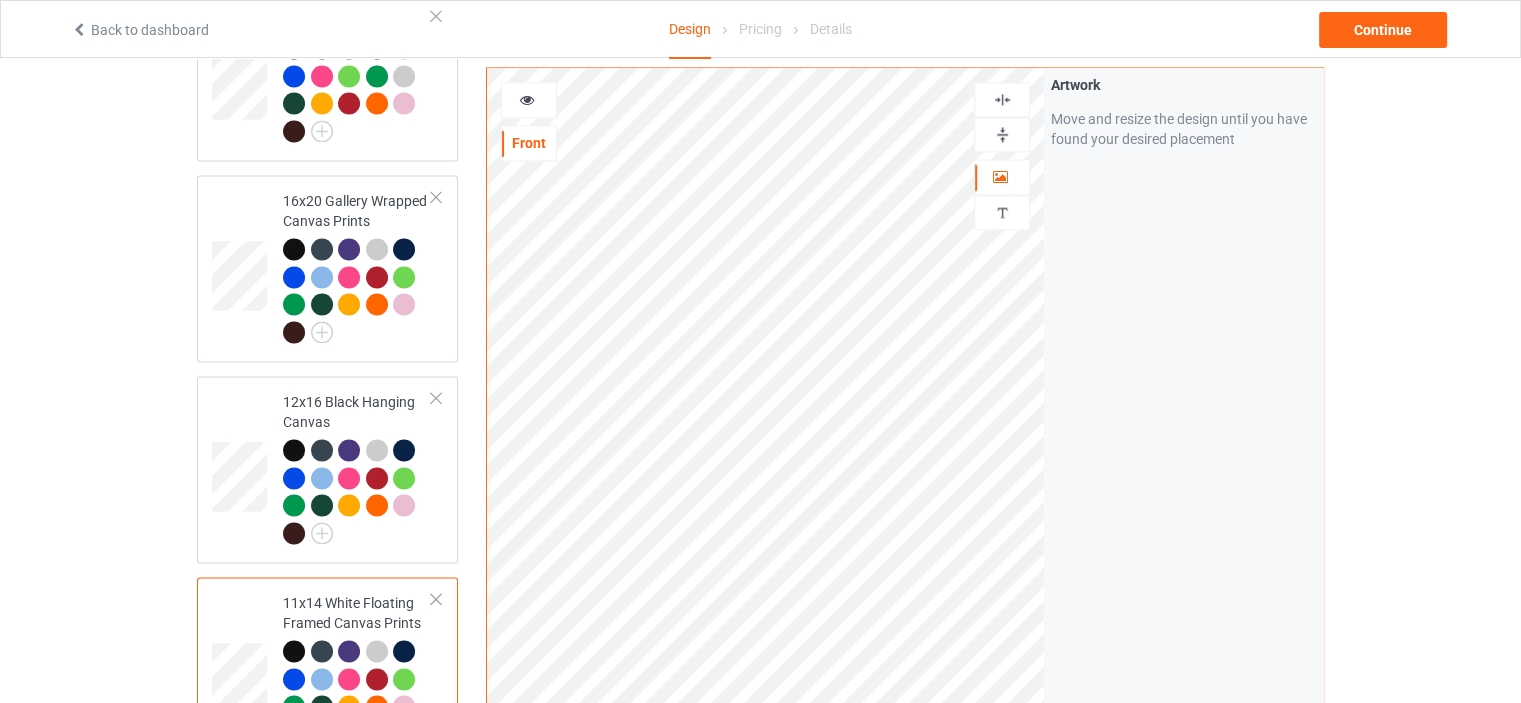 click at bounding box center [1002, 134] 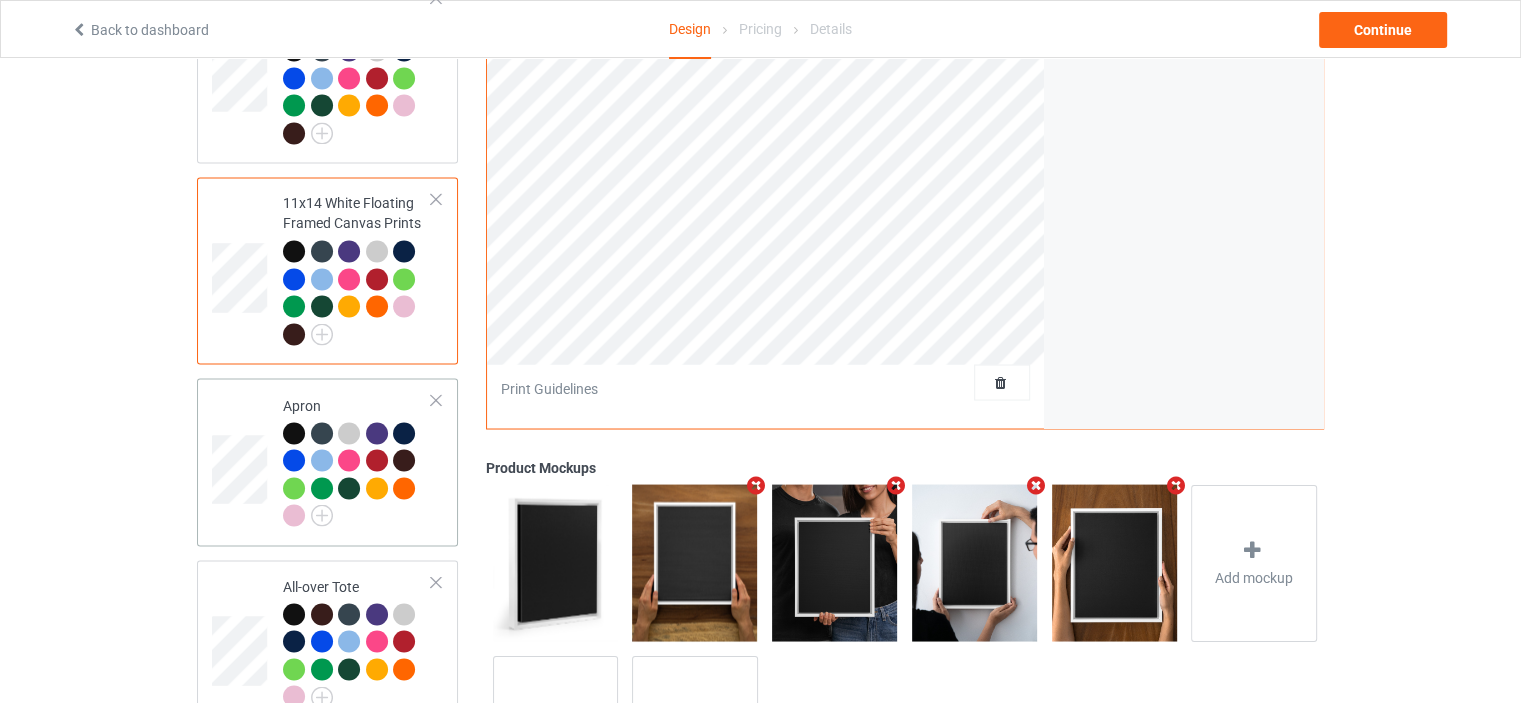 click on "Apron" at bounding box center (357, 461) 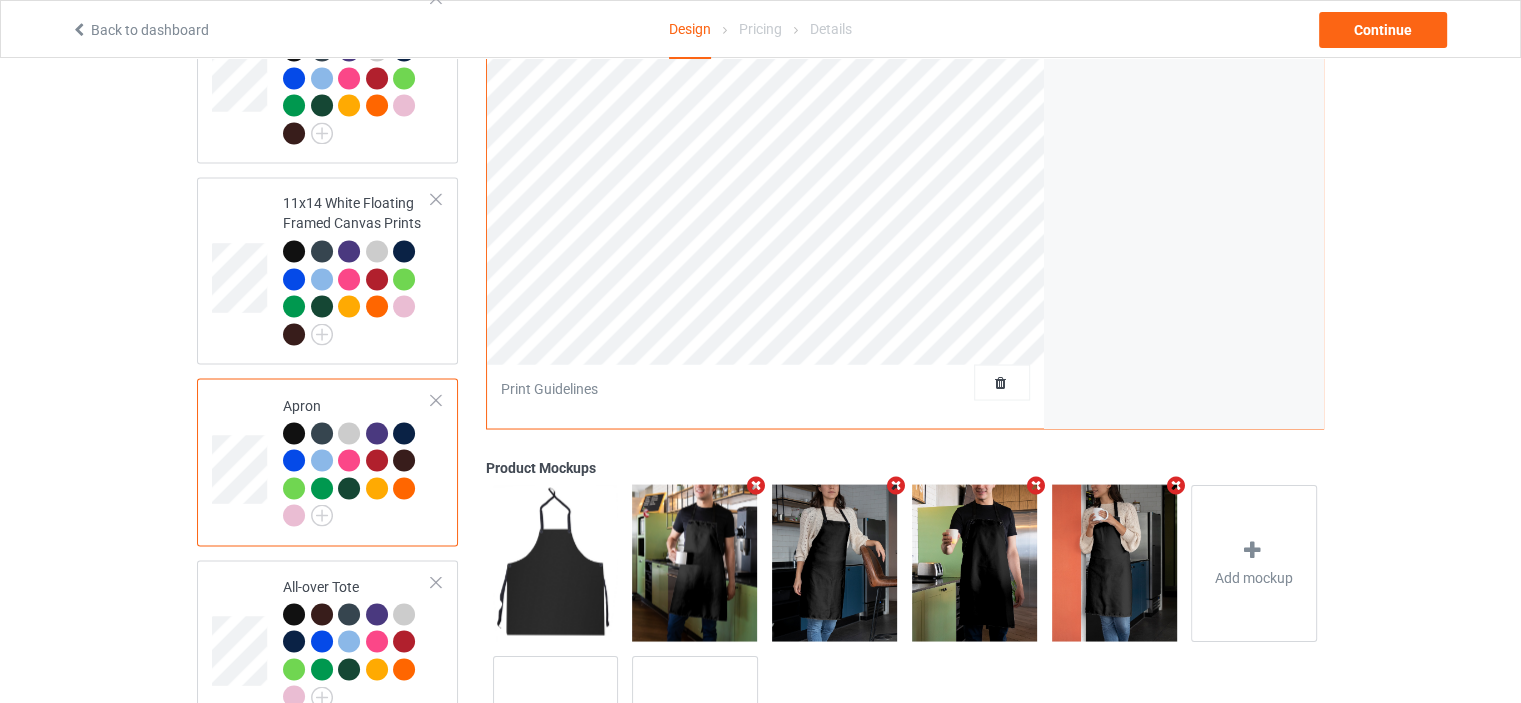 scroll, scrollTop: 3000, scrollLeft: 0, axis: vertical 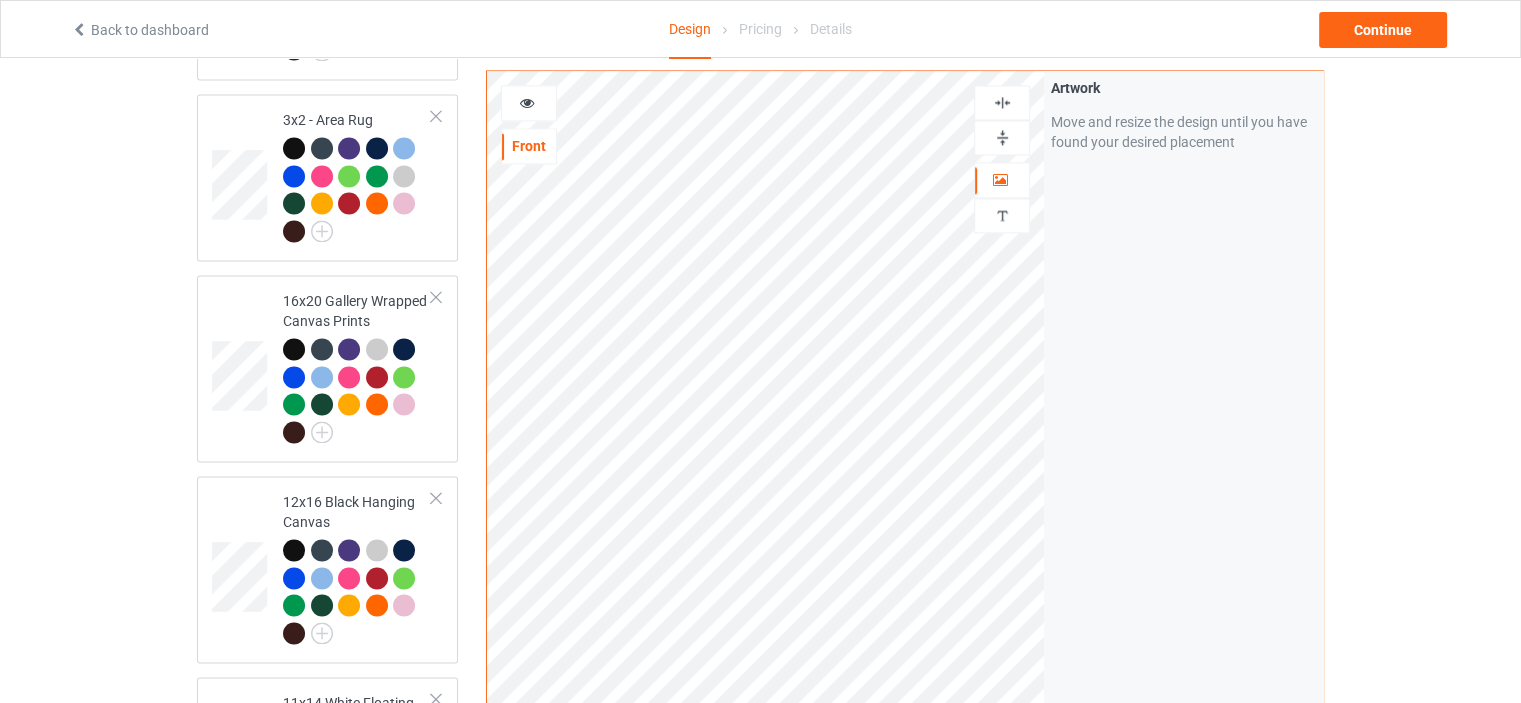 click at bounding box center (1002, 102) 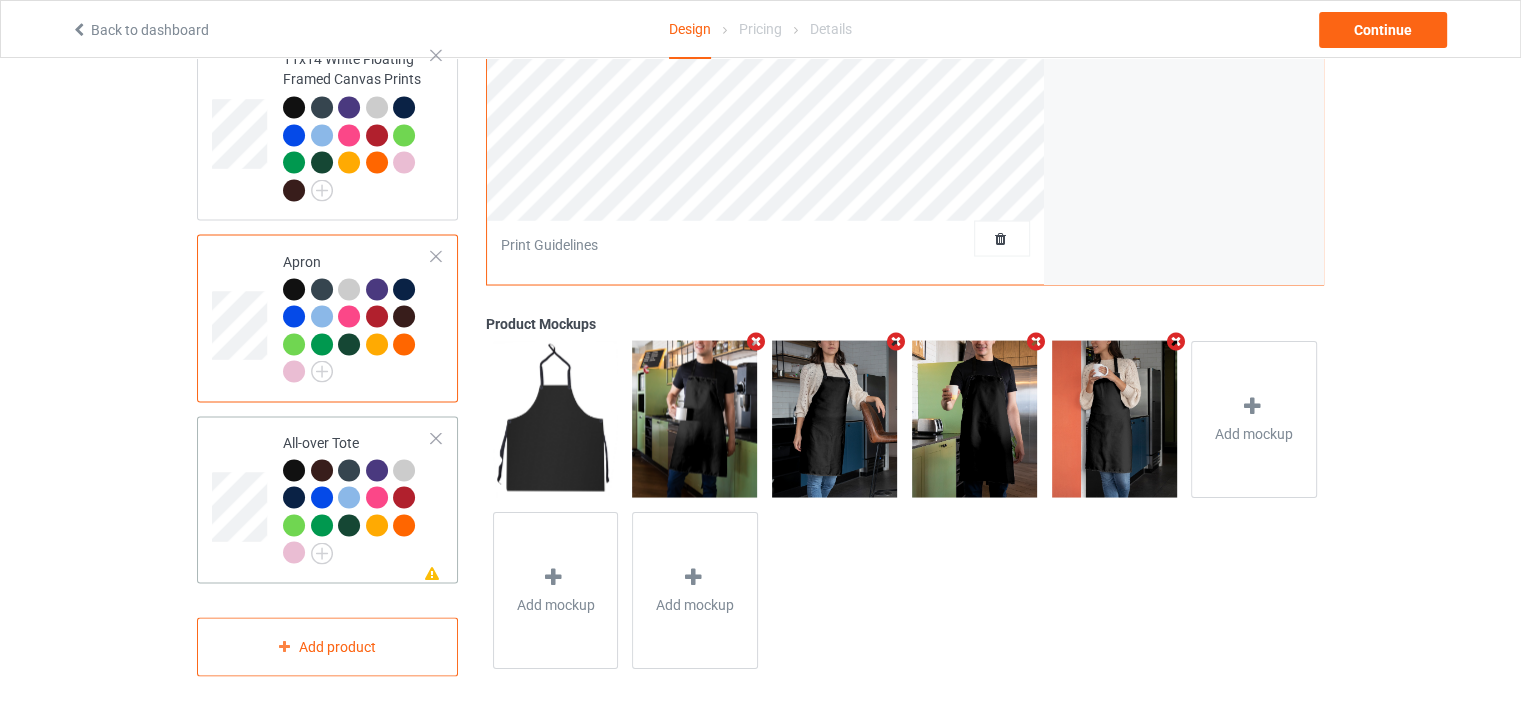 click on "Missing artwork on 1 side(s) All-over Tote" at bounding box center [357, 499] 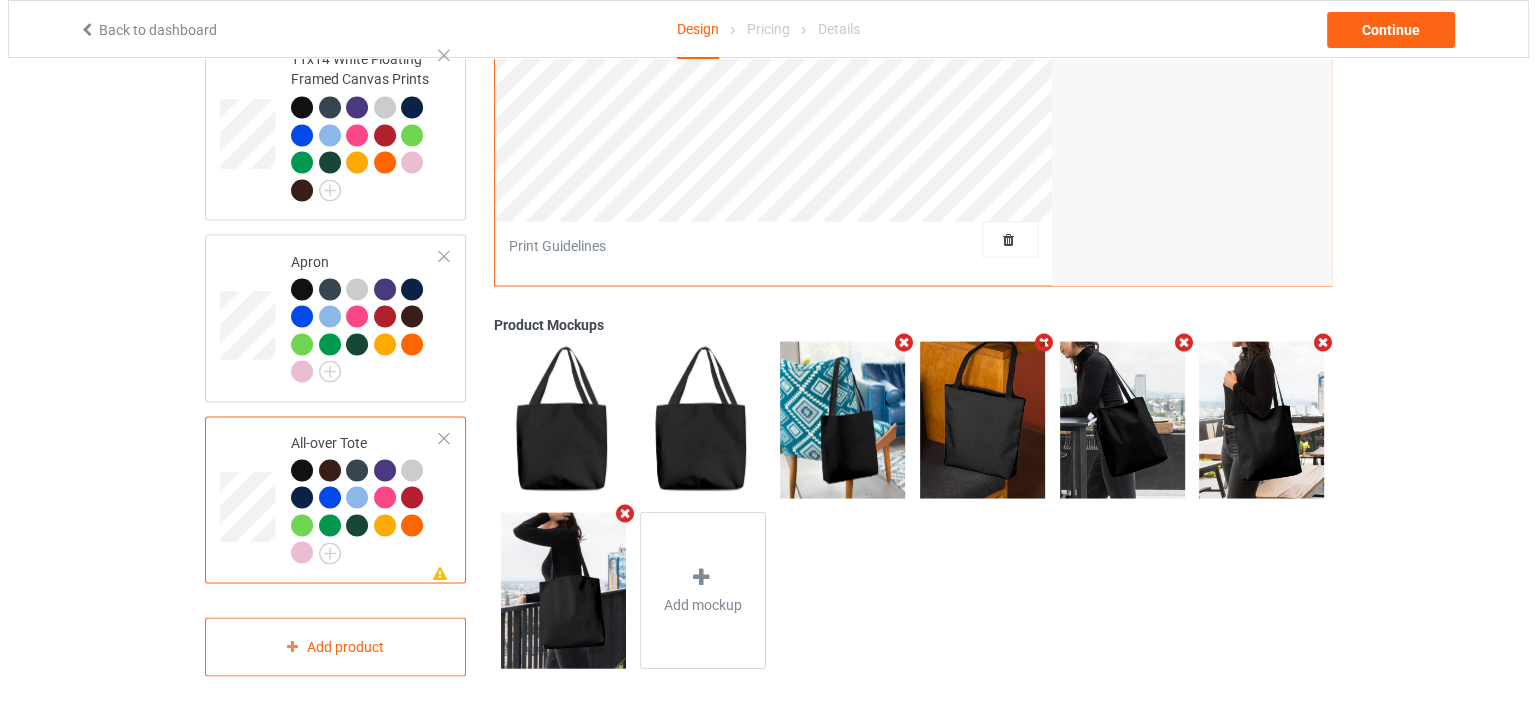 scroll, scrollTop: 3044, scrollLeft: 0, axis: vertical 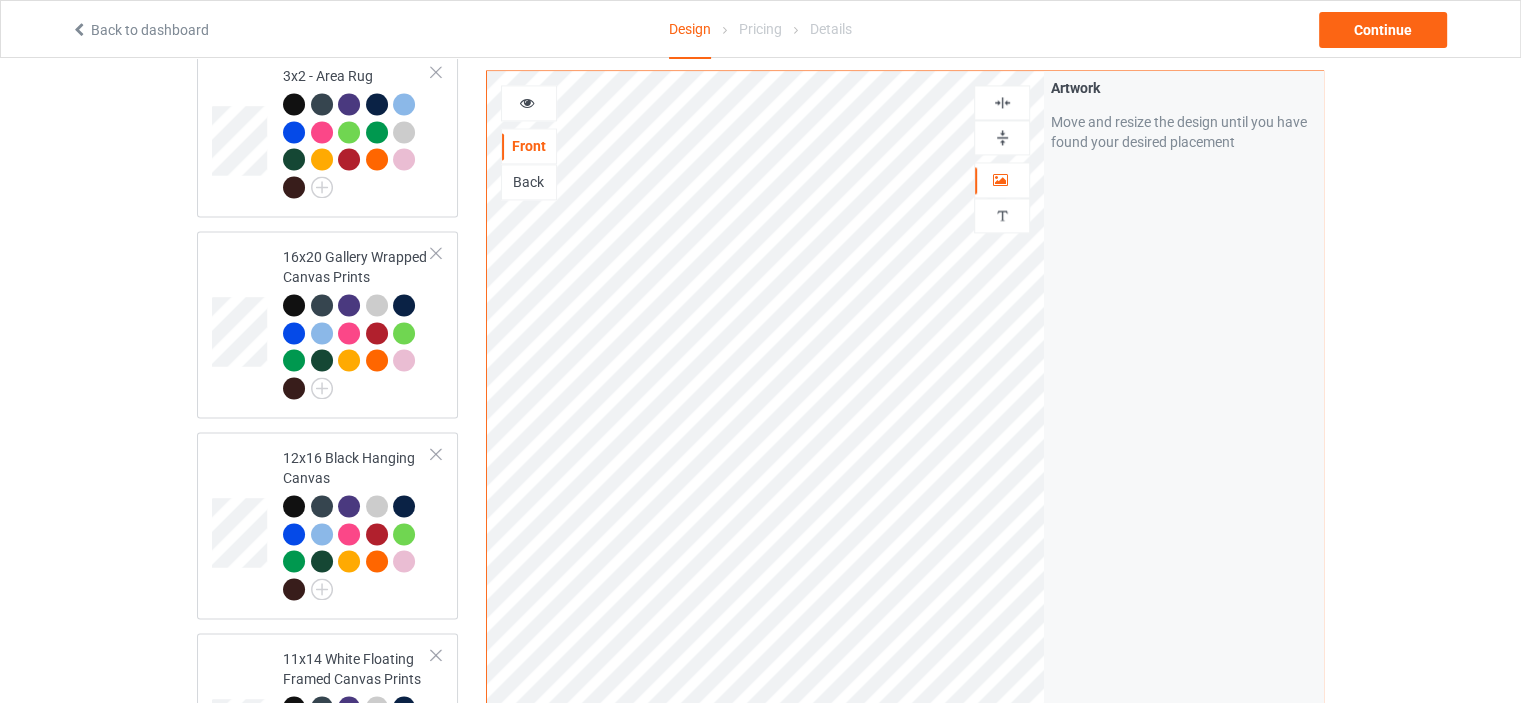 click at bounding box center (1002, 102) 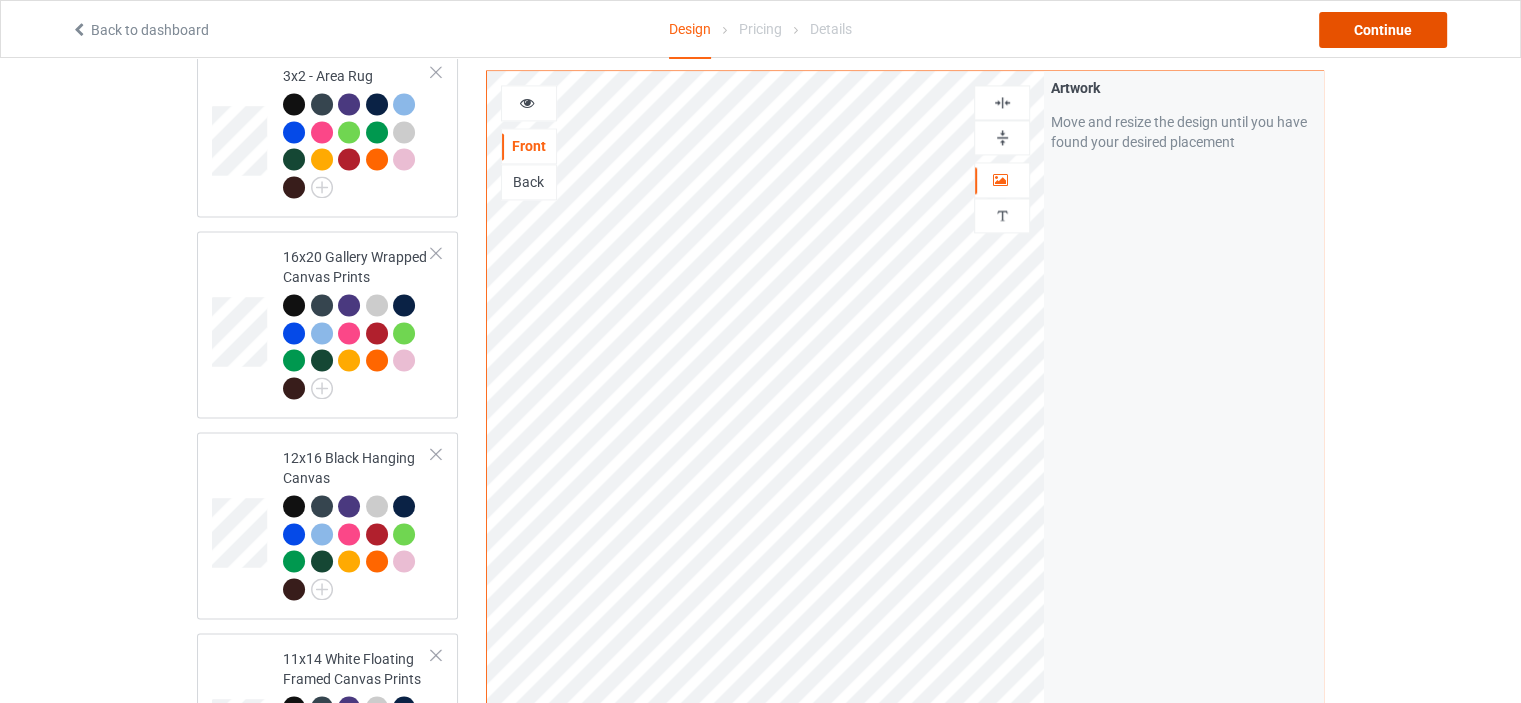 click on "Continue" at bounding box center (1383, 30) 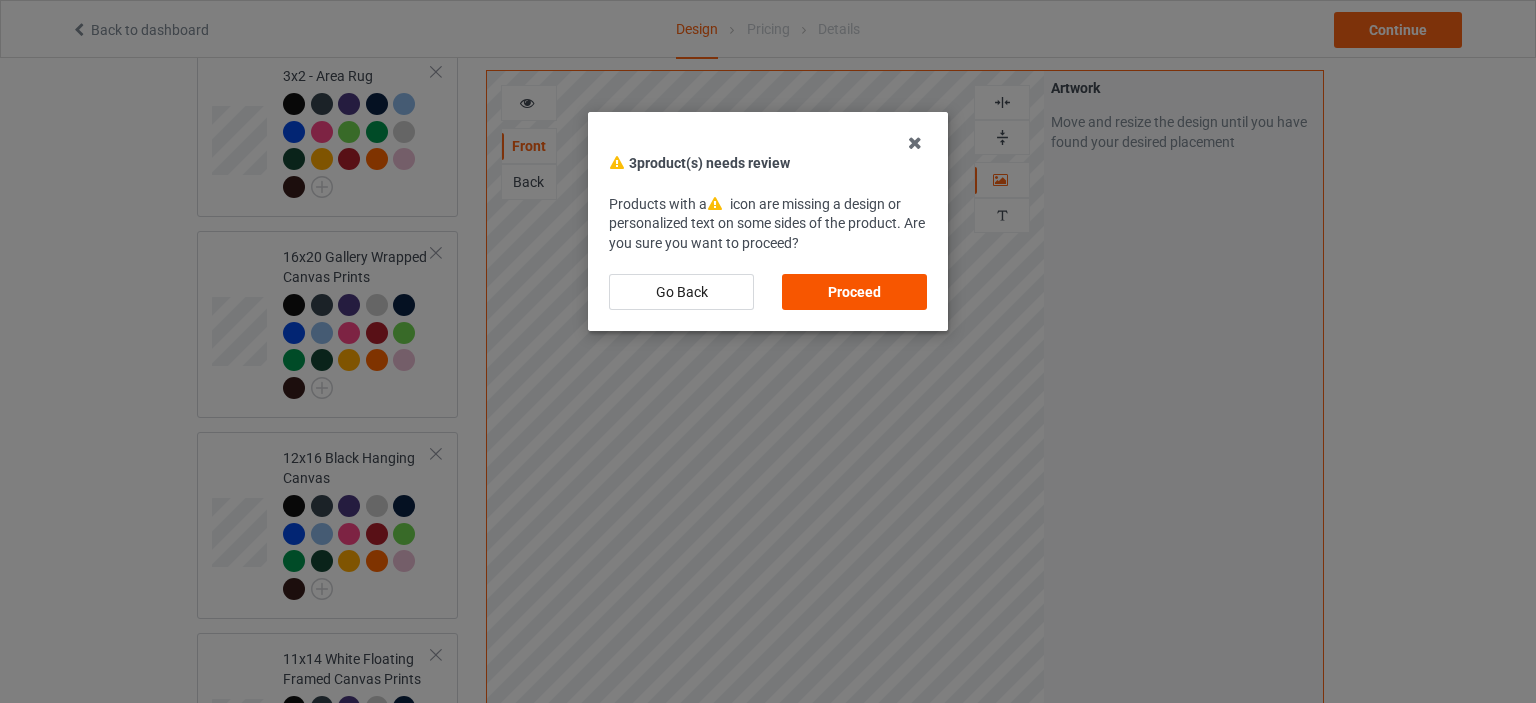 click on "Proceed" at bounding box center [854, 292] 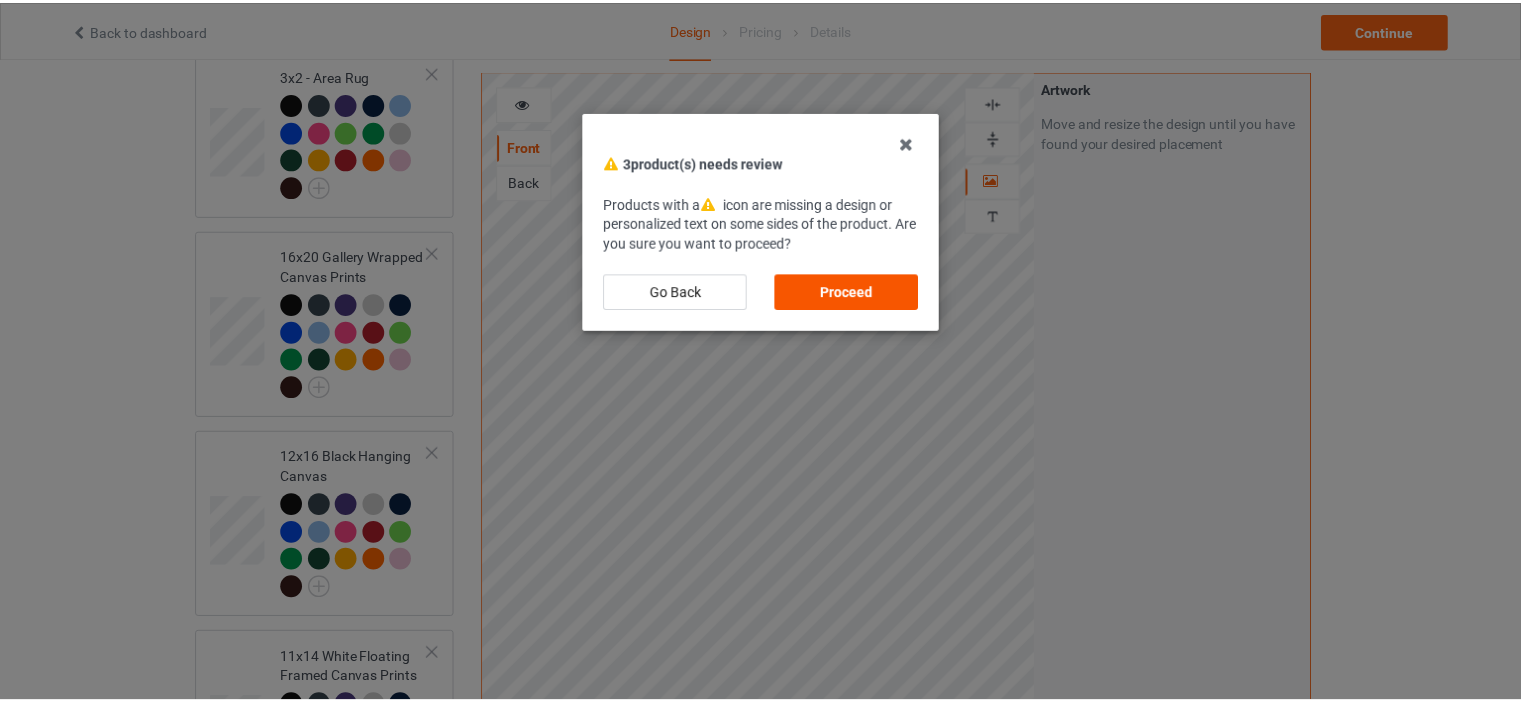 scroll, scrollTop: 0, scrollLeft: 0, axis: both 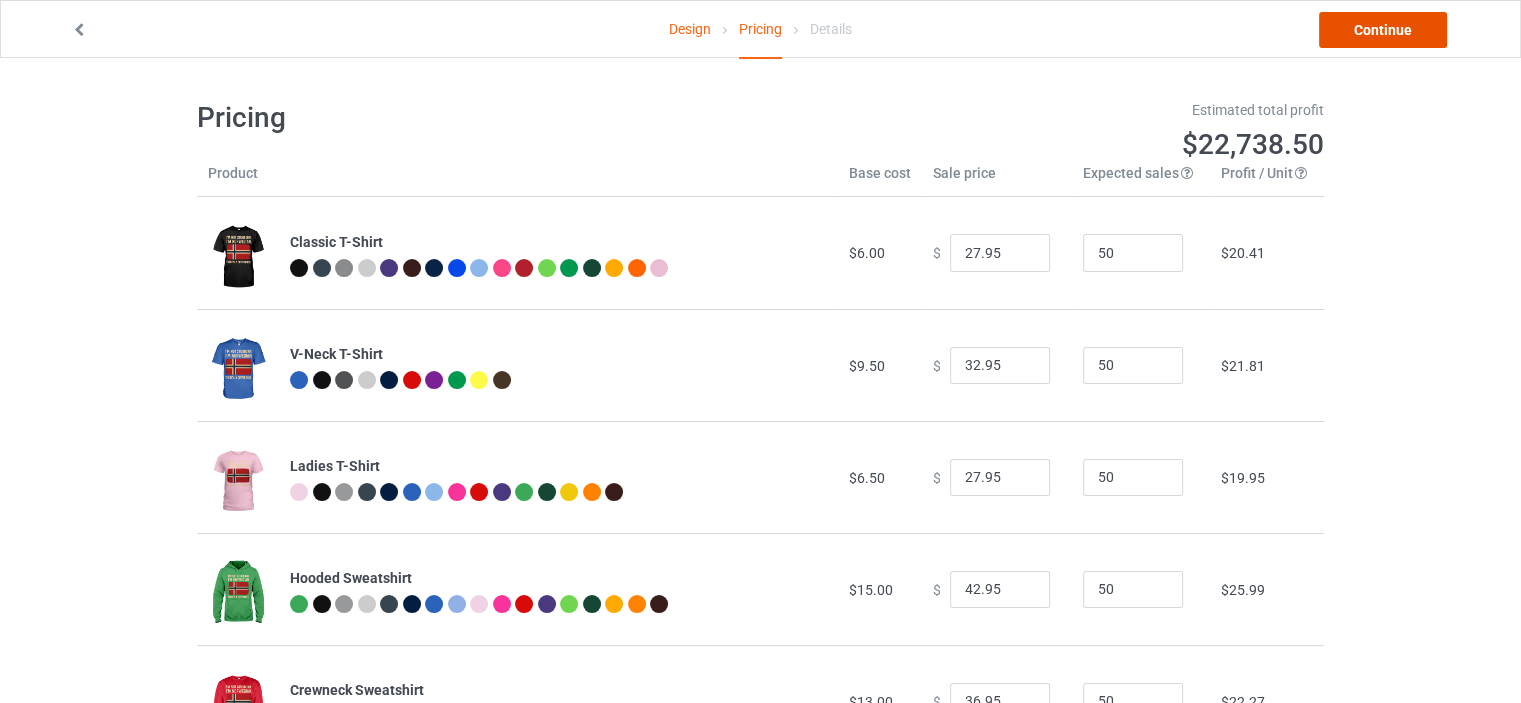 click on "Continue" at bounding box center (1383, 30) 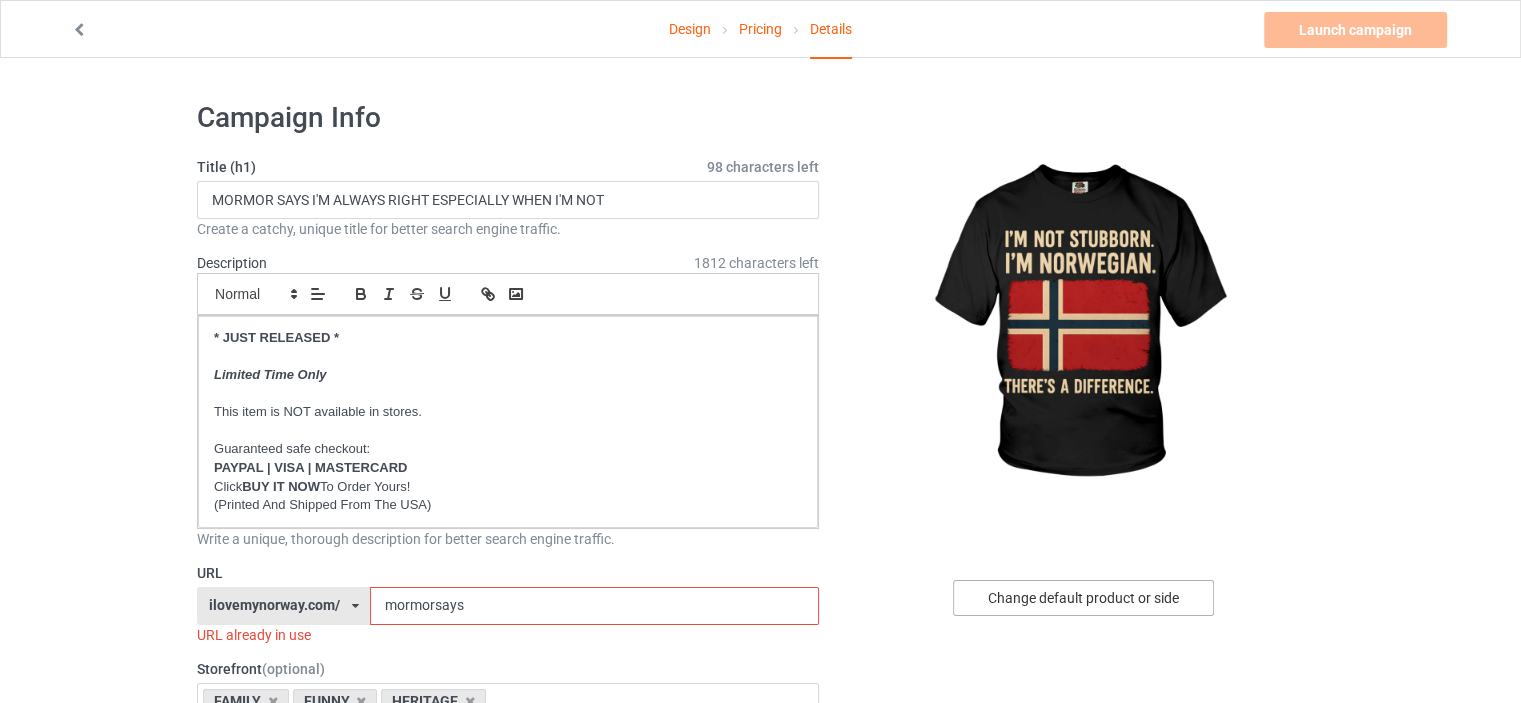 click on "Change default product or side" at bounding box center (1083, 598) 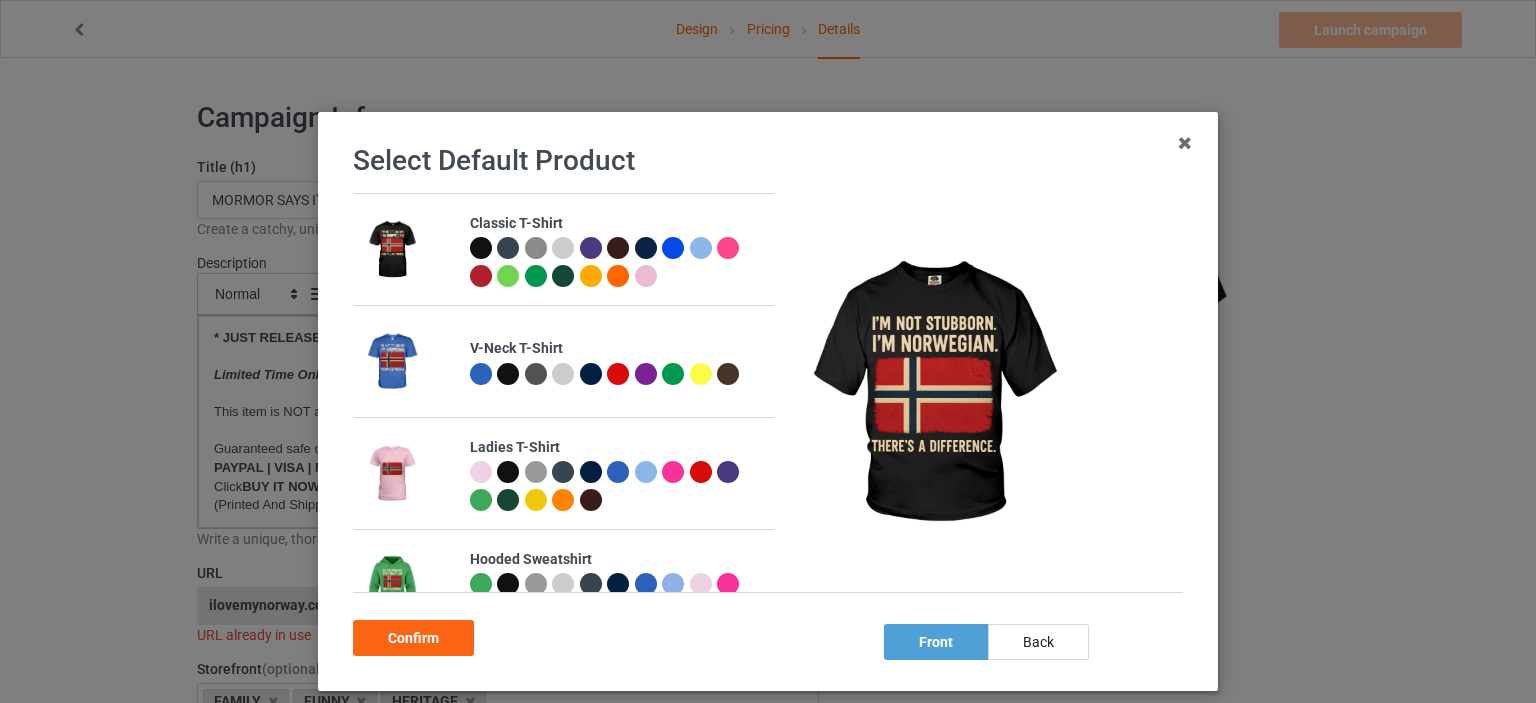 click at bounding box center [481, 248] 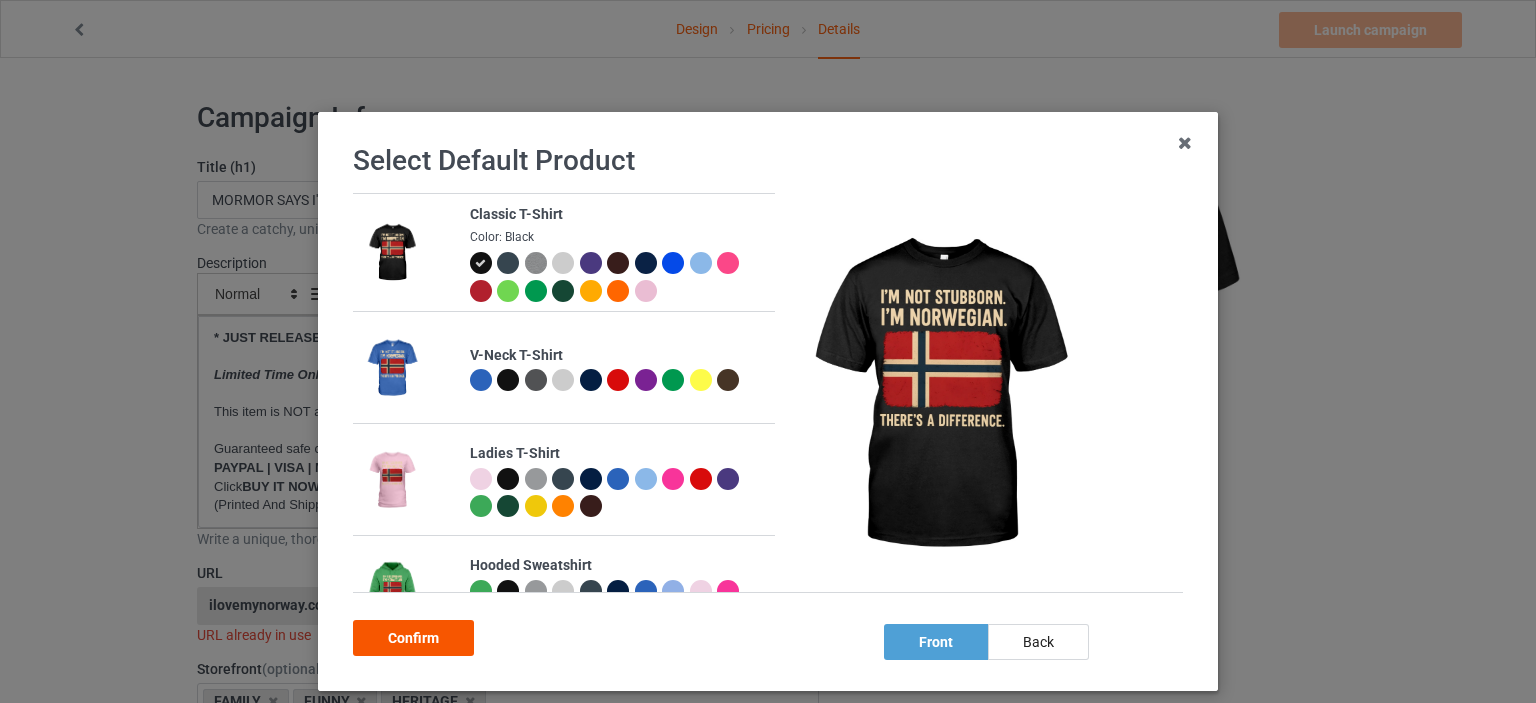 click on "Confirm" at bounding box center [413, 638] 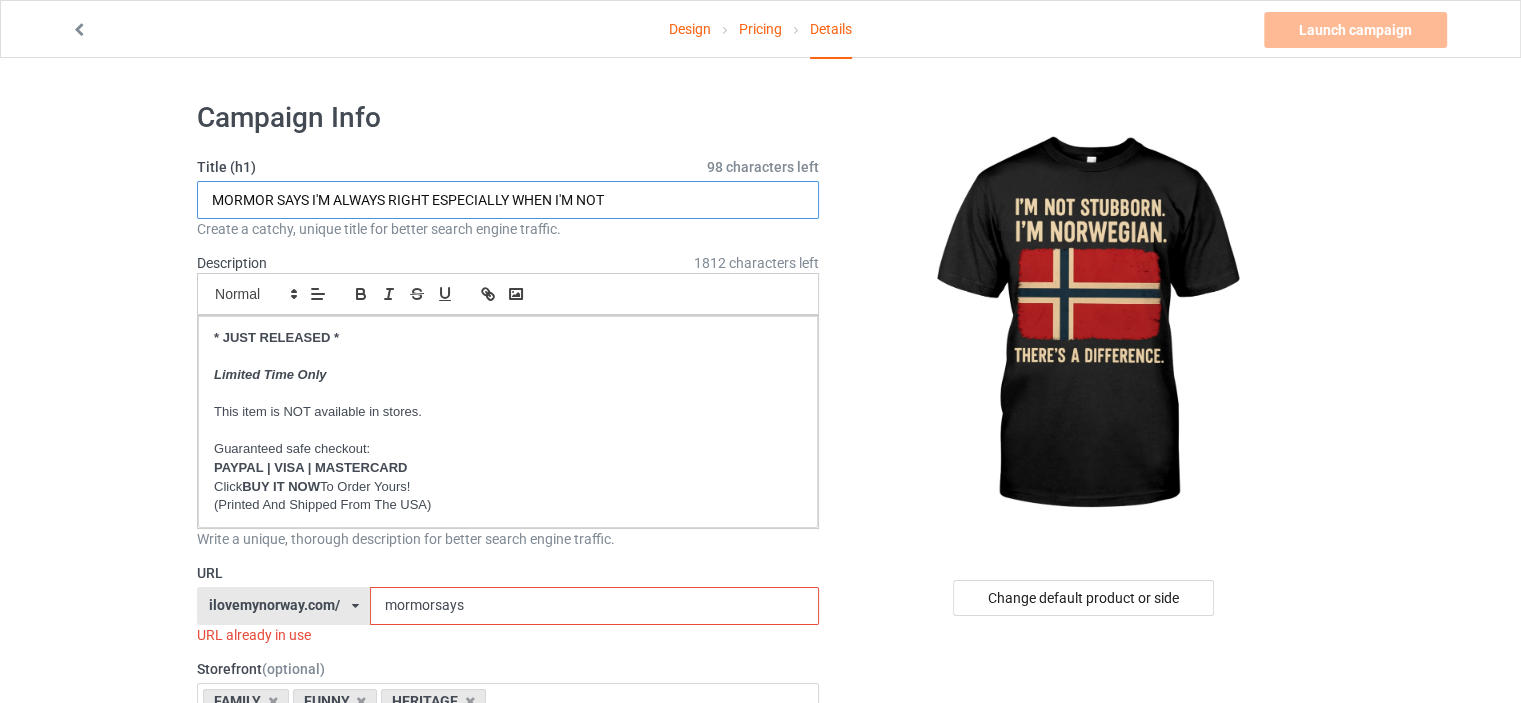 drag, startPoint x: 620, startPoint y: 188, endPoint x: 112, endPoint y: 183, distance: 508.0246 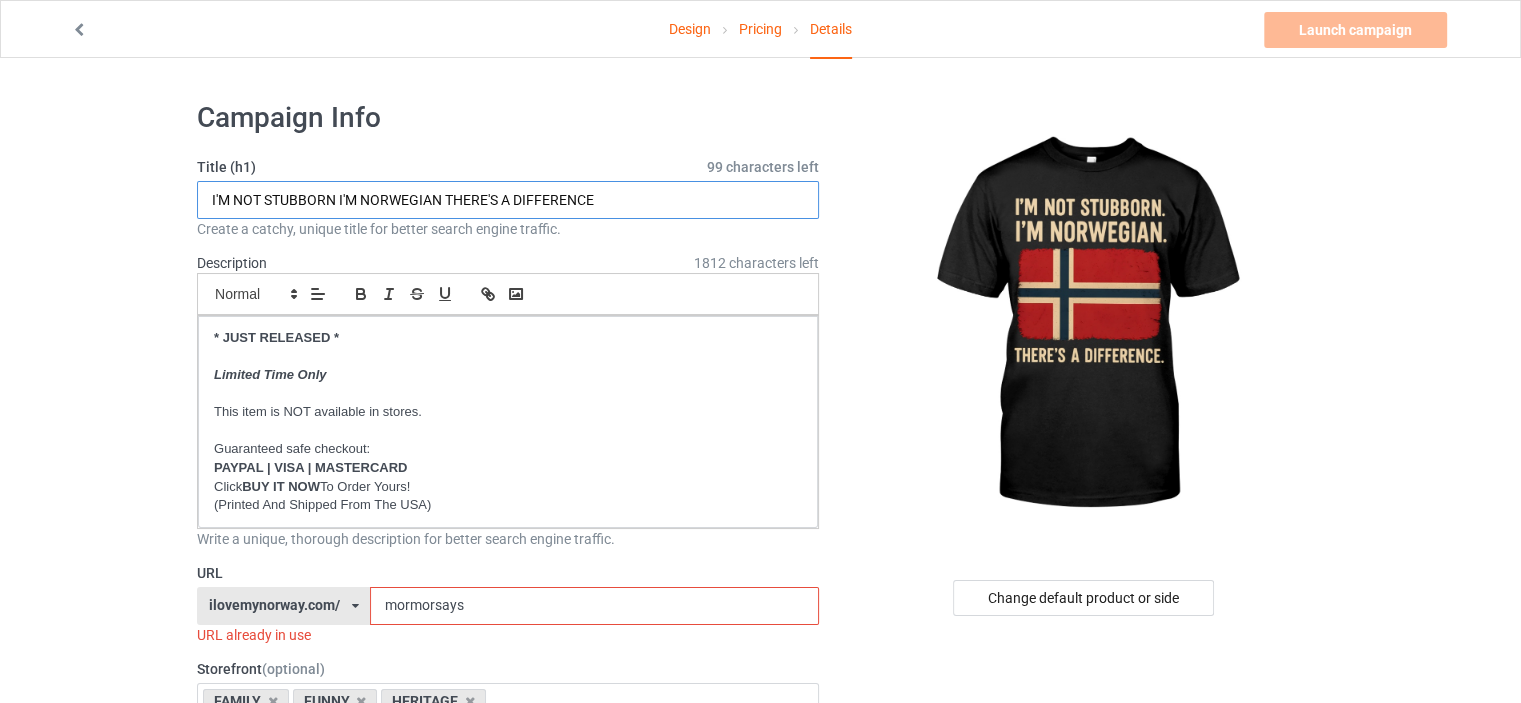 type on "I'M NOT STUBBORN I'M NORWEGIAN THERE'S A DIFFERENCE" 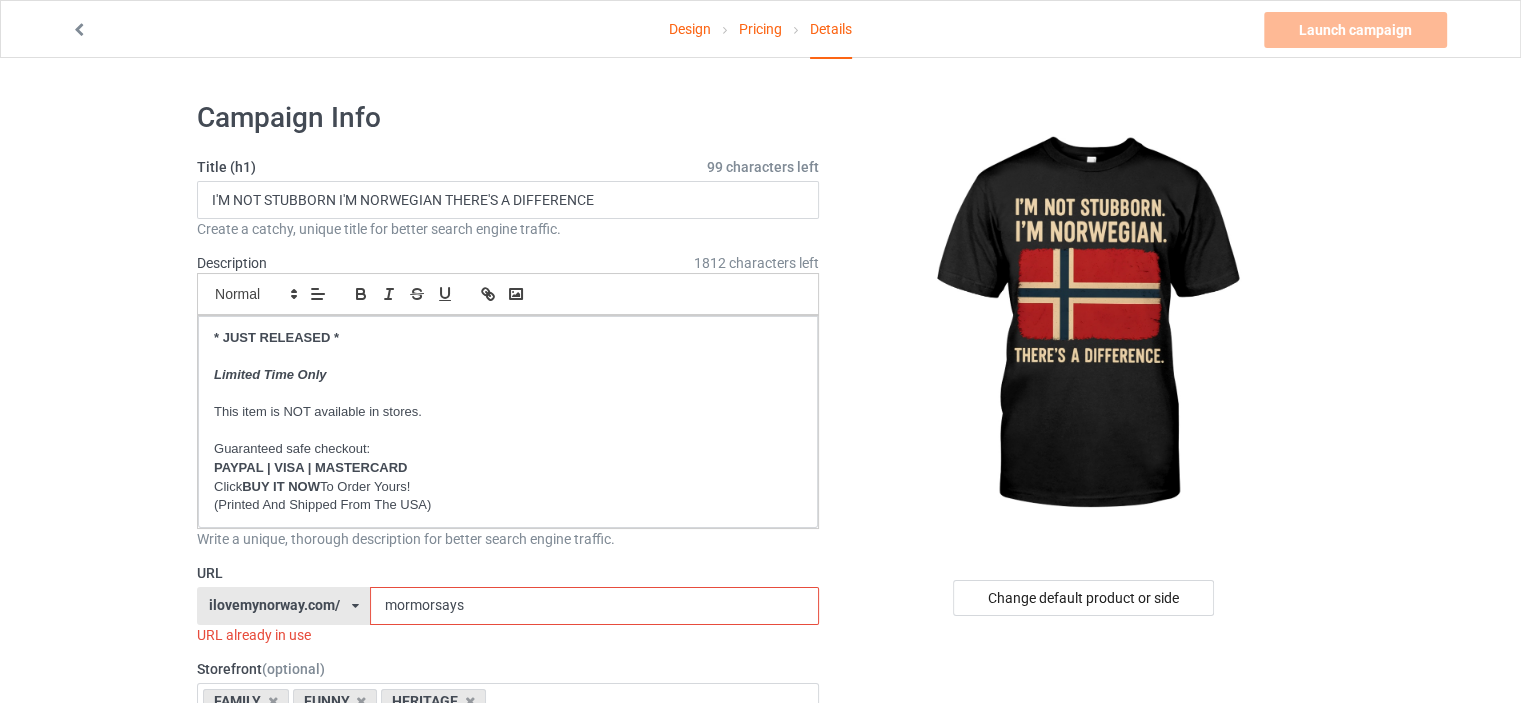 click on "Design Pricing Details Launch campaign Invalid campaign URL Campaign Info Title (h1) 99   characters left I'M NOT STUBBORN I'M NORWEGIAN THERE'S A DIFFERENCE Create a catchy, unique title for better search engine traffic. Description 1812   characters left       Small Normal Large Big Huge                                                                                     * JUST RELEASED * Limited Time Only This item is NOT available in stores. Guaranteed safe checkout: PAYPAL | VISA | MASTERCARD Click  BUY IT NOW  To Order Yours! (Printed And Shipped From The USA) Write a unique, thorough description for better search engine traffic. URL ilovemynorway.com/ britishlook.net/ danishlegends.com/ familyworldgifts.com/ finnishlegends.com/ funnyteeworld.com/ ilovemyaustralia.com/ ilovemycanada.net/ ilovemydenmark.com/ ilovemyfinland.com/ ilovemyfrance.com/ ilovemygermany.com/ ilovemygnomes.com/ ilovemyireland.com/ ilovemyitaly.com/ ilovemynetherlands.com/ ilovemynorway.com/ ilovemypoland.com/ ilovemyredhair.net/" at bounding box center (760, 1168) 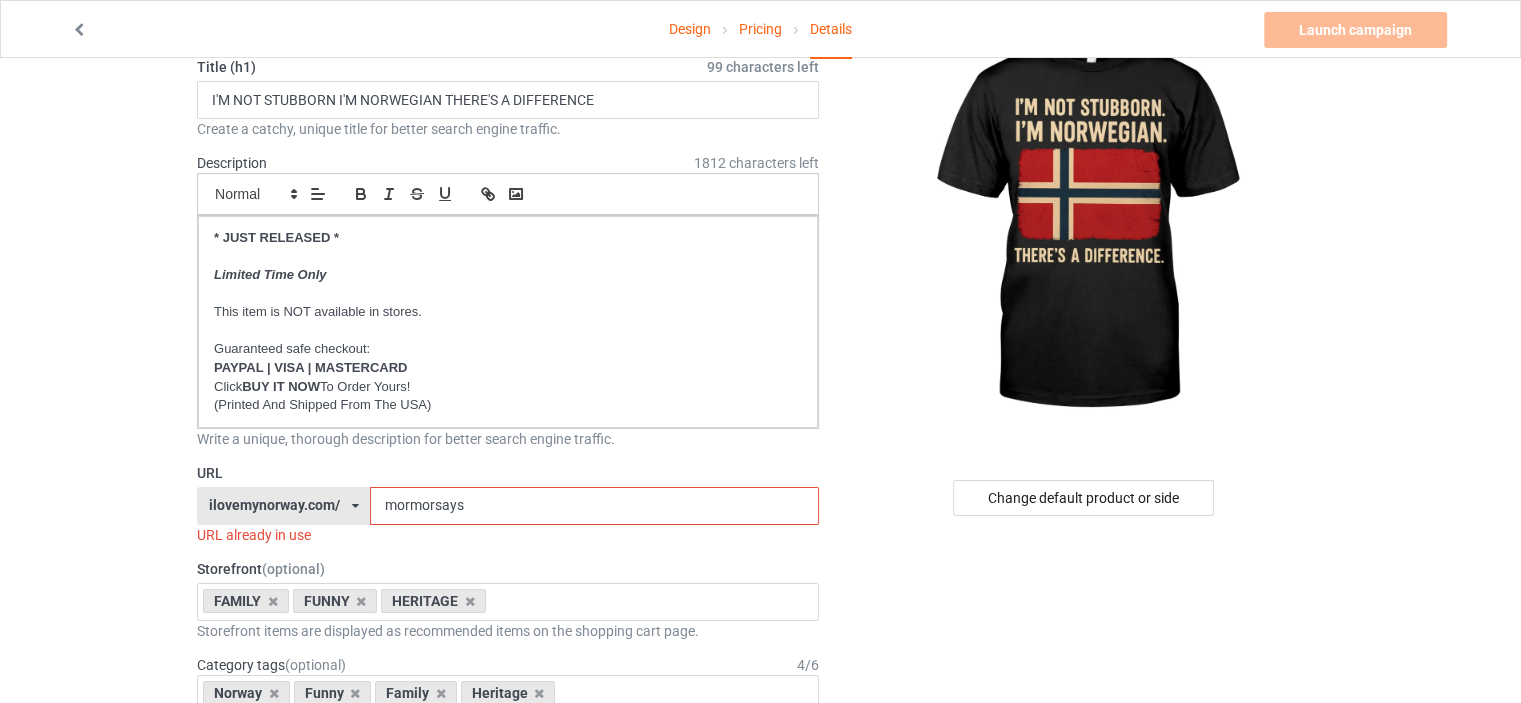 drag, startPoint x: 488, startPoint y: 501, endPoint x: 46, endPoint y: 465, distance: 443.46365 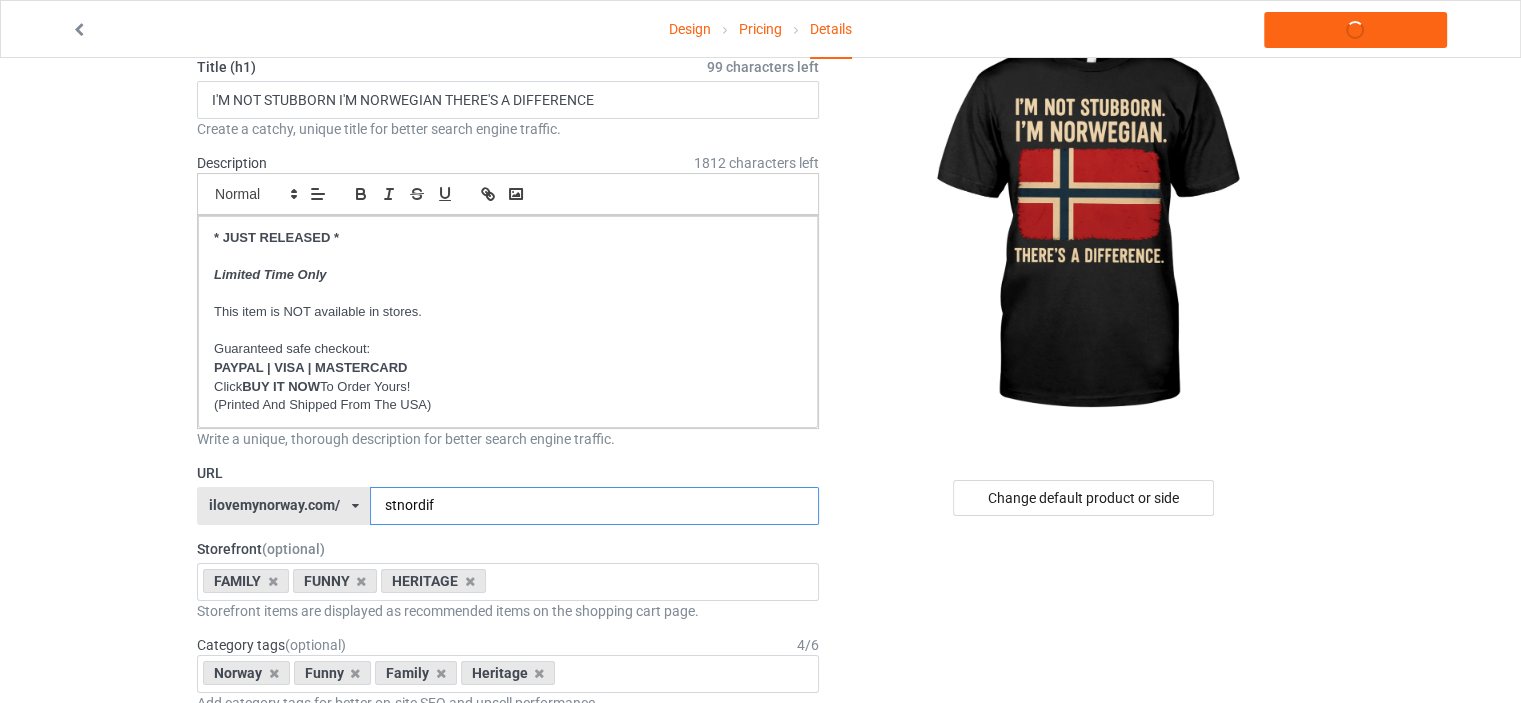 type on "stnordif" 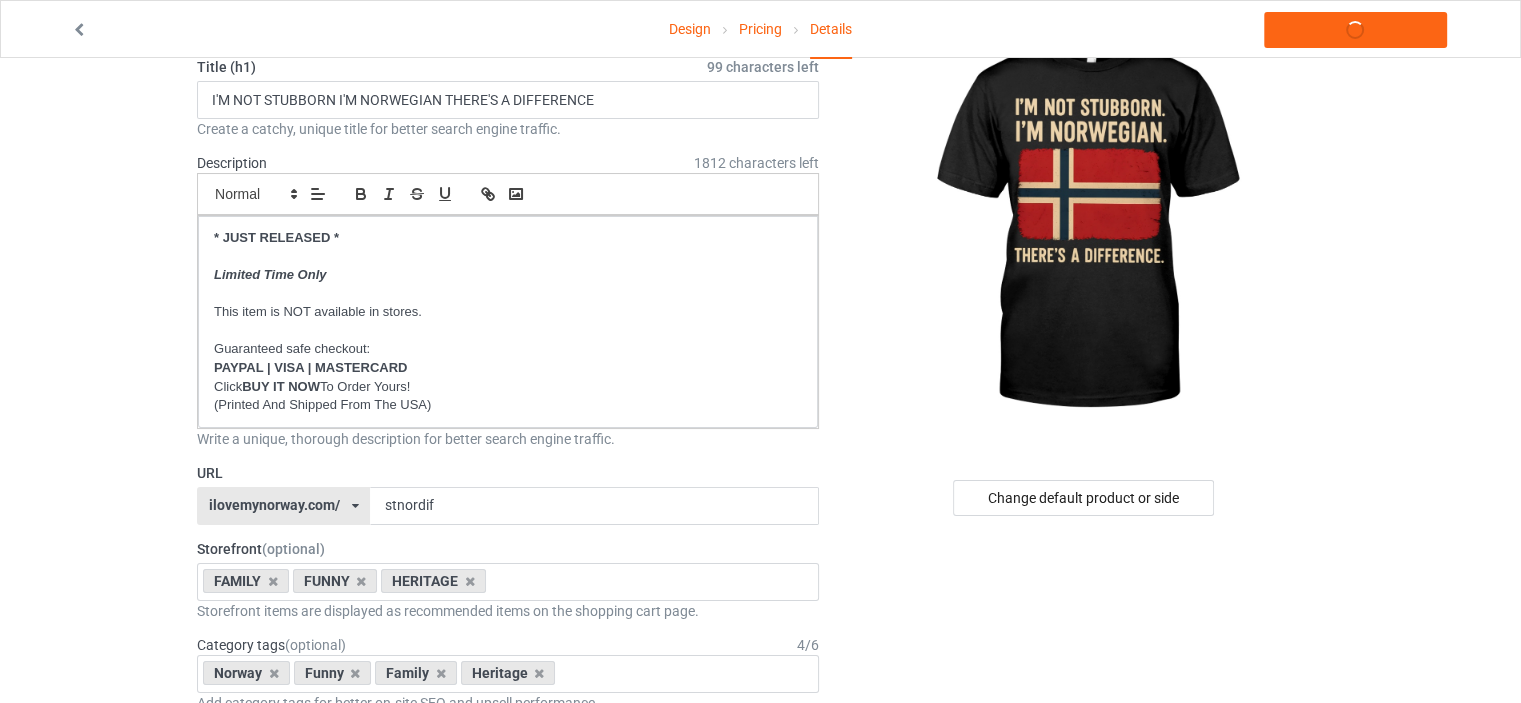 click on "Design Pricing Details Launch campaign Campaign Info Title (h1) 99   characters left I'M NOT STUBBORN I'M NORWEGIAN THERE'S A DIFFERENCE Create a catchy, unique title for better search engine traffic. Description 1812   characters left       Small Normal Large Big Huge                                                                                     * JUST RELEASED * Limited Time Only This item is NOT available in stores. Guaranteed safe checkout: PAYPAL | VISA | MASTERCARD Click  BUY IT NOW  To Order Yours! (Printed And Shipped From The USA) Write a unique, thorough description for better search engine traffic. URL ilovemynorway.com/ britishlook.net/ danishlegends.com/ familyworldgifts.com/ finnishlegends.com/ funnyteeworld.com/ ilovemyaustralia.com/ ilovemycanada.net/ ilovemydenmark.com/ ilovemyfinland.com/ ilovemyfrance.com/ ilovemygermany.com/ ilovemygnomes.com/ ilovemyireland.com/ ilovemyitaly.com/ ilovemynetherlands.com/ ilovemynorway.com/ ilovemypoland.com/ ilovemyredhair.net/ ilovemyscotland.com/" at bounding box center [760, 1058] 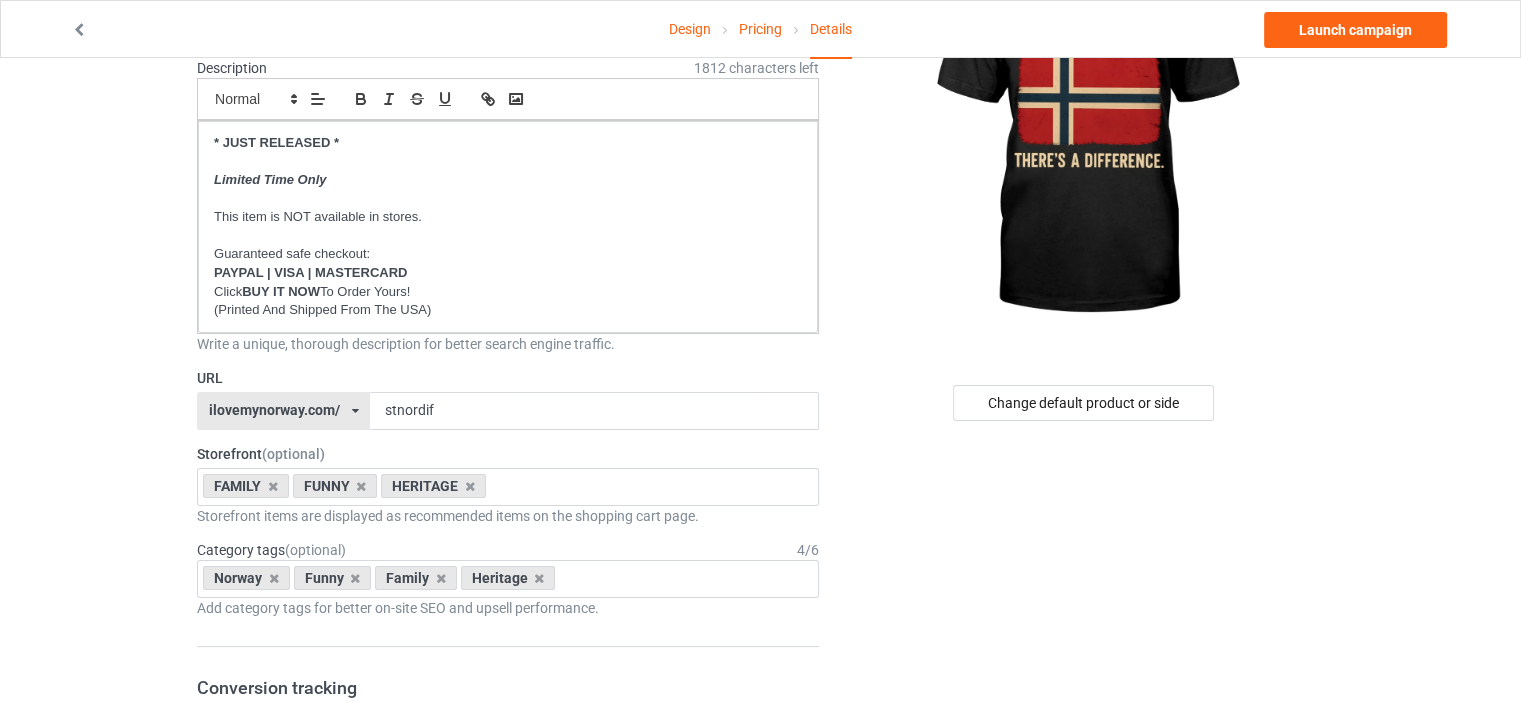scroll, scrollTop: 200, scrollLeft: 0, axis: vertical 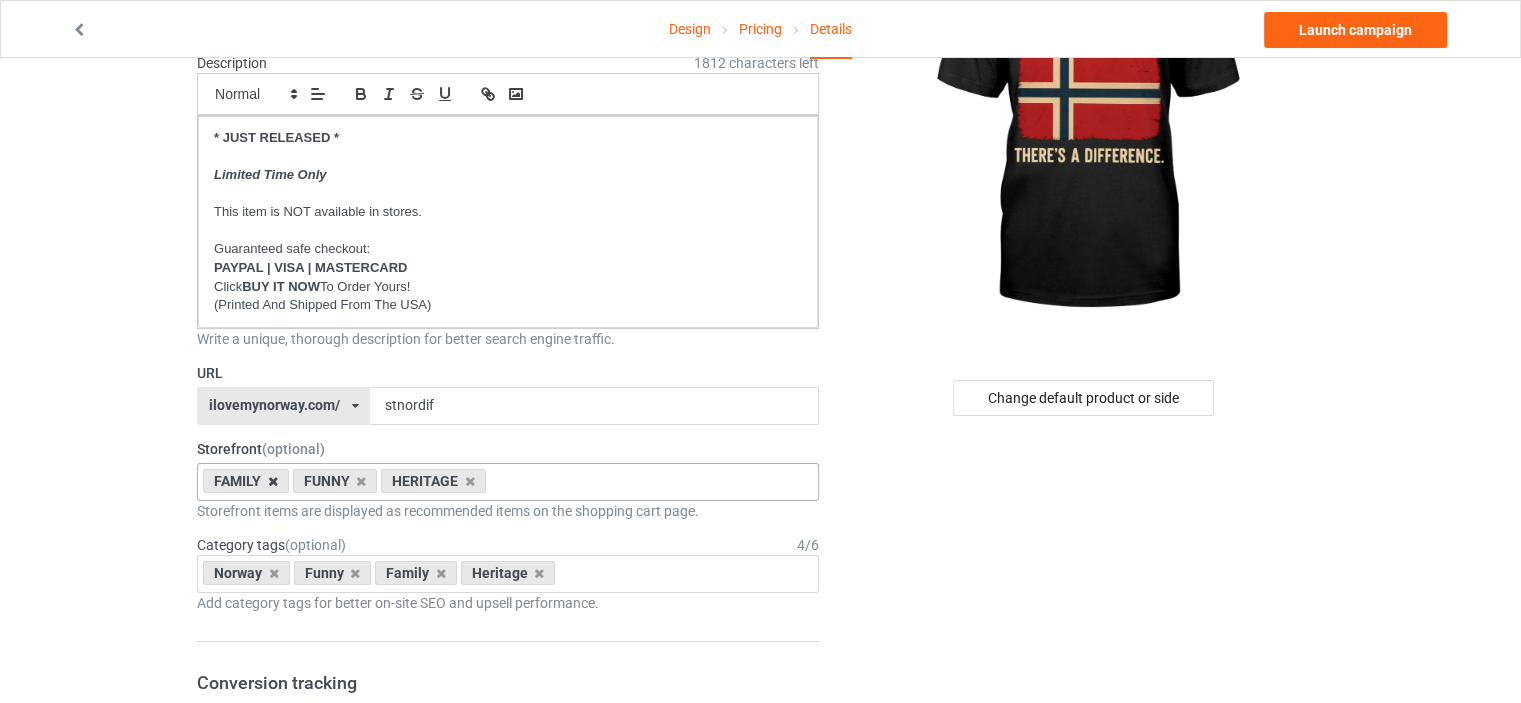 click at bounding box center (273, 481) 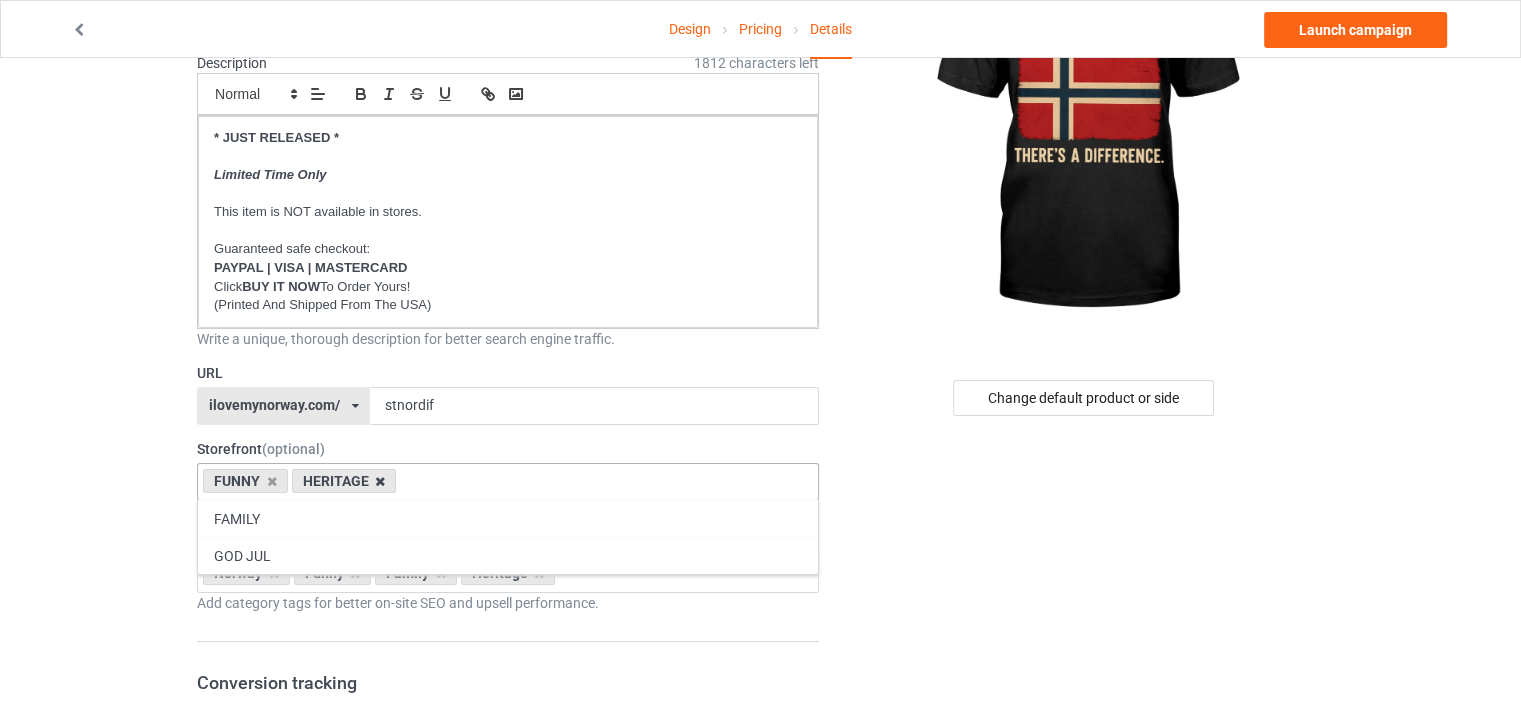 click at bounding box center (380, 481) 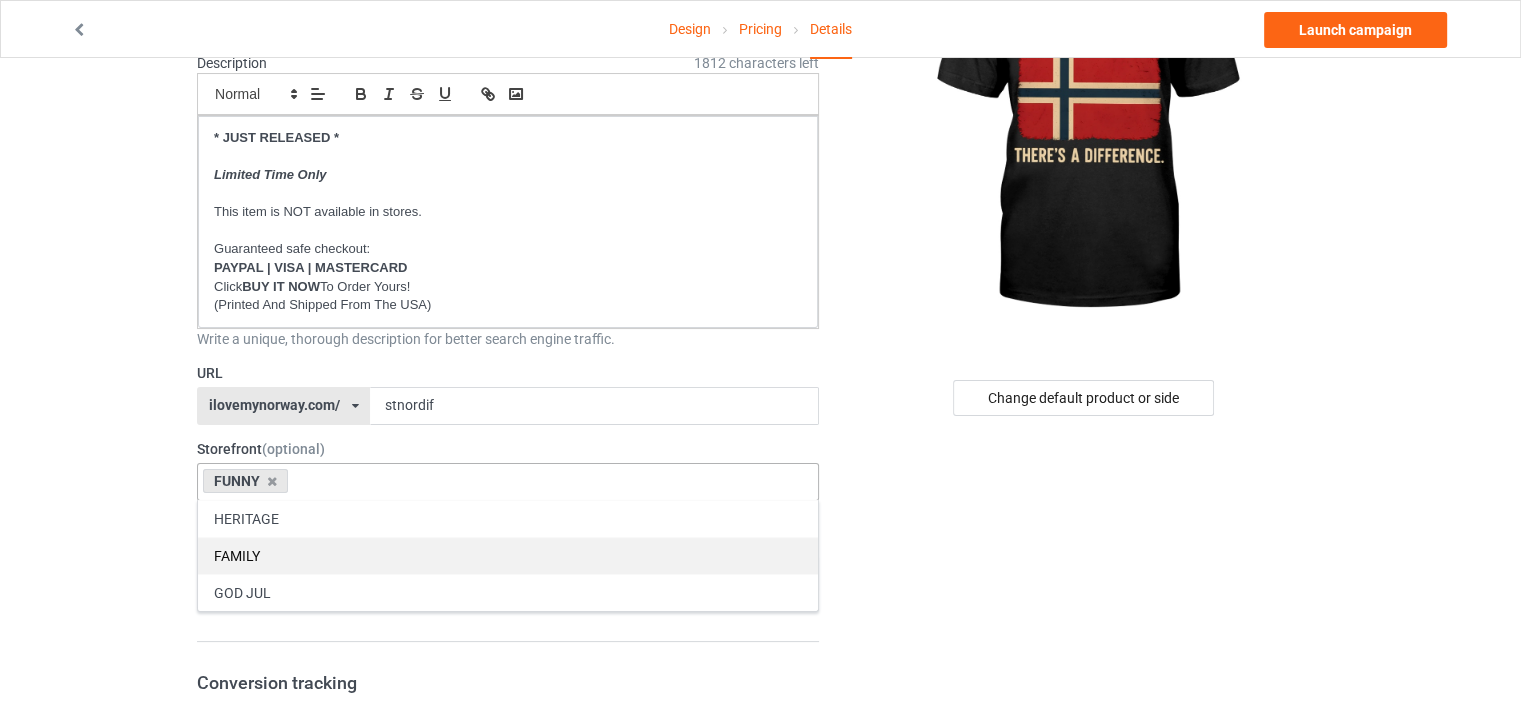 click on "FAMILY" at bounding box center (508, 555) 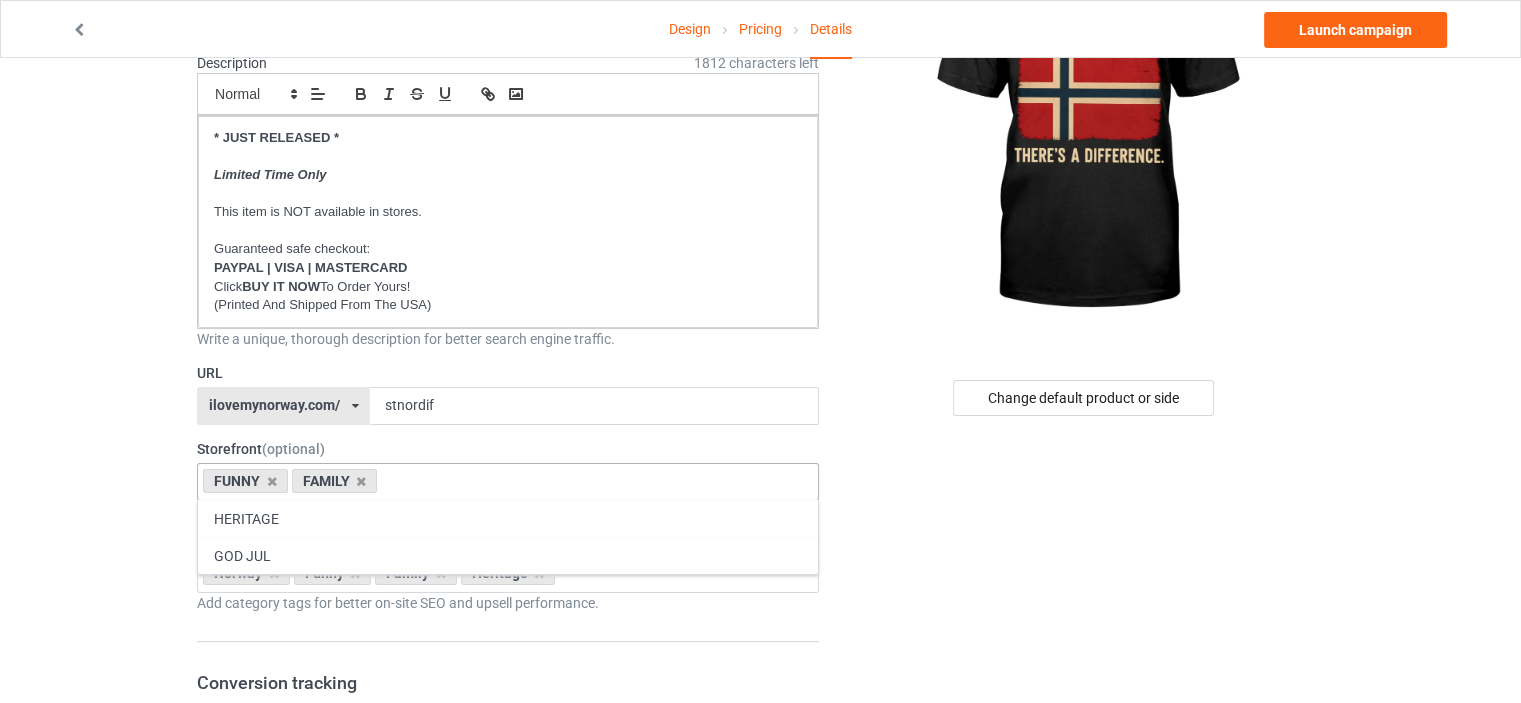 click on "HERITAGE" at bounding box center [508, 518] 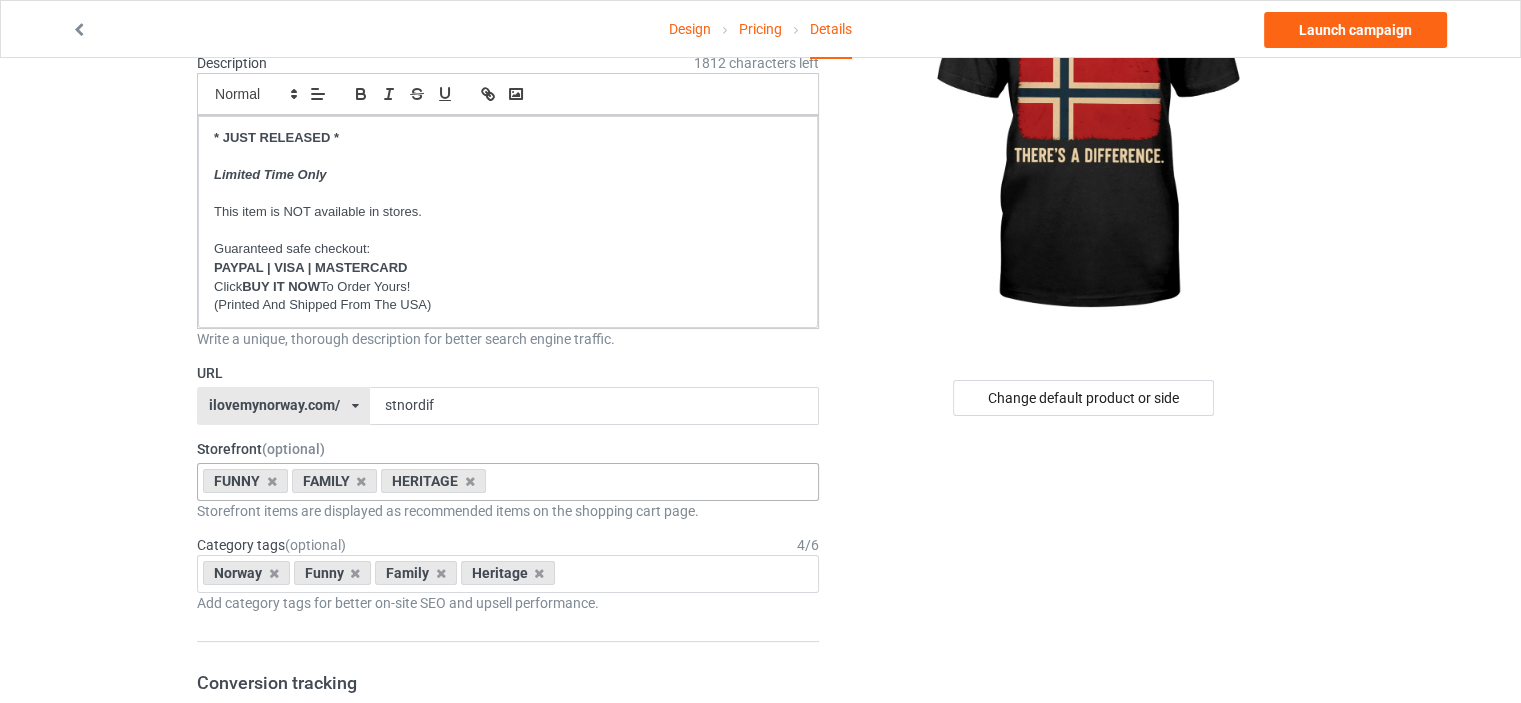 click on "Design Pricing Details Launch campaign Campaign Info Title (h1) 99   characters left I'M NOT STUBBORN I'M NORWEGIAN THERE'S A DIFFERENCE Create a catchy, unique title for better search engine traffic. Description 1812   characters left       Small Normal Large Big Huge                                                                                     * JUST RELEASED * Limited Time Only This item is NOT available in stores. Guaranteed safe checkout: PAYPAL | VISA | MASTERCARD Click  BUY IT NOW  To Order Yours! (Printed And Shipped From The USA) Write a unique, thorough description for better search engine traffic. URL ilovemynorway.com/ britishlook.net/ danishlegends.com/ familyworldgifts.com/ finnishlegends.com/ funnyteeworld.com/ ilovemyaustralia.com/ ilovemycanada.net/ ilovemydenmark.com/ ilovemyfinland.com/ ilovemyfrance.com/ ilovemygermany.com/ ilovemygnomes.com/ ilovemyireland.com/ ilovemyitaly.com/ ilovemynetherlands.com/ ilovemynorway.com/ ilovemypoland.com/ ilovemyredhair.net/ ilovemyscotland.com/" at bounding box center (760, 958) 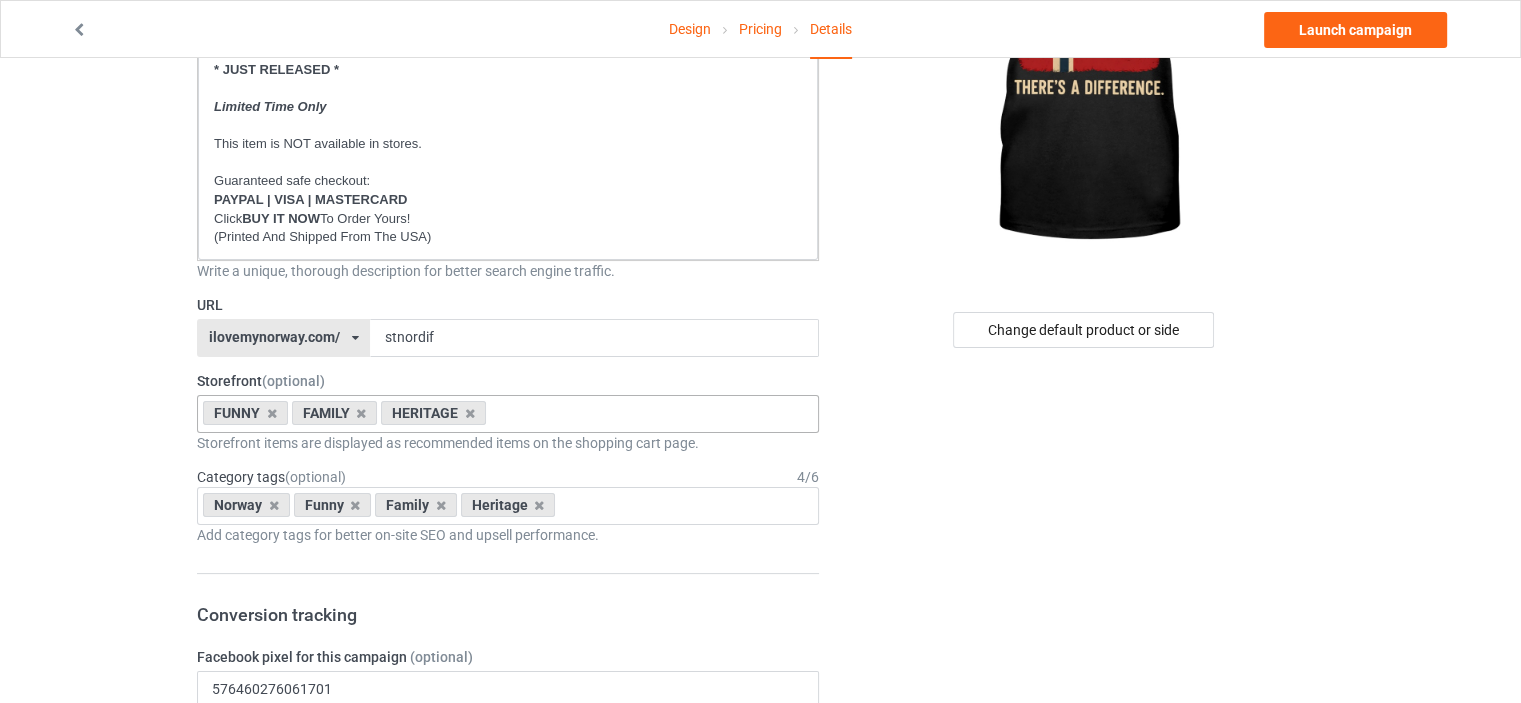 scroll, scrollTop: 300, scrollLeft: 0, axis: vertical 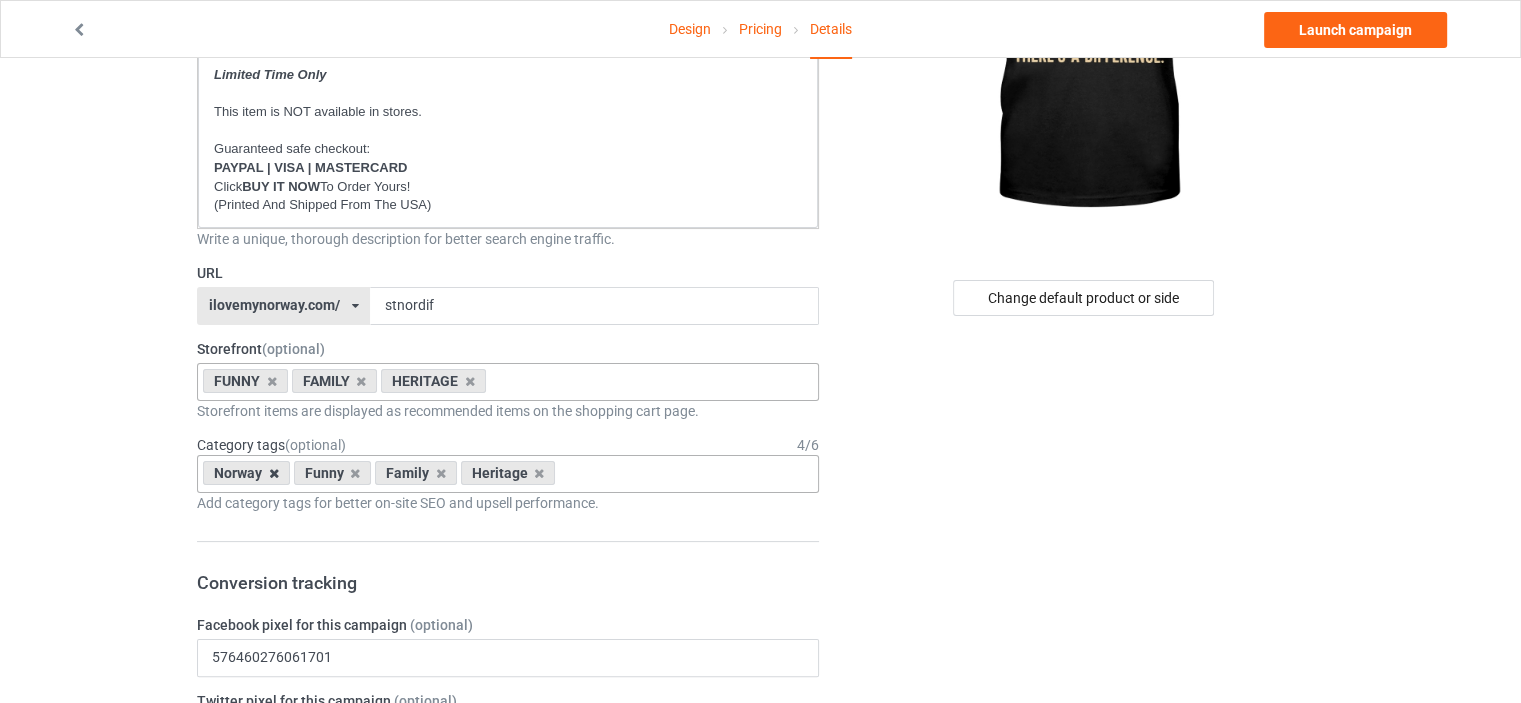 click at bounding box center [274, 473] 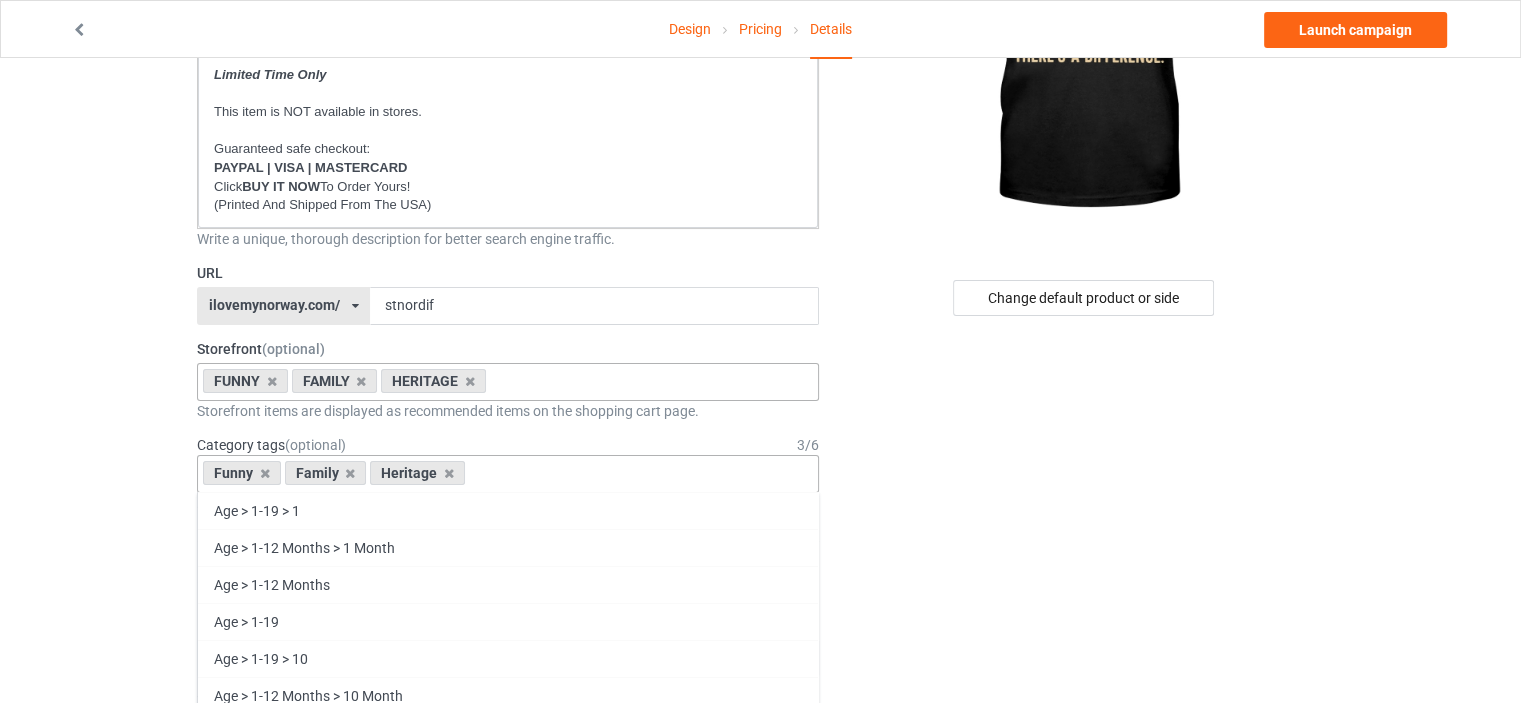 click on "Funny" at bounding box center [242, 473] 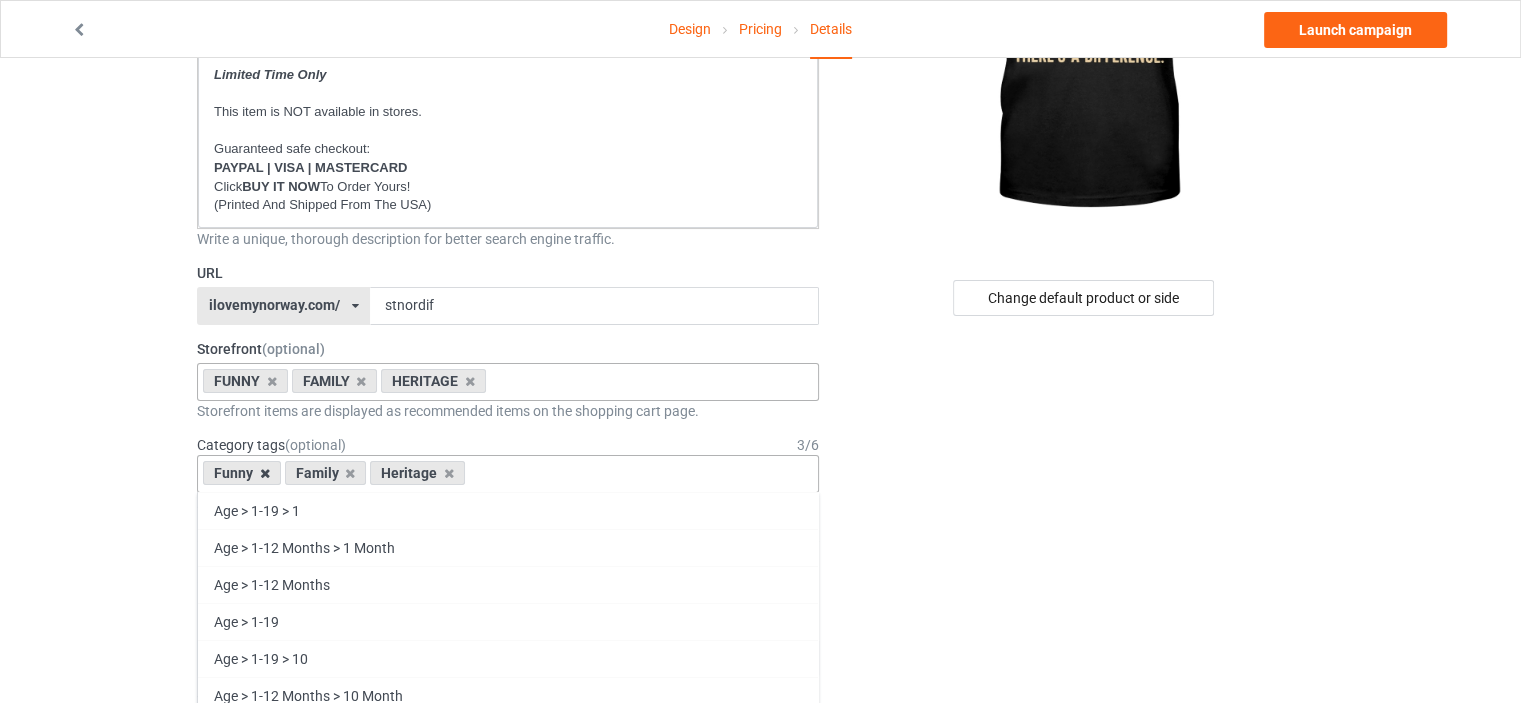 click at bounding box center (265, 473) 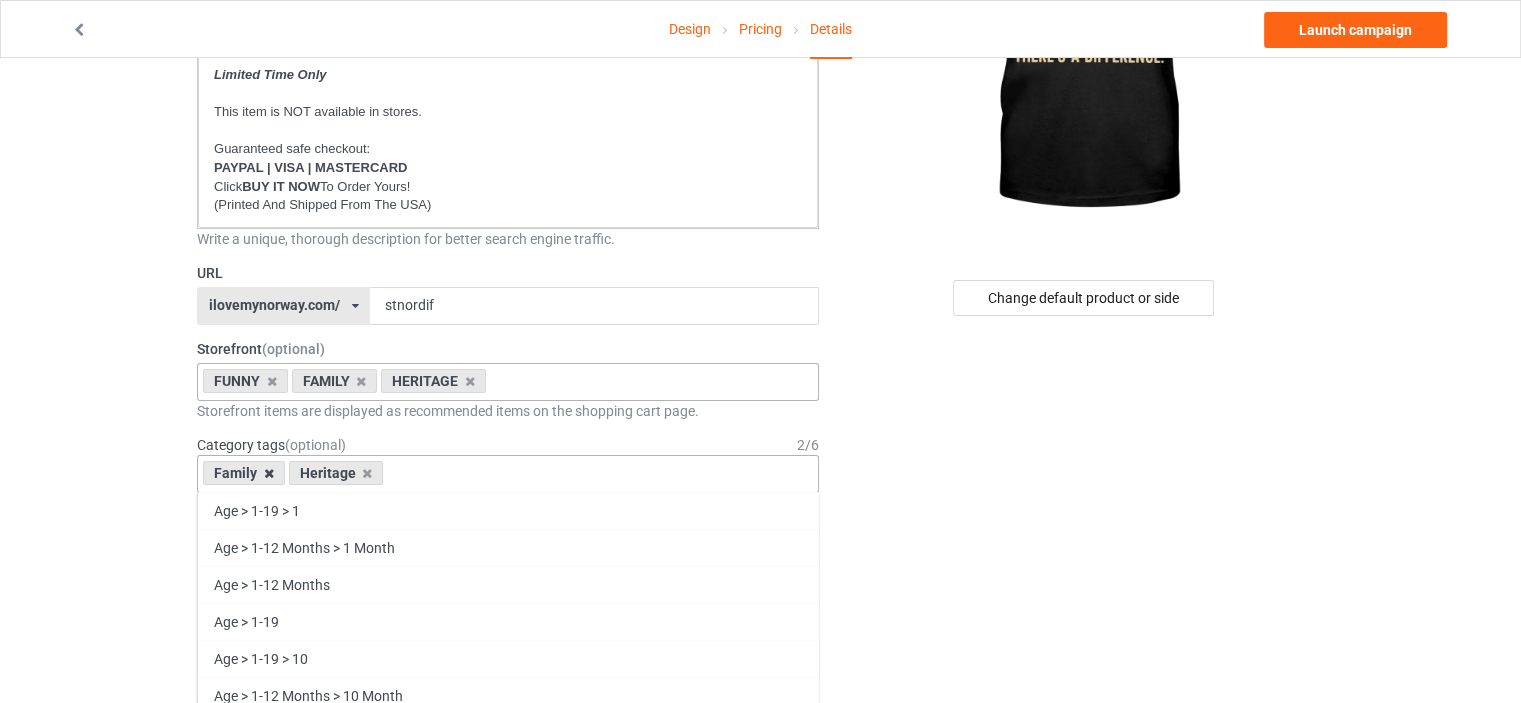 click at bounding box center (269, 473) 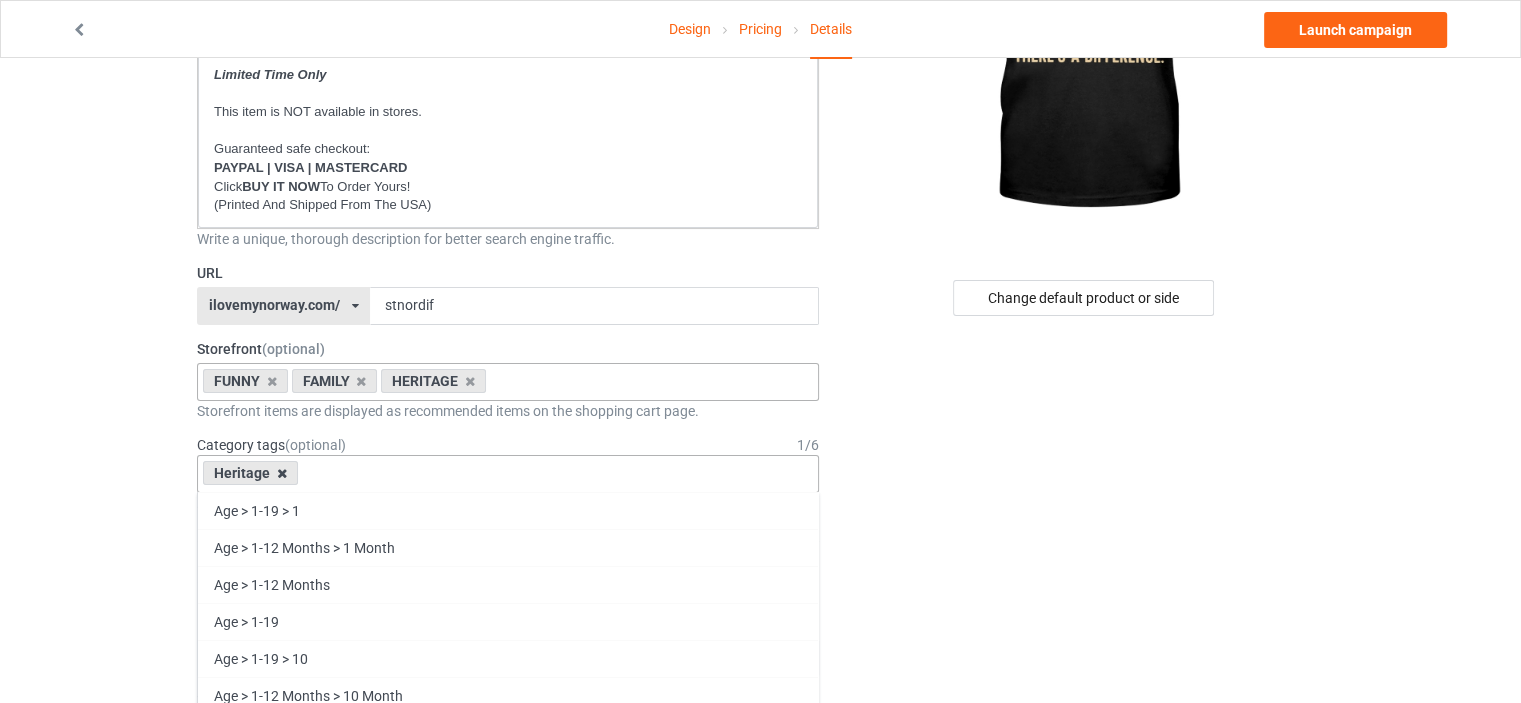 drag, startPoint x: 277, startPoint y: 471, endPoint x: 548, endPoint y: 513, distance: 274.2353 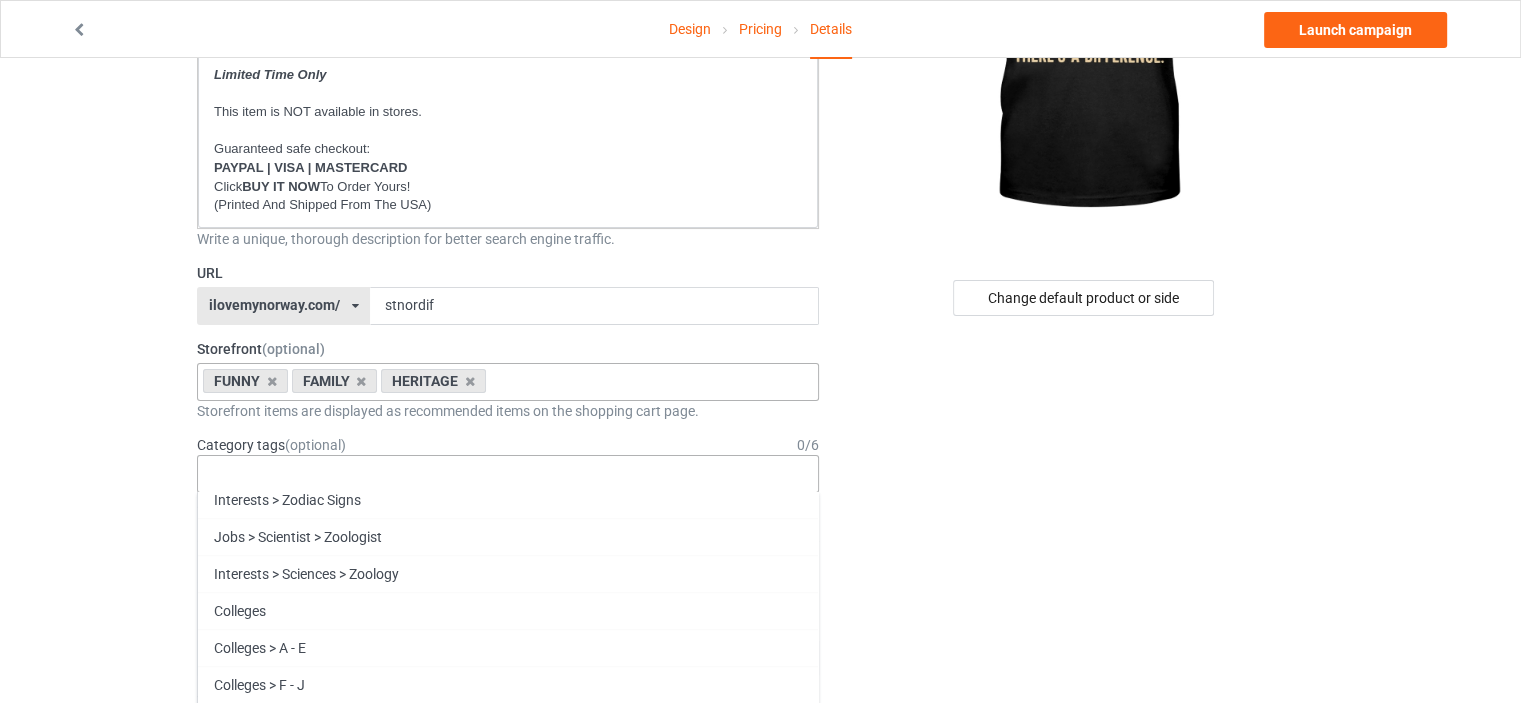 scroll, scrollTop: 85751, scrollLeft: 0, axis: vertical 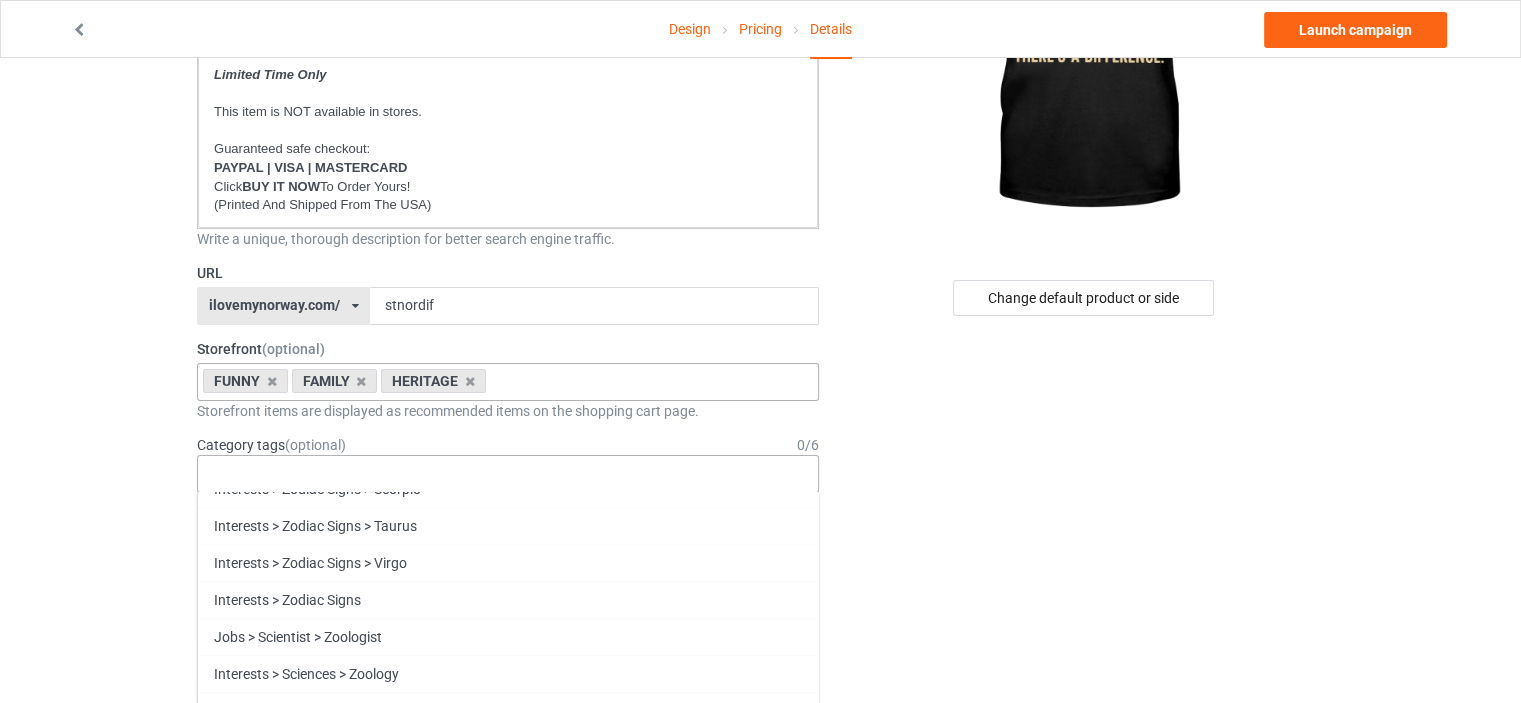 click on "Funny" at bounding box center [508, 1043] 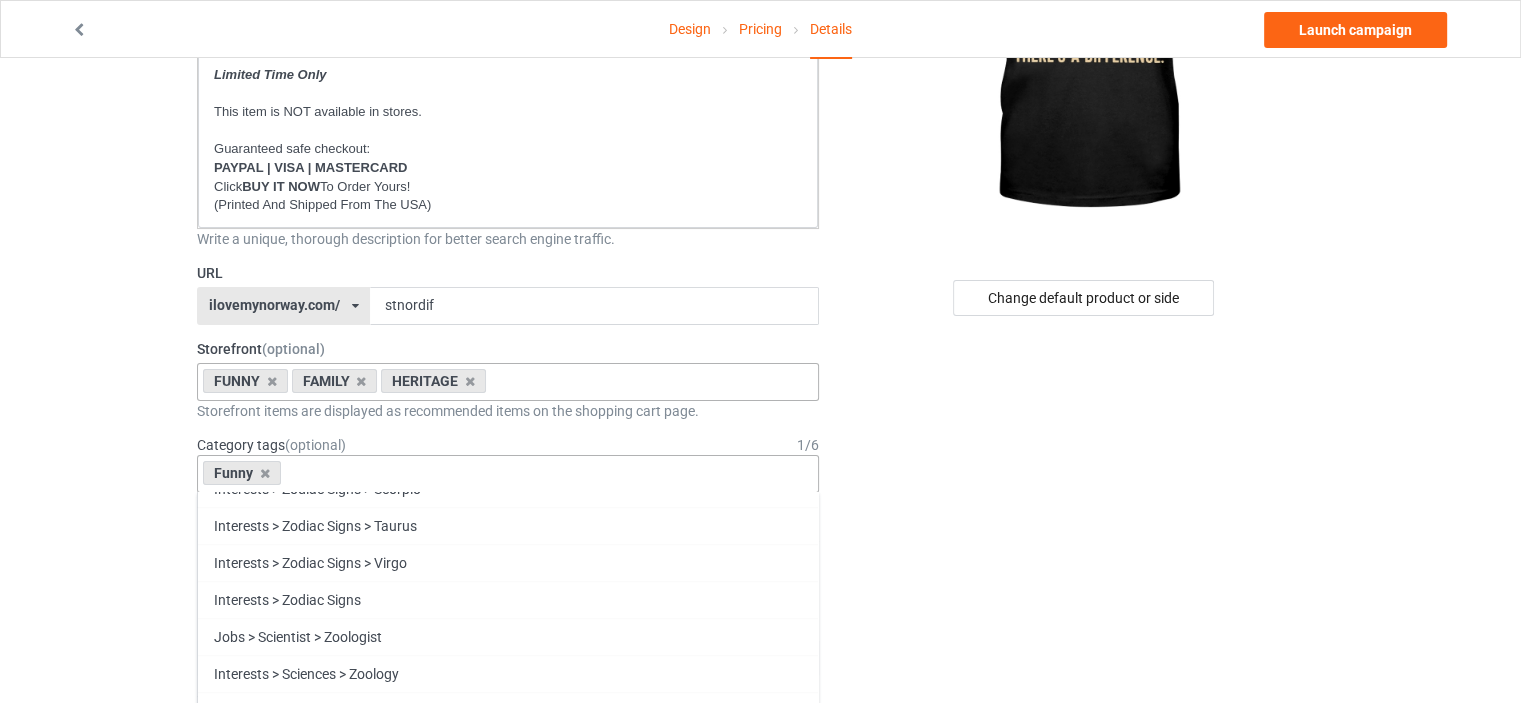 click on "Family" at bounding box center (508, 1043) 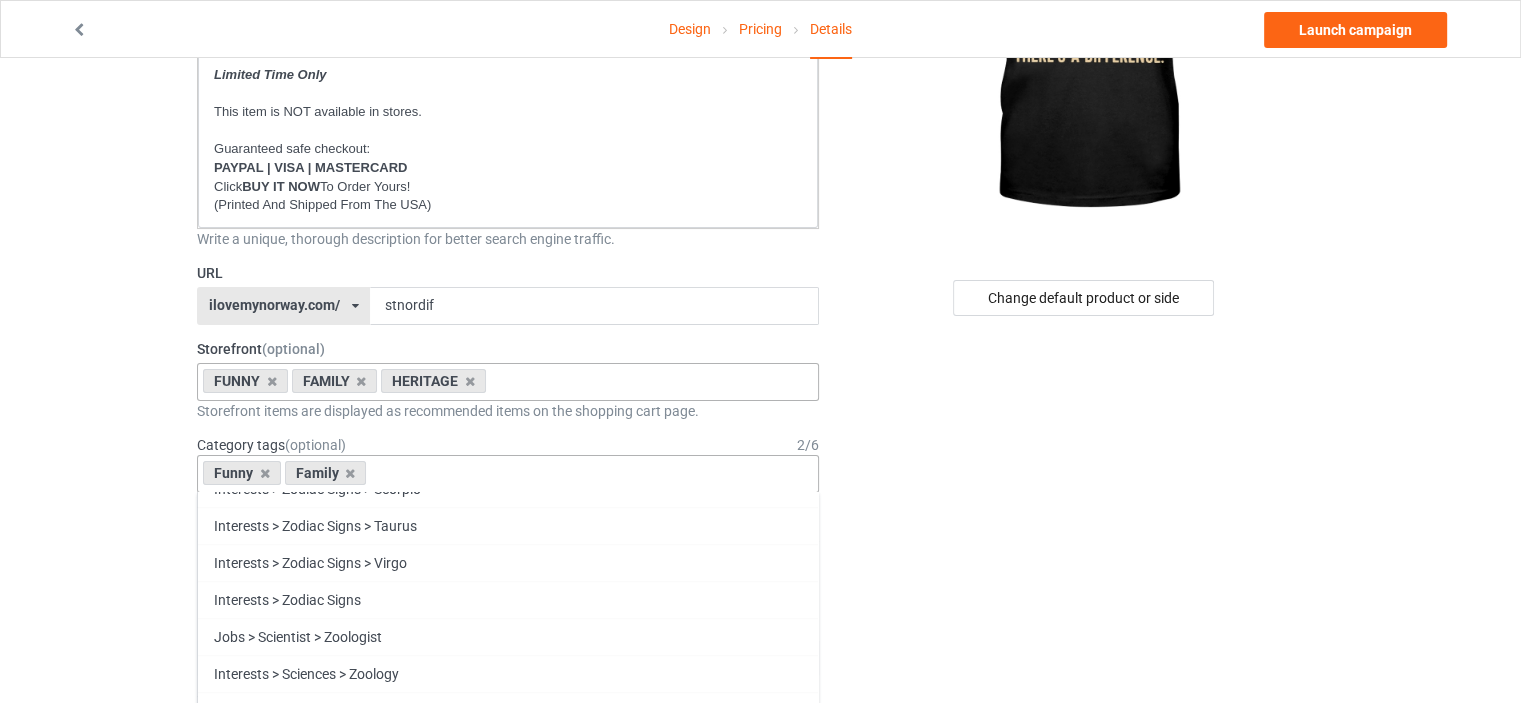 click on "Heritage" at bounding box center [508, 1043] 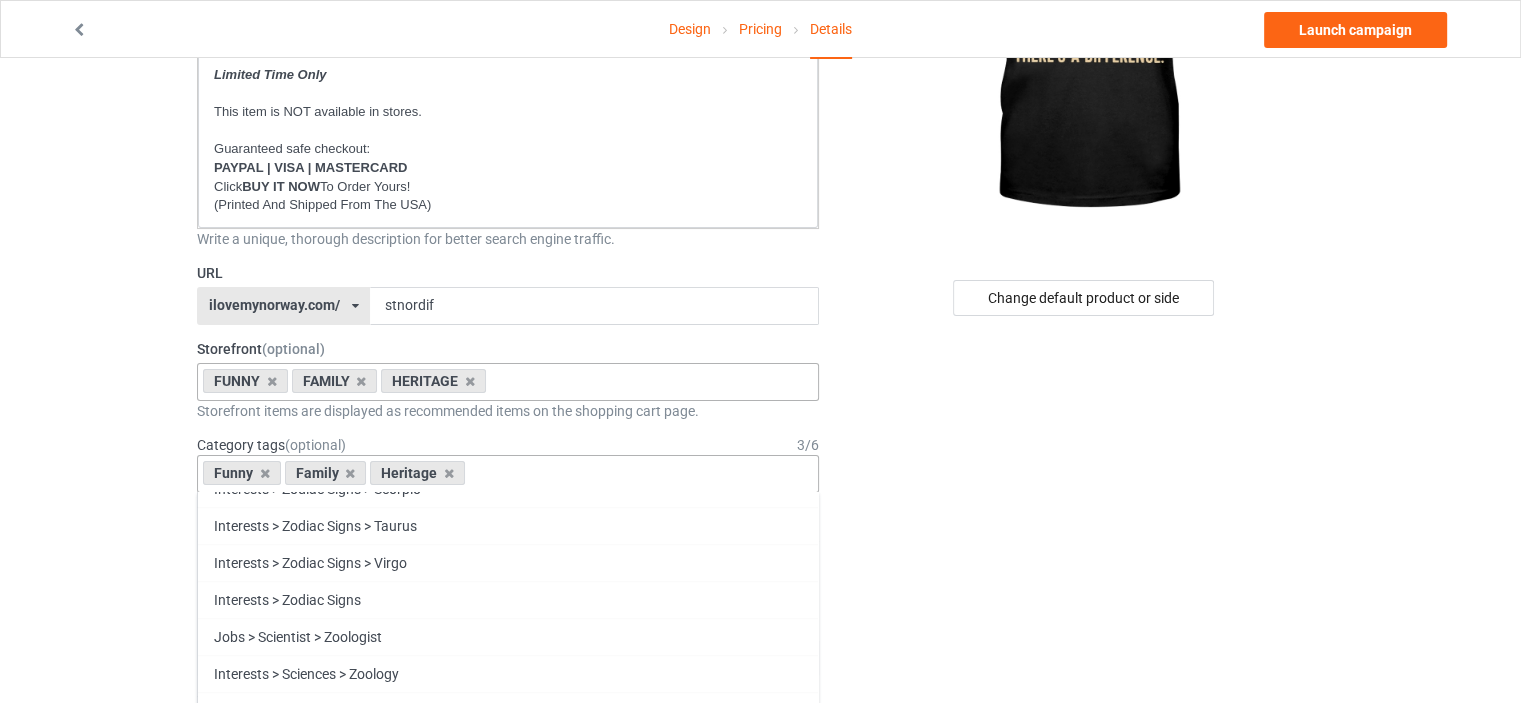 scroll, scrollTop: 85740, scrollLeft: 0, axis: vertical 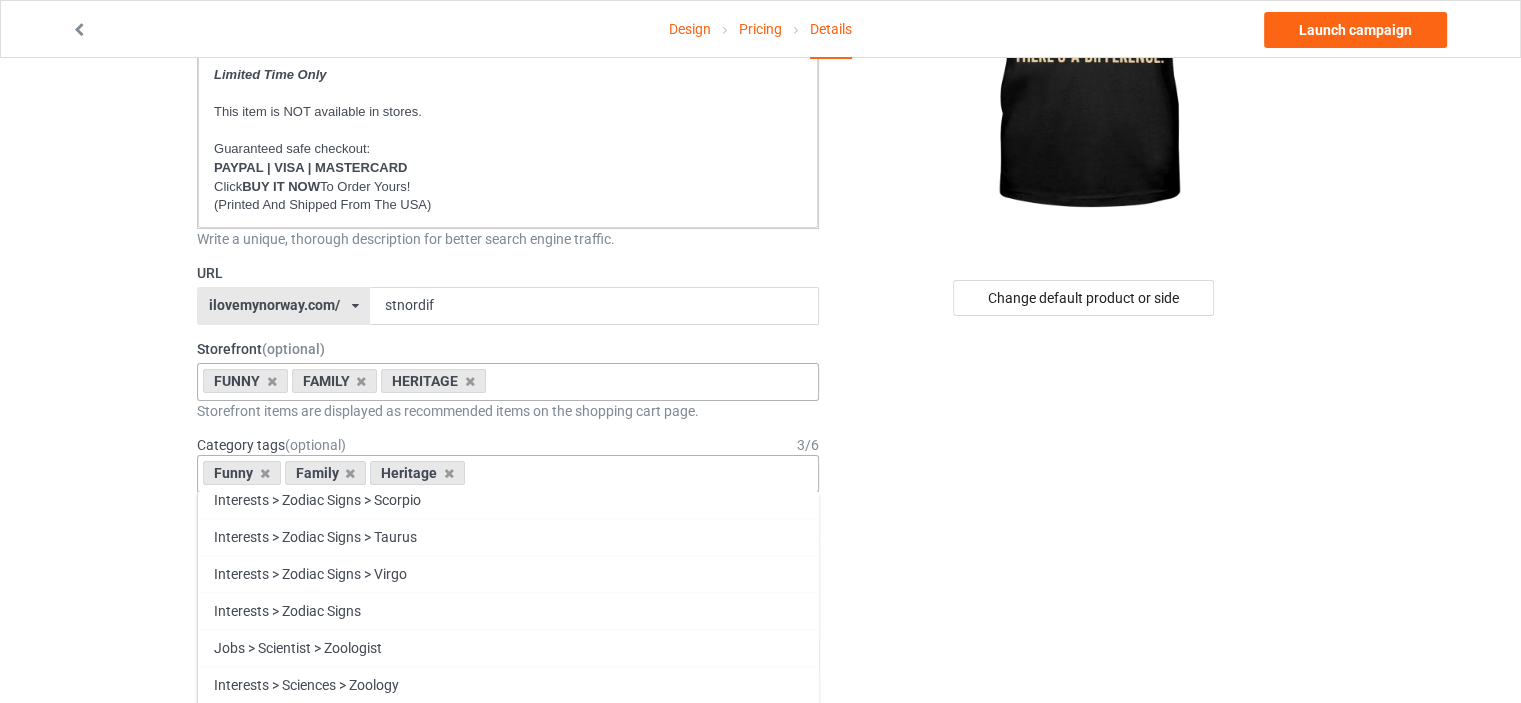 click on "Norway" at bounding box center (508, 1017) 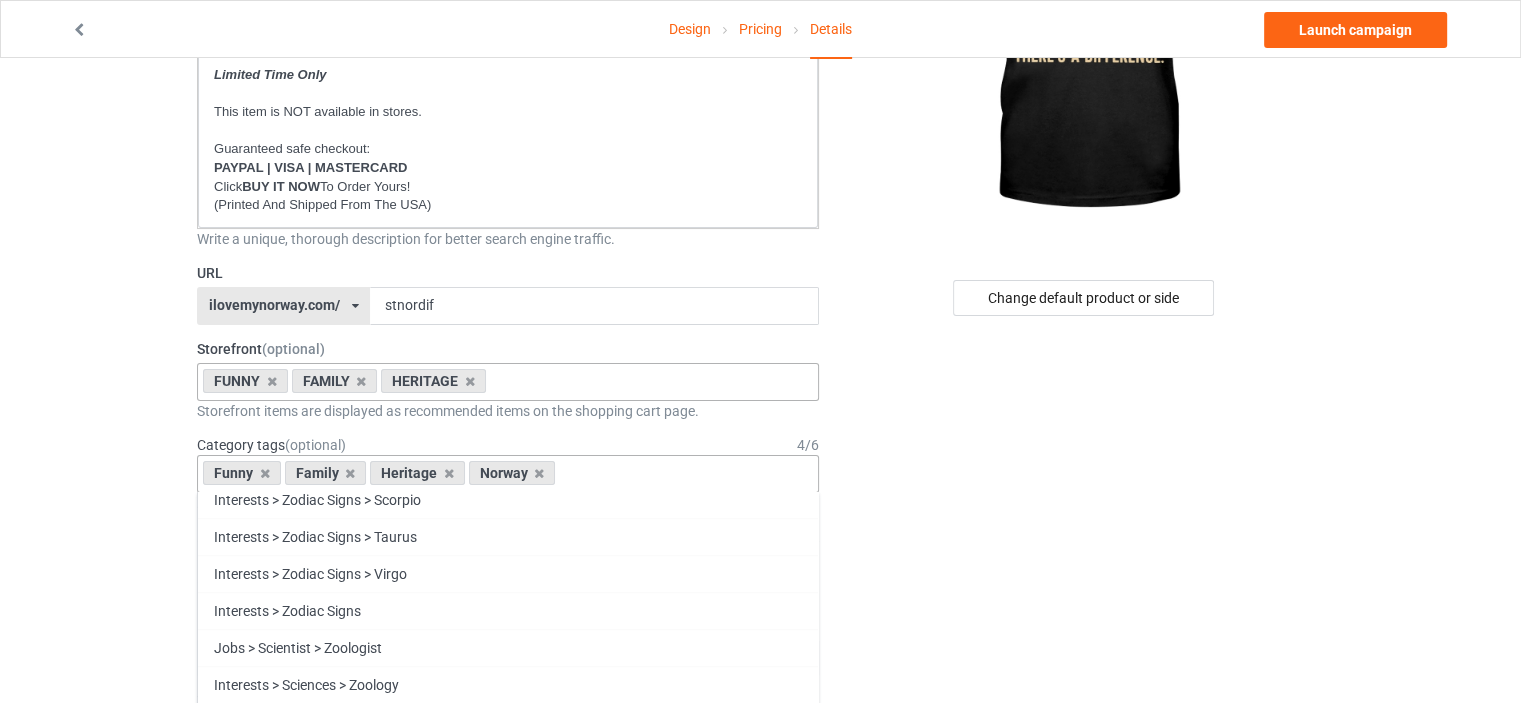scroll, scrollTop: 85704, scrollLeft: 0, axis: vertical 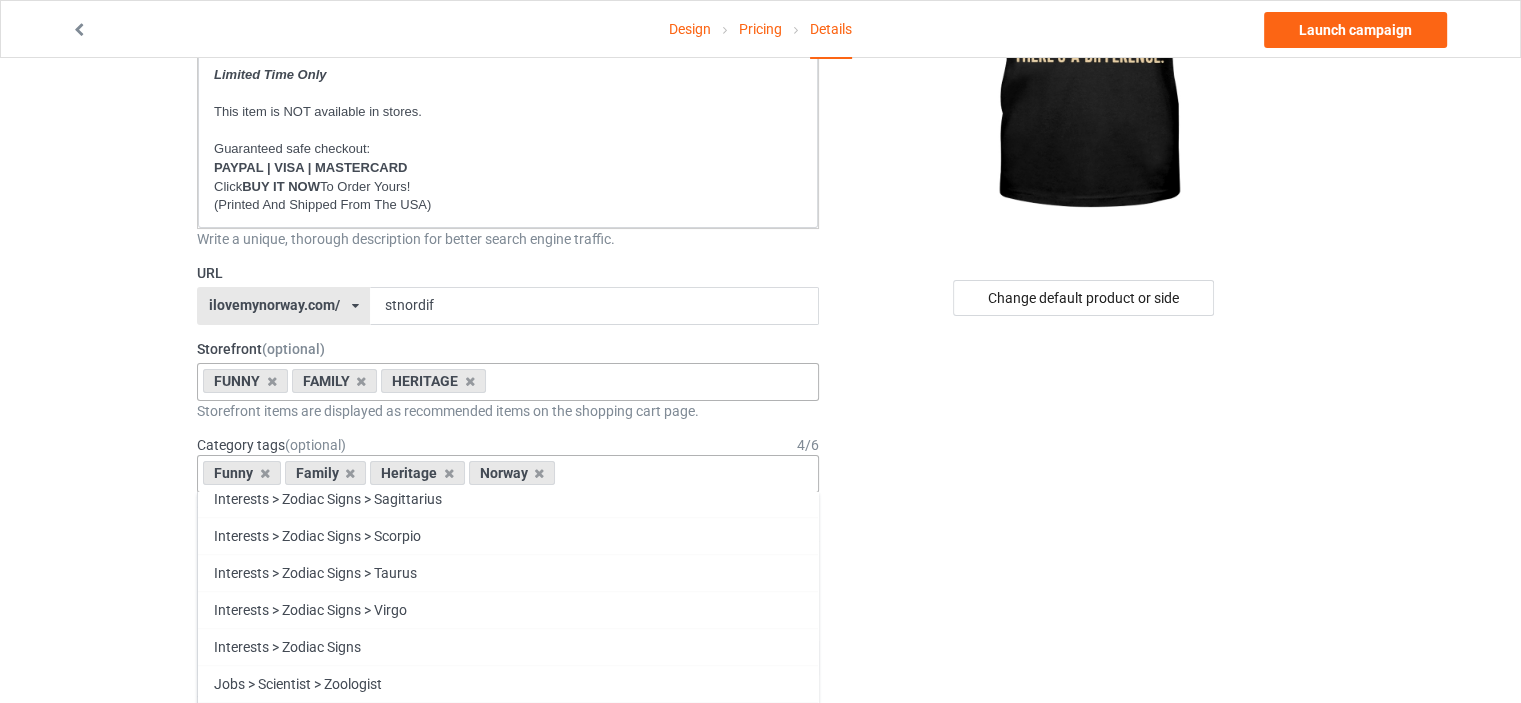 click on "Change default product or side" at bounding box center [1085, 858] 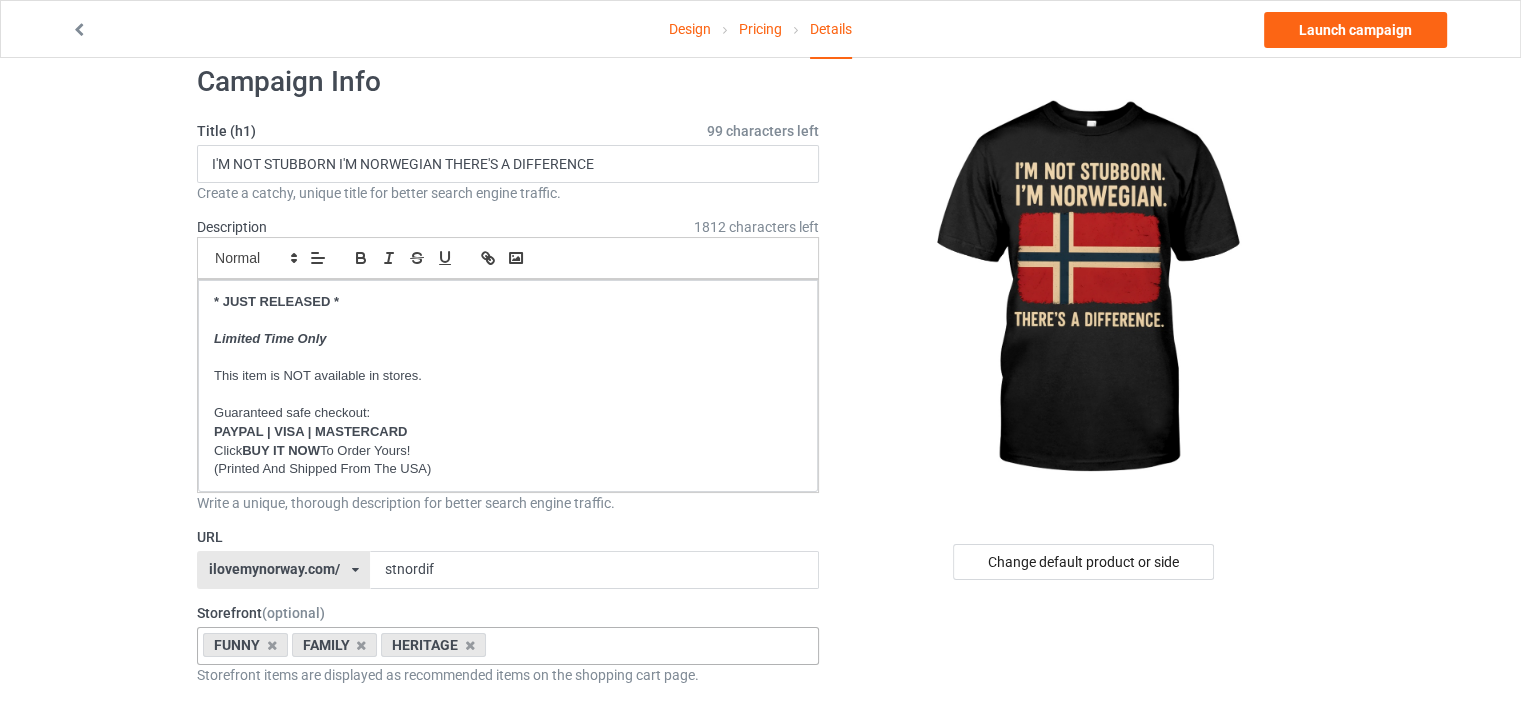 scroll, scrollTop: 0, scrollLeft: 0, axis: both 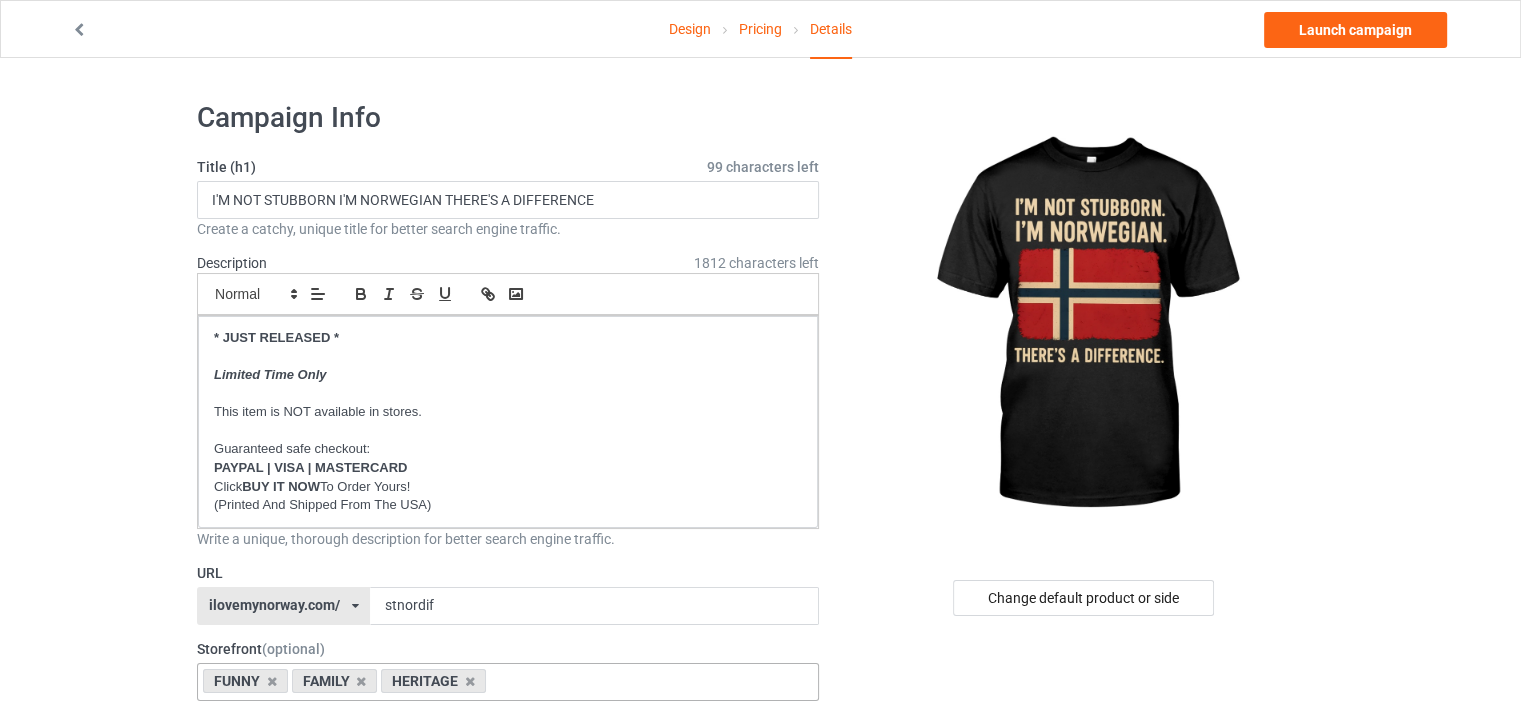 click on "Design" at bounding box center [690, 29] 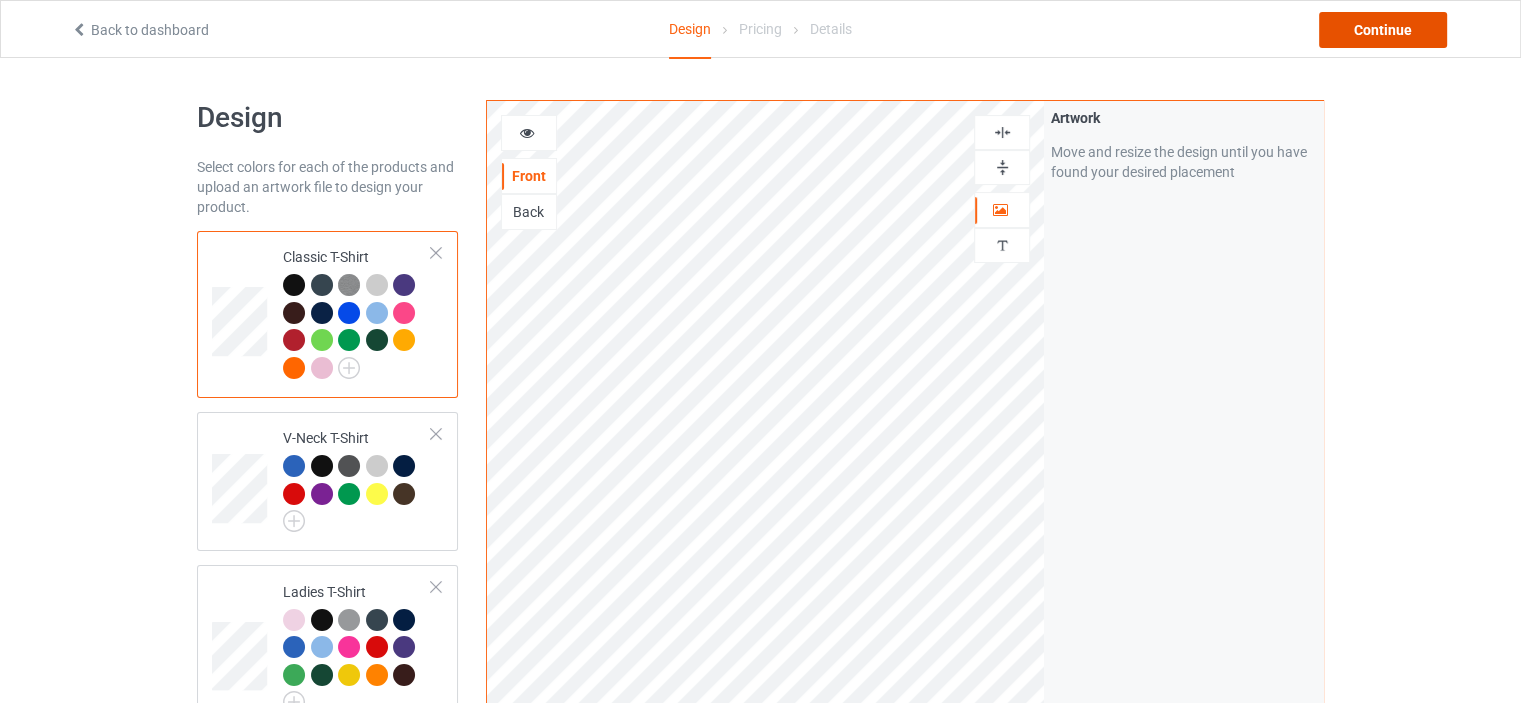click on "Continue" at bounding box center (1383, 30) 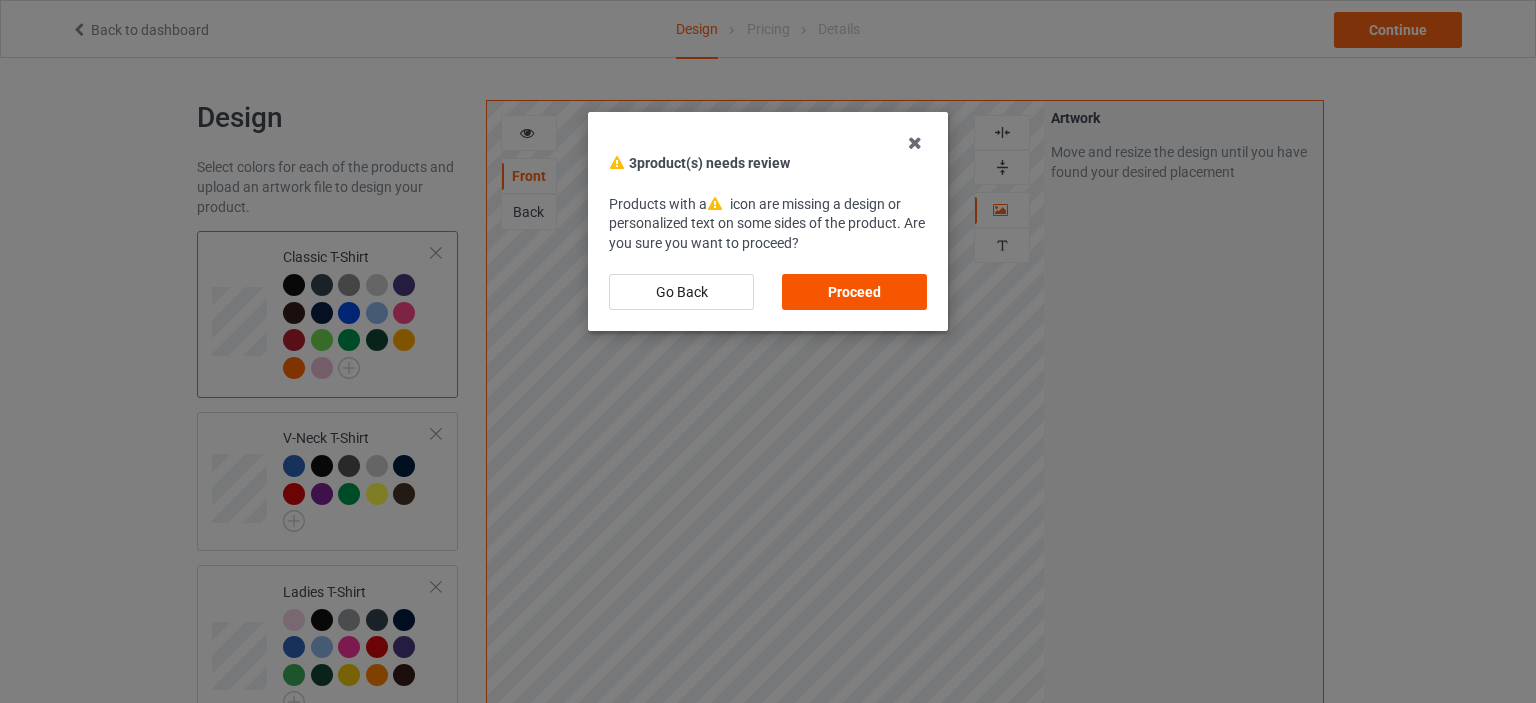 click on "Proceed" at bounding box center (854, 292) 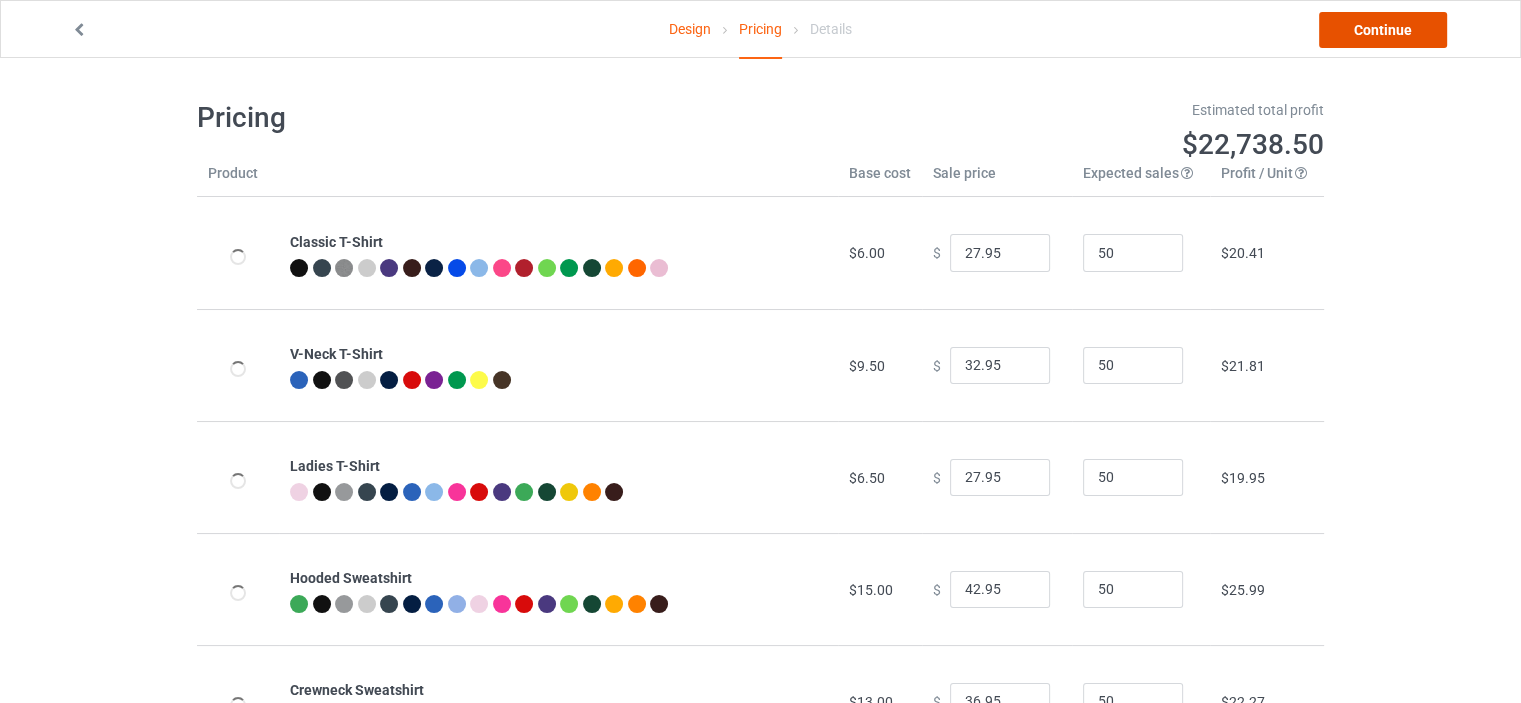 click on "Continue" at bounding box center (1383, 30) 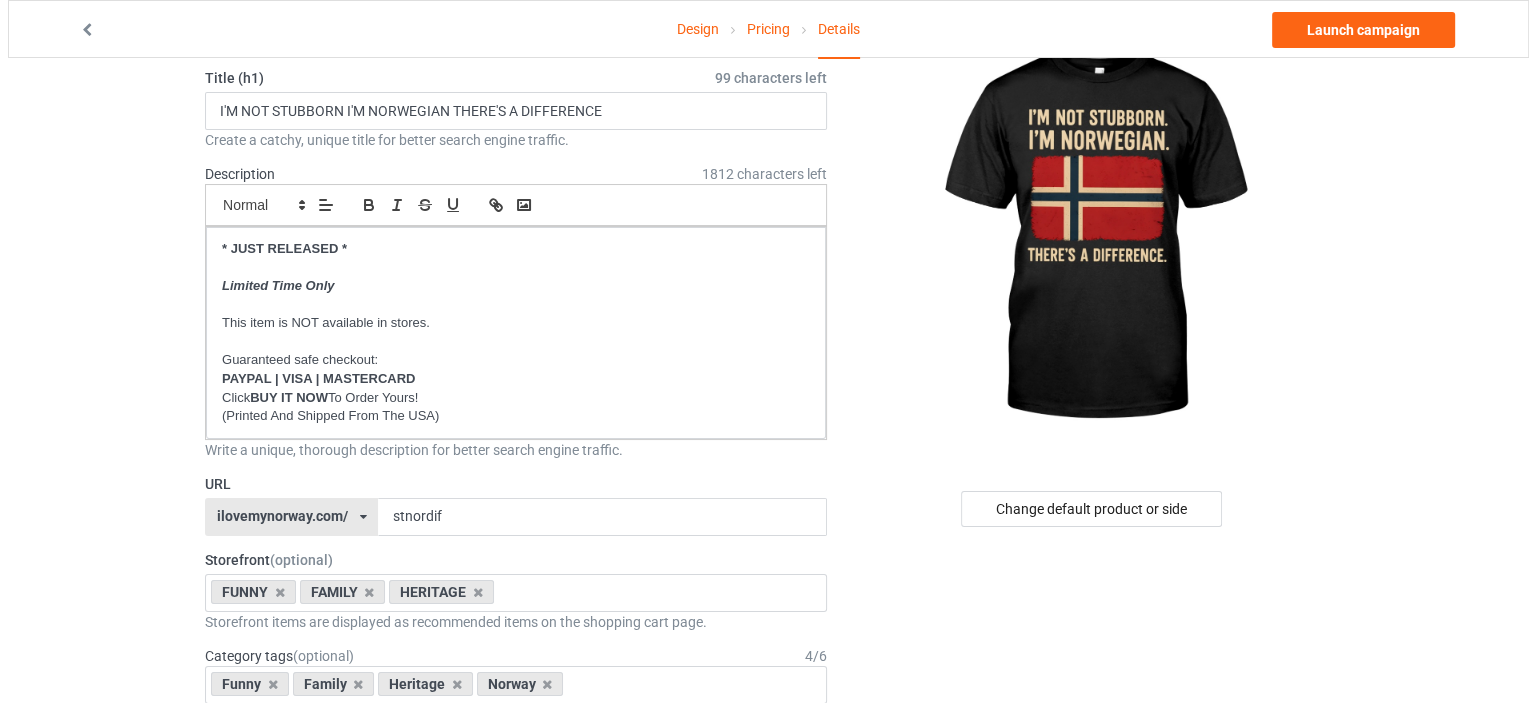 scroll, scrollTop: 0, scrollLeft: 0, axis: both 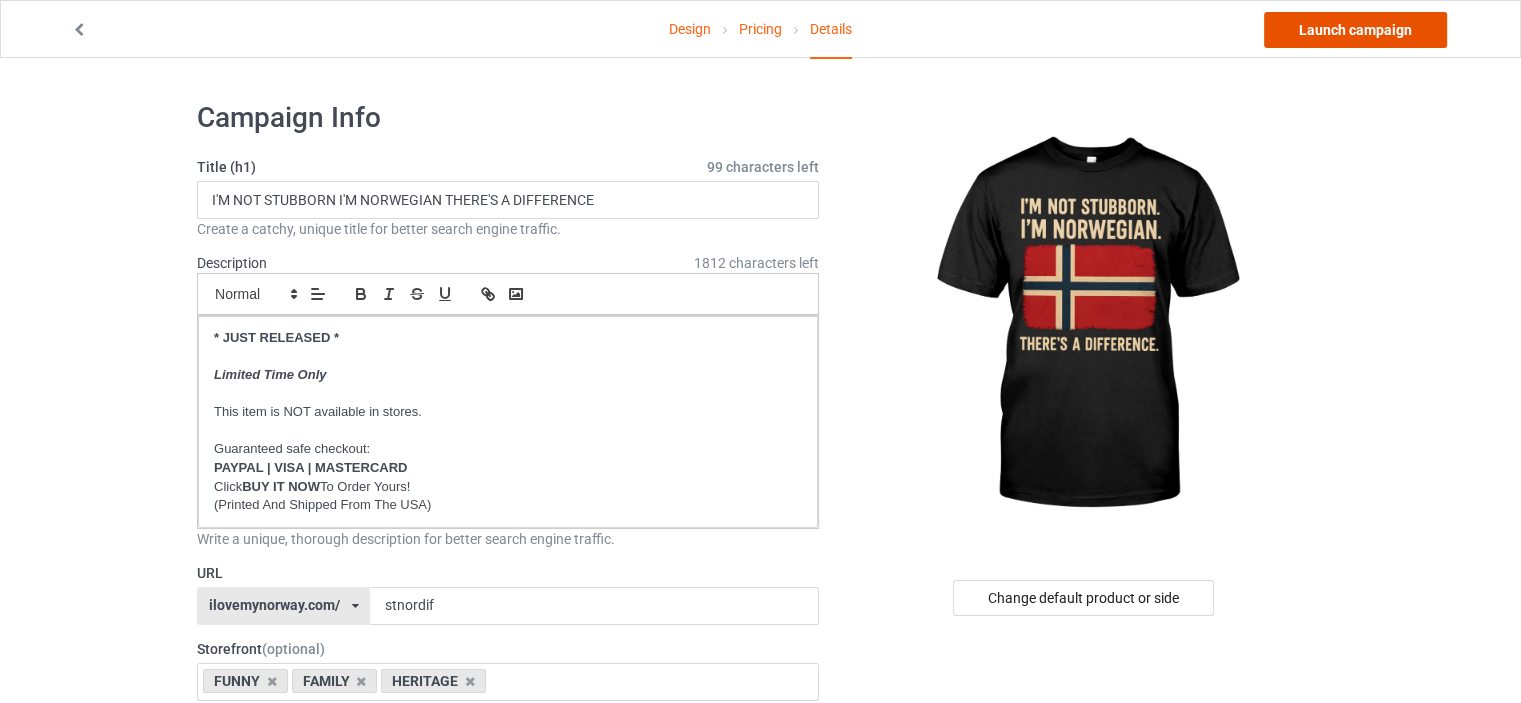 click on "Launch campaign" at bounding box center (1355, 30) 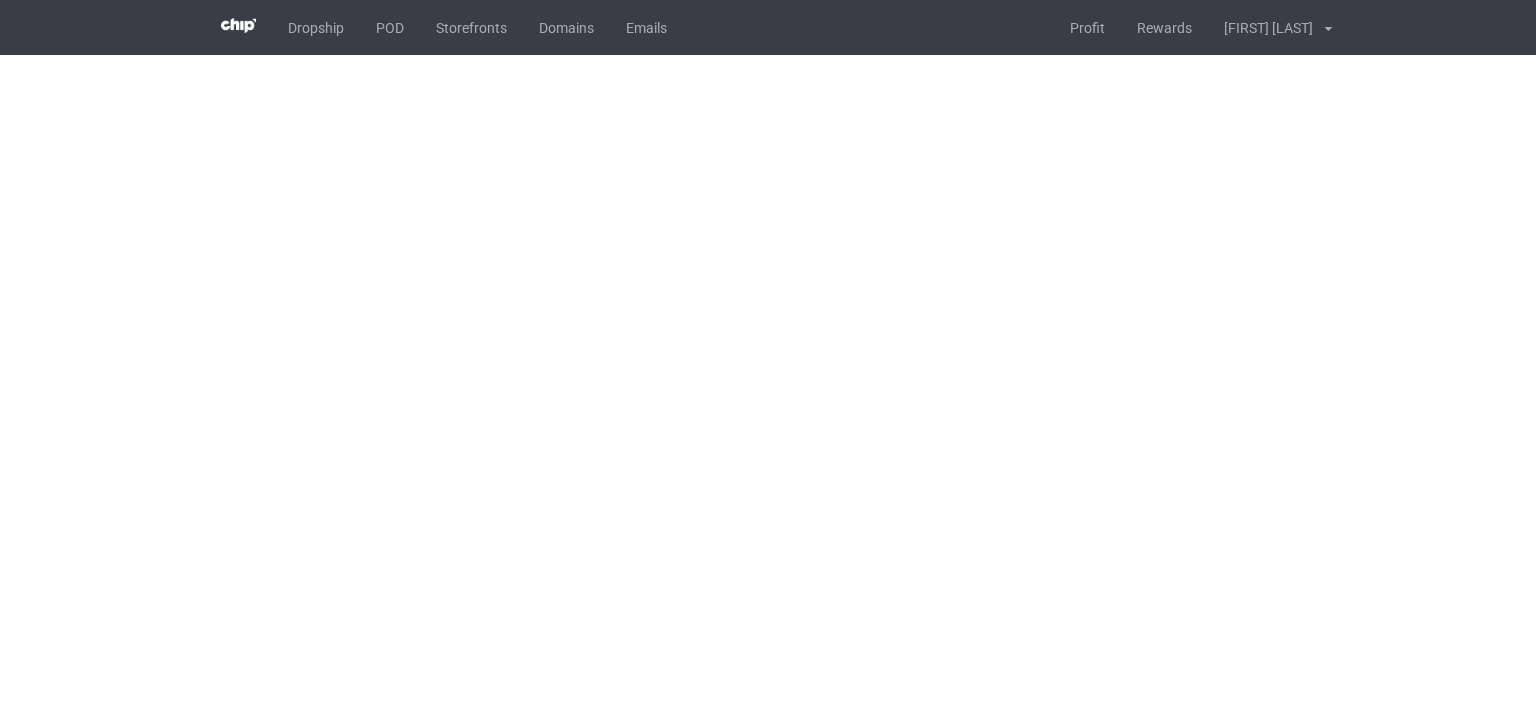 scroll, scrollTop: 0, scrollLeft: 0, axis: both 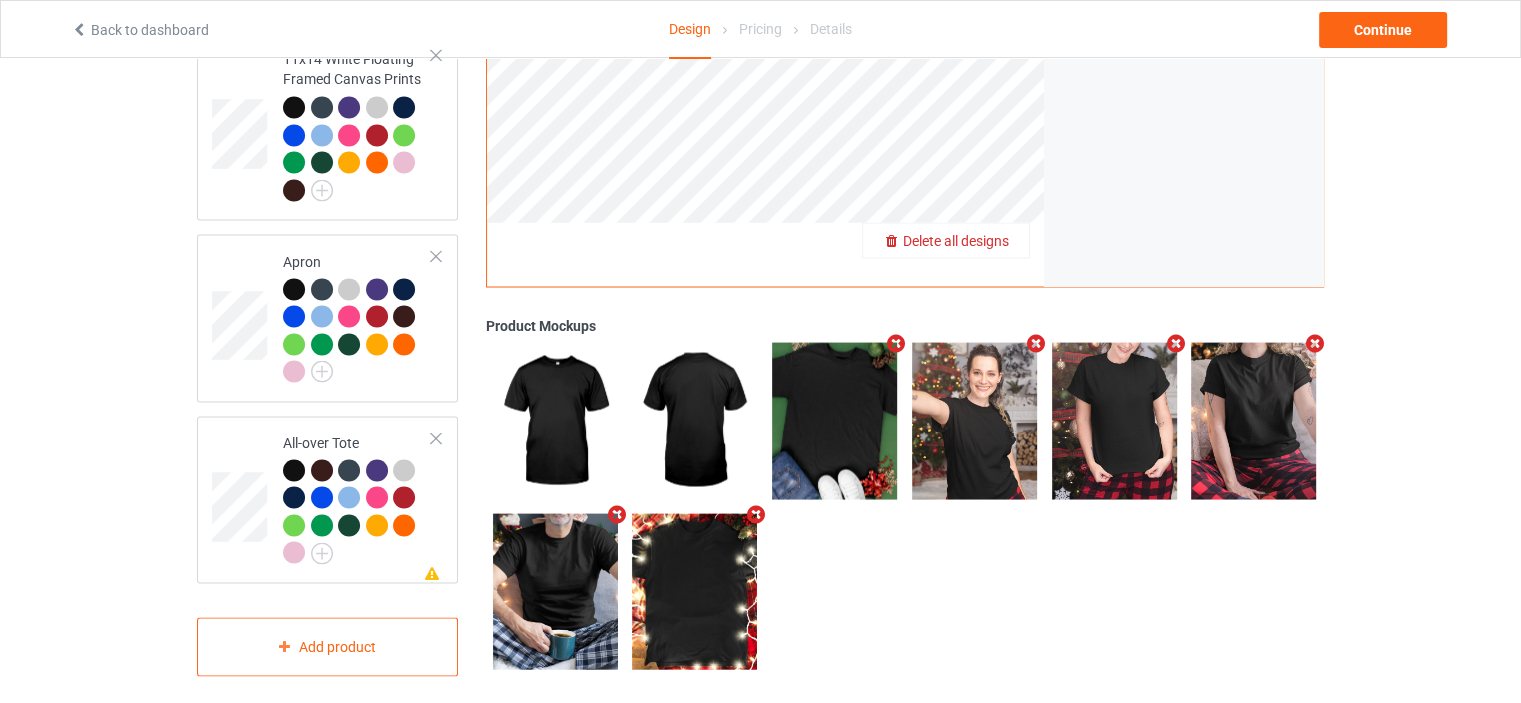 click on "Delete all designs" at bounding box center [956, 240] 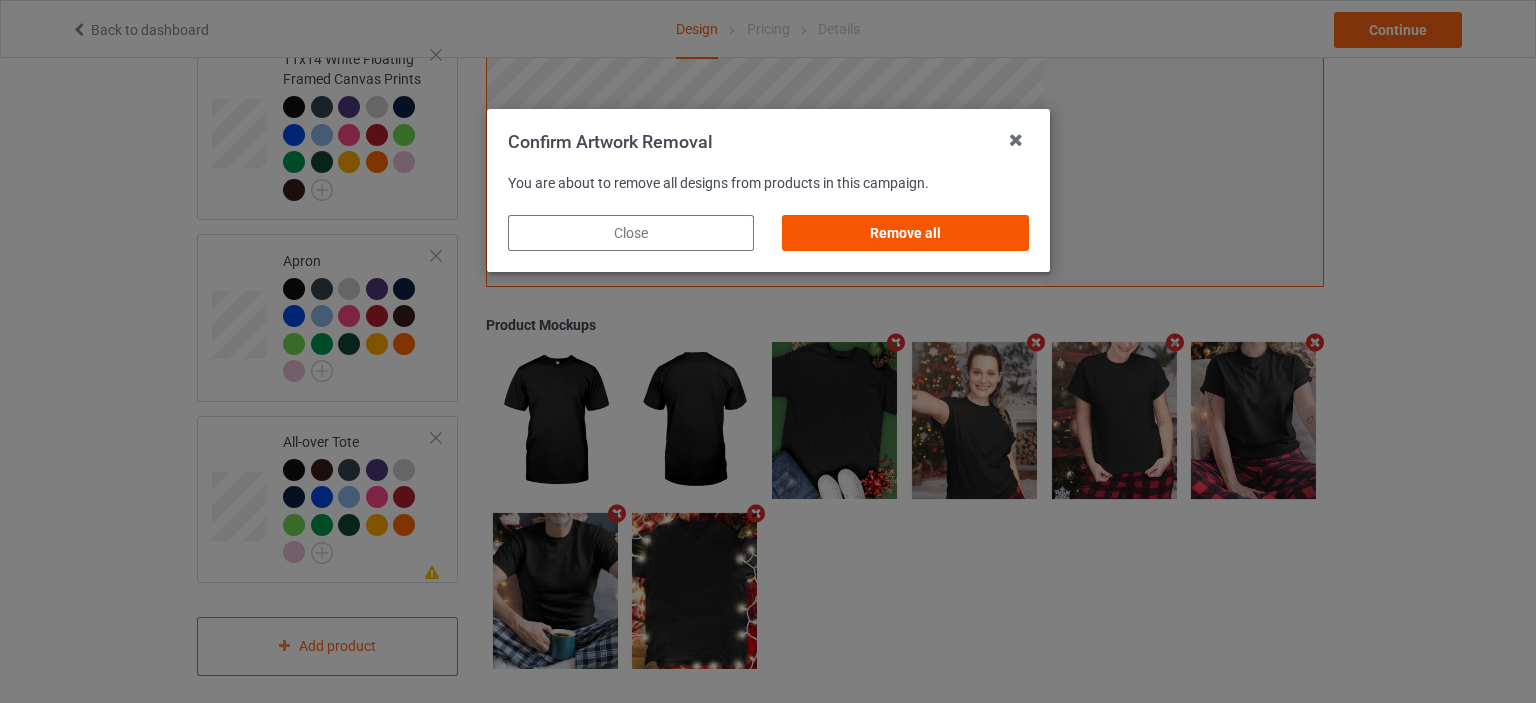 click on "Remove all" at bounding box center (905, 233) 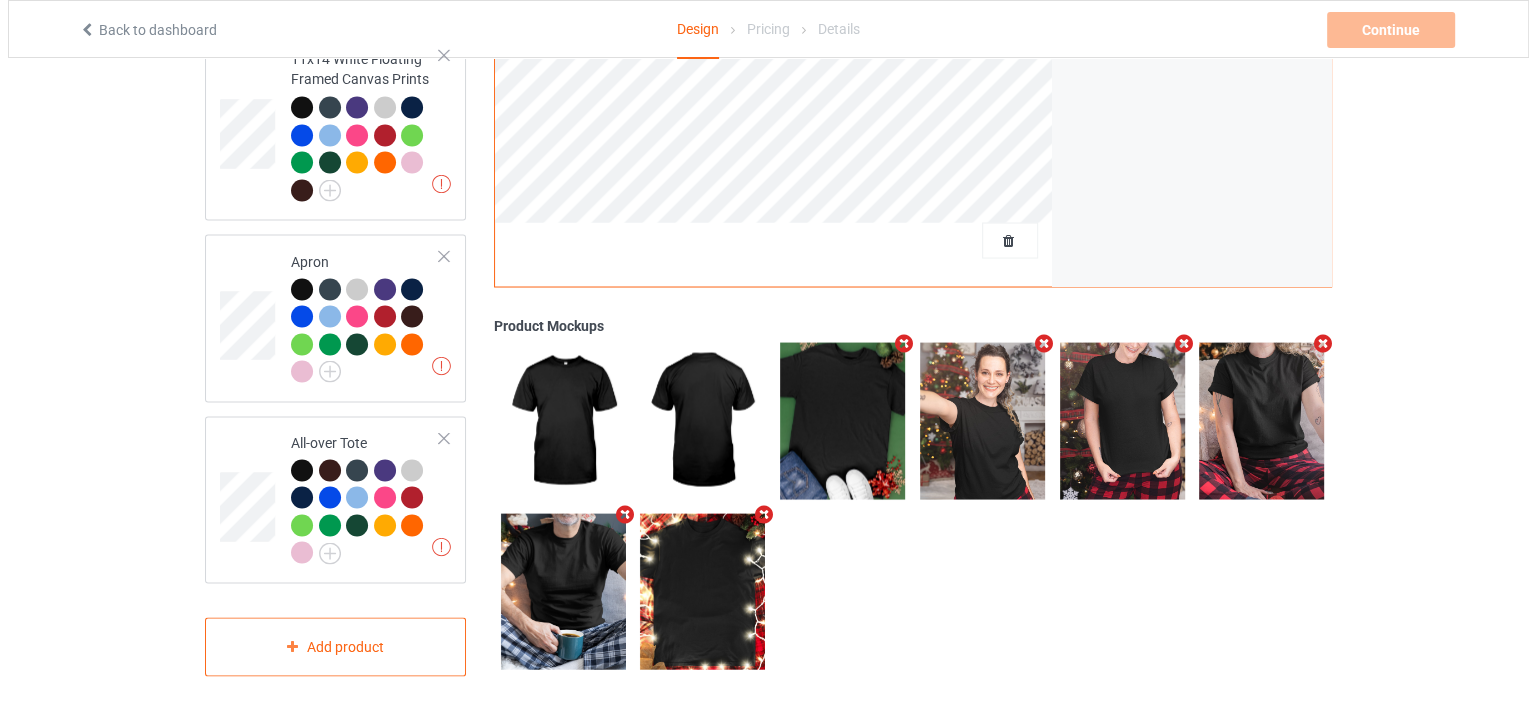 scroll, scrollTop: 0, scrollLeft: 0, axis: both 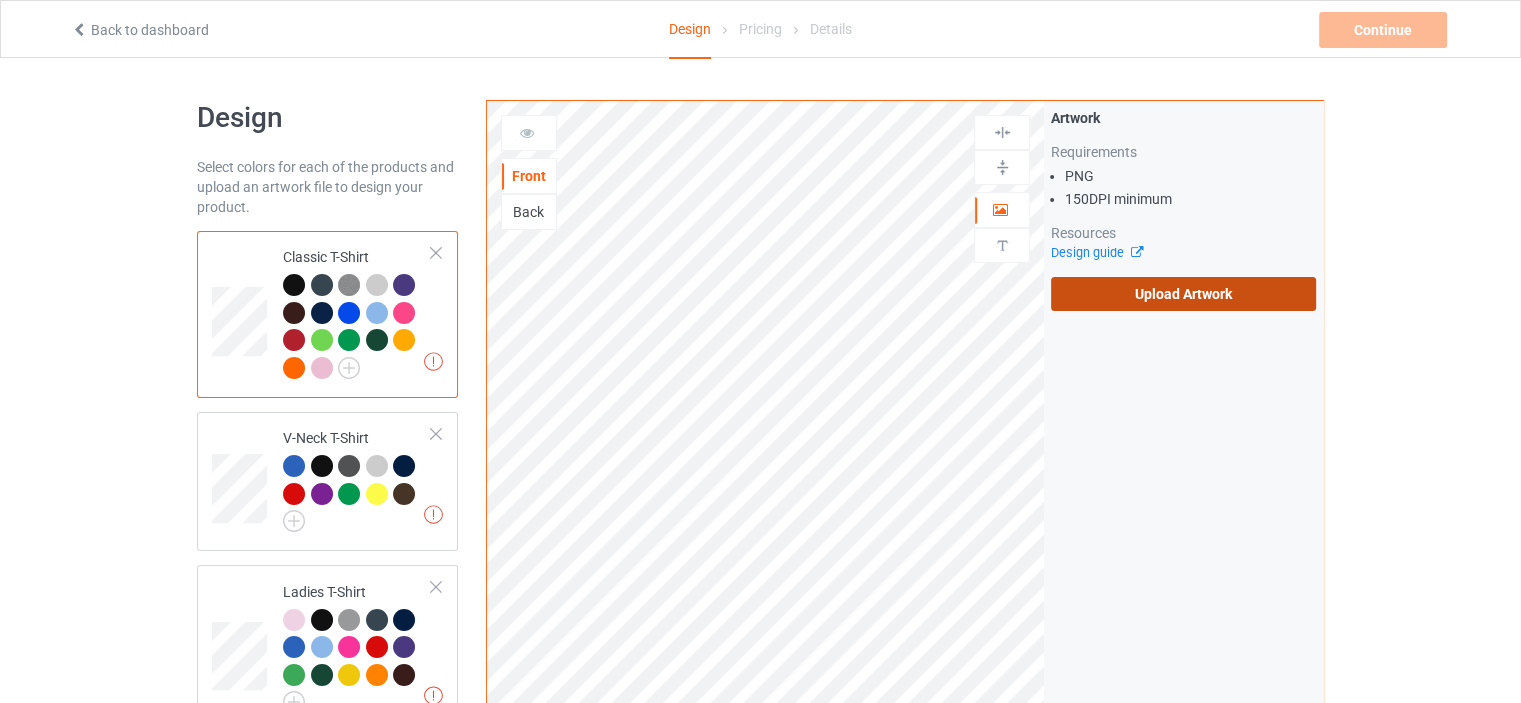click on "Upload Artwork" at bounding box center [1183, 294] 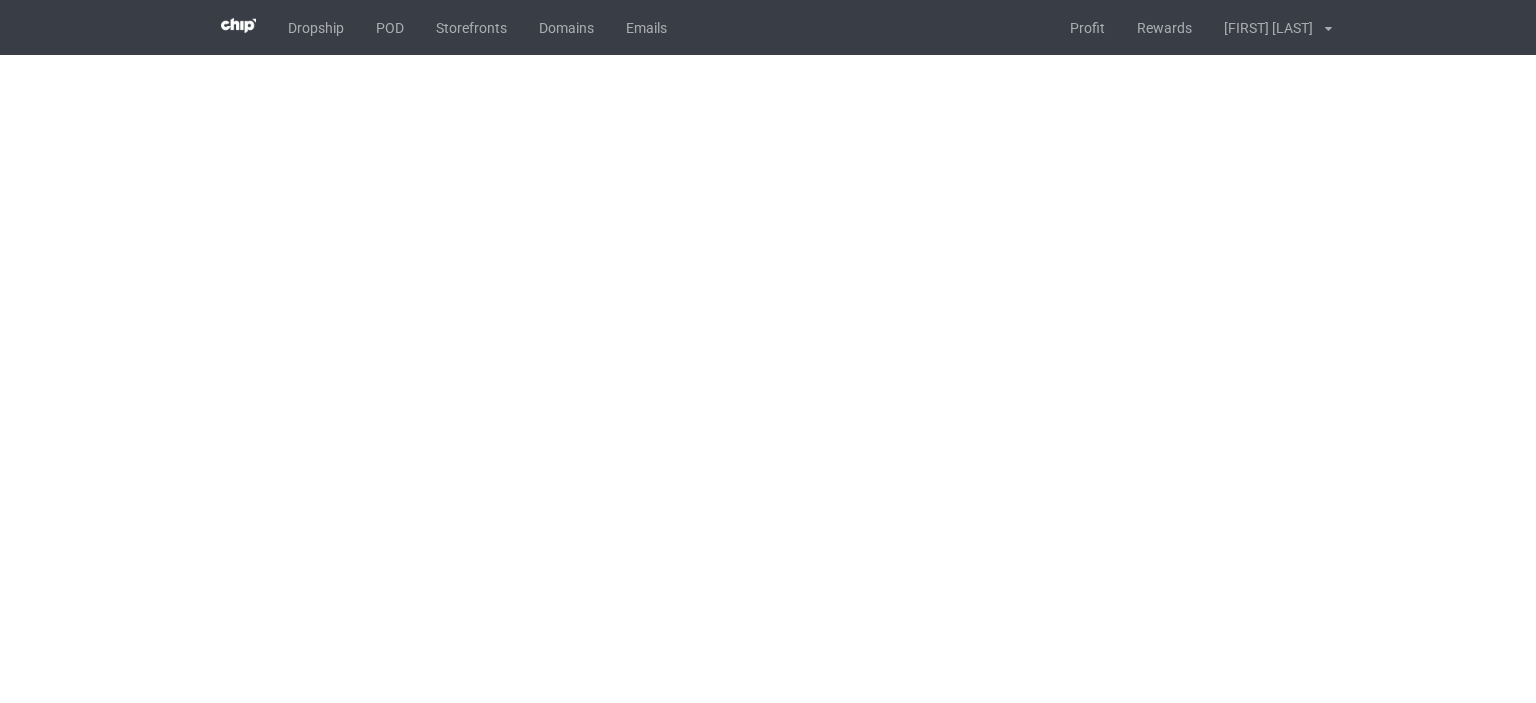 scroll, scrollTop: 0, scrollLeft: 0, axis: both 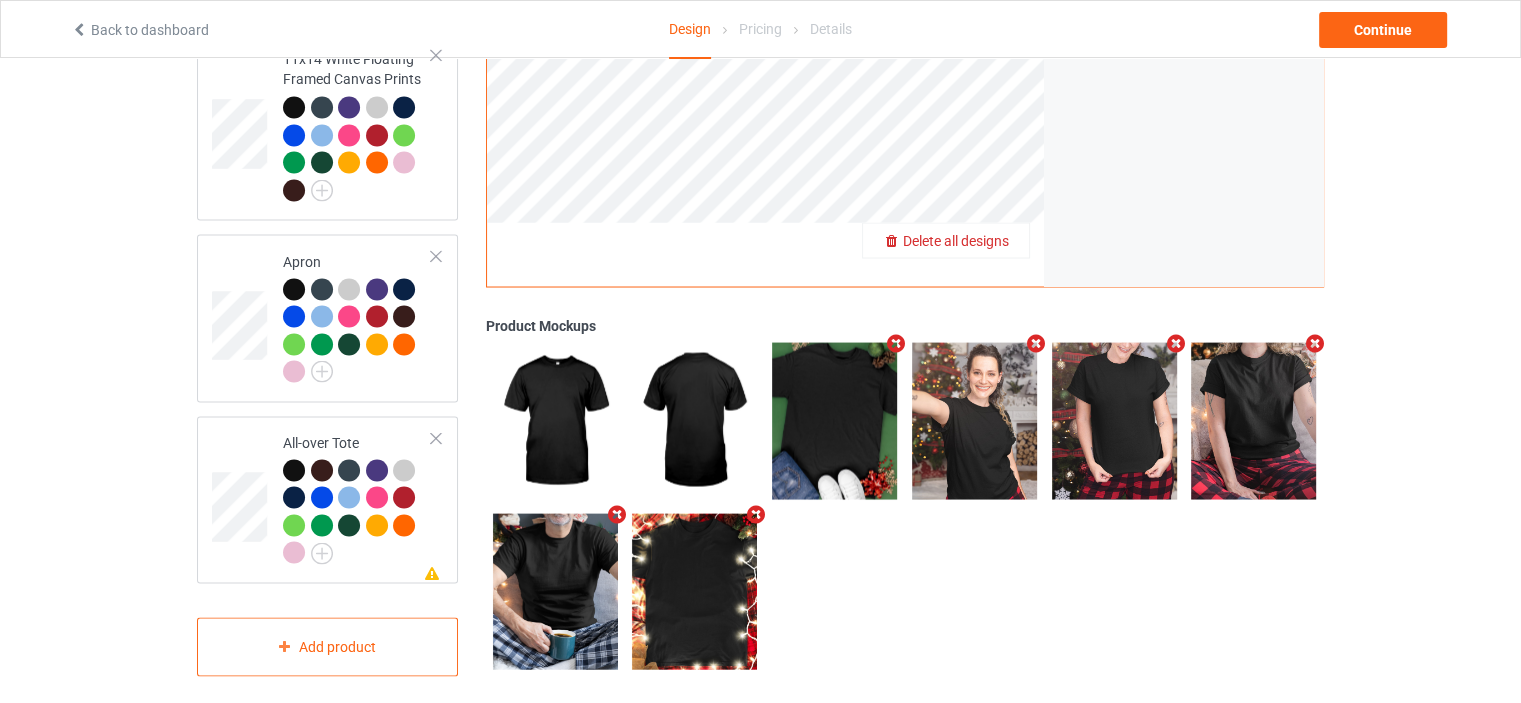 click on "Delete all designs" at bounding box center (956, 240) 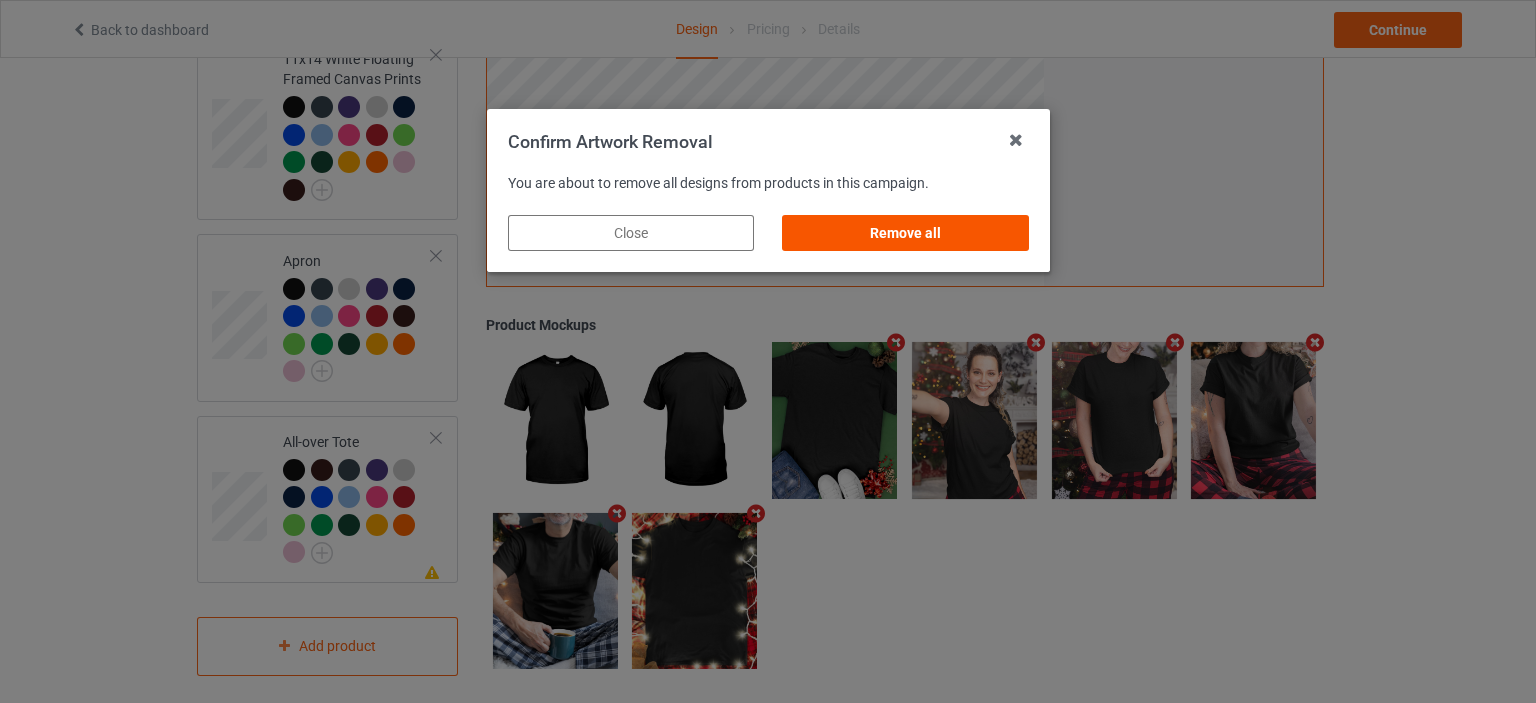 click on "Remove all" at bounding box center (905, 233) 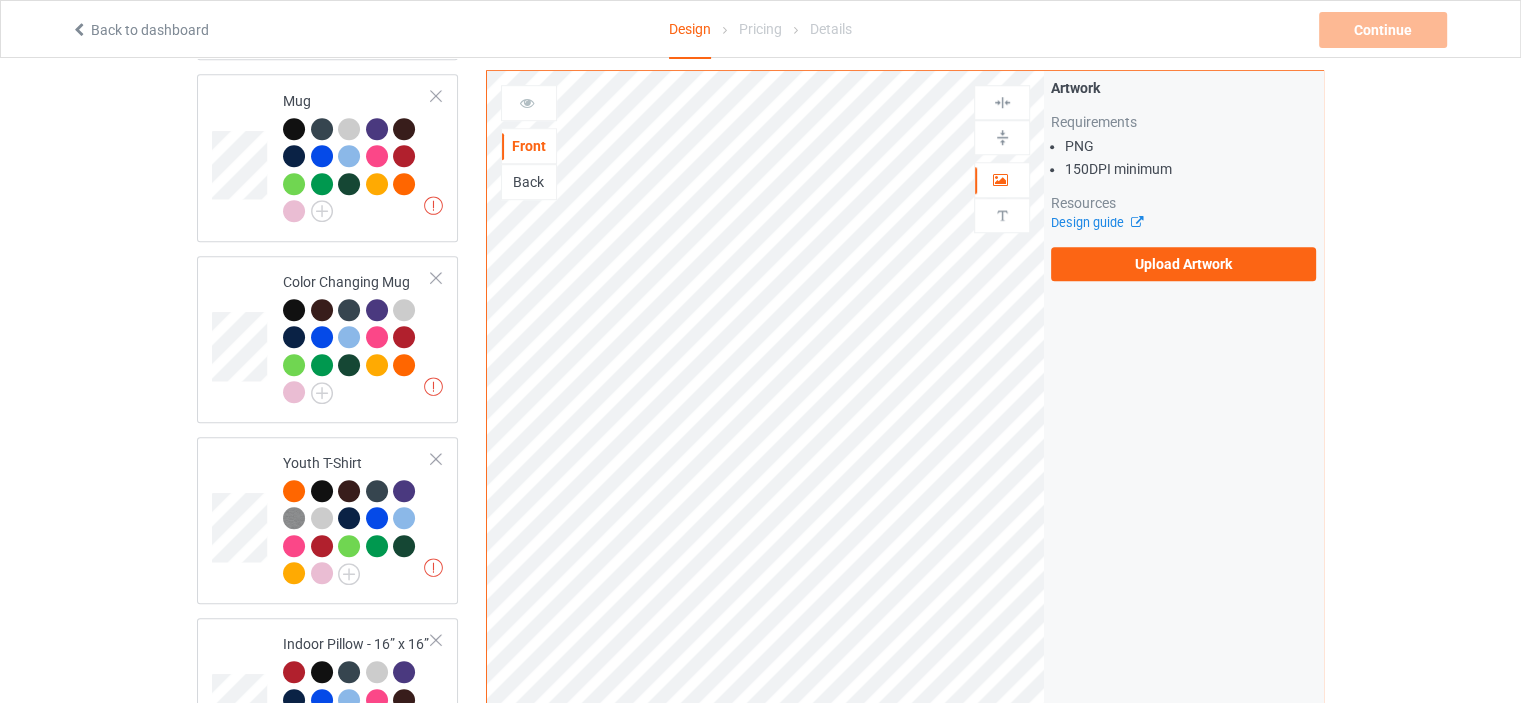 scroll, scrollTop: 0, scrollLeft: 0, axis: both 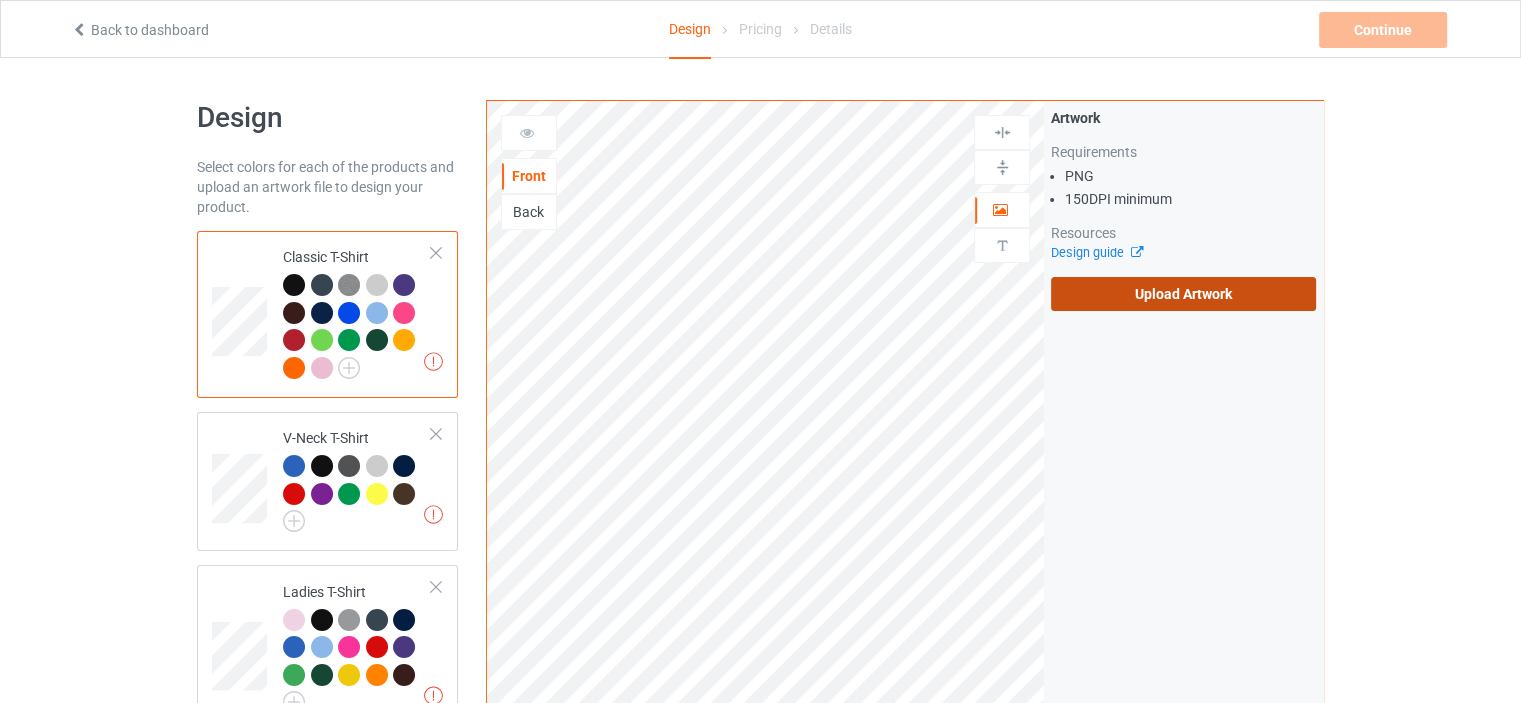 click on "Upload Artwork" at bounding box center [1183, 294] 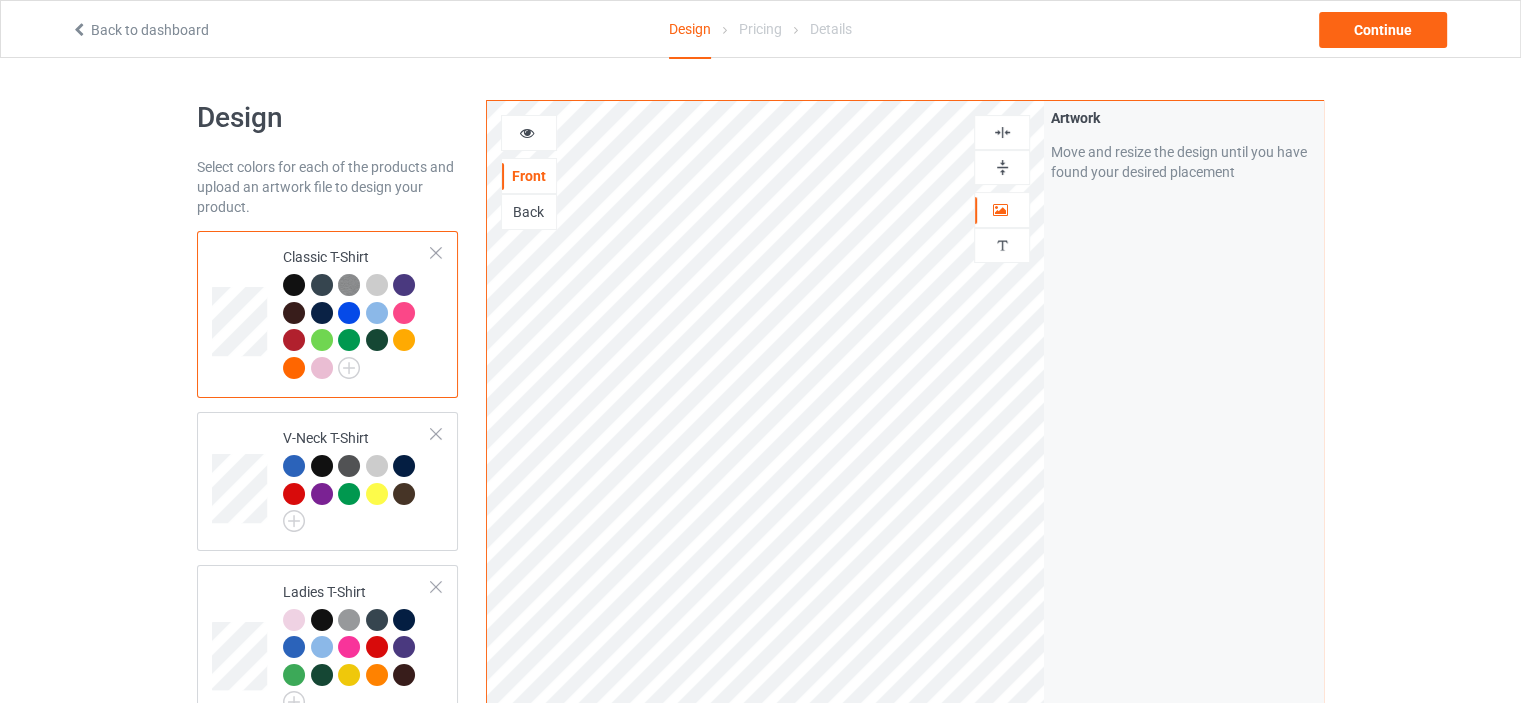 click at bounding box center (377, 285) 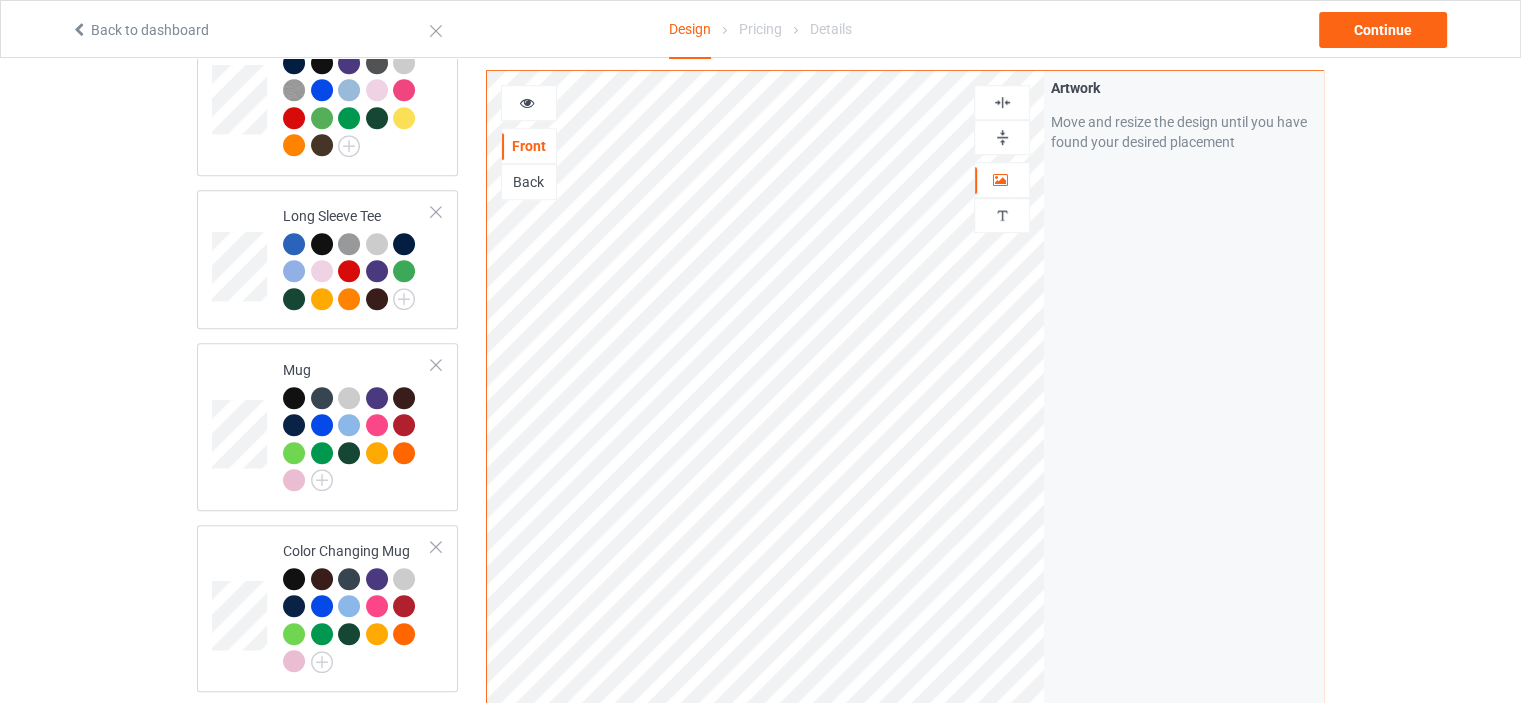 scroll, scrollTop: 1300, scrollLeft: 0, axis: vertical 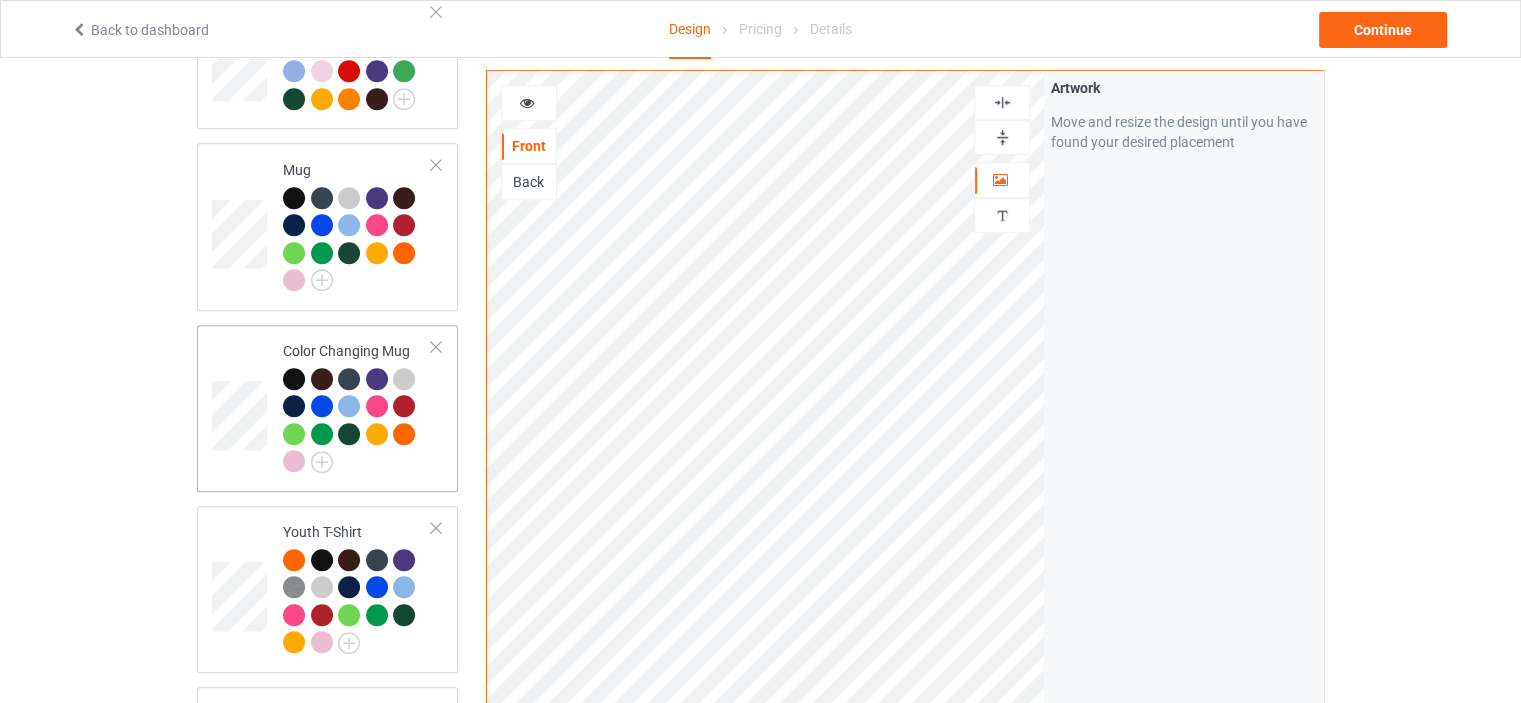 click on "Color Changing Mug" at bounding box center (357, 408) 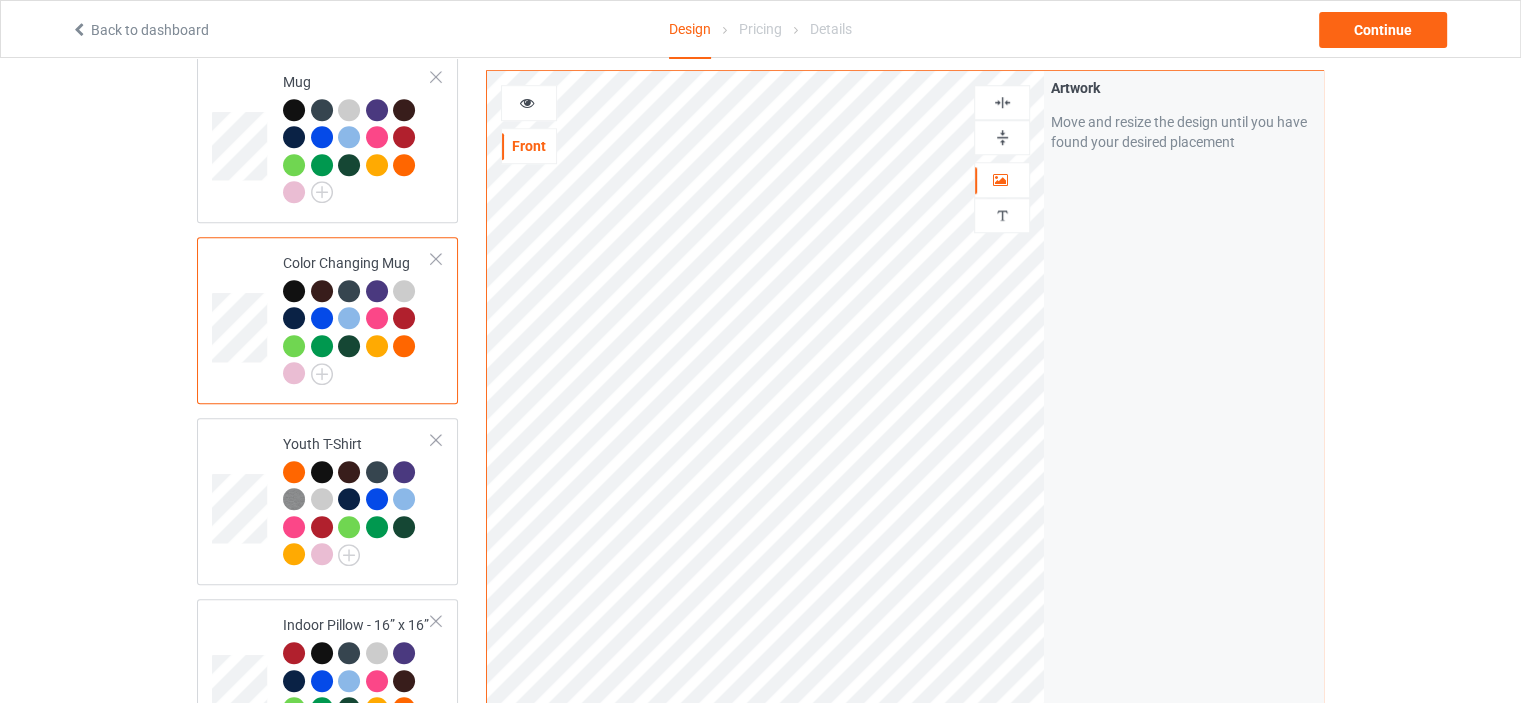 scroll, scrollTop: 1400, scrollLeft: 0, axis: vertical 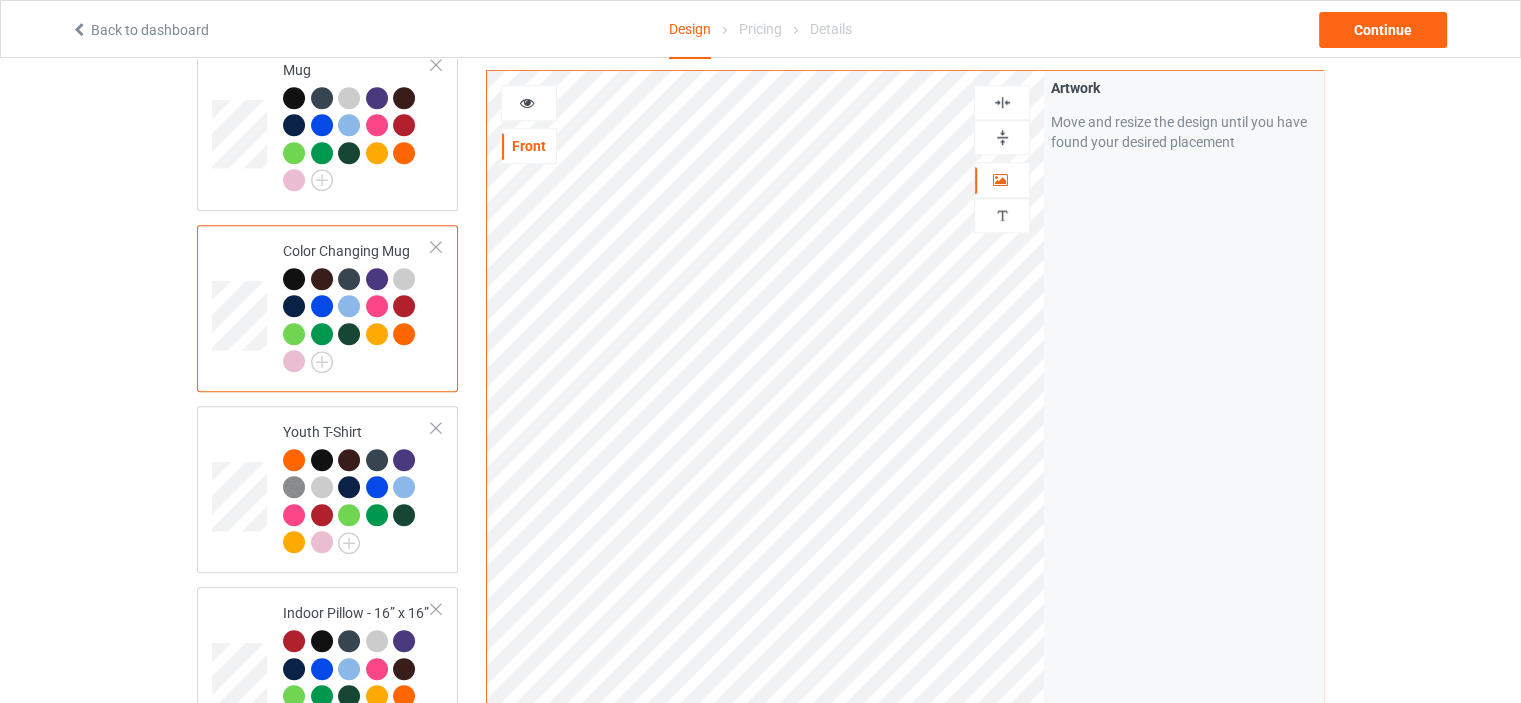 click at bounding box center [1002, 137] 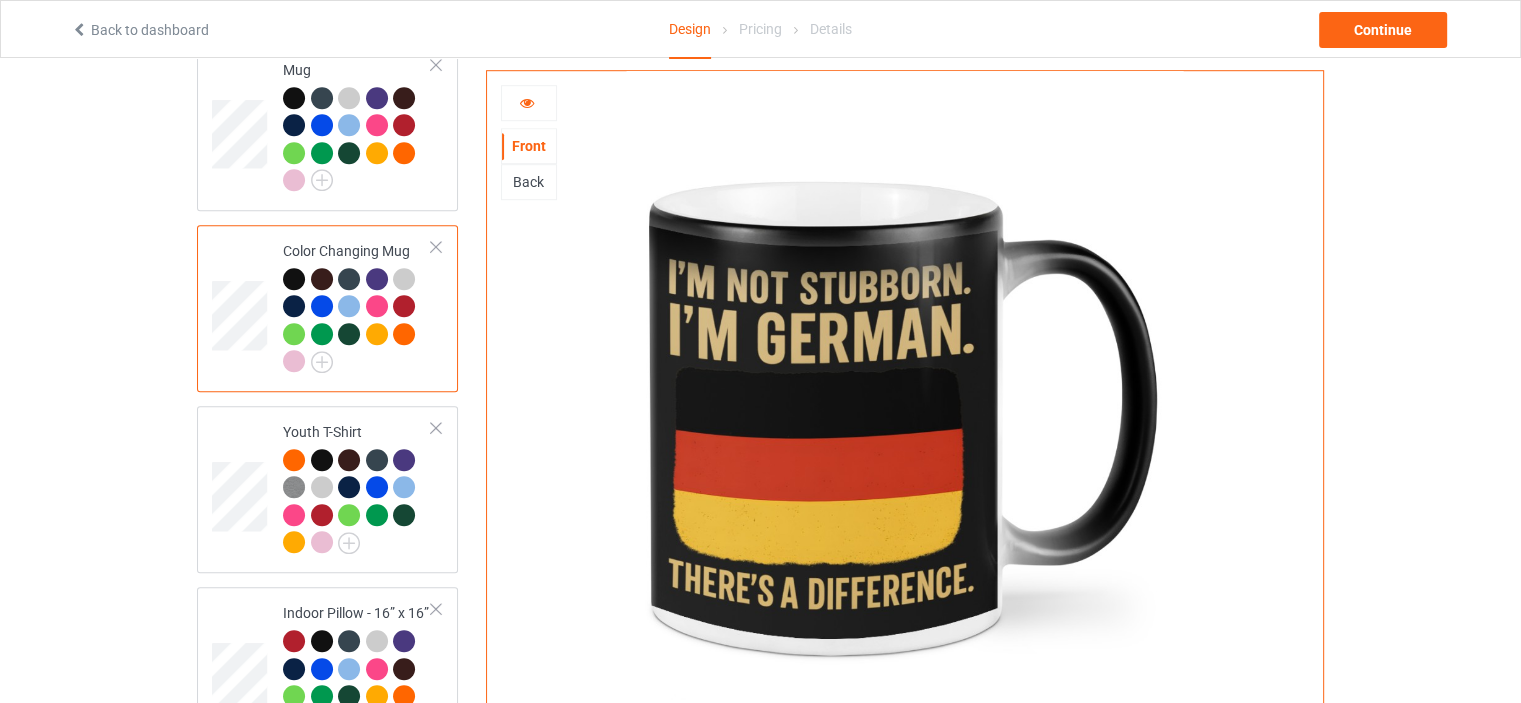 click at bounding box center [529, 103] 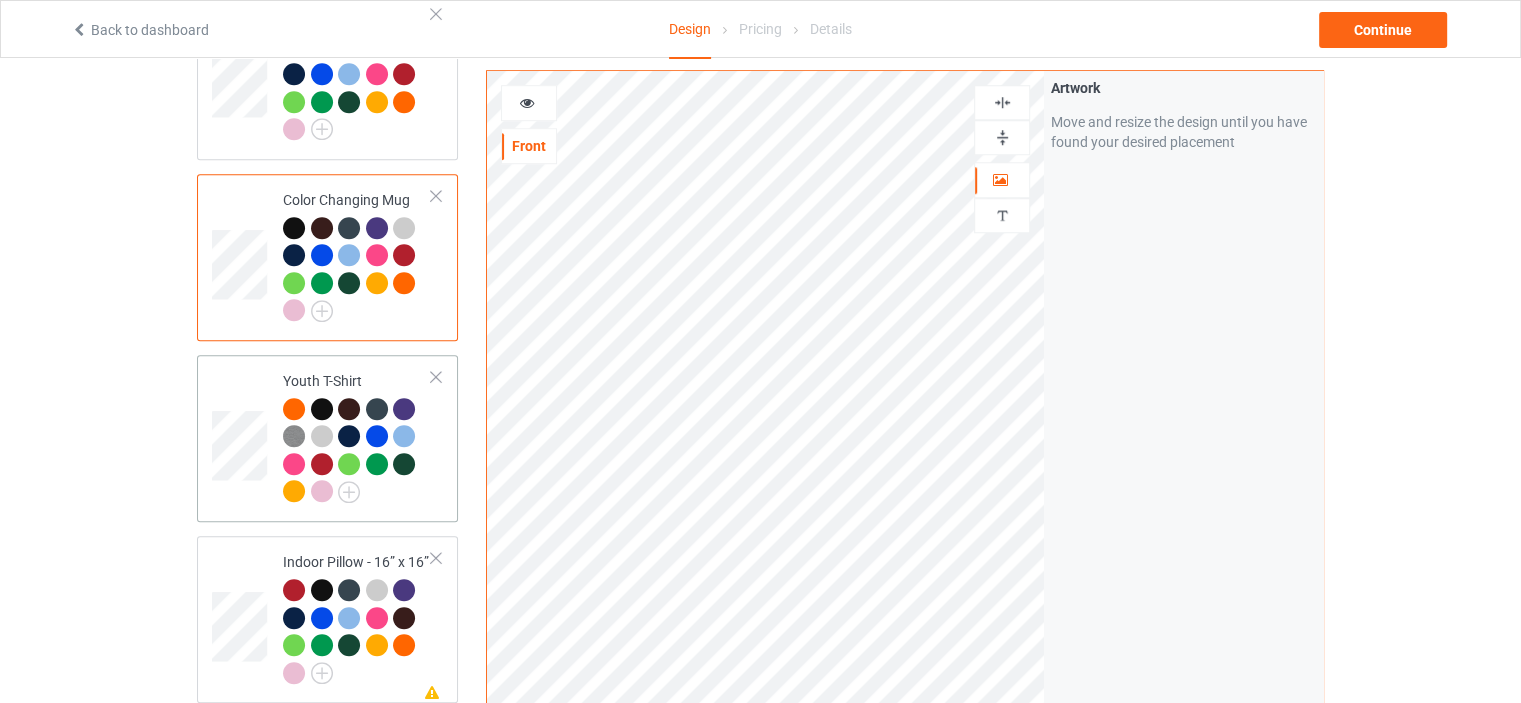 scroll, scrollTop: 1500, scrollLeft: 0, axis: vertical 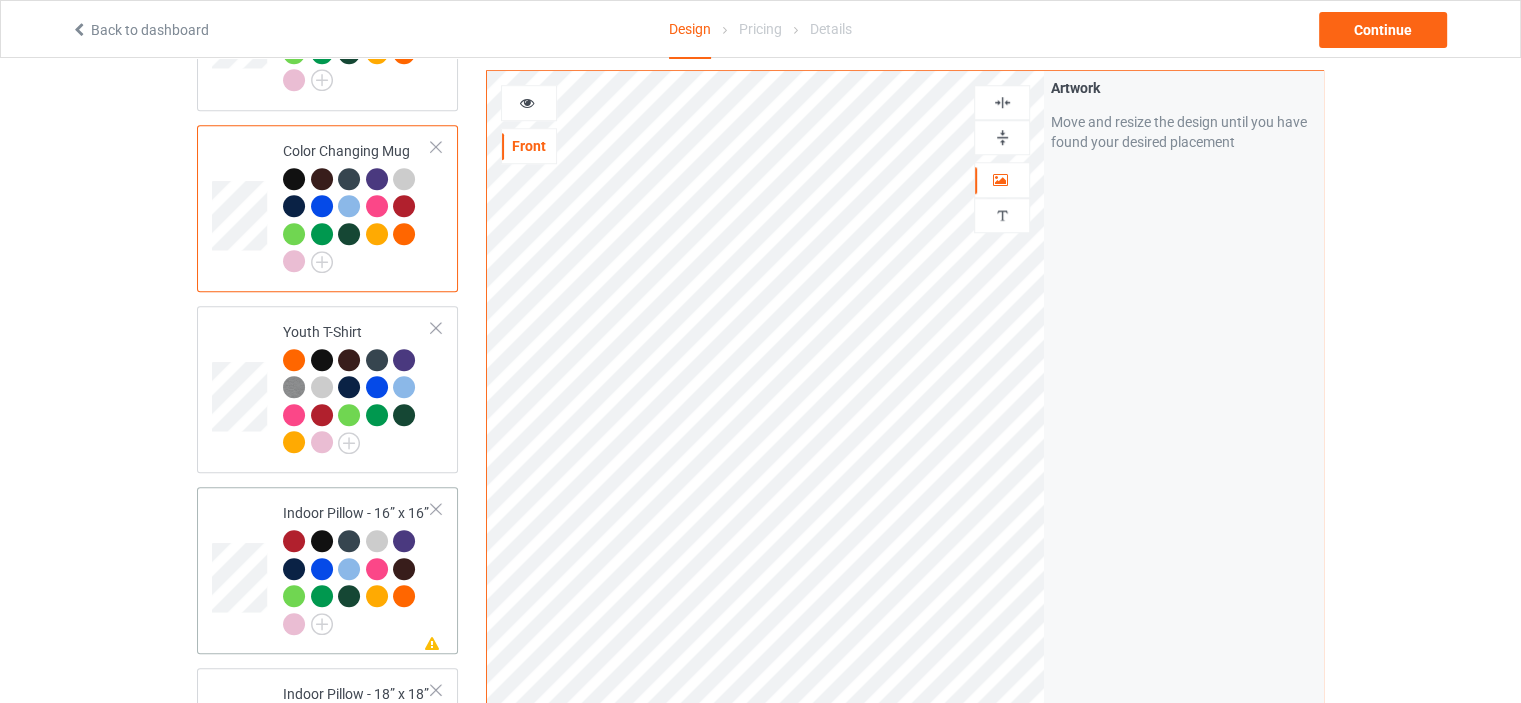 click on "Indoor Pillow - 16” x 16”" at bounding box center [357, 568] 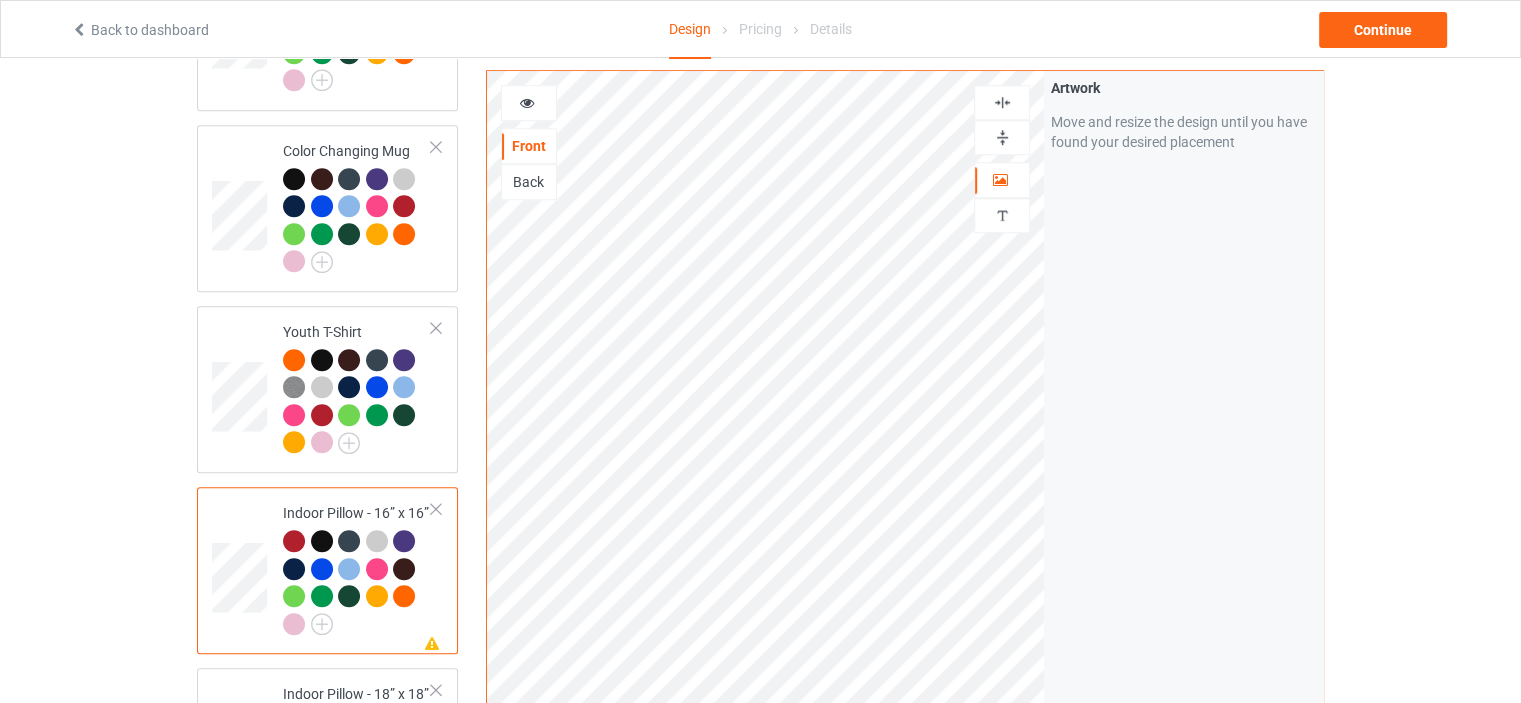 click at bounding box center (1002, 137) 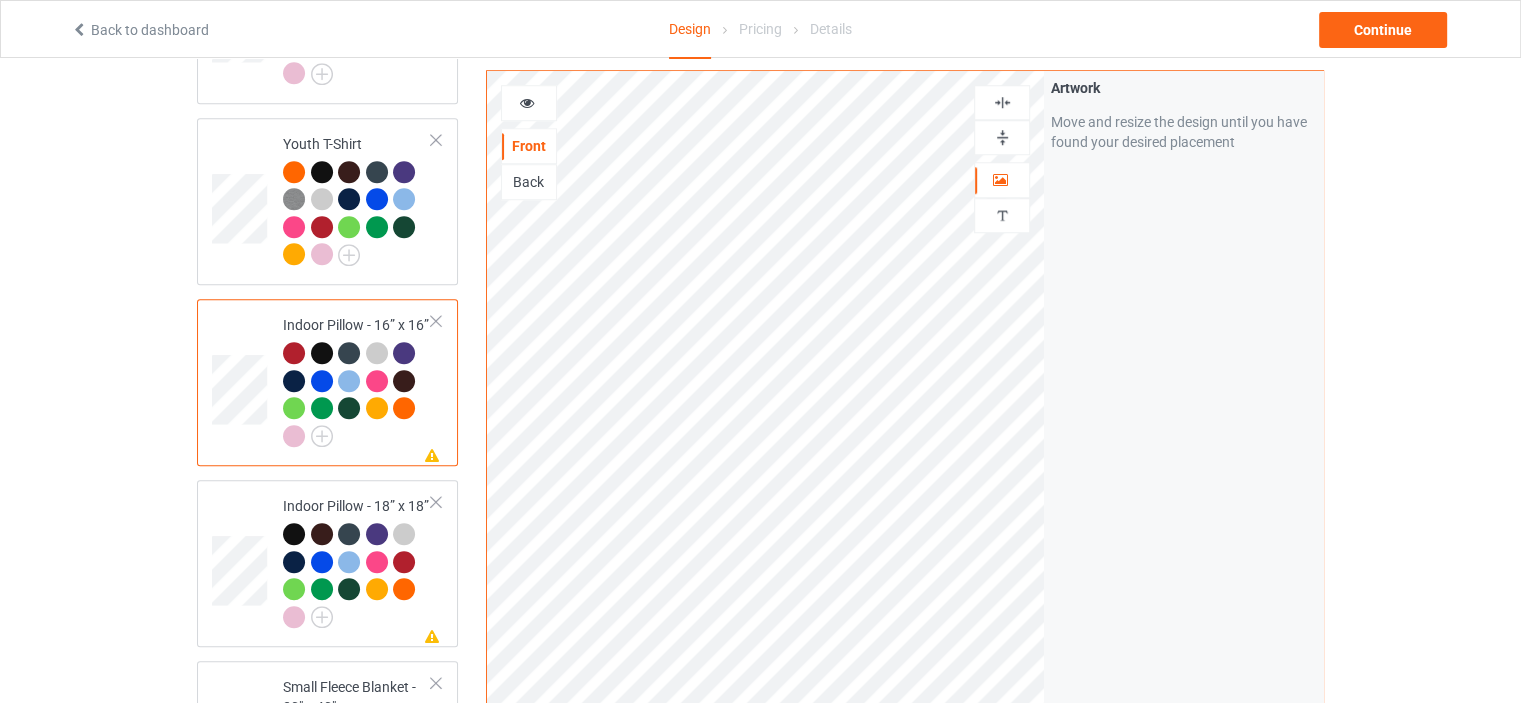 scroll, scrollTop: 1700, scrollLeft: 0, axis: vertical 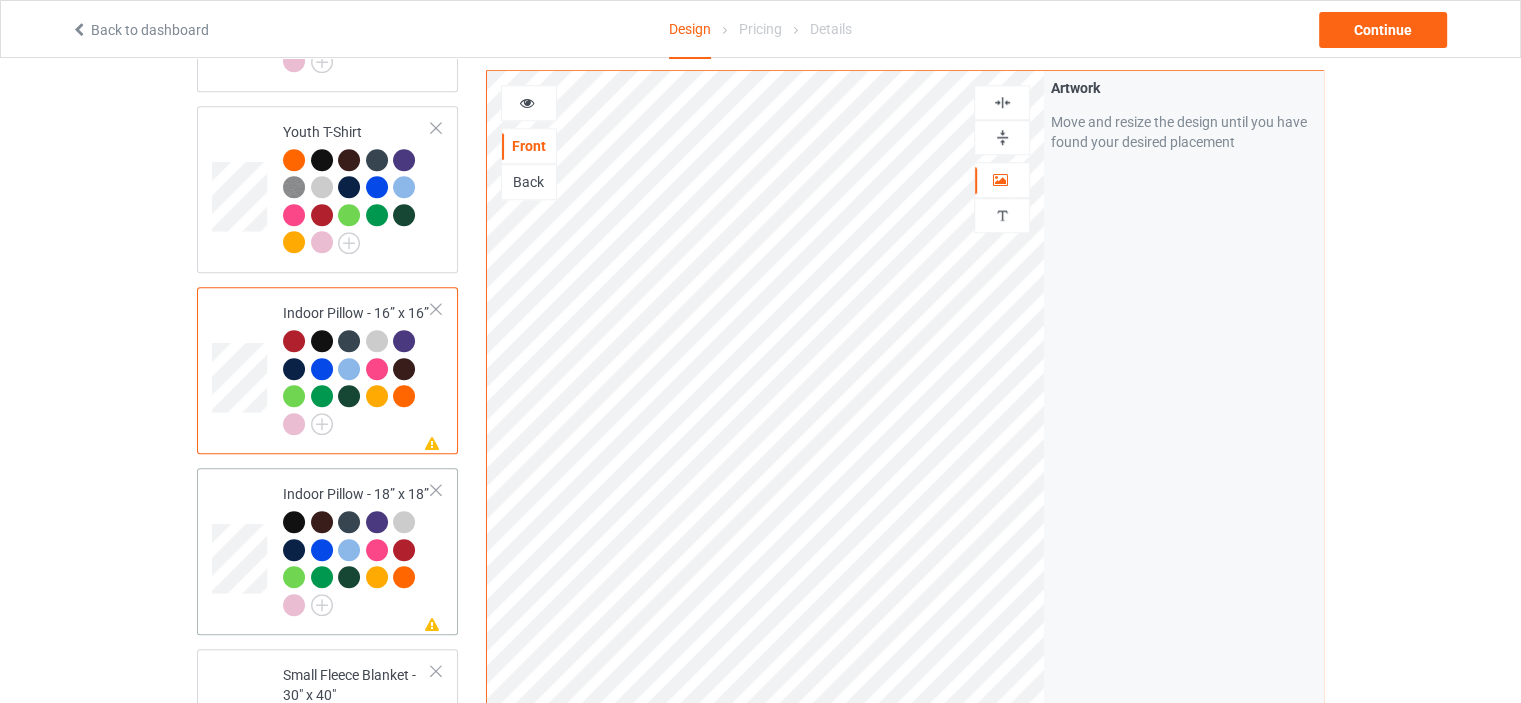 click on "Indoor Pillow - 18” x 18”" at bounding box center (357, 549) 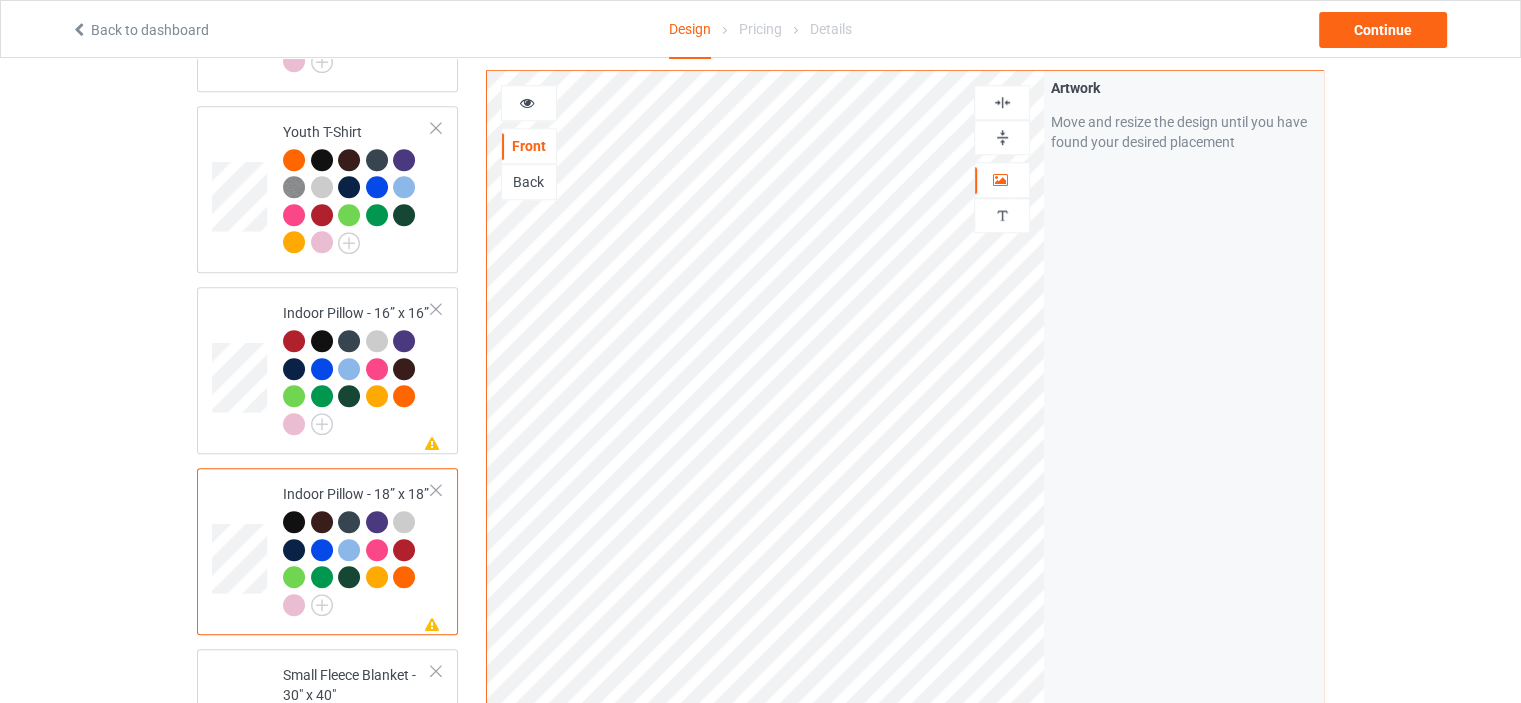 click at bounding box center (1002, 137) 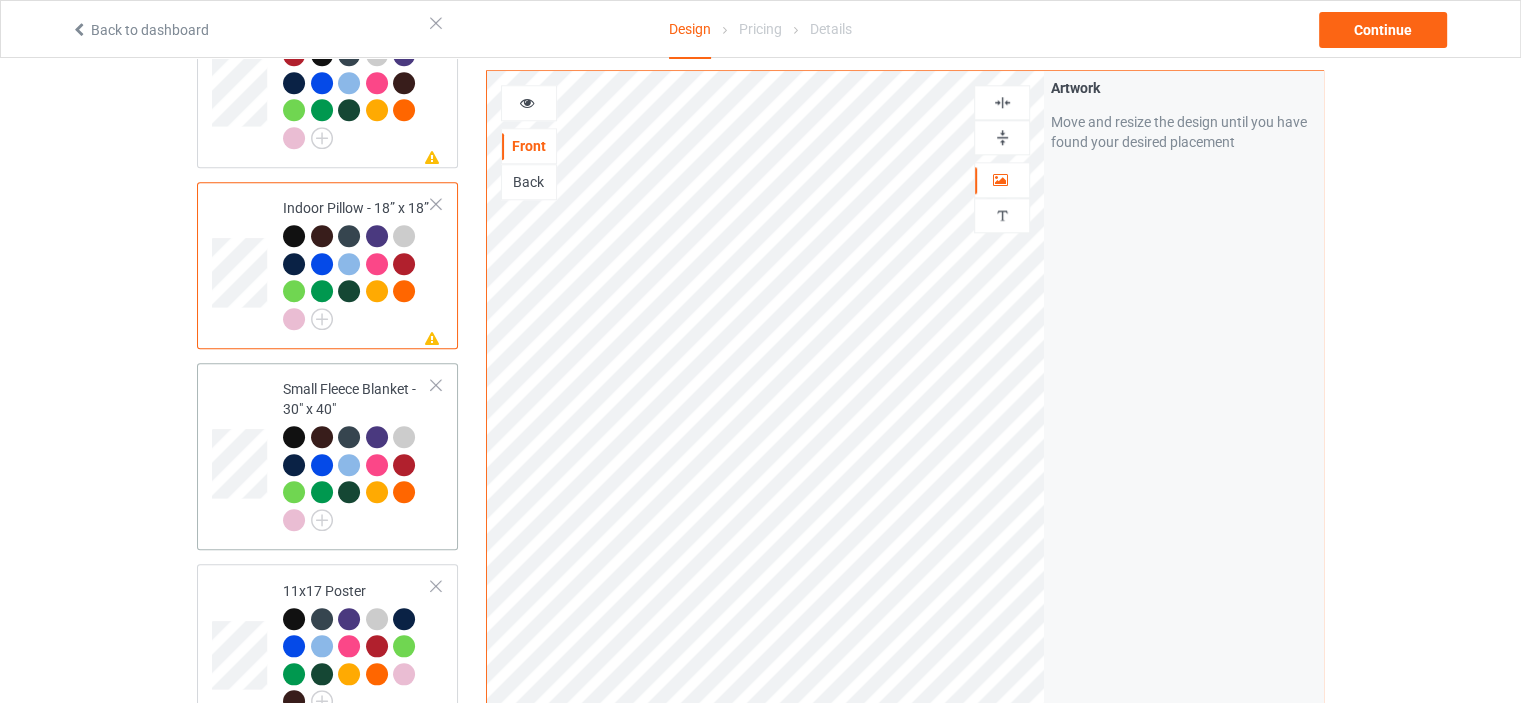 scroll, scrollTop: 2000, scrollLeft: 0, axis: vertical 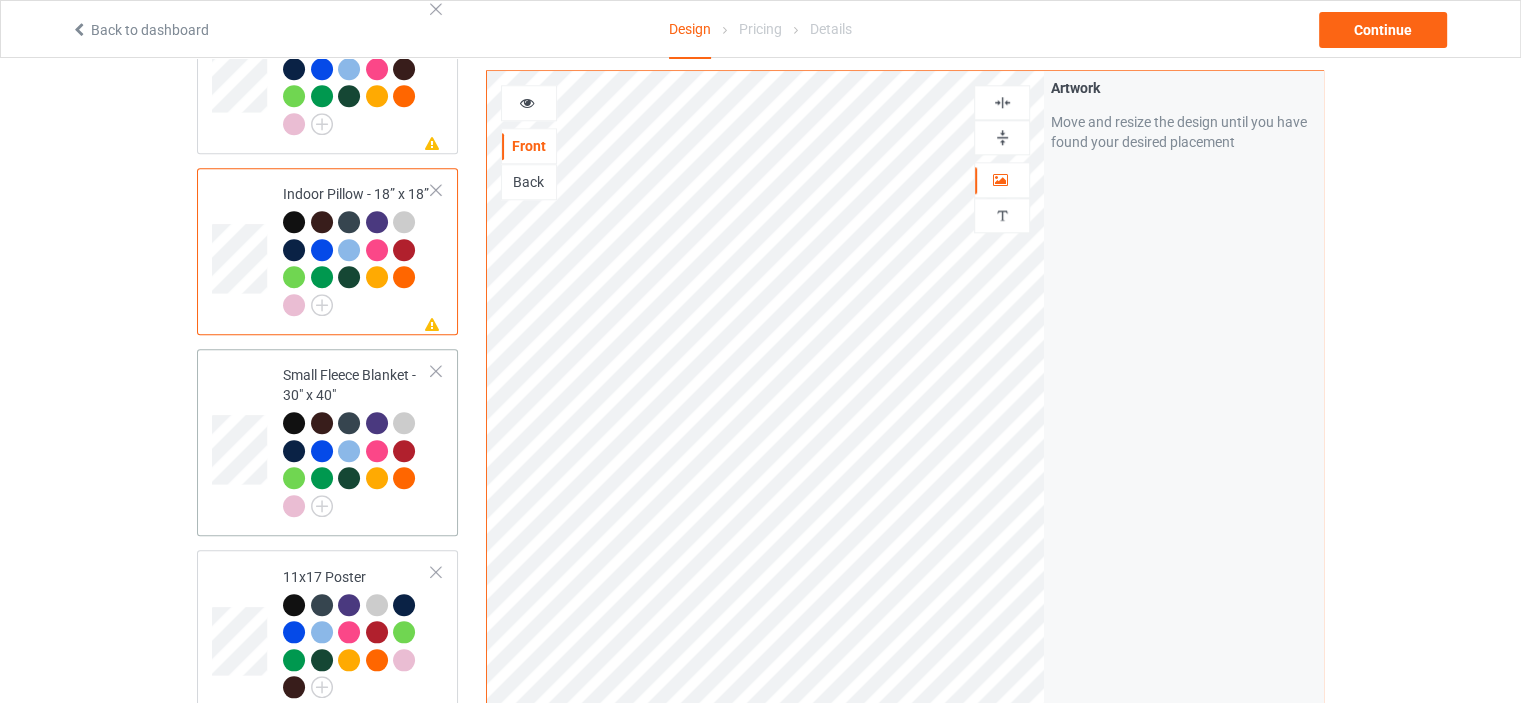 click on "Small Fleece Blanket - 30" x 40"" at bounding box center [357, 440] 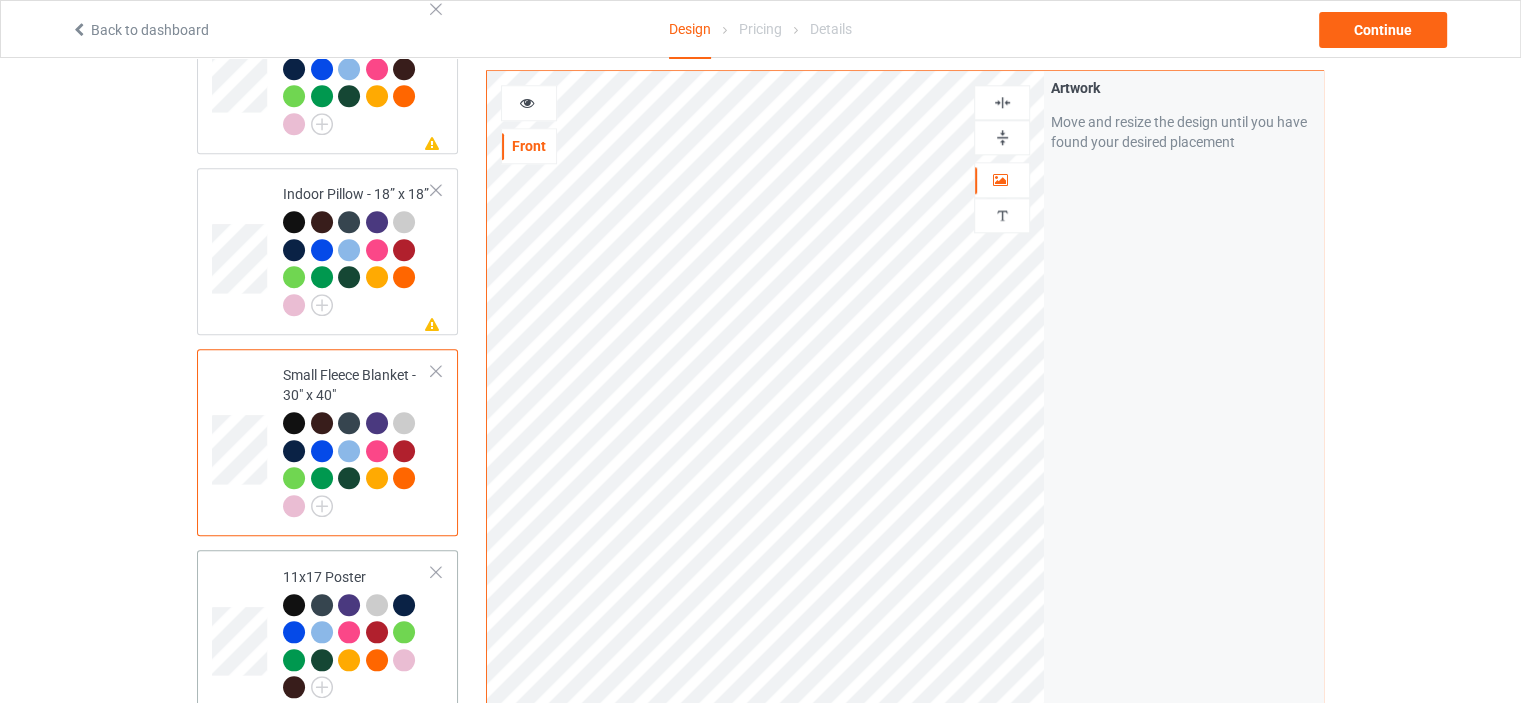 click on "11x17 Poster" at bounding box center (357, 633) 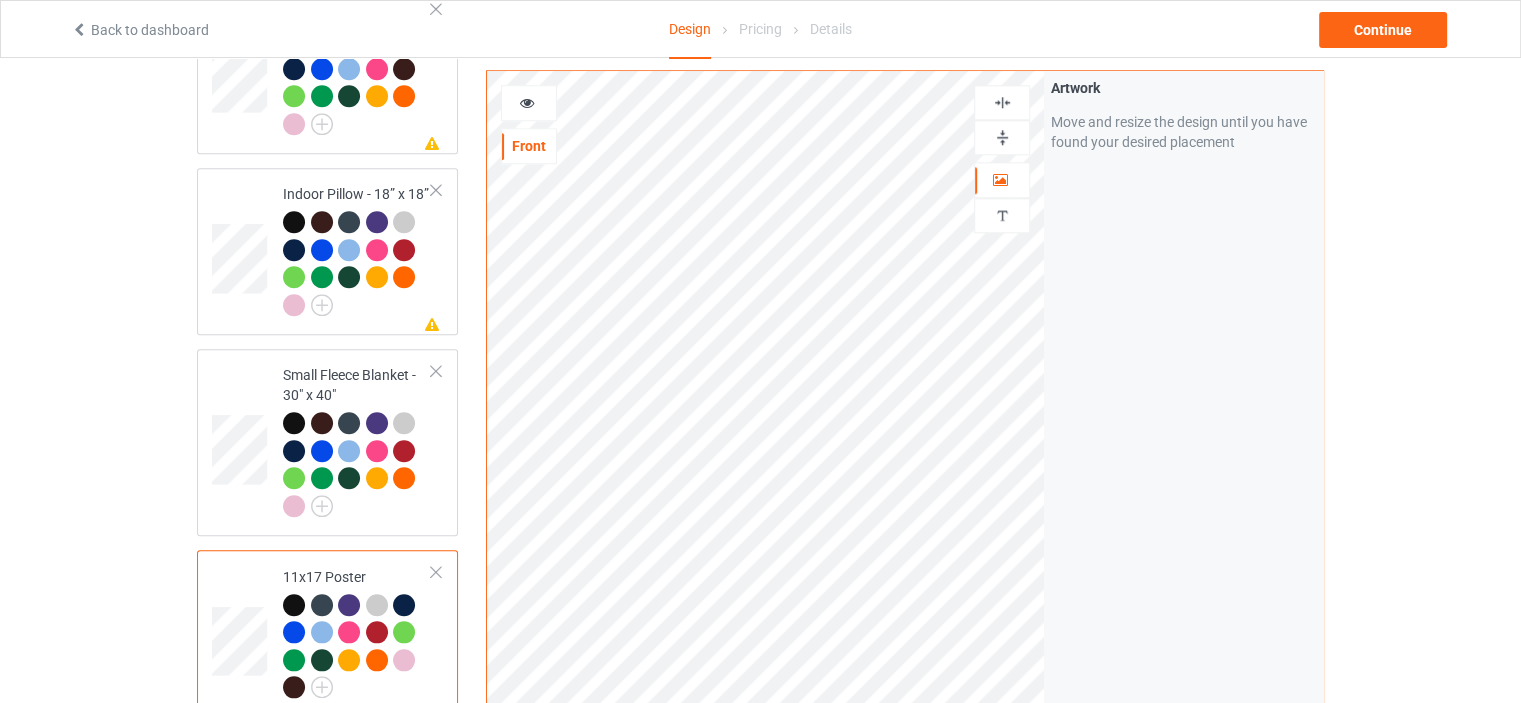 click at bounding box center [1002, 137] 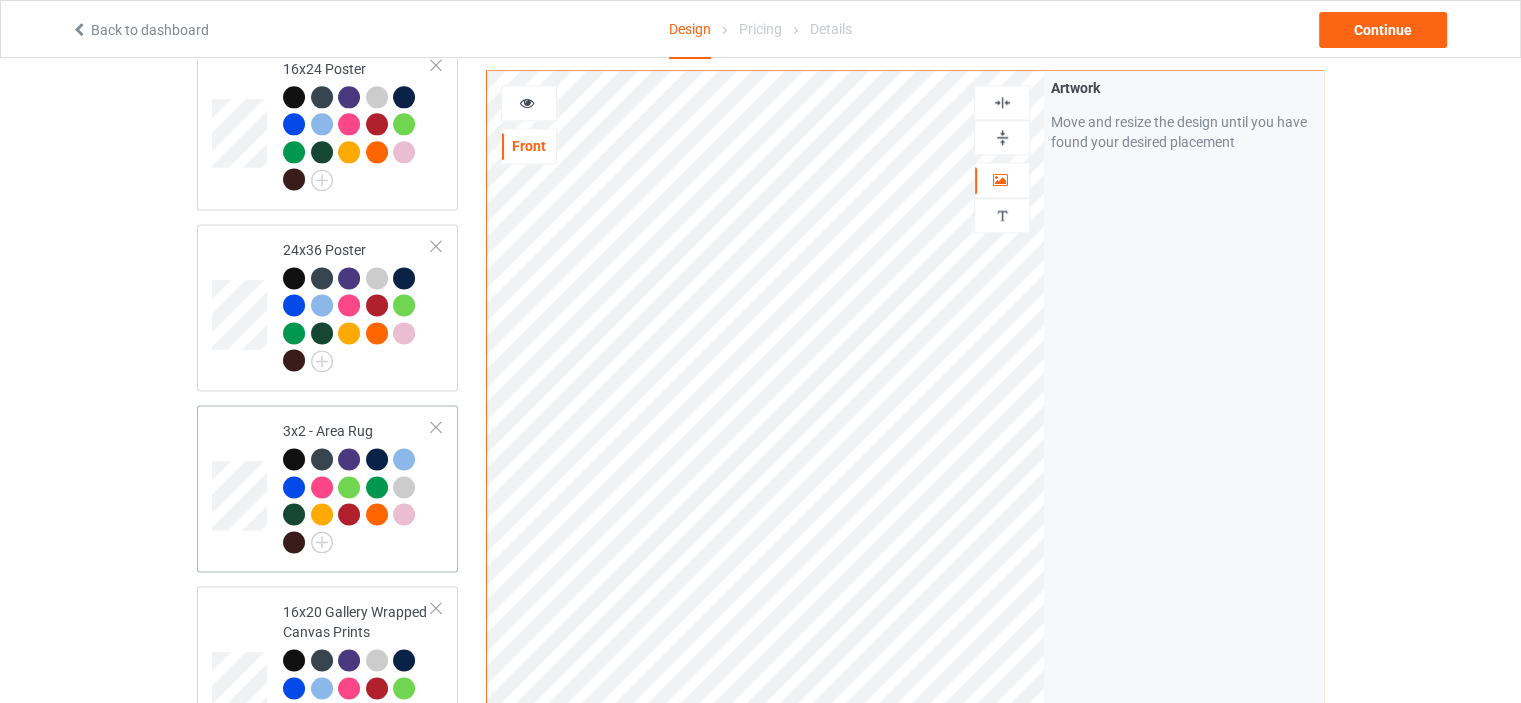 scroll, scrollTop: 2700, scrollLeft: 0, axis: vertical 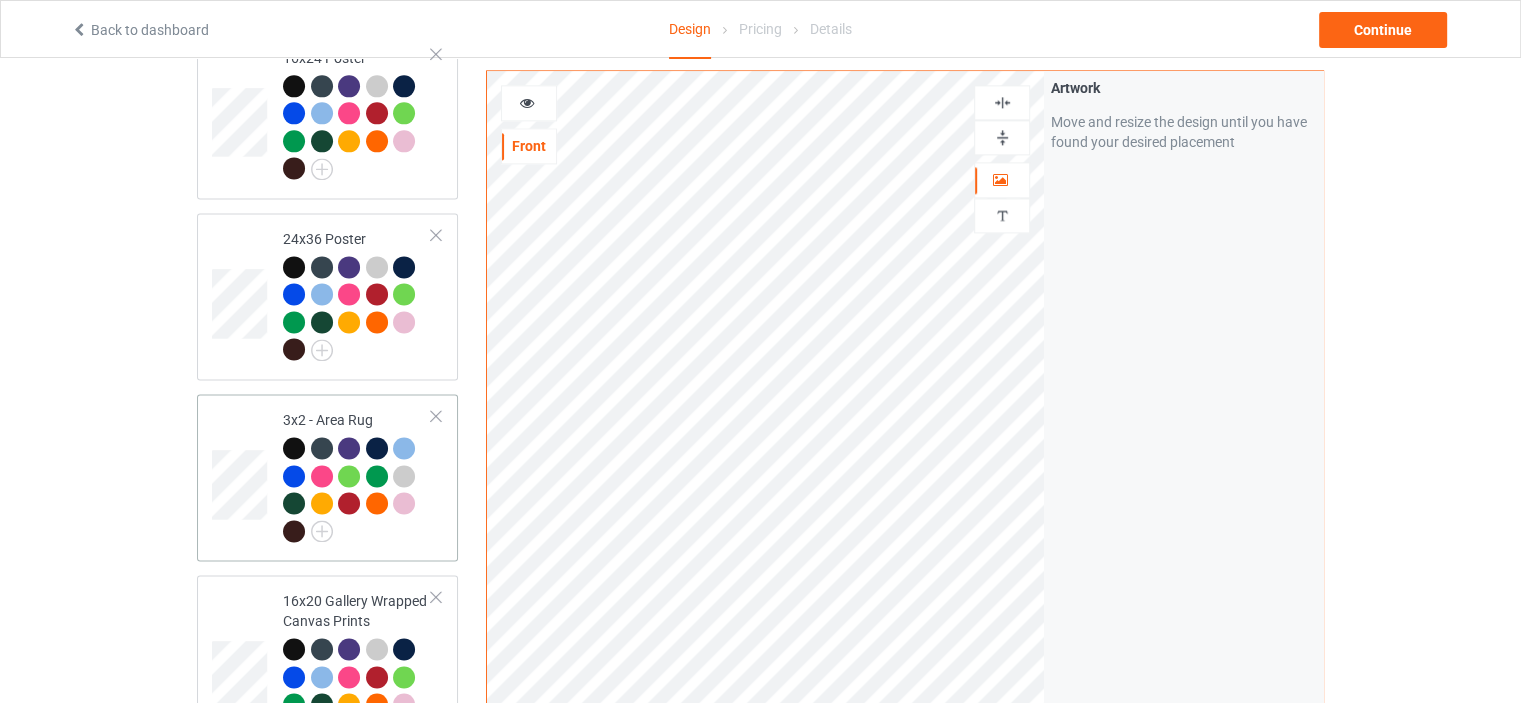 click on "3x2 - Area Rug" at bounding box center [357, 475] 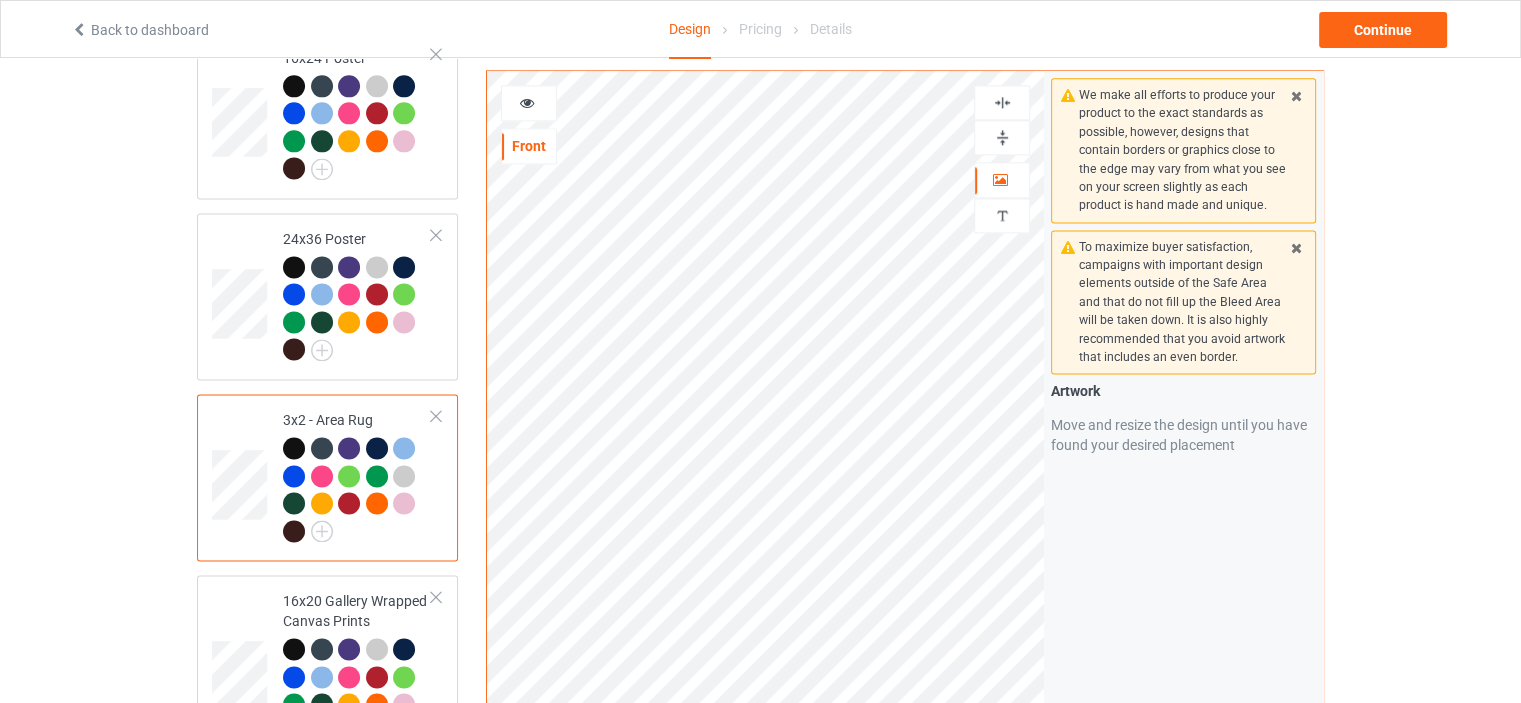 click at bounding box center (1002, 137) 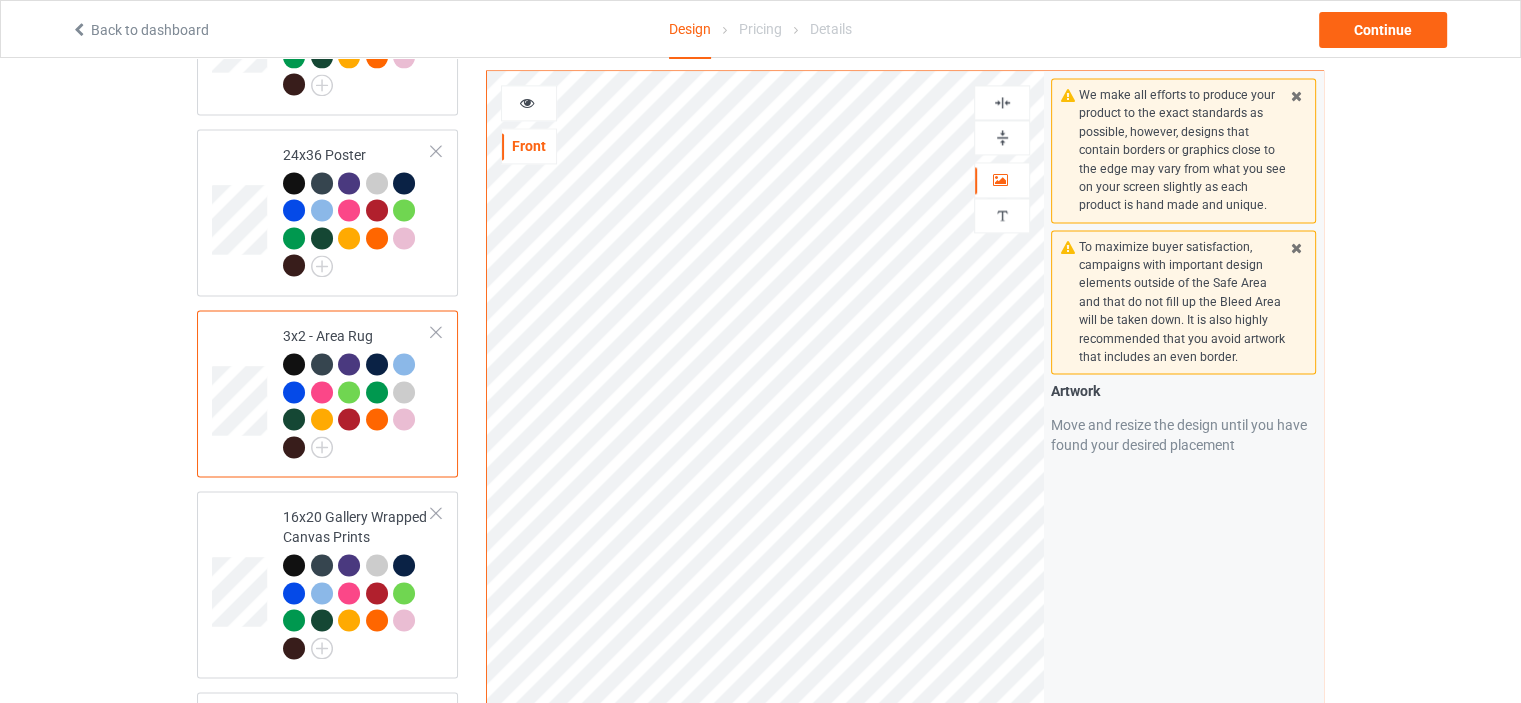 scroll, scrollTop: 2900, scrollLeft: 0, axis: vertical 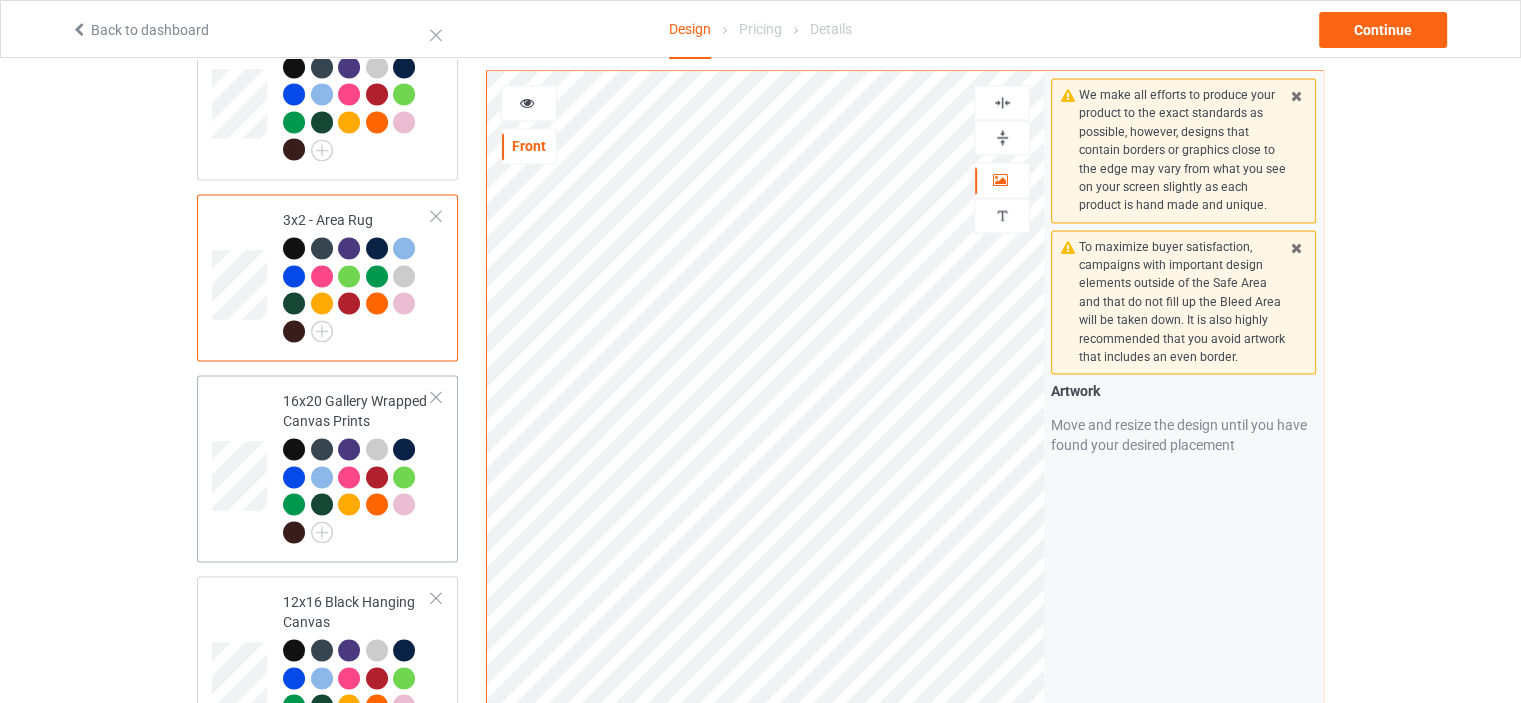 click on "16x20 Gallery Wrapped Canvas Prints" at bounding box center [357, 466] 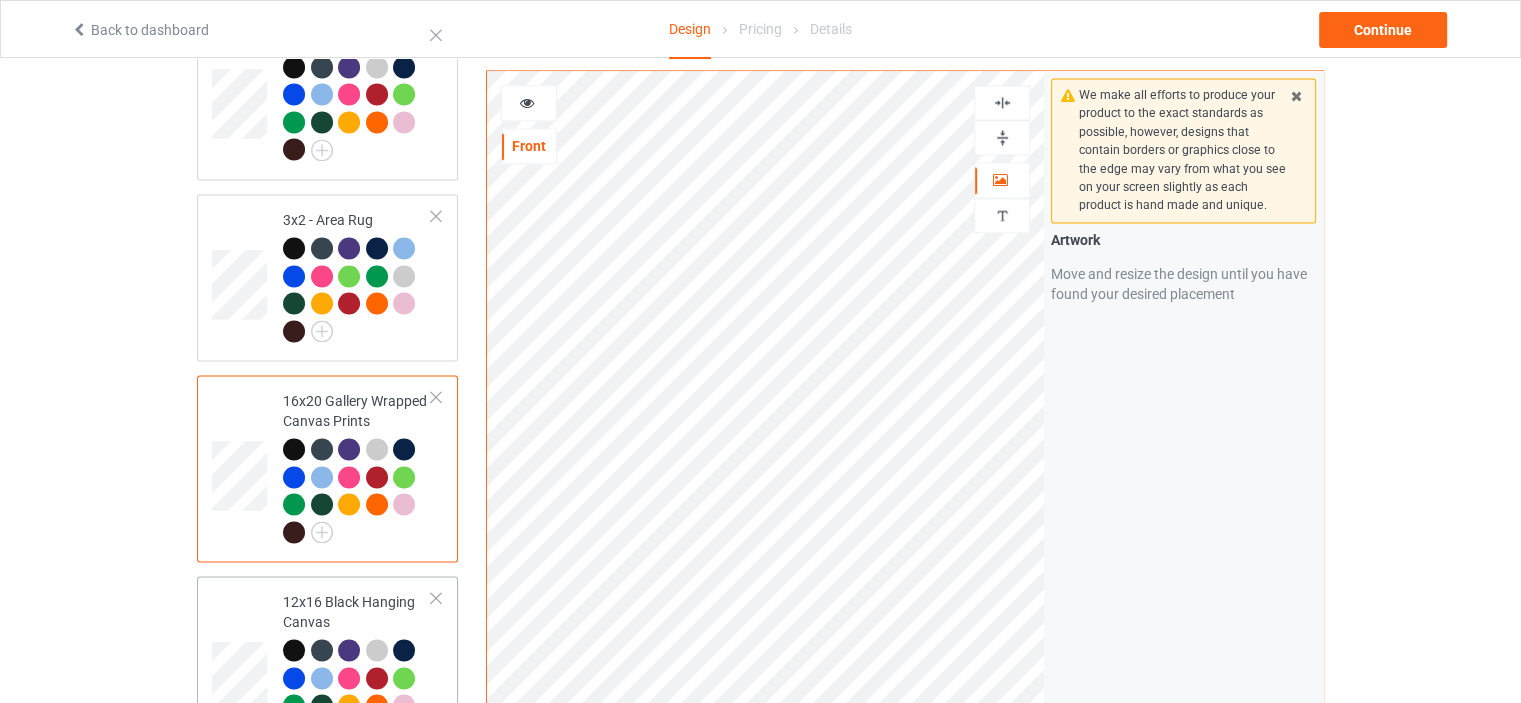 click on "12x16 Black Hanging Canvas" at bounding box center [357, 667] 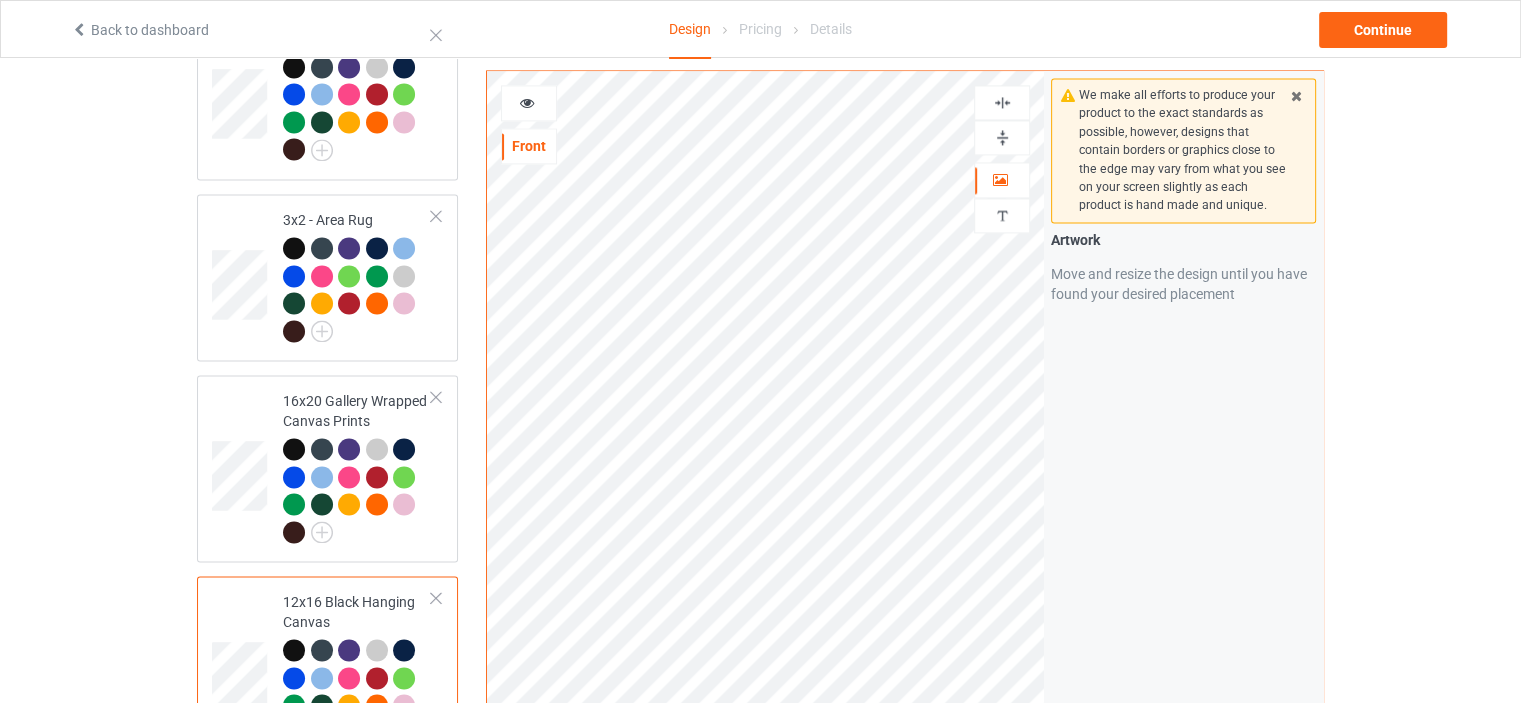 click at bounding box center [1002, 137] 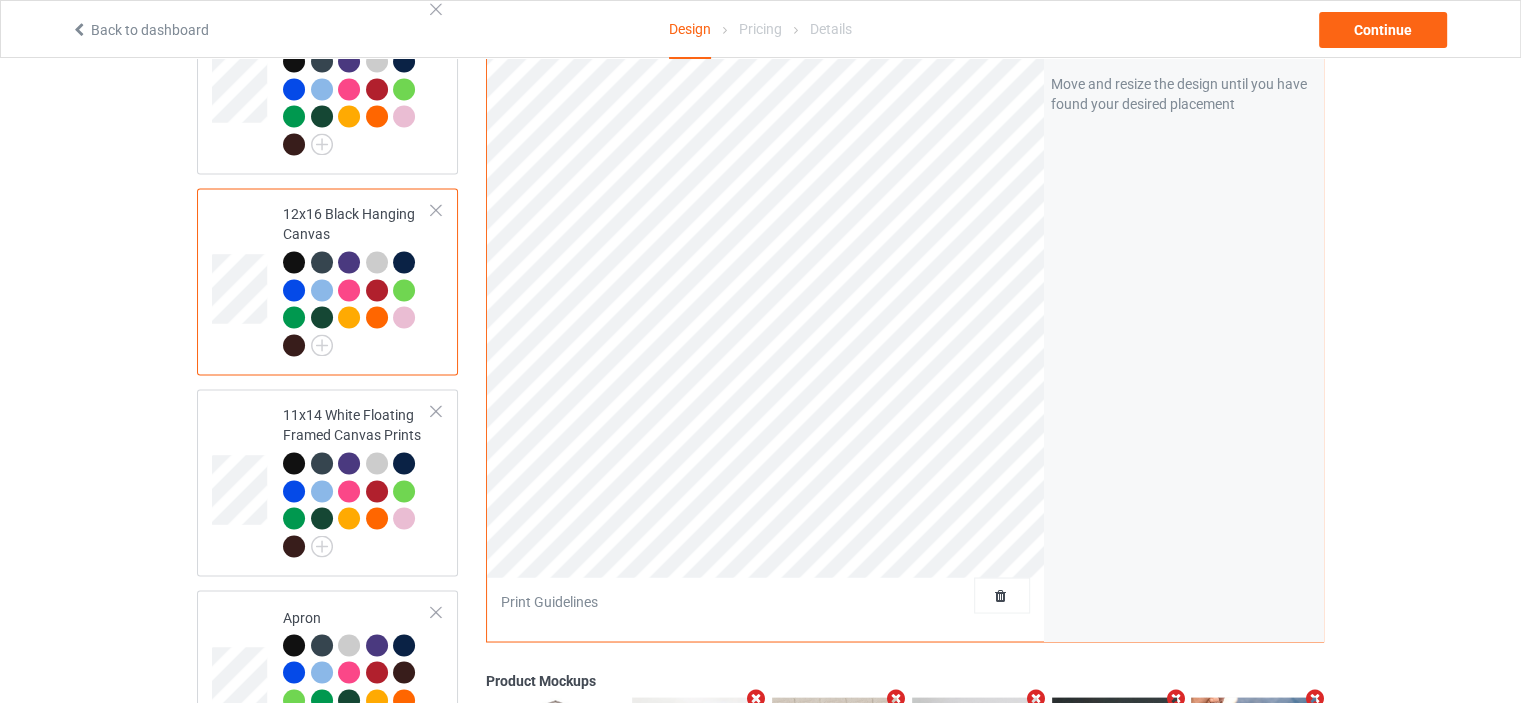 scroll, scrollTop: 3300, scrollLeft: 0, axis: vertical 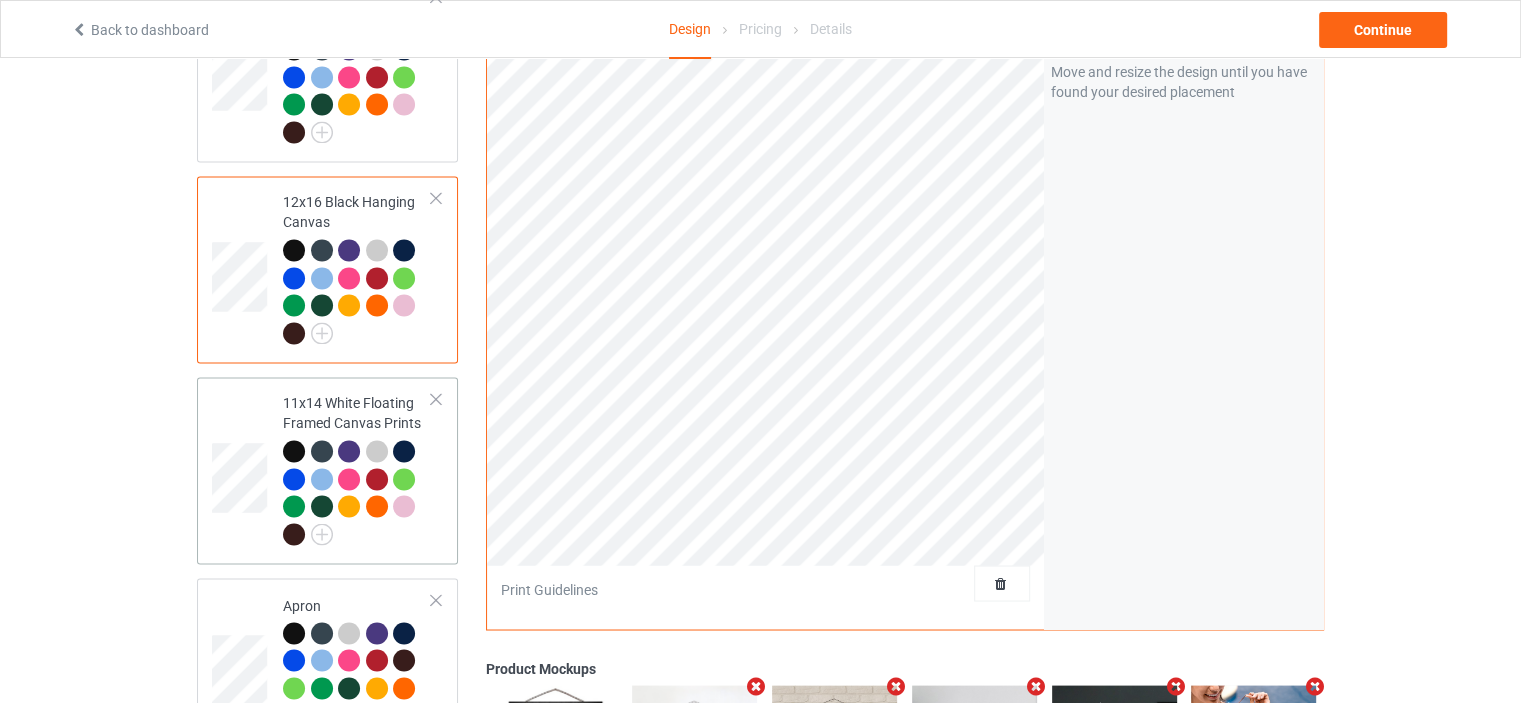 click on "11x14 White Floating Framed Canvas Prints" at bounding box center (357, 470) 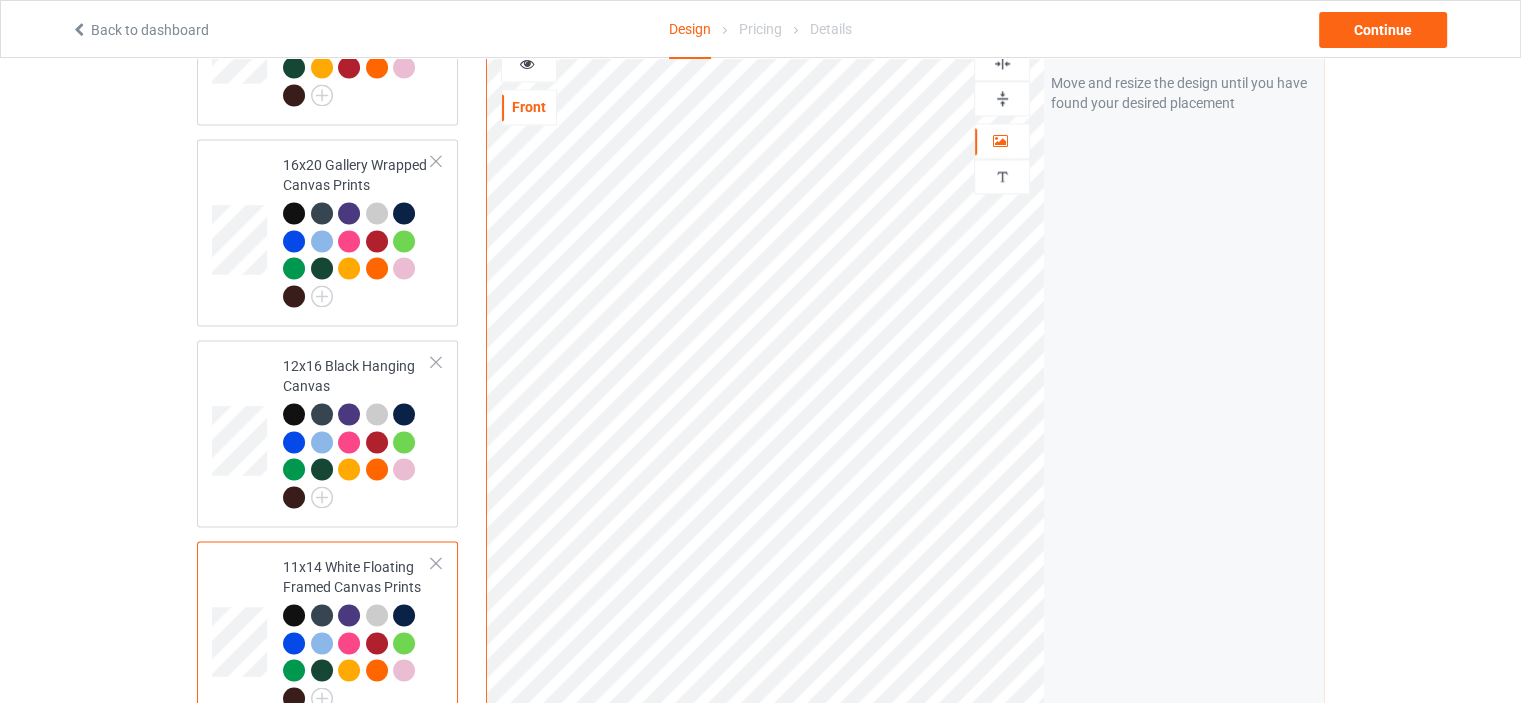 scroll, scrollTop: 3000, scrollLeft: 0, axis: vertical 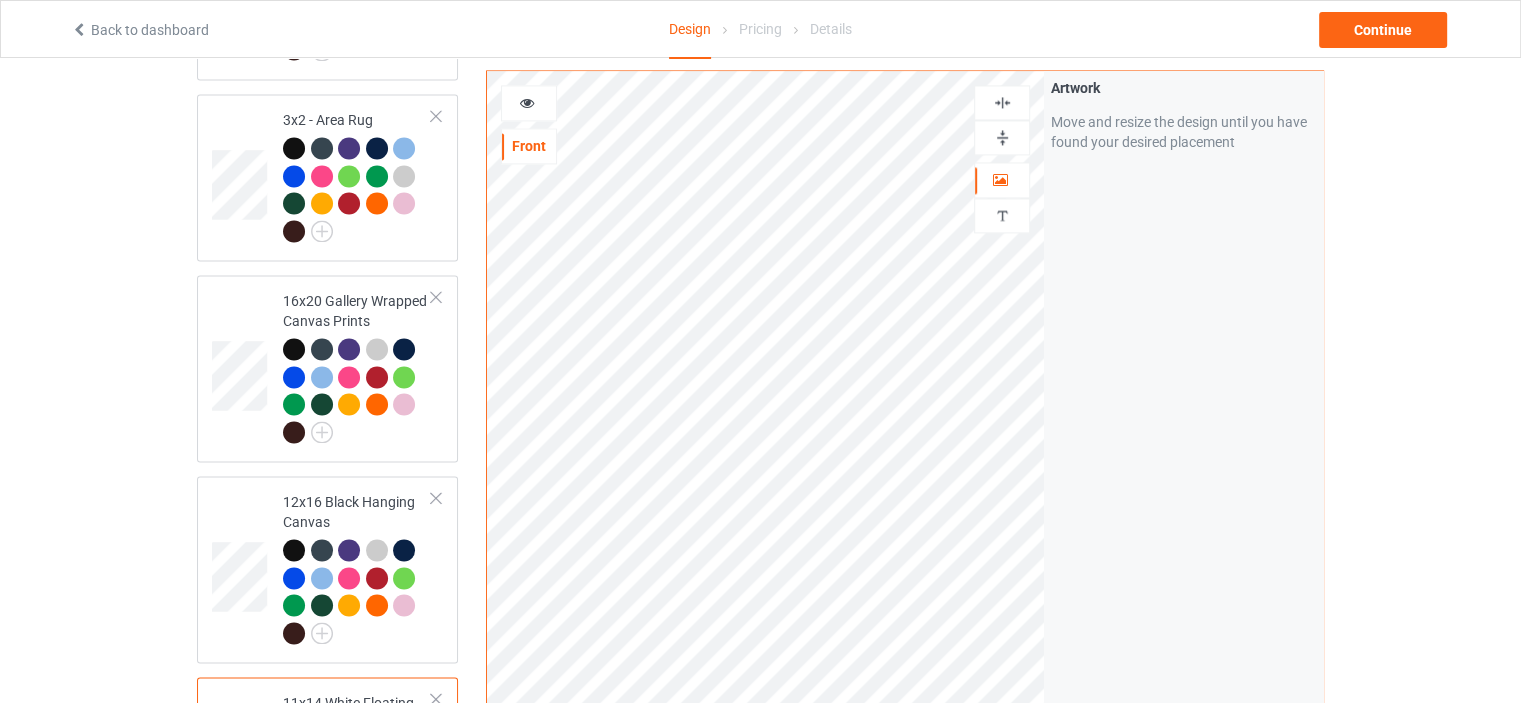 click at bounding box center (1002, 137) 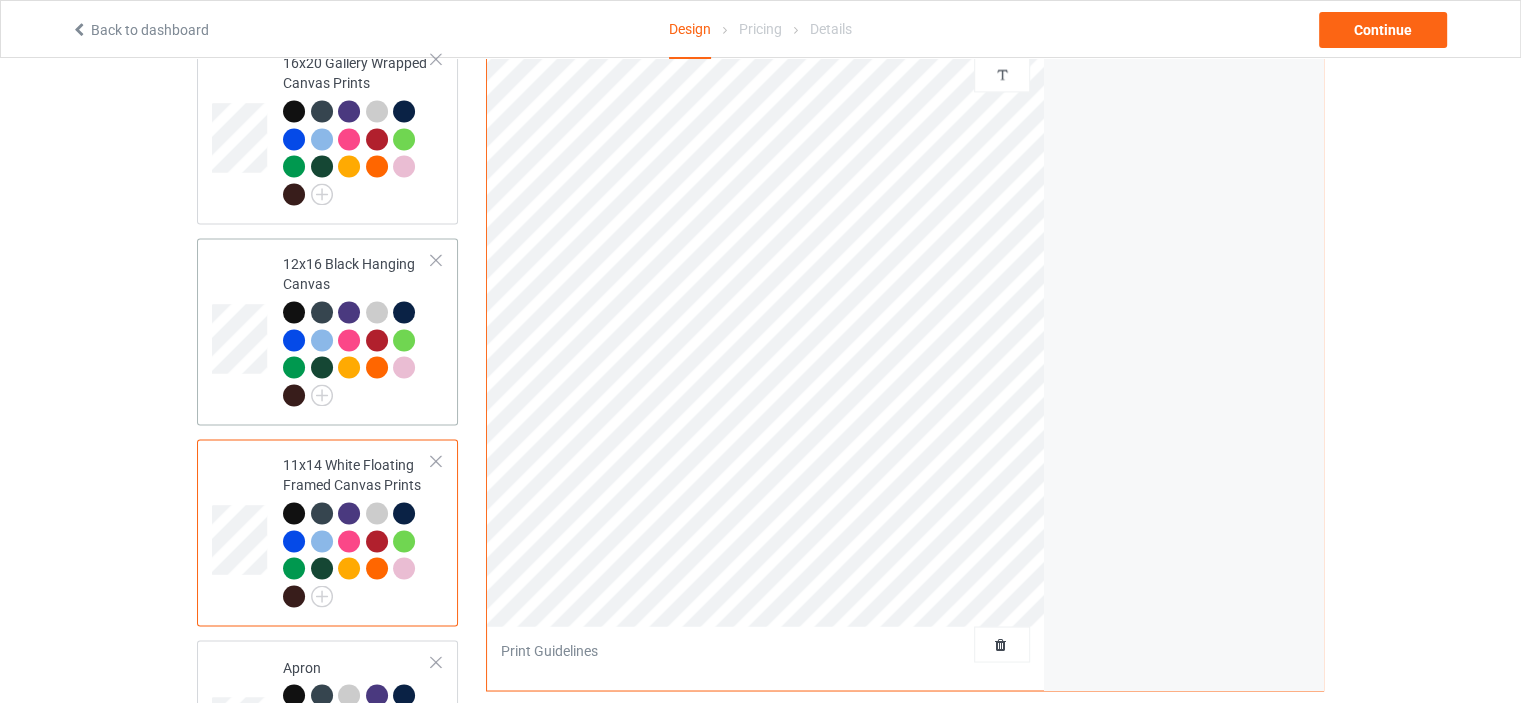 scroll, scrollTop: 3500, scrollLeft: 0, axis: vertical 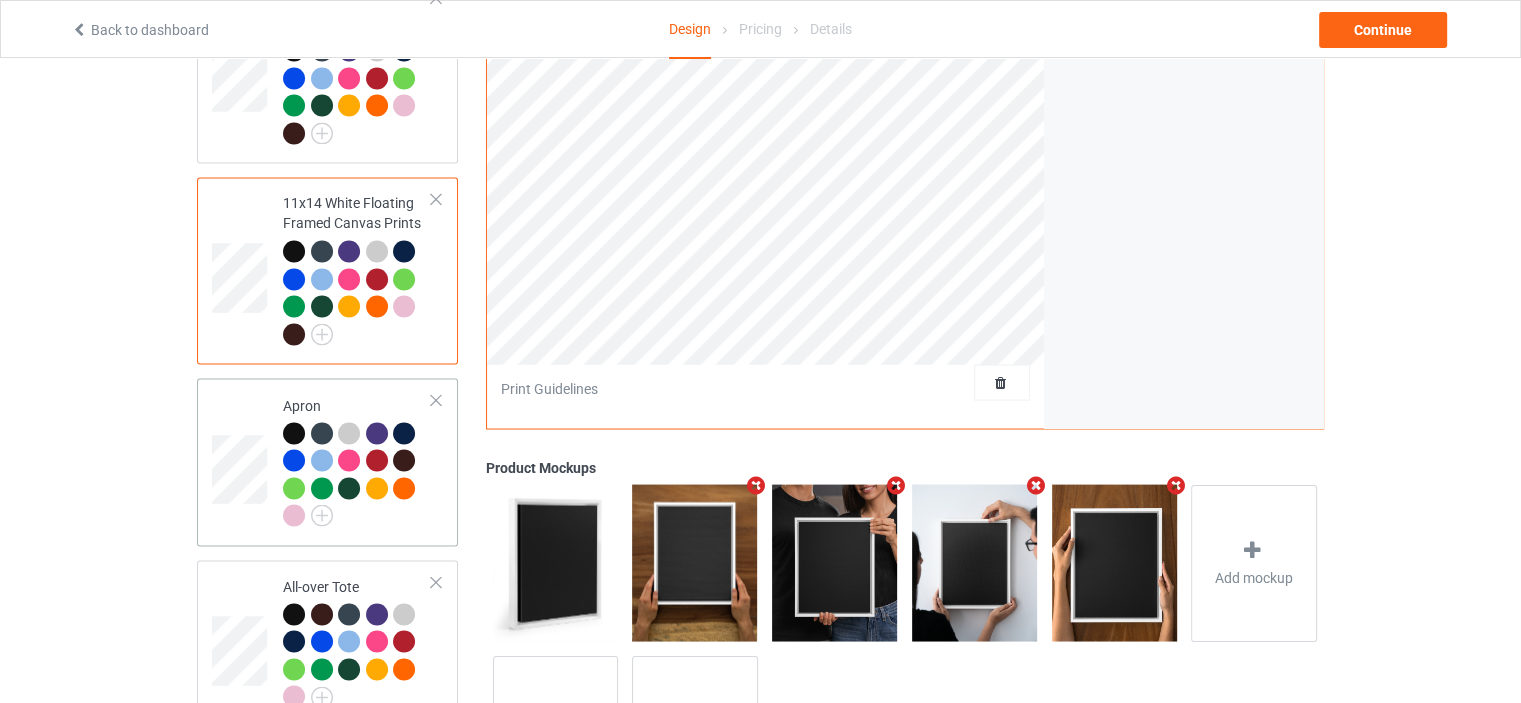 click on "Apron" at bounding box center (357, 460) 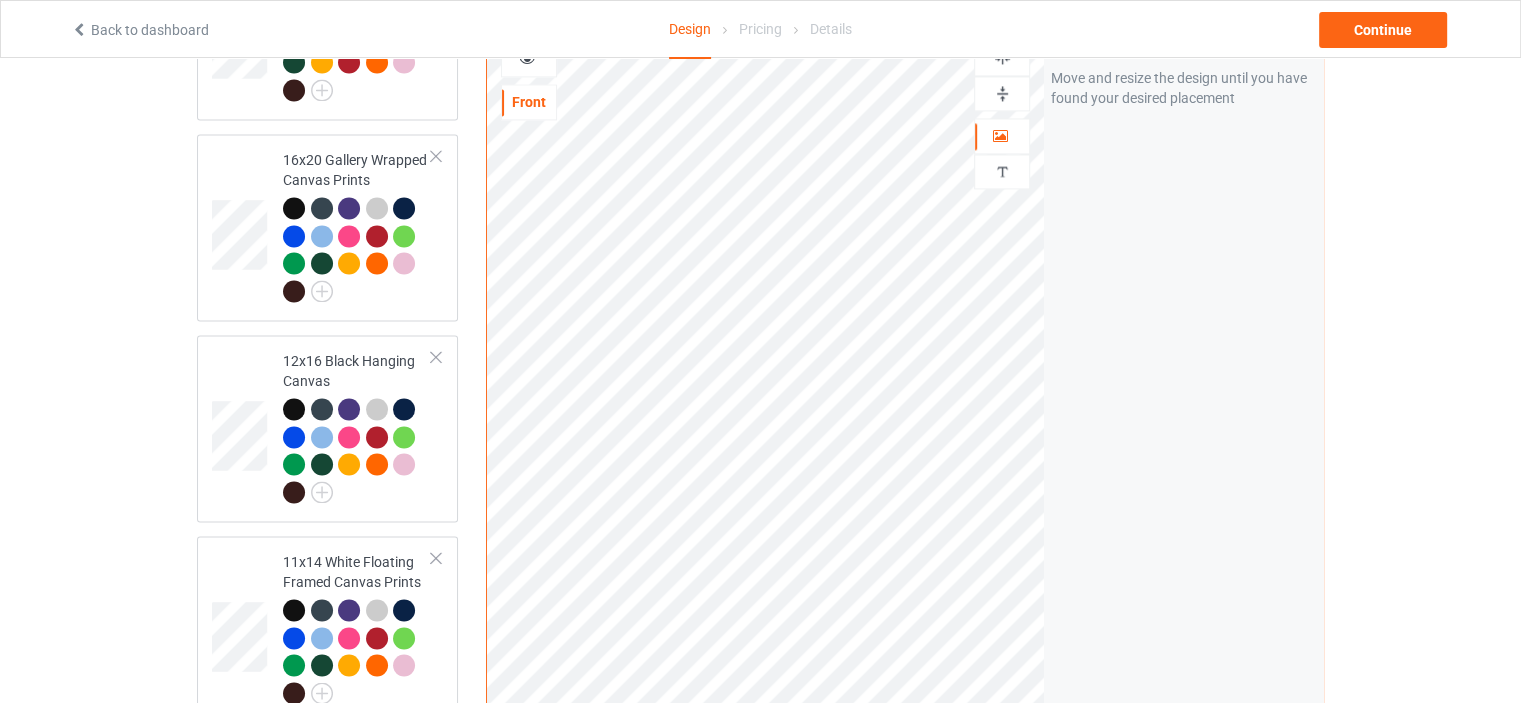 scroll, scrollTop: 3000, scrollLeft: 0, axis: vertical 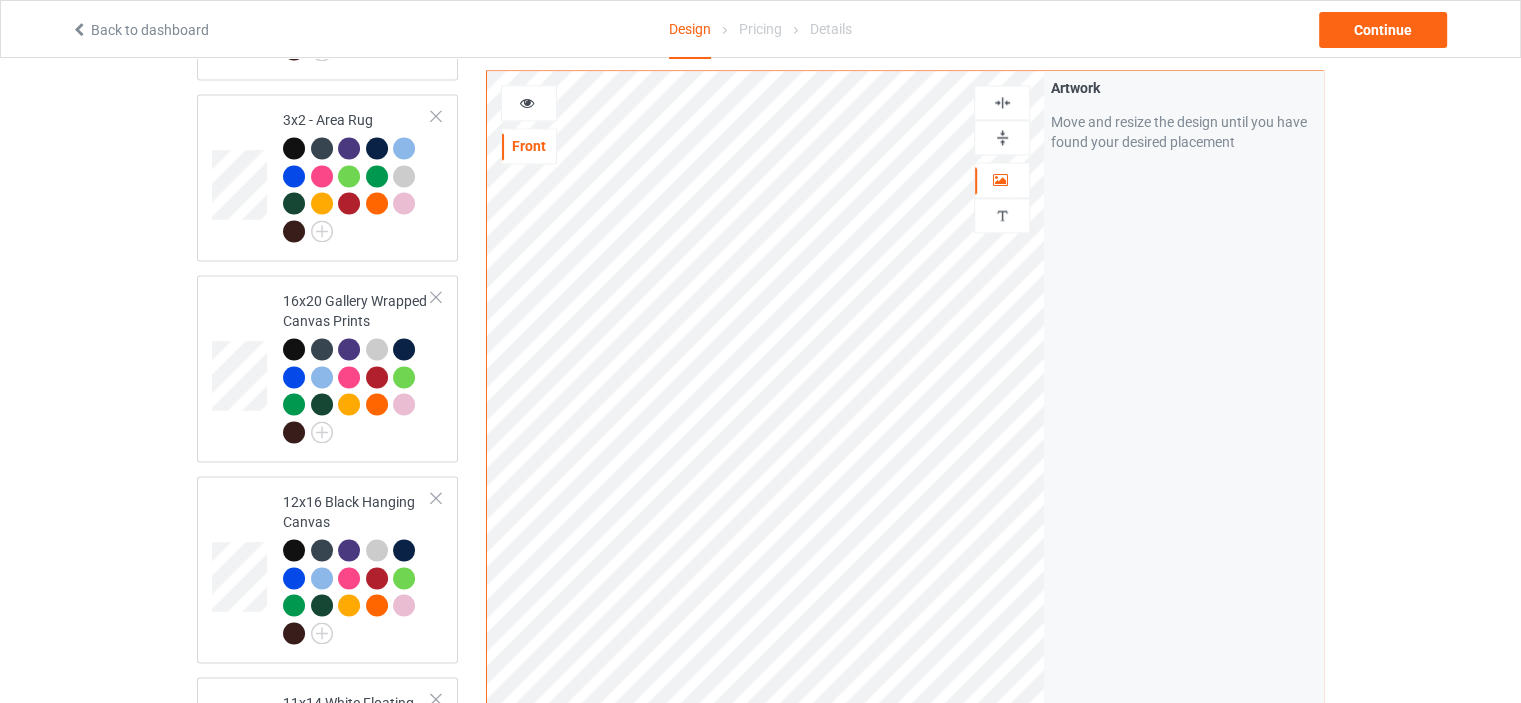 click at bounding box center [1002, 102] 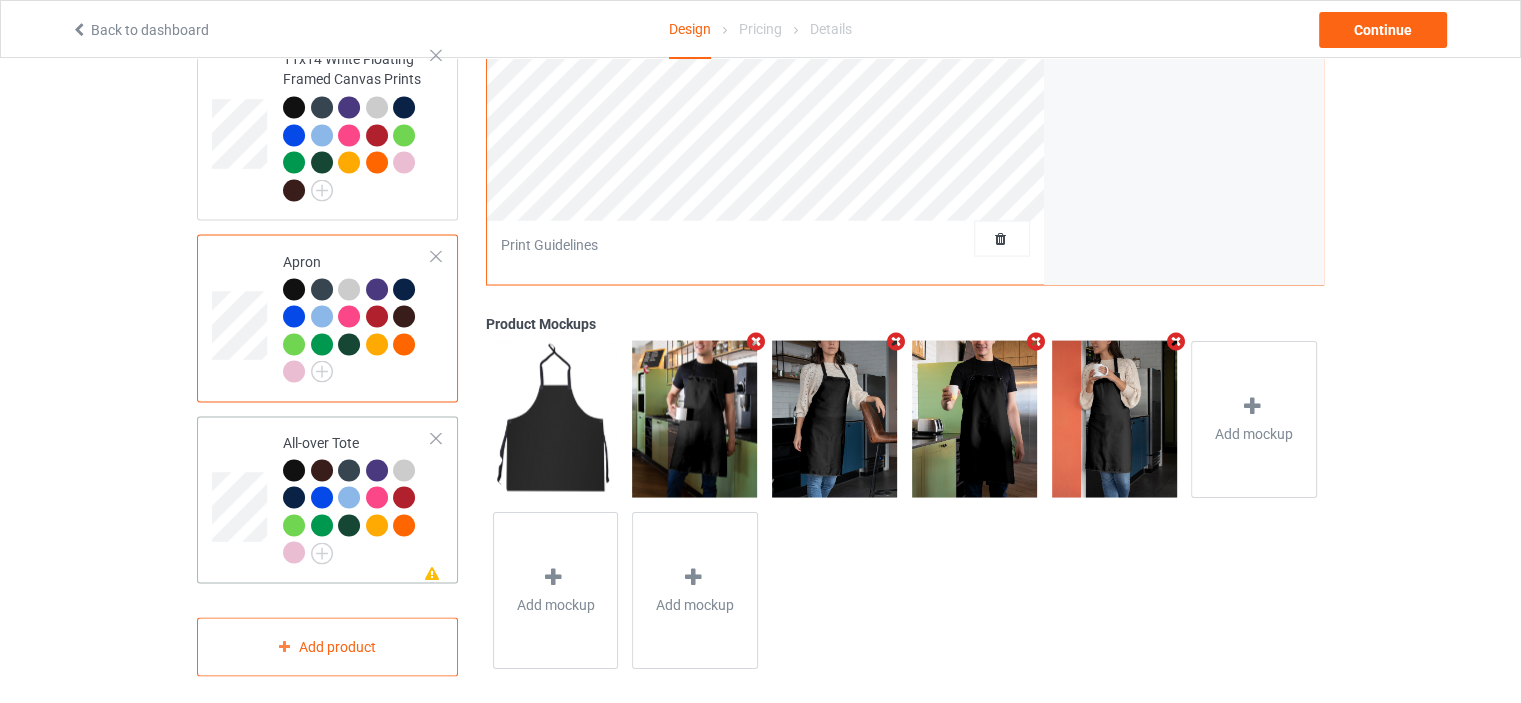 click on "Missing artwork on 1 side(s) All-over Tote" at bounding box center [357, 499] 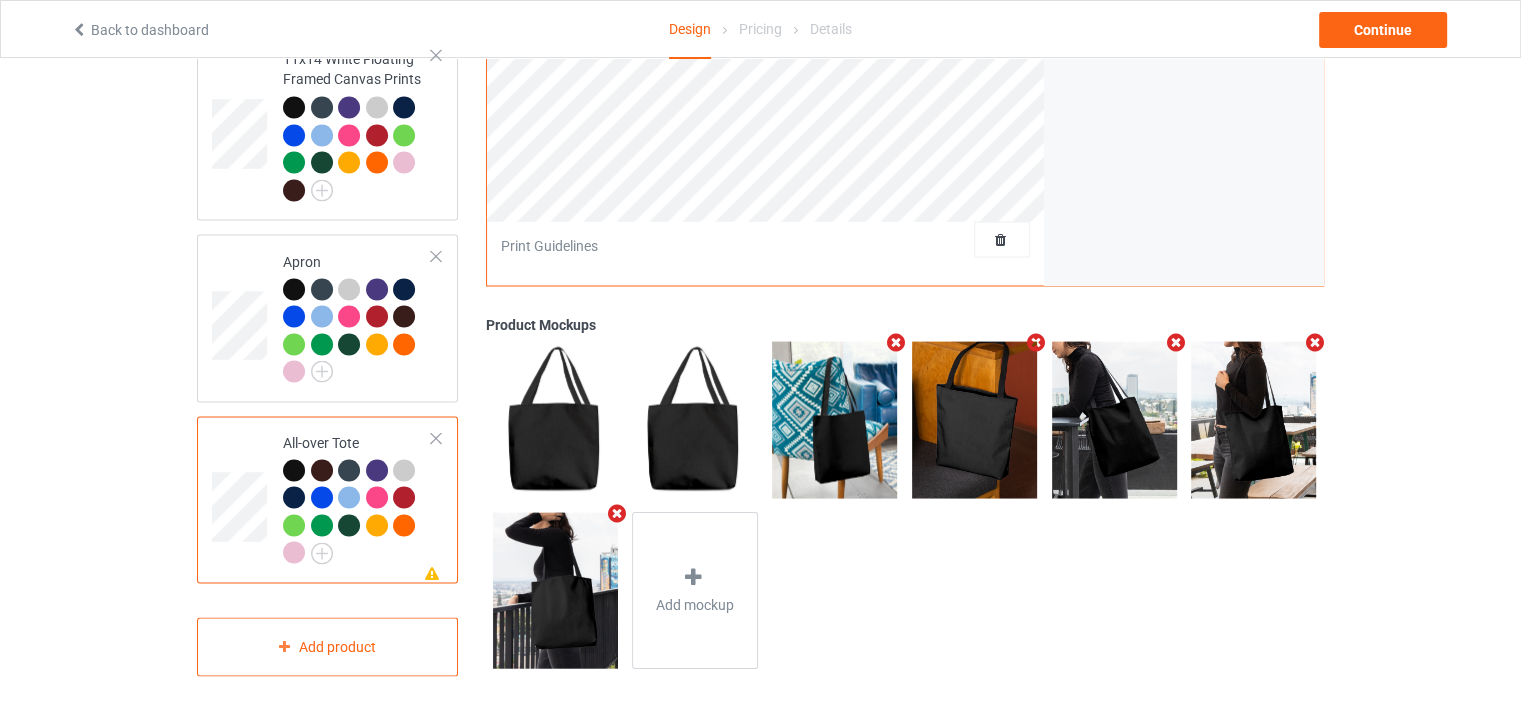 scroll, scrollTop: 3044, scrollLeft: 0, axis: vertical 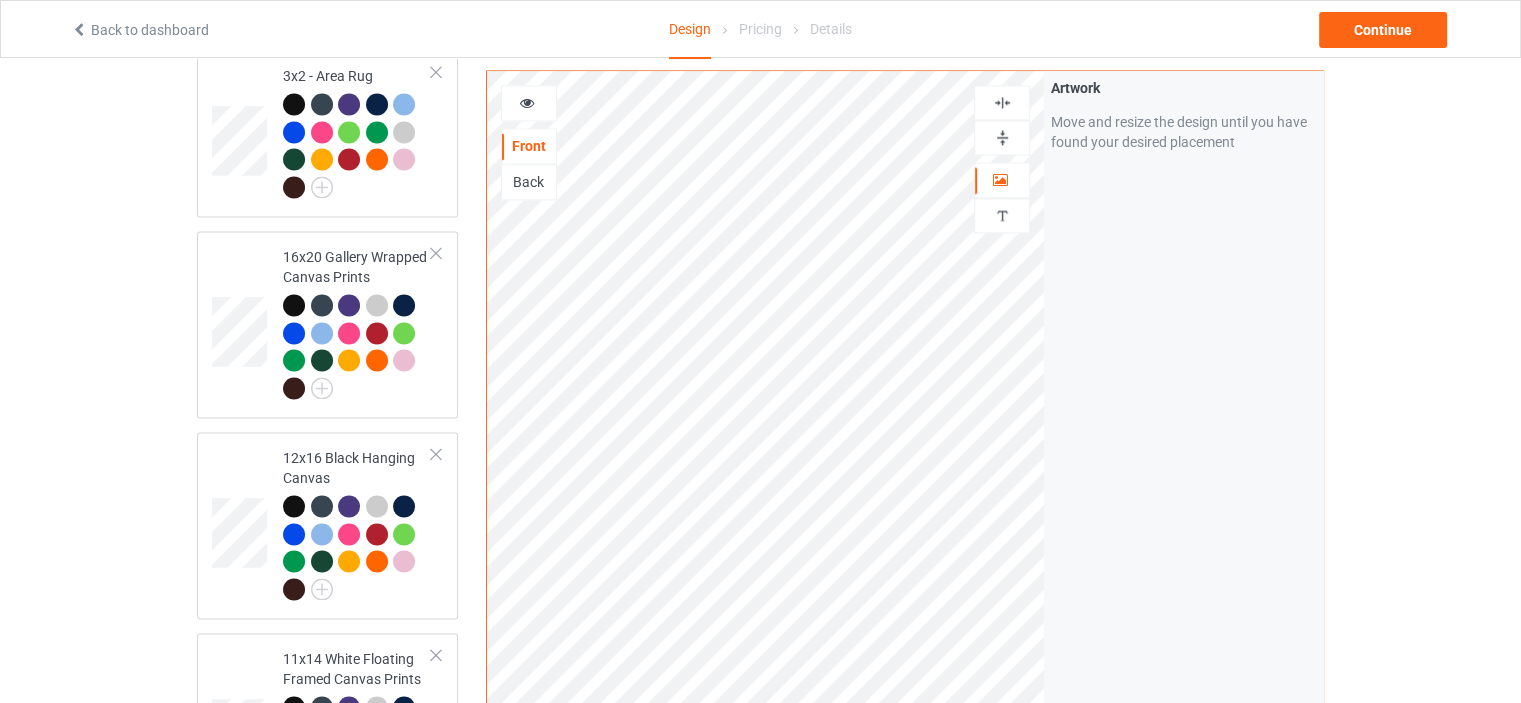 click at bounding box center [1002, 102] 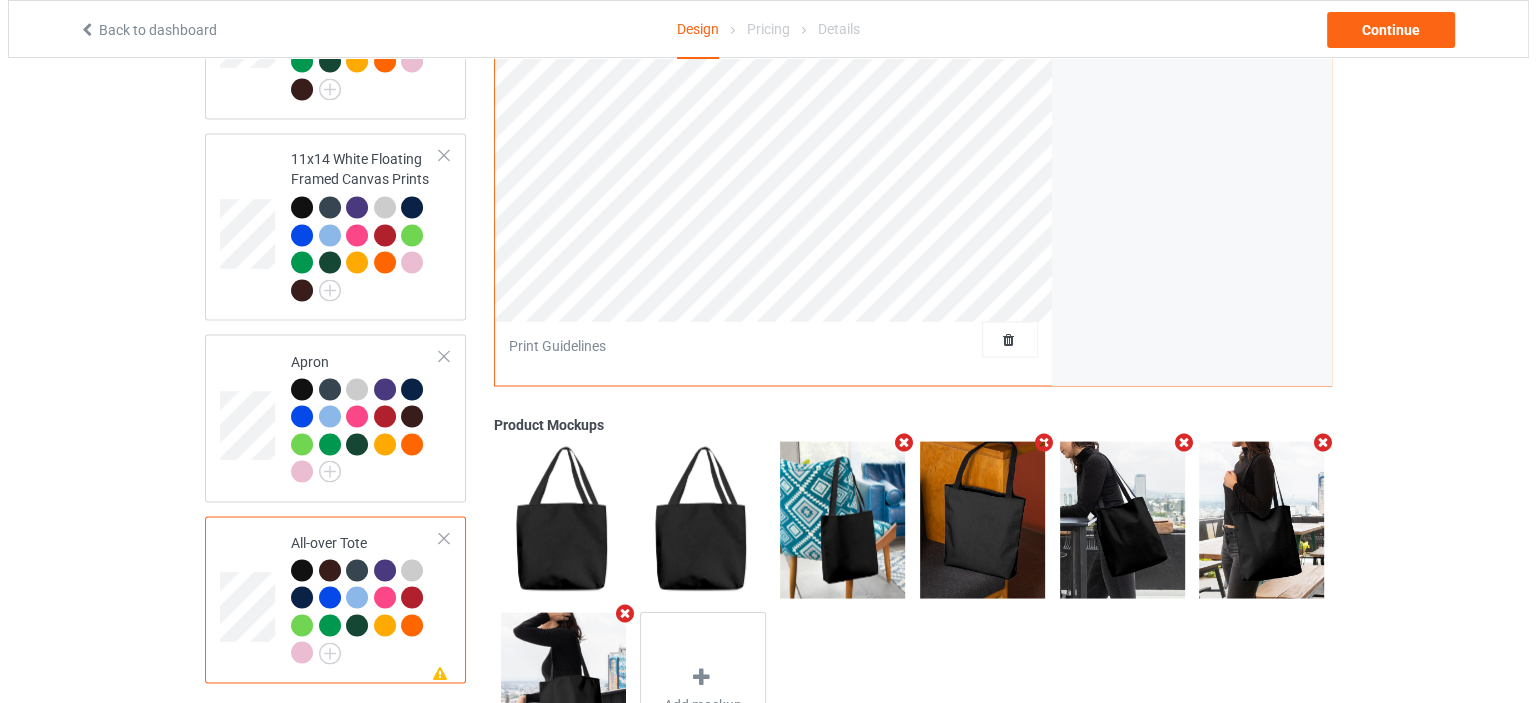 scroll, scrollTop: 3644, scrollLeft: 0, axis: vertical 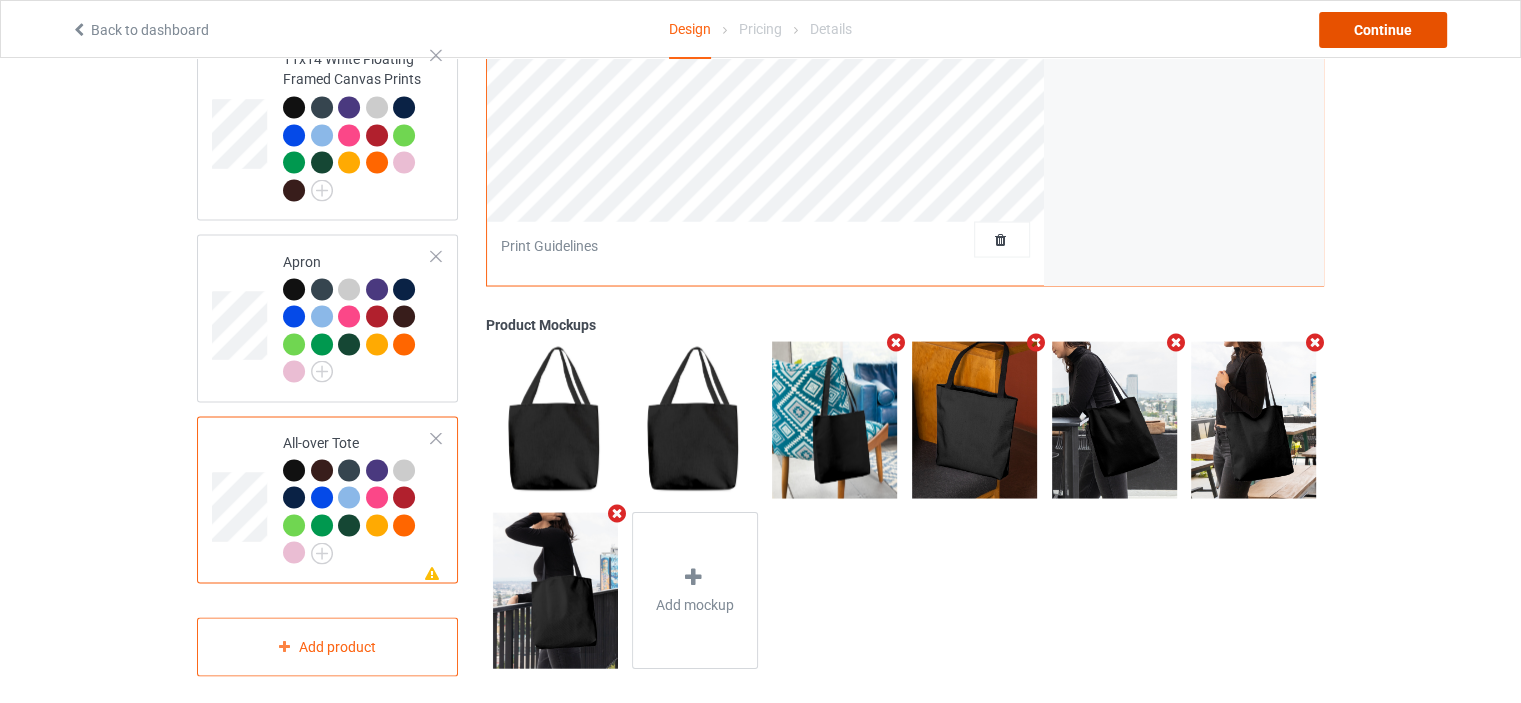 click on "Continue" at bounding box center [1383, 30] 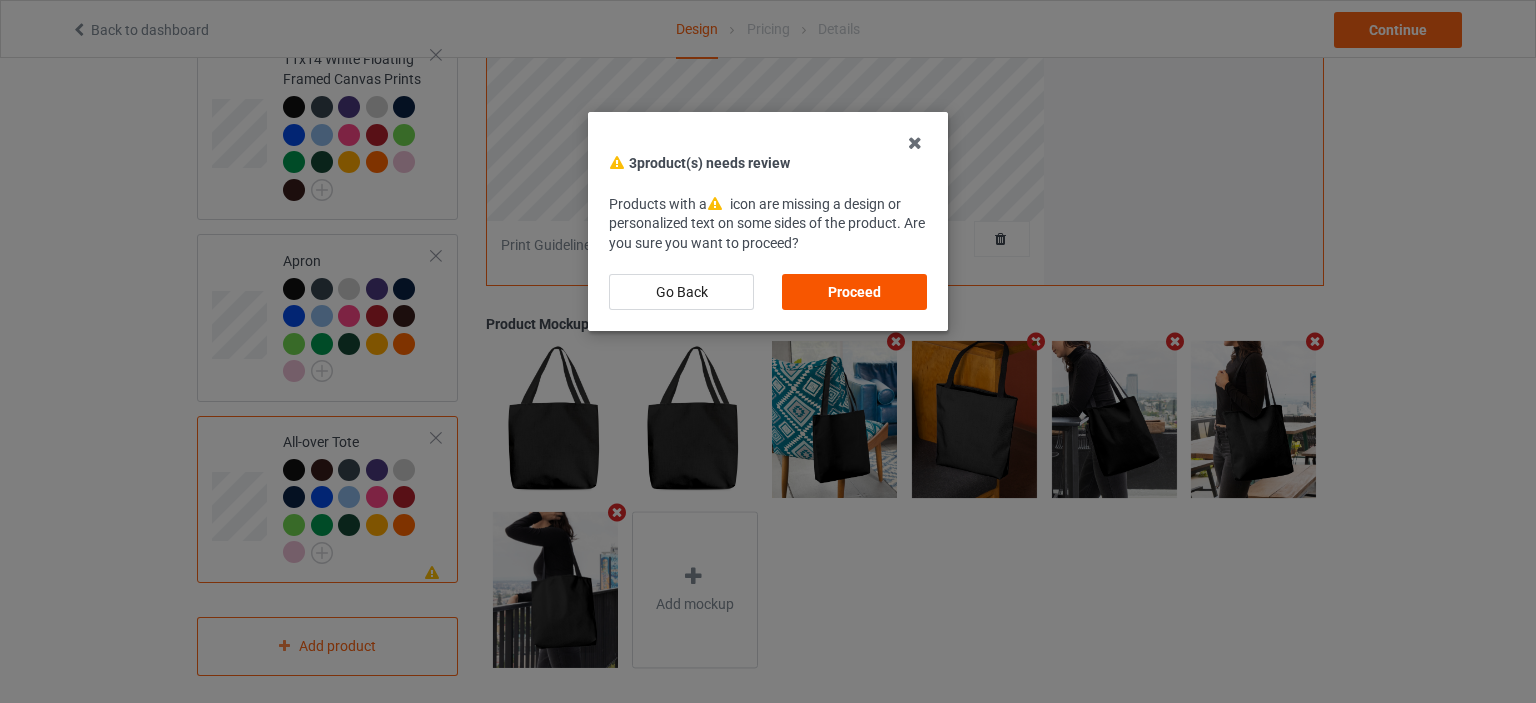 click on "Proceed" at bounding box center (854, 292) 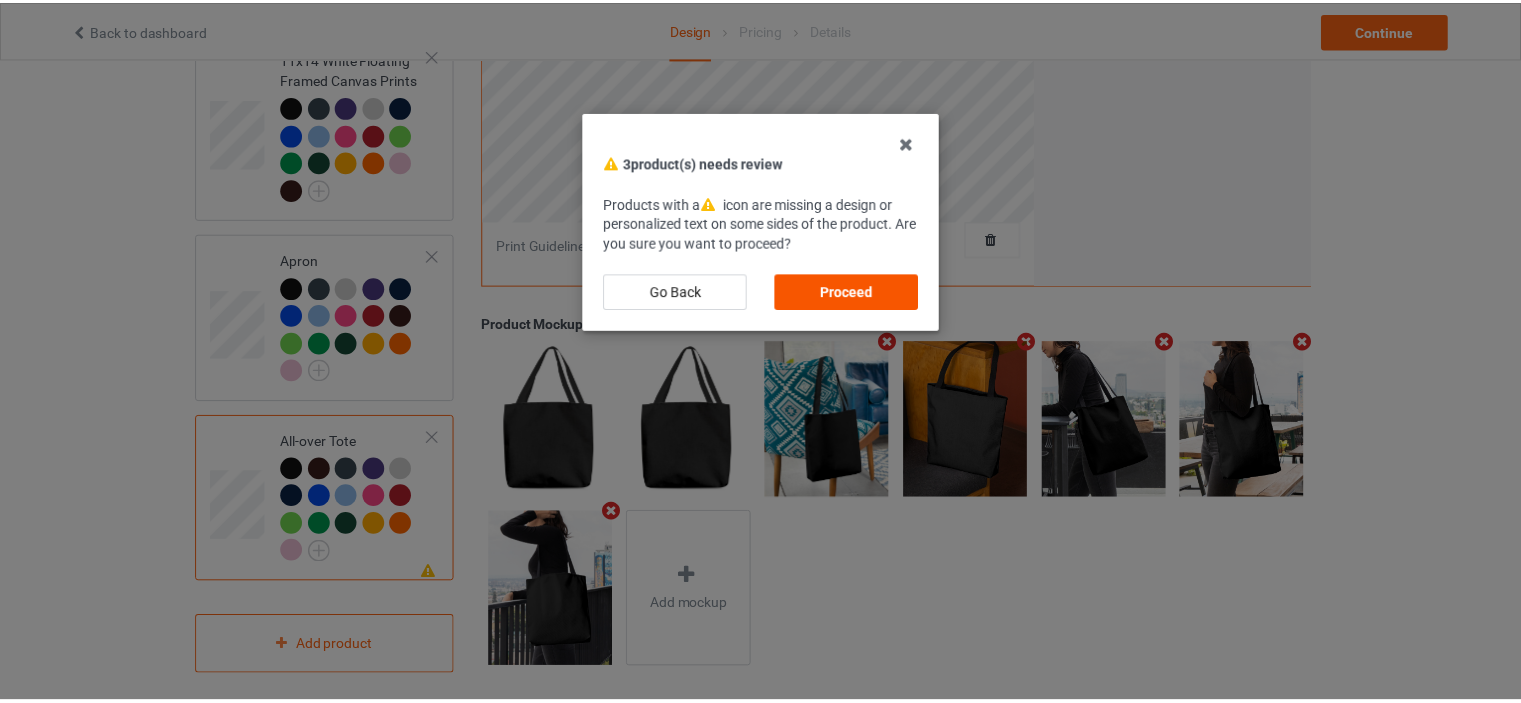 scroll, scrollTop: 0, scrollLeft: 0, axis: both 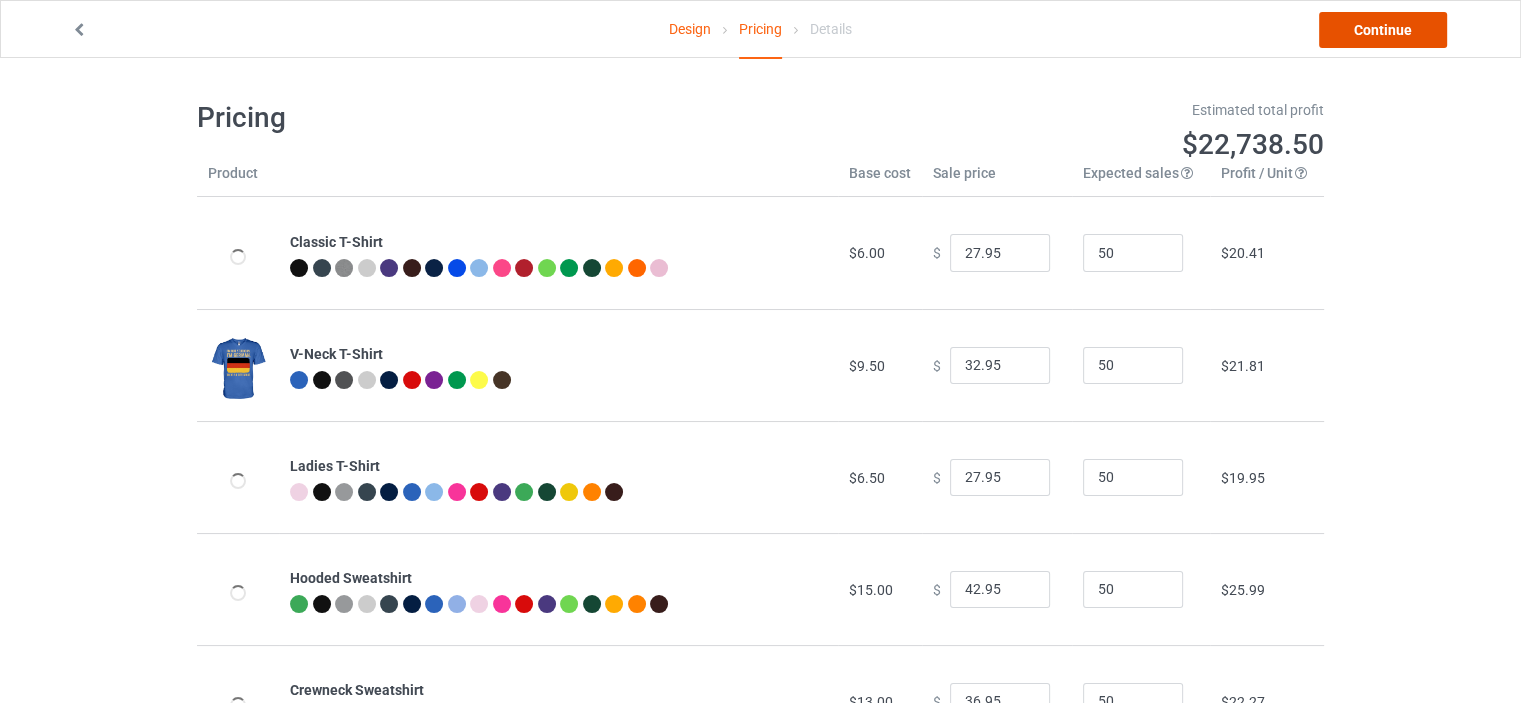 click on "Continue" at bounding box center [1383, 30] 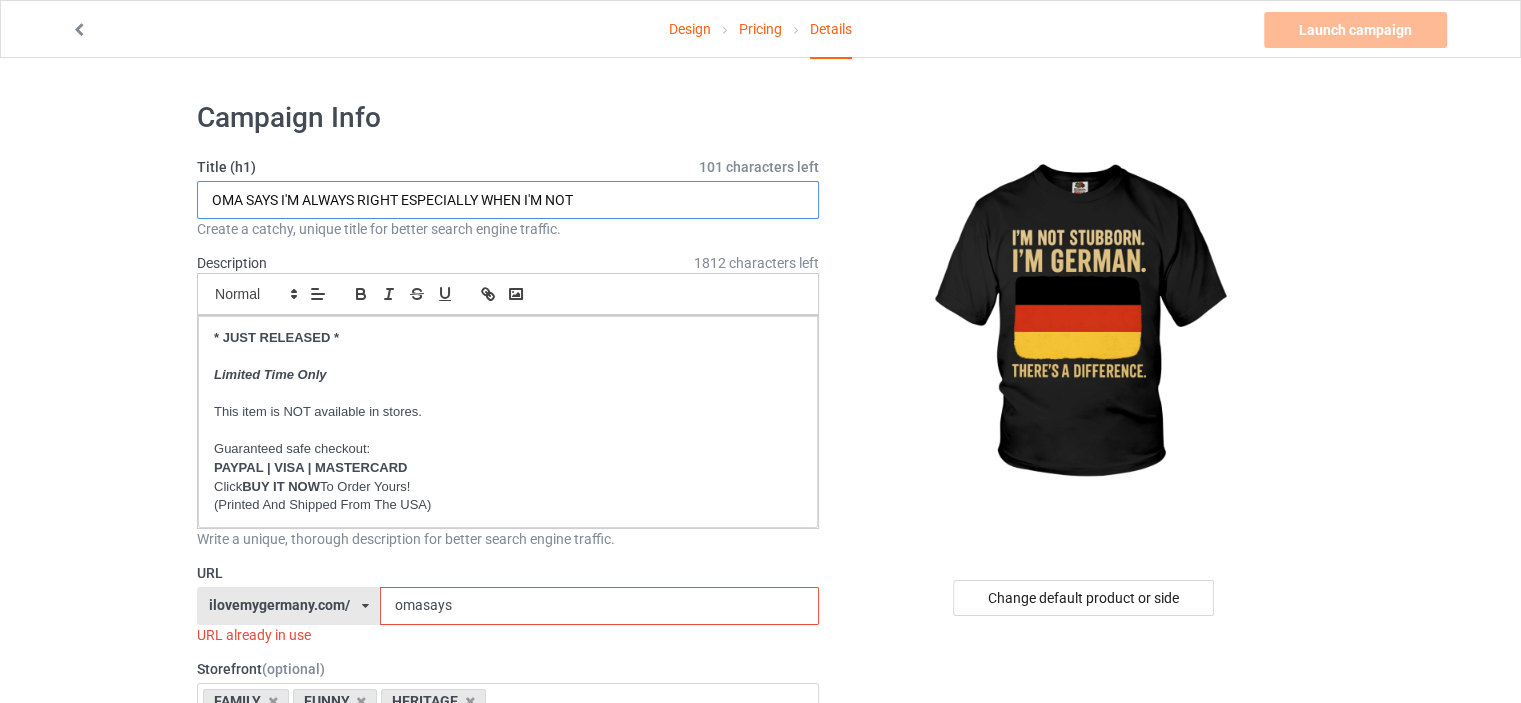 click on "OMA SAYS I'M ALWAYS RIGHT ESPECIALLY WHEN I'M NOT" at bounding box center [508, 200] 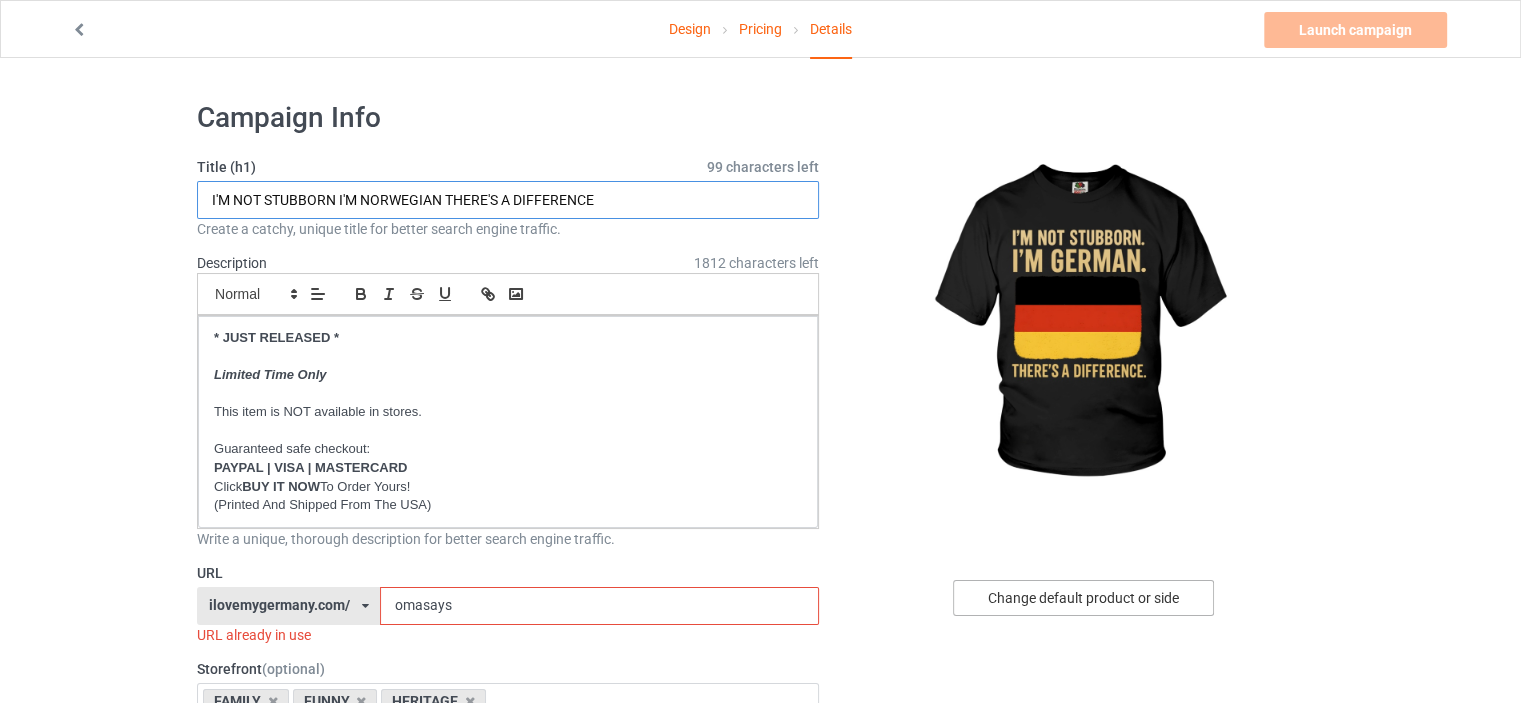 type on "I'M NOT STUBBORN I'M NORWEGIAN THERE'S A DIFFERENCE" 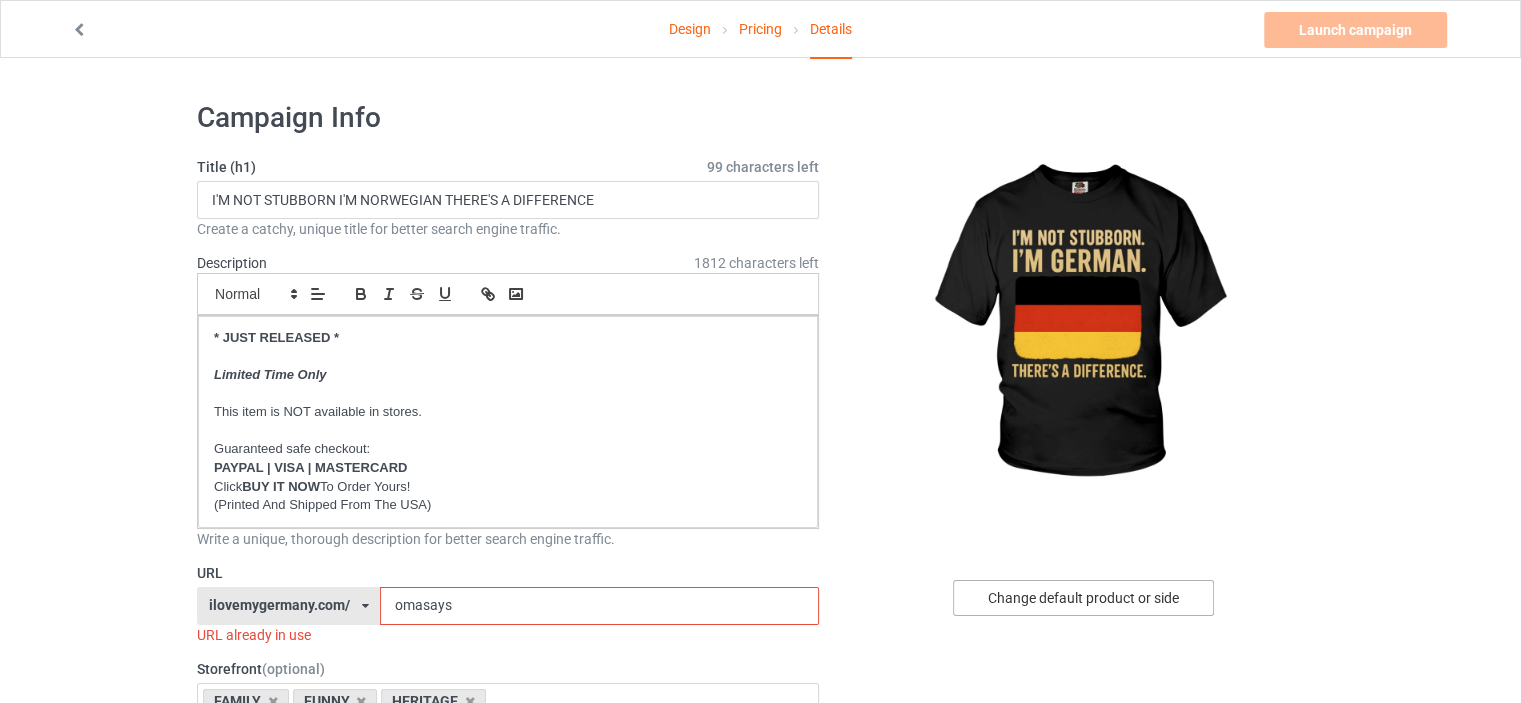 click on "Change default product or side" at bounding box center (1083, 598) 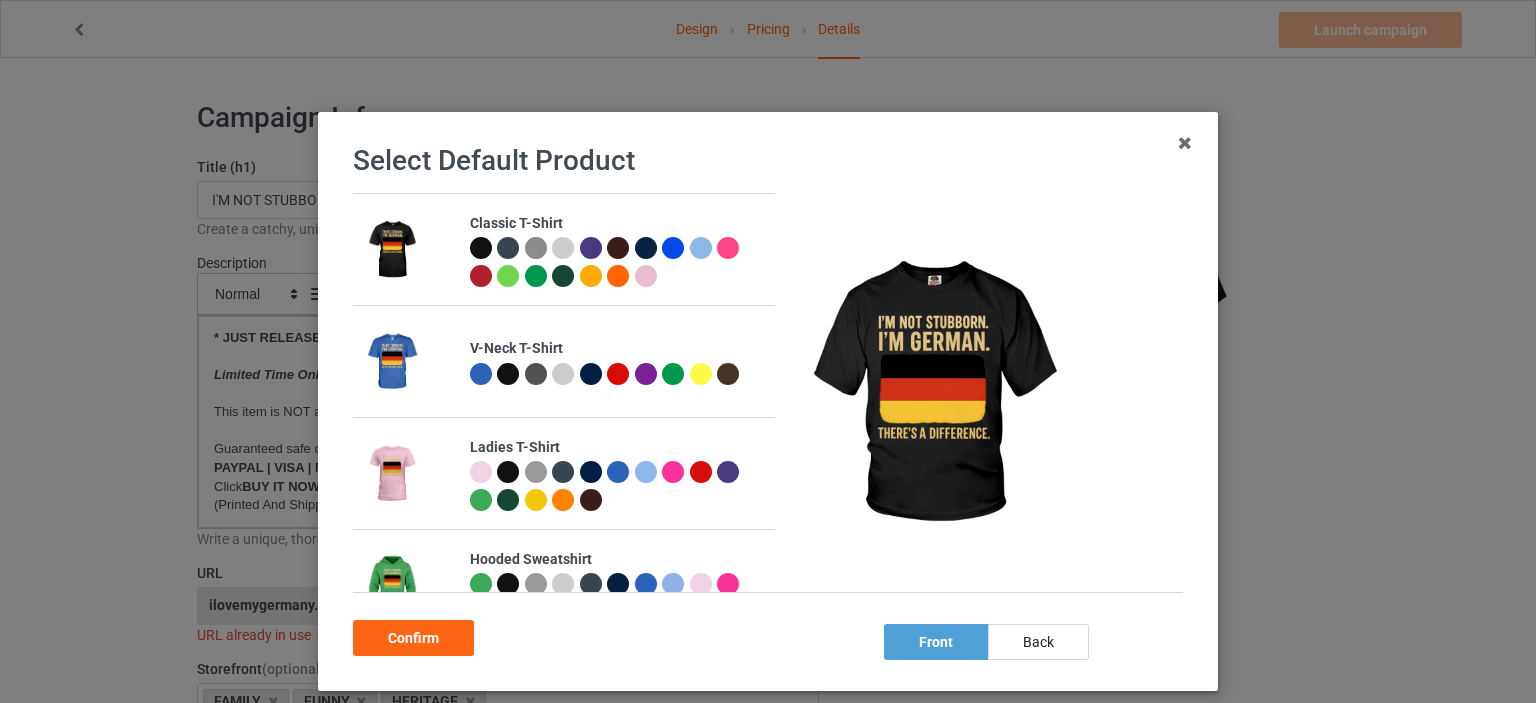 click at bounding box center (563, 248) 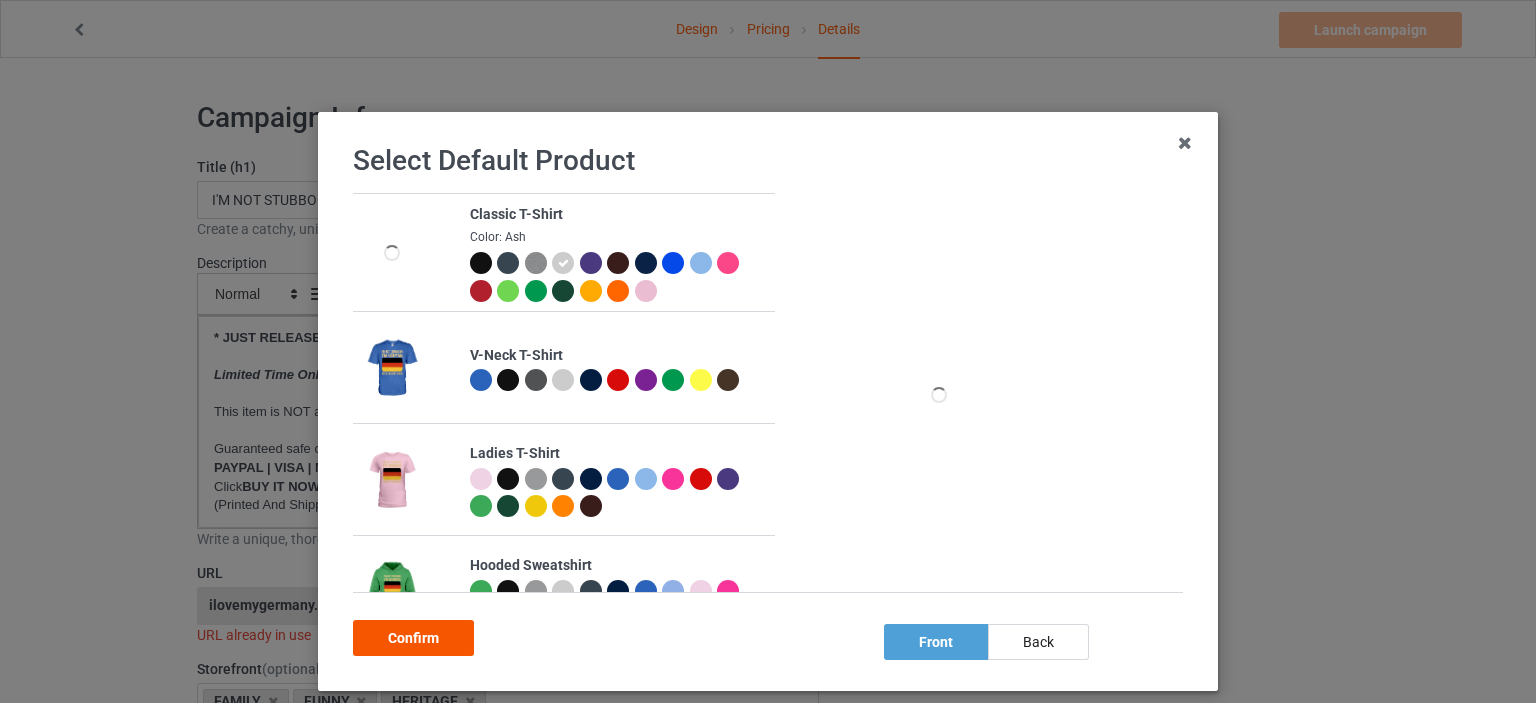 click on "Confirm" at bounding box center (413, 638) 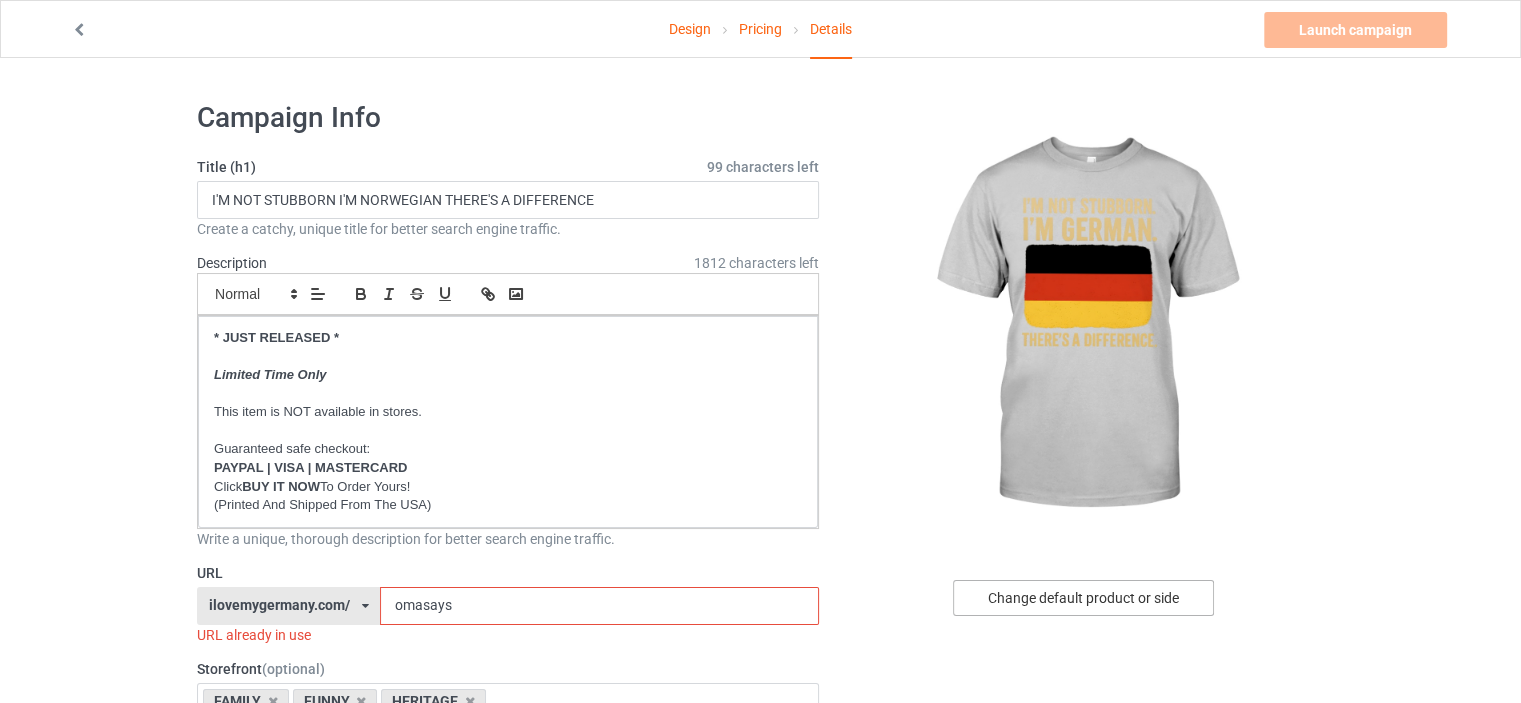 click on "Change default product or side" at bounding box center (1083, 598) 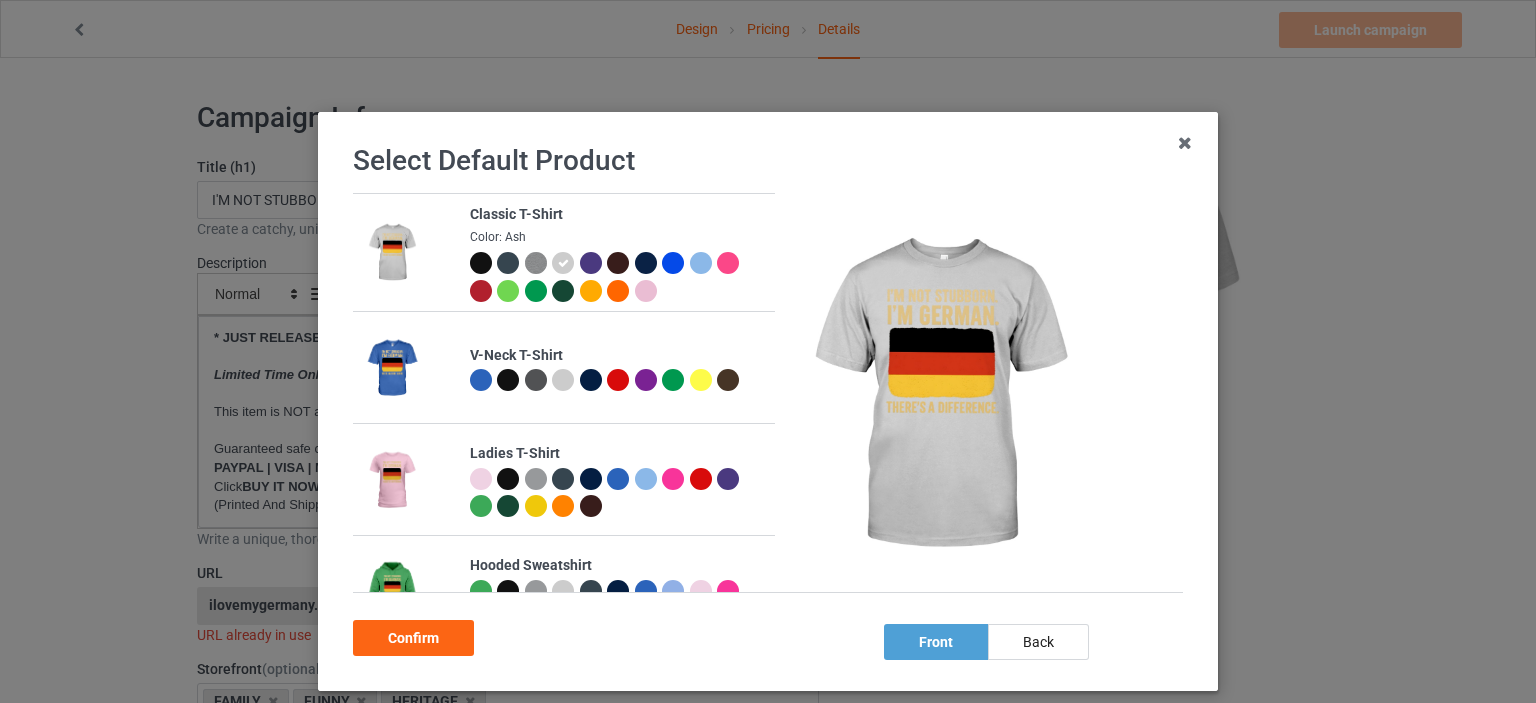 click at bounding box center (536, 263) 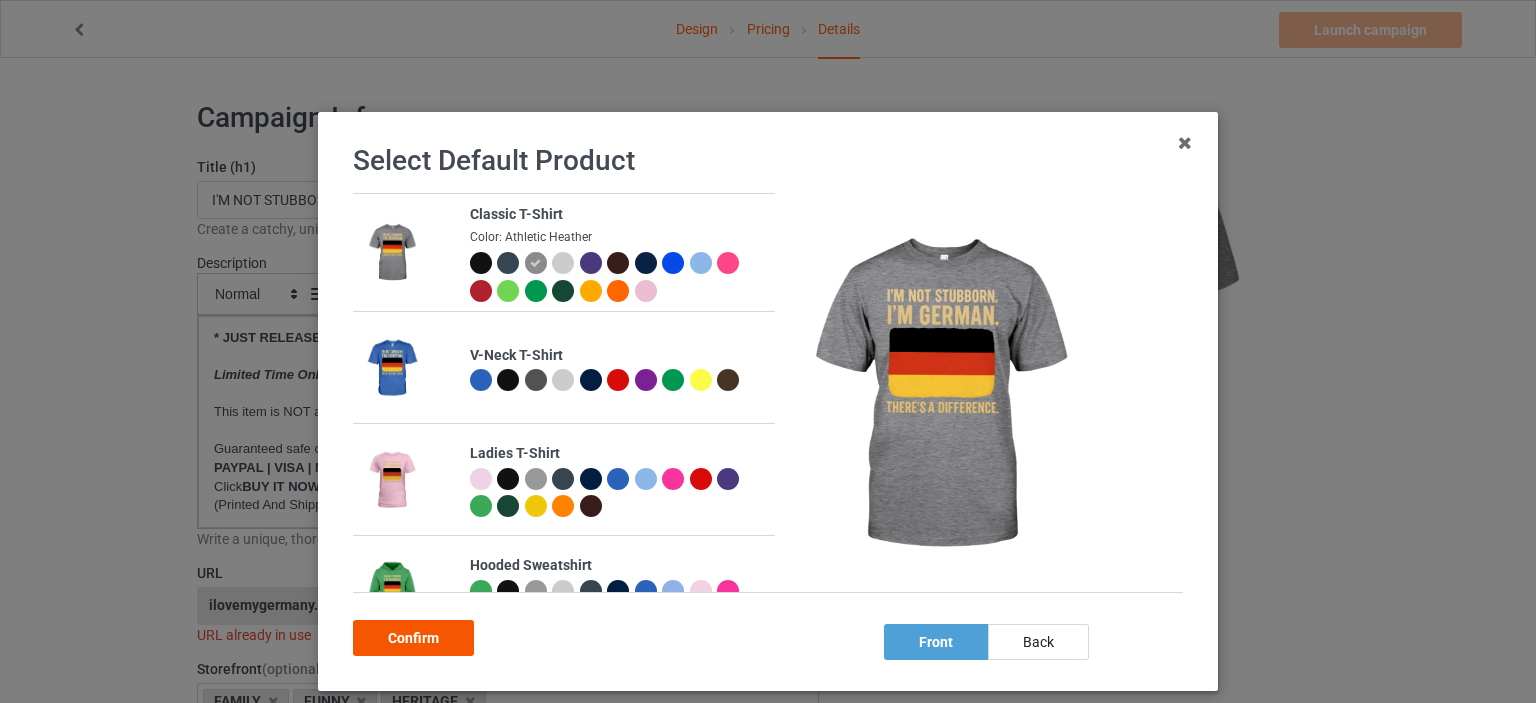 click on "Confirm" at bounding box center [413, 638] 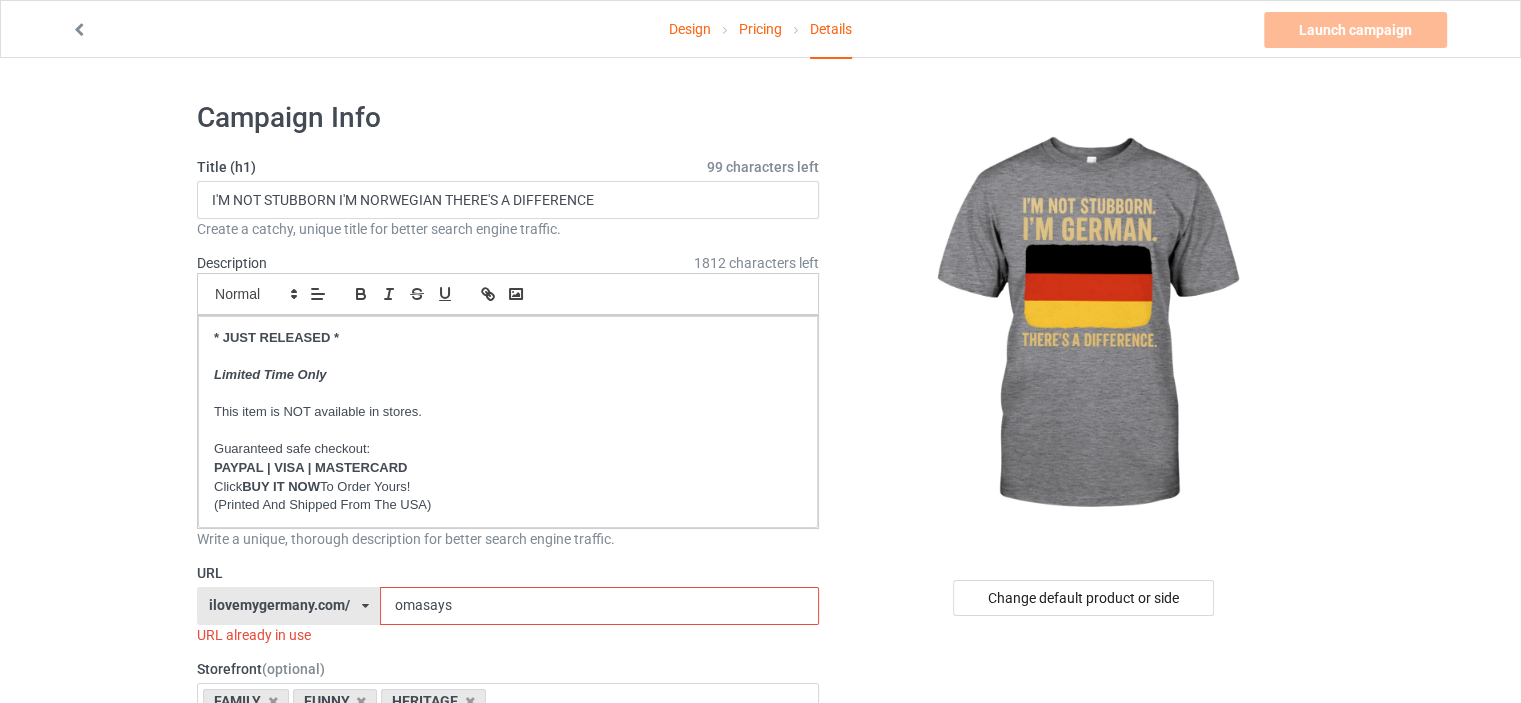 drag, startPoint x: 476, startPoint y: 603, endPoint x: 44, endPoint y: 607, distance: 432.01852 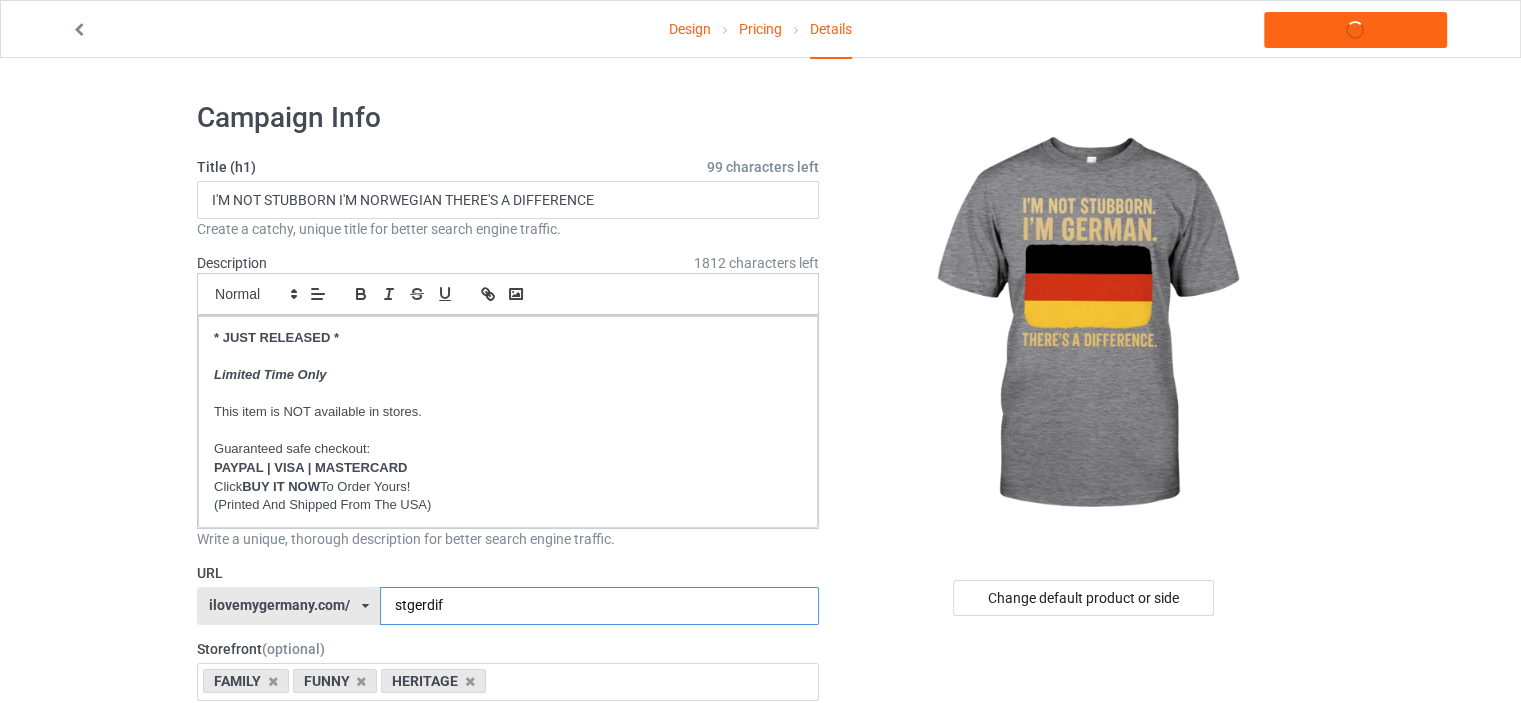 type on "stgerdif" 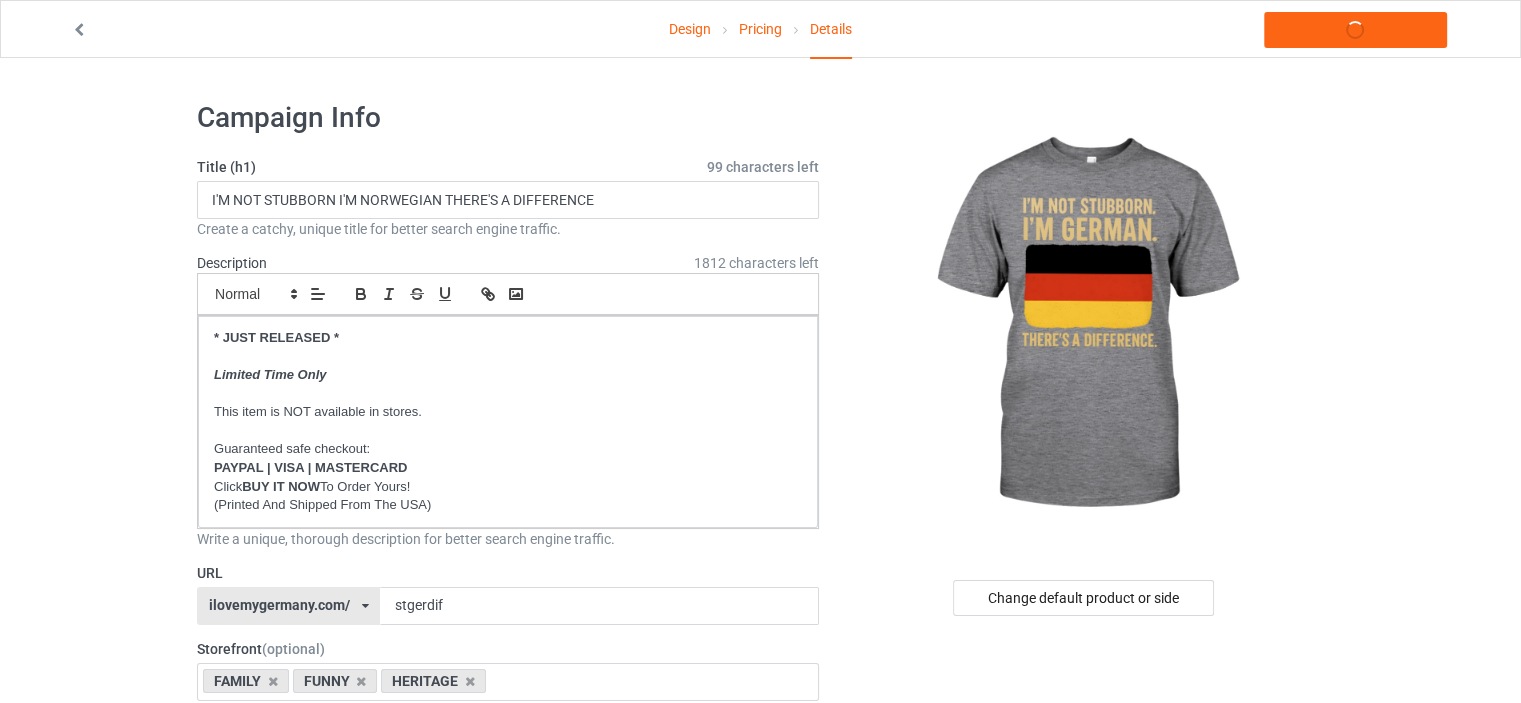 click on "Design Pricing Details Launch campaign Campaign Info Title (h1) 99   characters left I'M NOT STUBBORN I'M NORWEGIAN THERE'S A DIFFERENCE Create a catchy, unique title for better search engine traffic. Description 1812   characters left       Small Normal Large Big Huge                                                                                     * JUST RELEASED * Limited Time Only This item is NOT available in stores. Guaranteed safe checkout: PAYPAL | VISA | MASTERCARD Click  BUY IT NOW  To Order Yours! (Printed And Shipped From The USA) Write a unique, thorough description for better search engine traffic. URL ilovemygermany.com/ britishlook.net/ danishlegends.com/ familyworldgifts.com/ finnishlegends.com/ funnyteeworld.com/ ilovemyaustralia.com/ ilovemycanada.net/ ilovemydenmark.com/ ilovemyfinland.com/ ilovemyfrance.com/ ilovemygermany.com/ ilovemygnomes.com/ ilovemyireland.com/ ilovemyitaly.com/ ilovemynetherlands.com/ ilovemynorway.com/ ilovemypoland.com/ ilovemyredhair.net/ ilovemysweden.com/" at bounding box center [760, 1158] 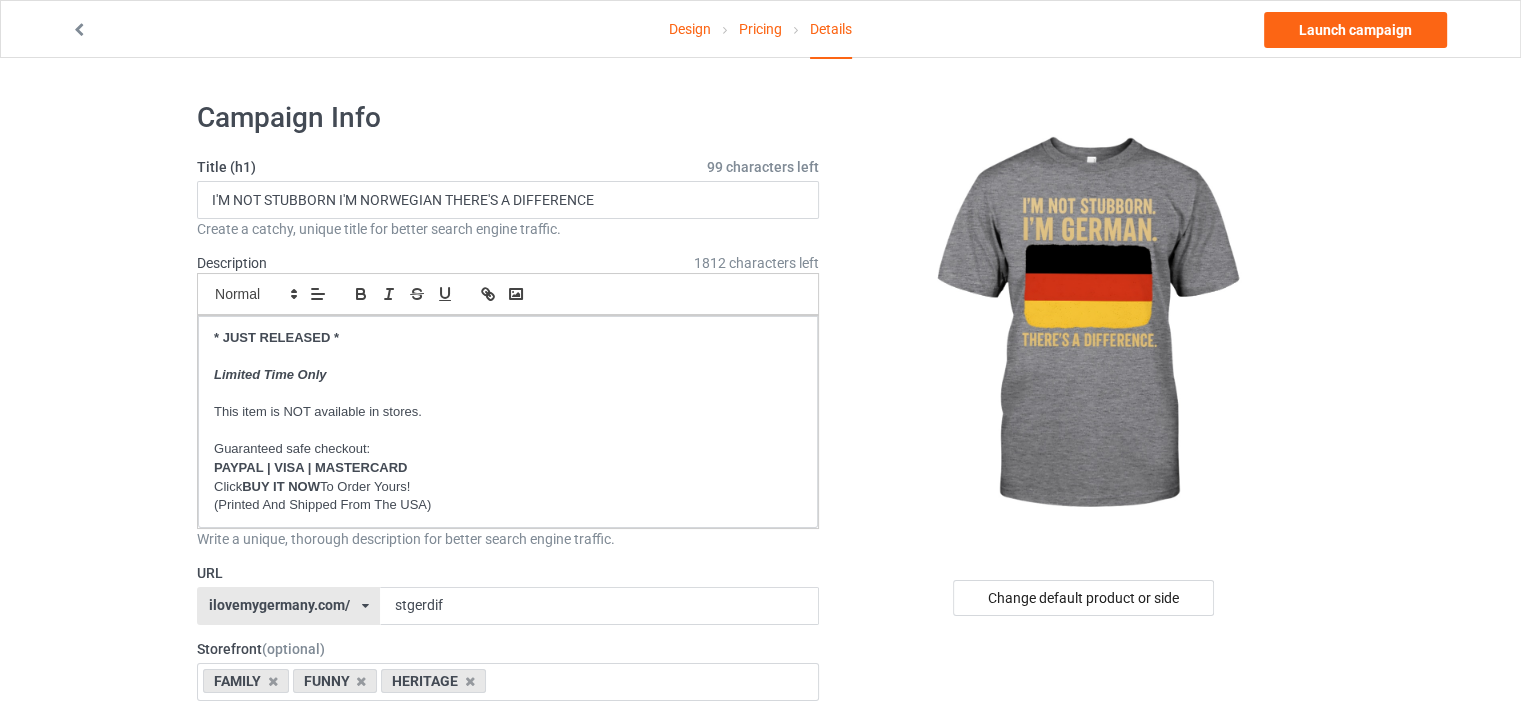 scroll, scrollTop: 300, scrollLeft: 0, axis: vertical 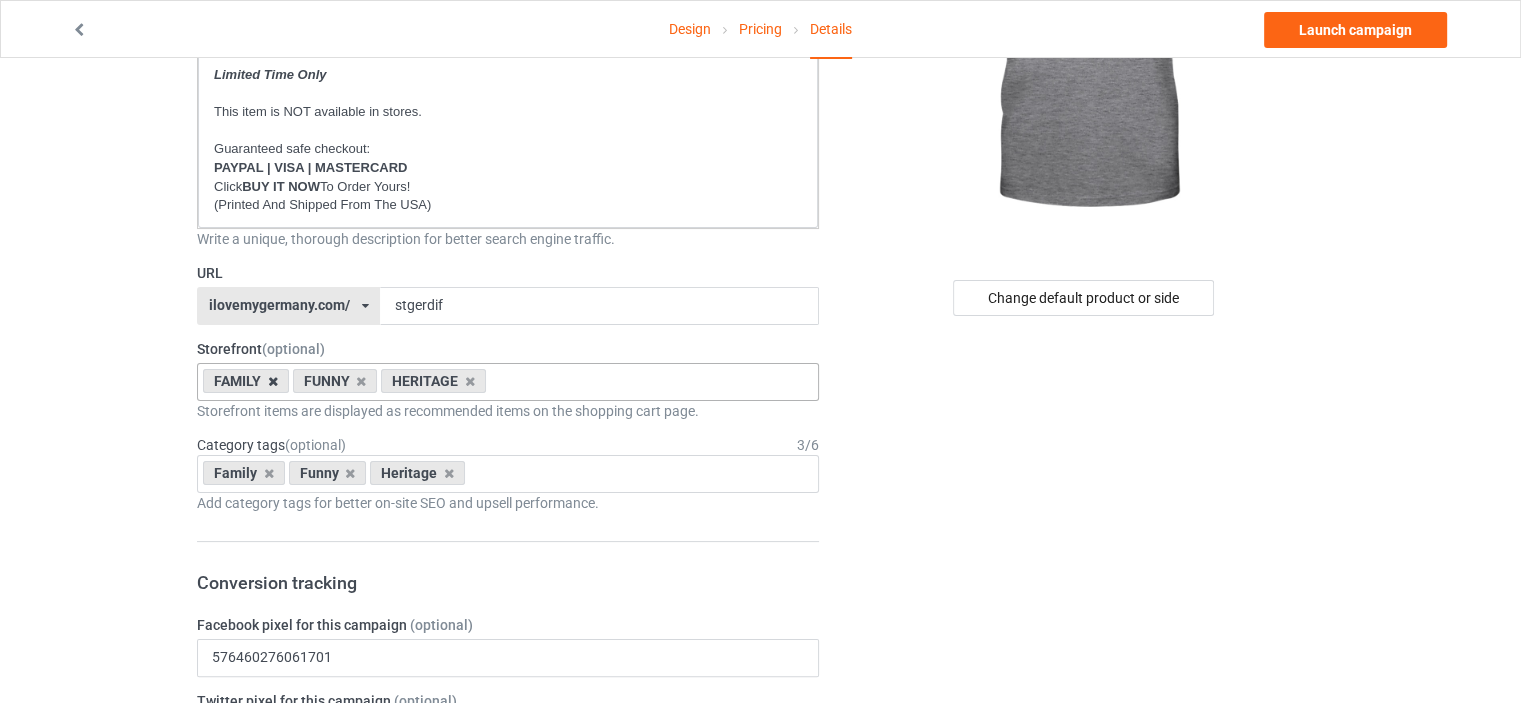 click at bounding box center [273, 381] 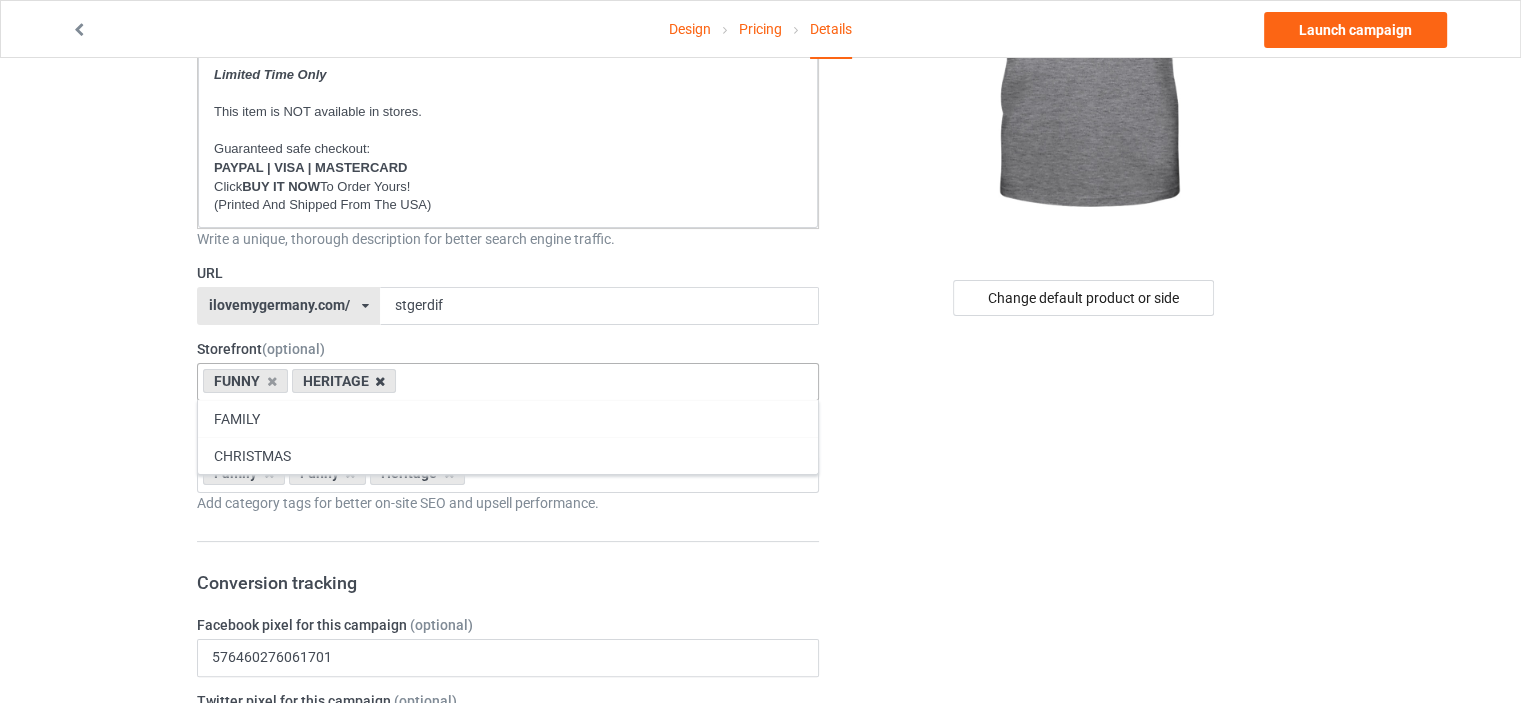 click at bounding box center [380, 381] 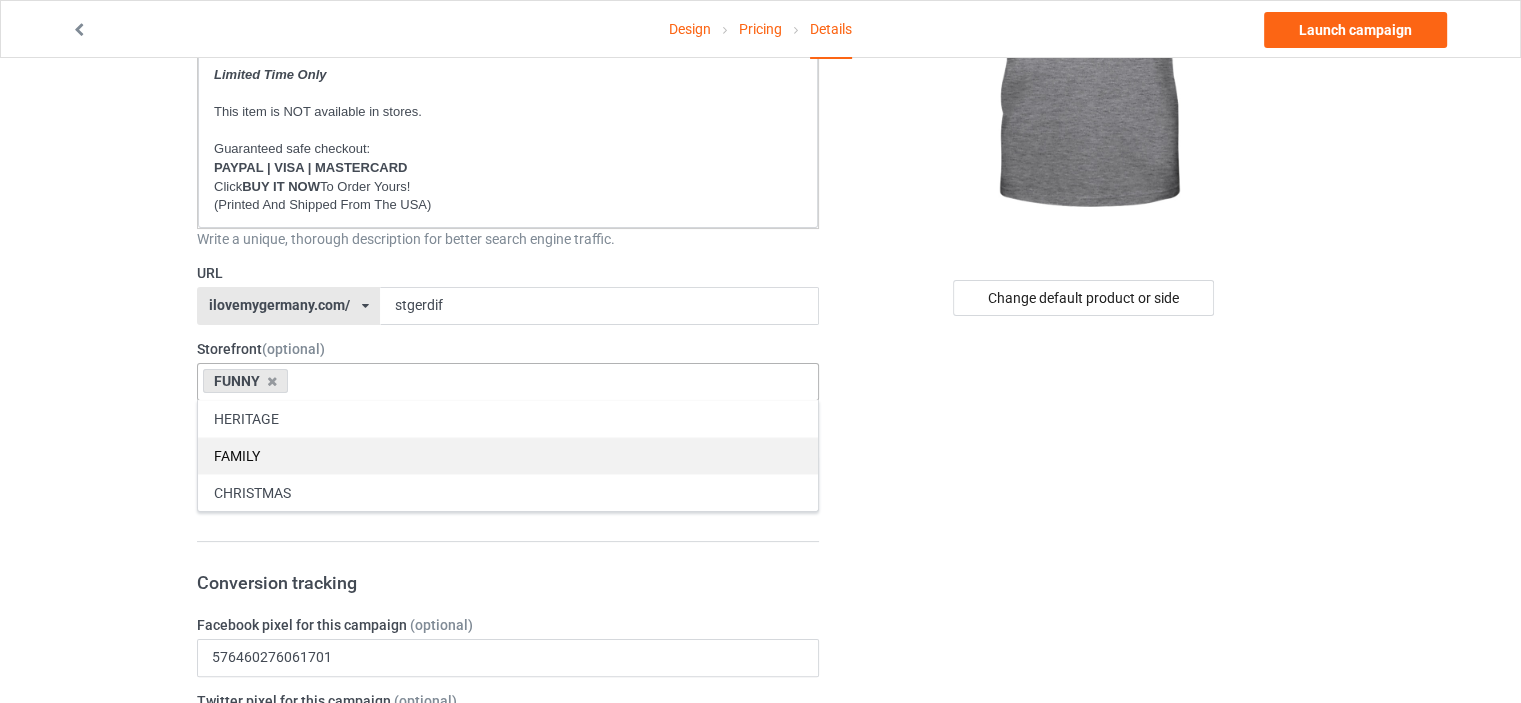 click on "FAMILY" at bounding box center (508, 455) 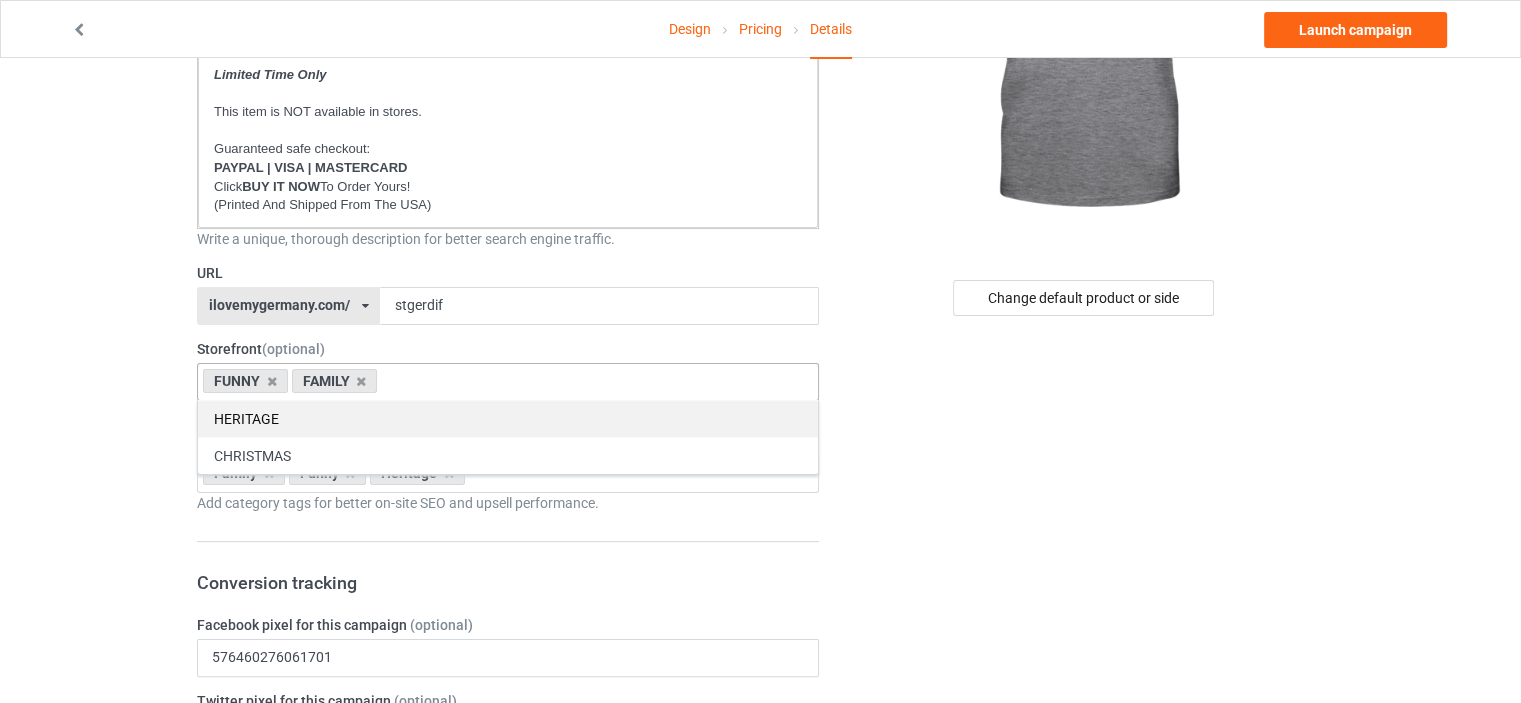 click on "HERITAGE" at bounding box center (508, 418) 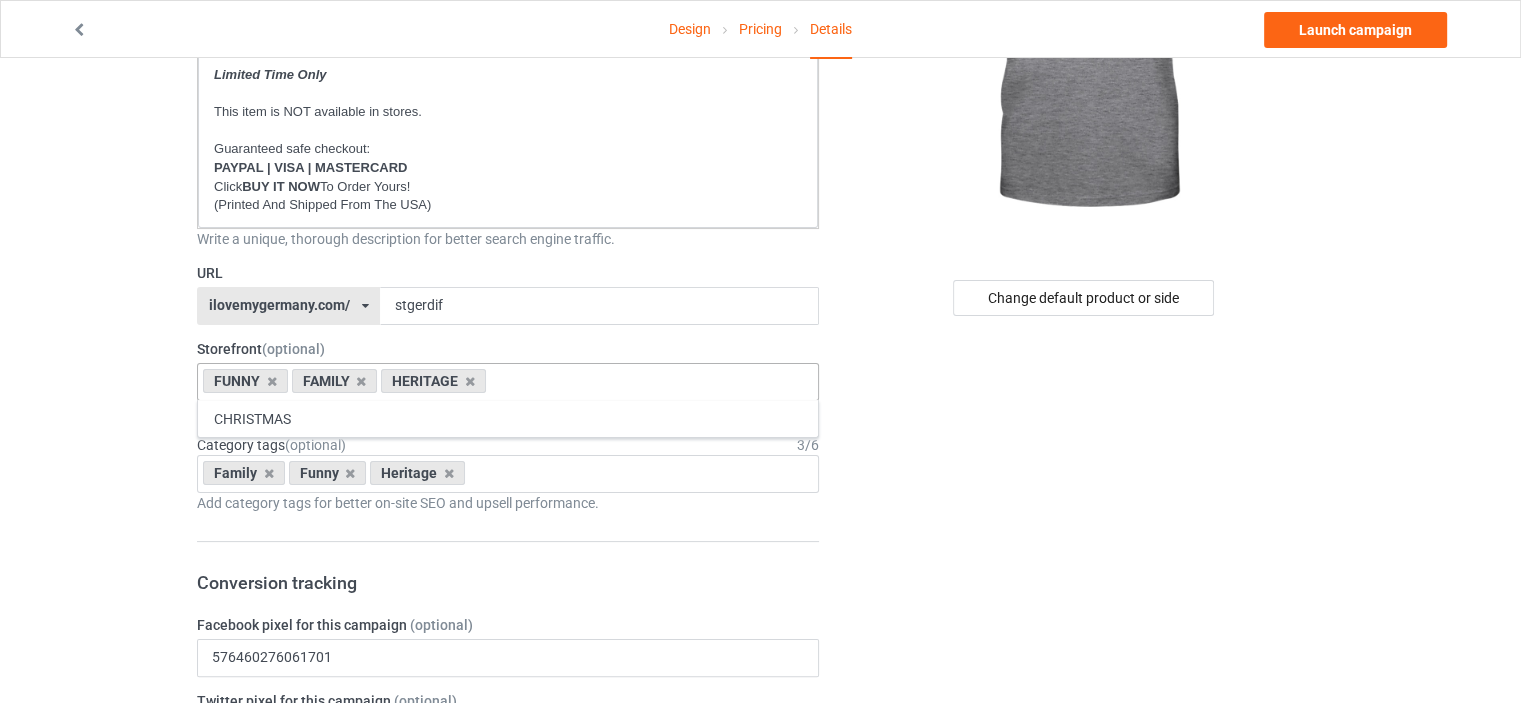 click on "Design Pricing Details Launch campaign Campaign Info Title (h1) 99   characters left I'M NOT STUBBORN I'M NORWEGIAN THERE'S A DIFFERENCE Create a catchy, unique title for better search engine traffic. Description 1812   characters left       Small Normal Large Big Huge                                                                                     * JUST RELEASED * Limited Time Only This item is NOT available in stores. Guaranteed safe checkout: PAYPAL | VISA | MASTERCARD Click  BUY IT NOW  To Order Yours! (Printed And Shipped From The USA) Write a unique, thorough description for better search engine traffic. URL ilovemygermany.com/ britishlook.net/ danishlegends.com/ familyworldgifts.com/ finnishlegends.com/ funnyteeworld.com/ ilovemyaustralia.com/ ilovemycanada.net/ ilovemydenmark.com/ ilovemyfinland.com/ ilovemyfrance.com/ ilovemygermany.com/ ilovemygnomes.com/ ilovemyireland.com/ ilovemyitaly.com/ ilovemynetherlands.com/ ilovemynorway.com/ ilovemypoland.com/ ilovemyredhair.net/ ilovemysweden.com/" at bounding box center (760, 858) 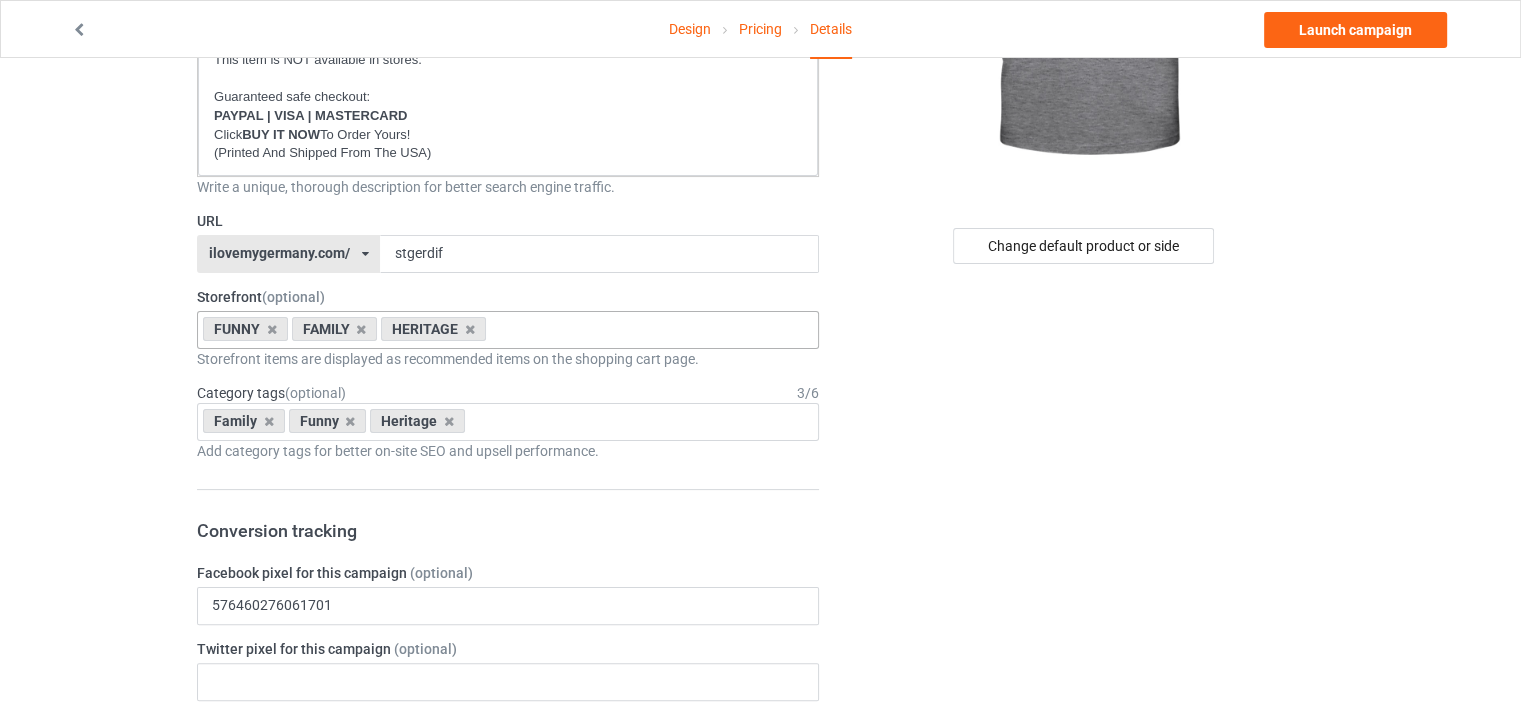scroll, scrollTop: 400, scrollLeft: 0, axis: vertical 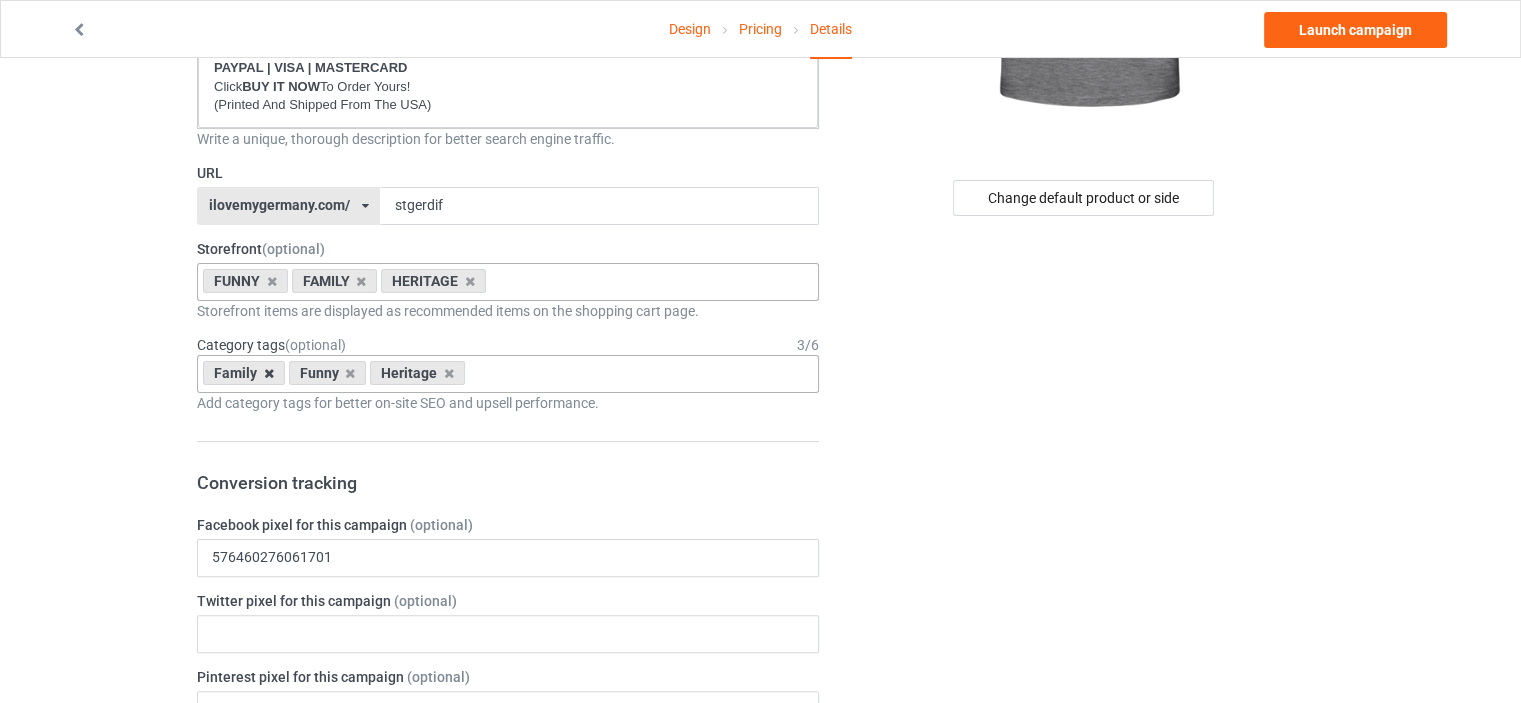 click at bounding box center (269, 373) 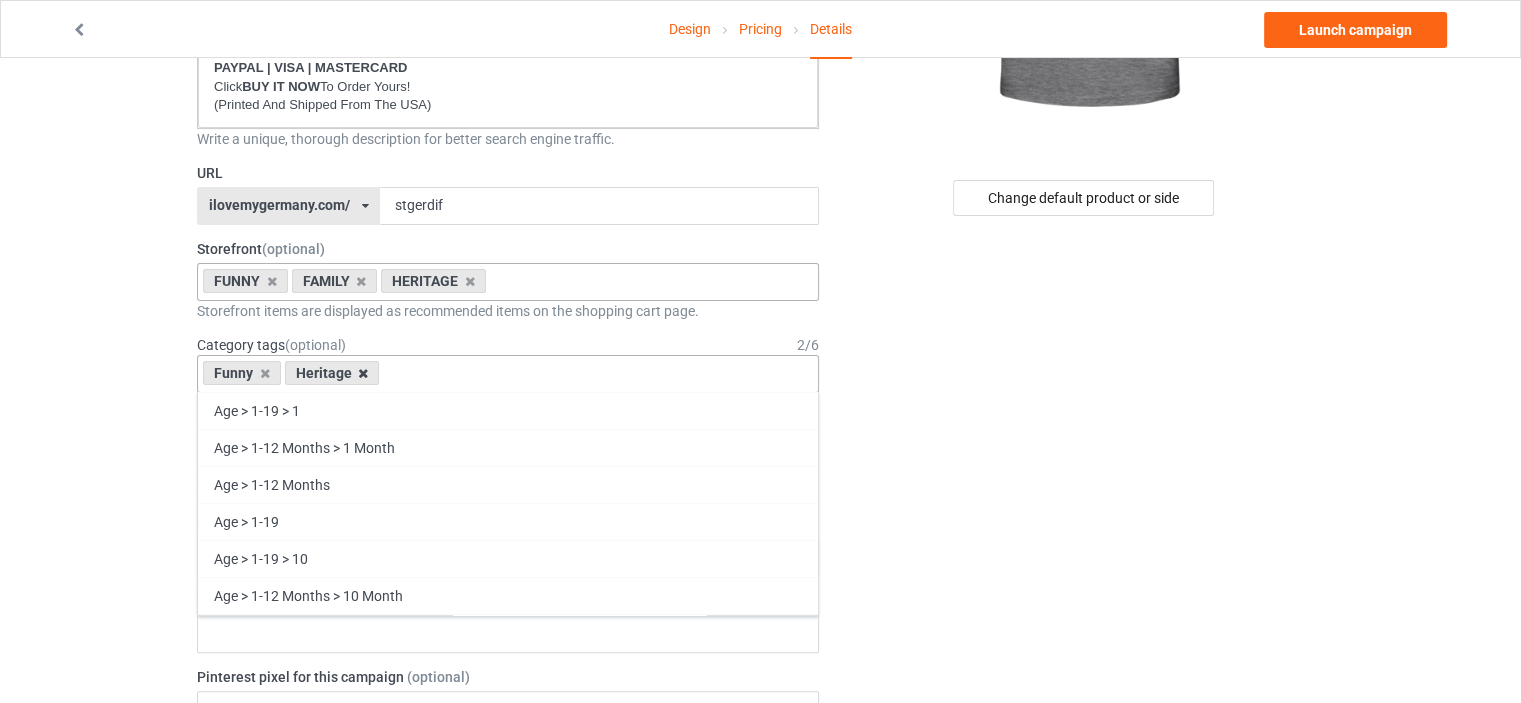 click at bounding box center (363, 373) 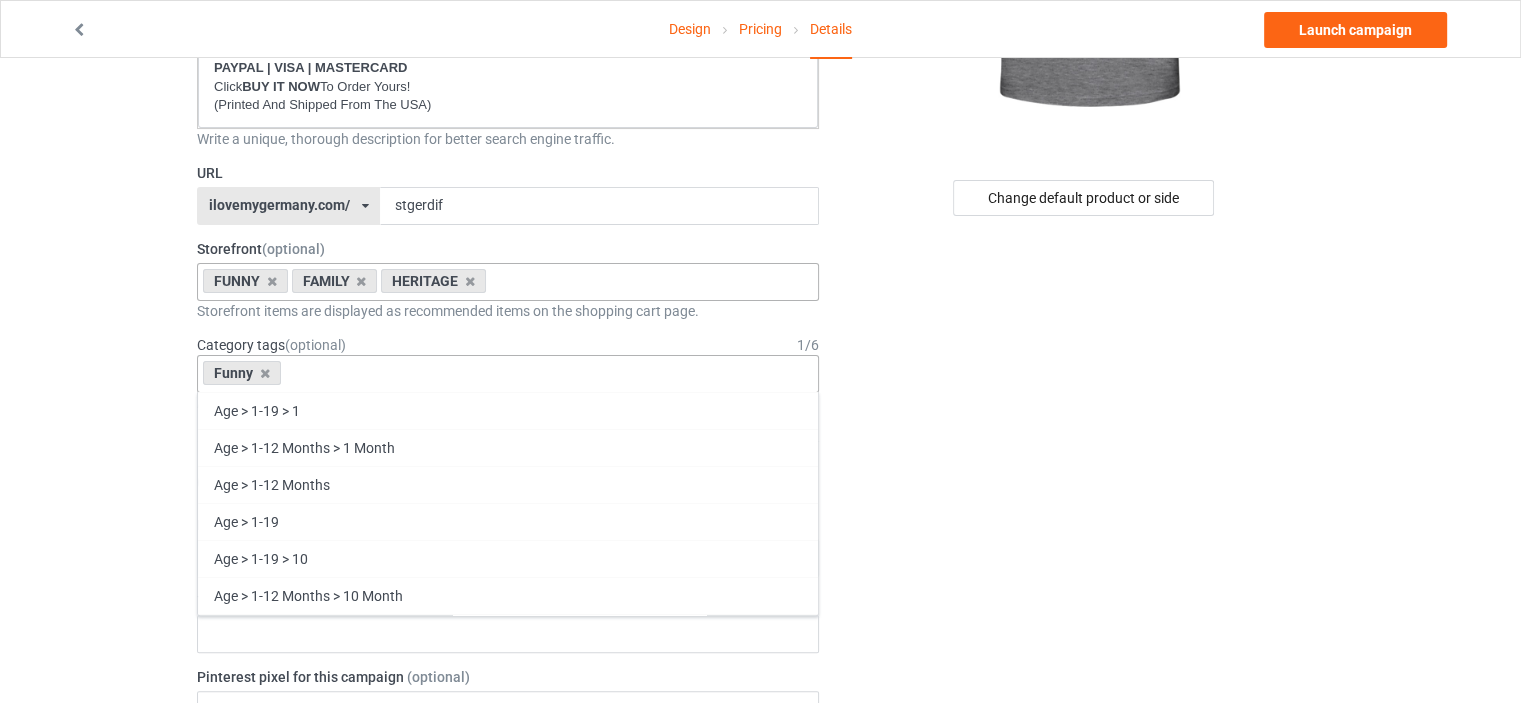 scroll, scrollTop: 85667, scrollLeft: 0, axis: vertical 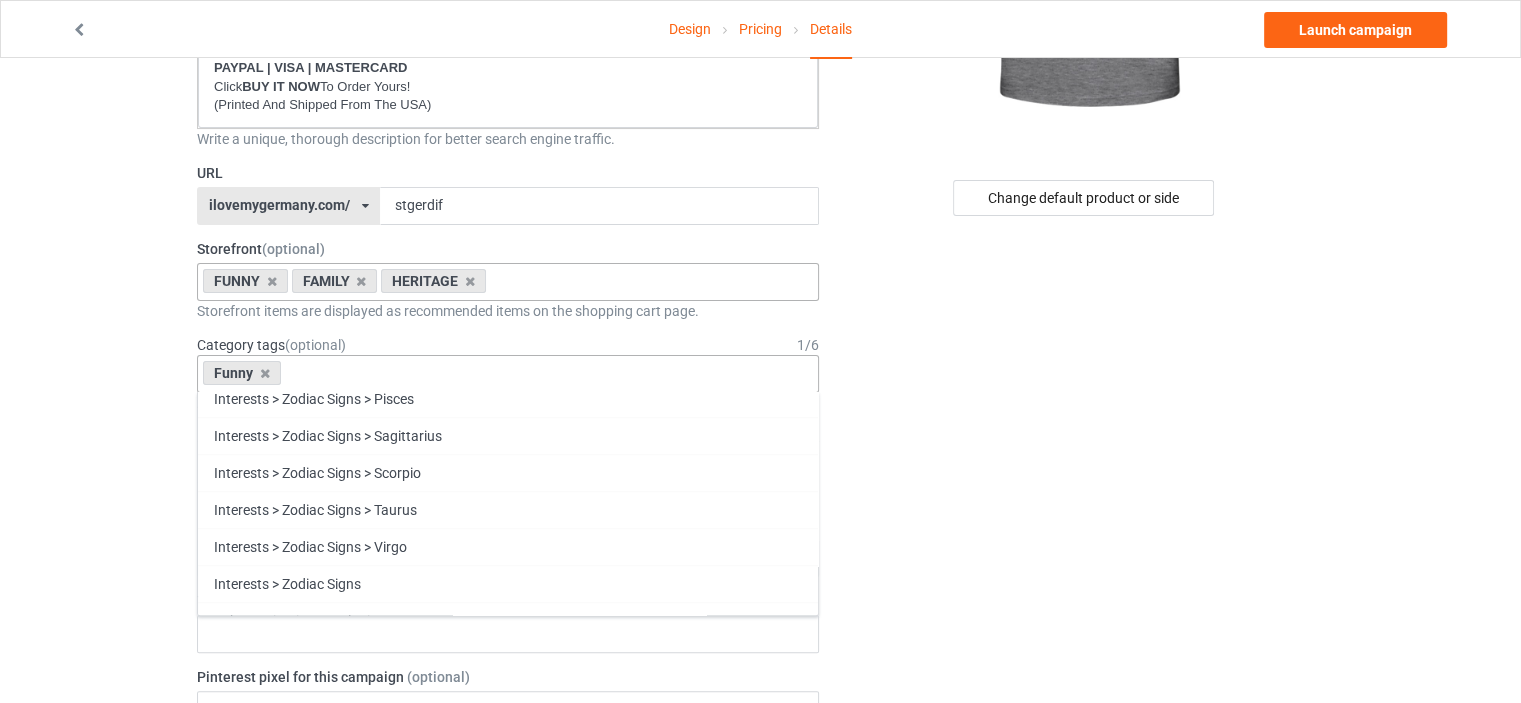 click on "Family" at bounding box center [508, 990] 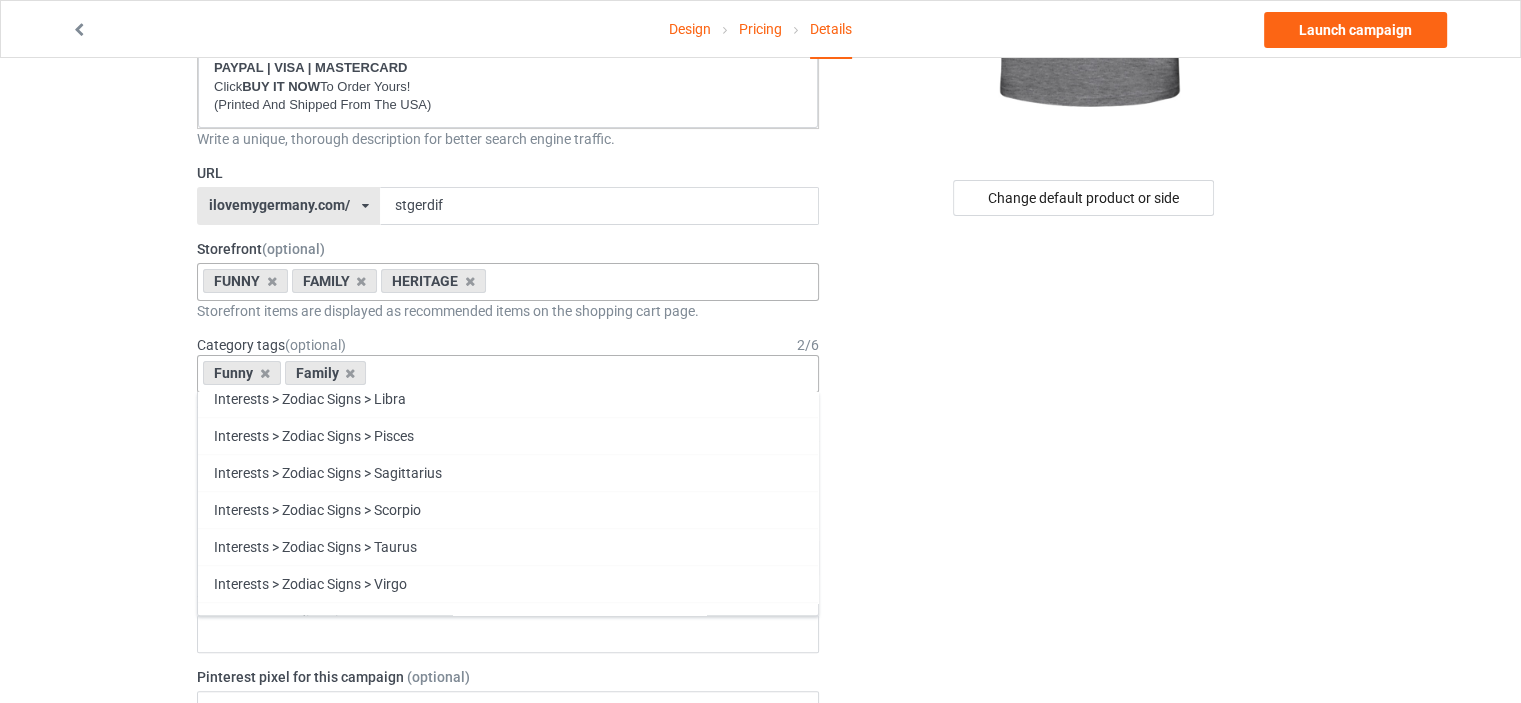 click on "Heritage" at bounding box center (508, 1027) 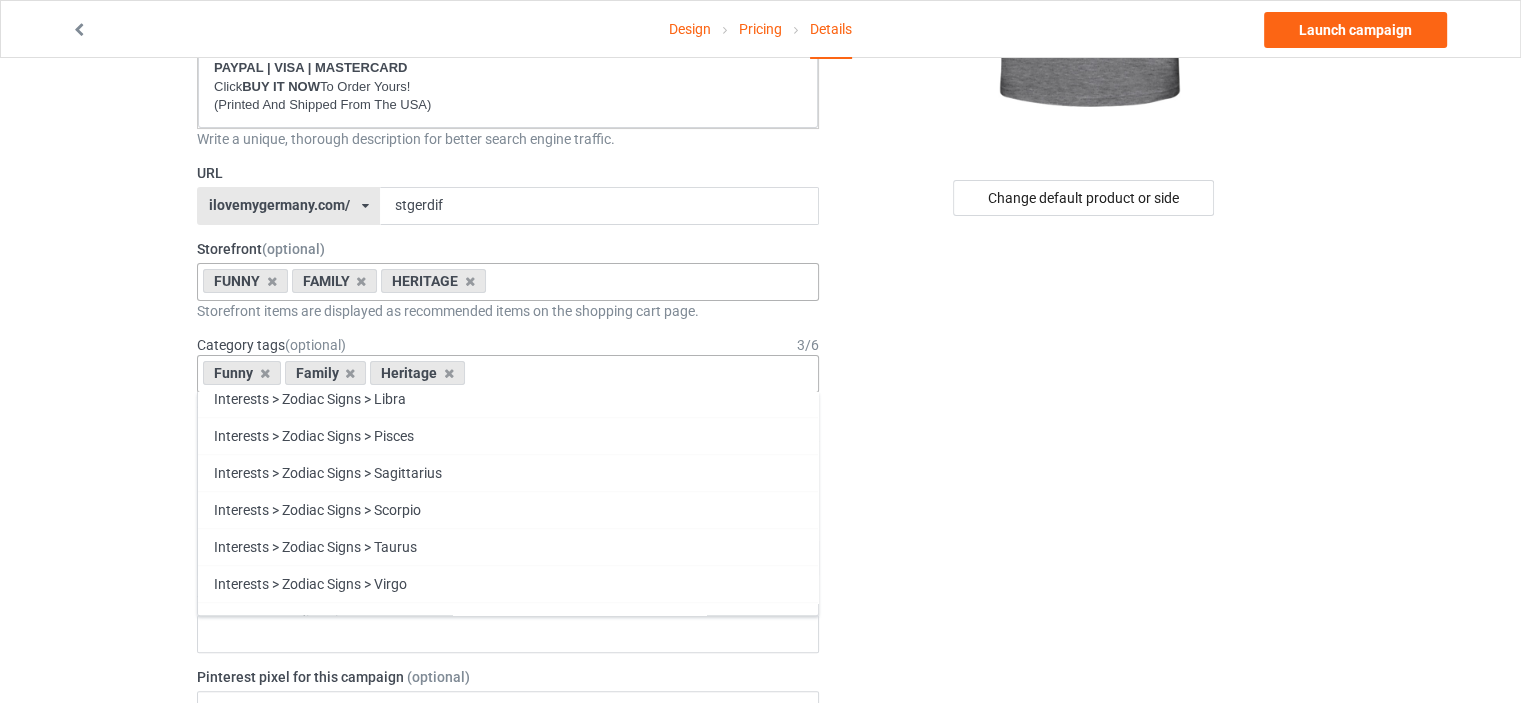 scroll, scrollTop: 85593, scrollLeft: 0, axis: vertical 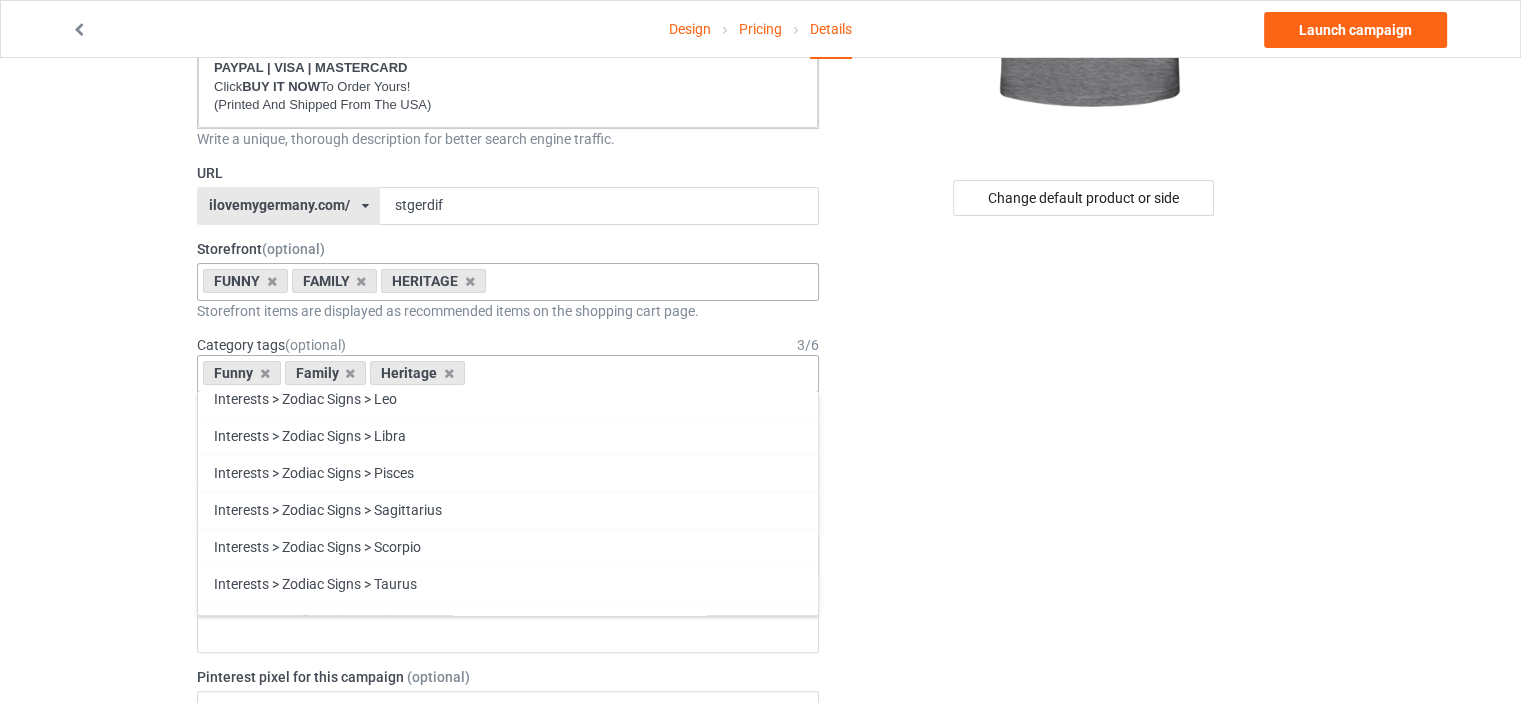 click on "Change default product or side" at bounding box center [1085, 758] 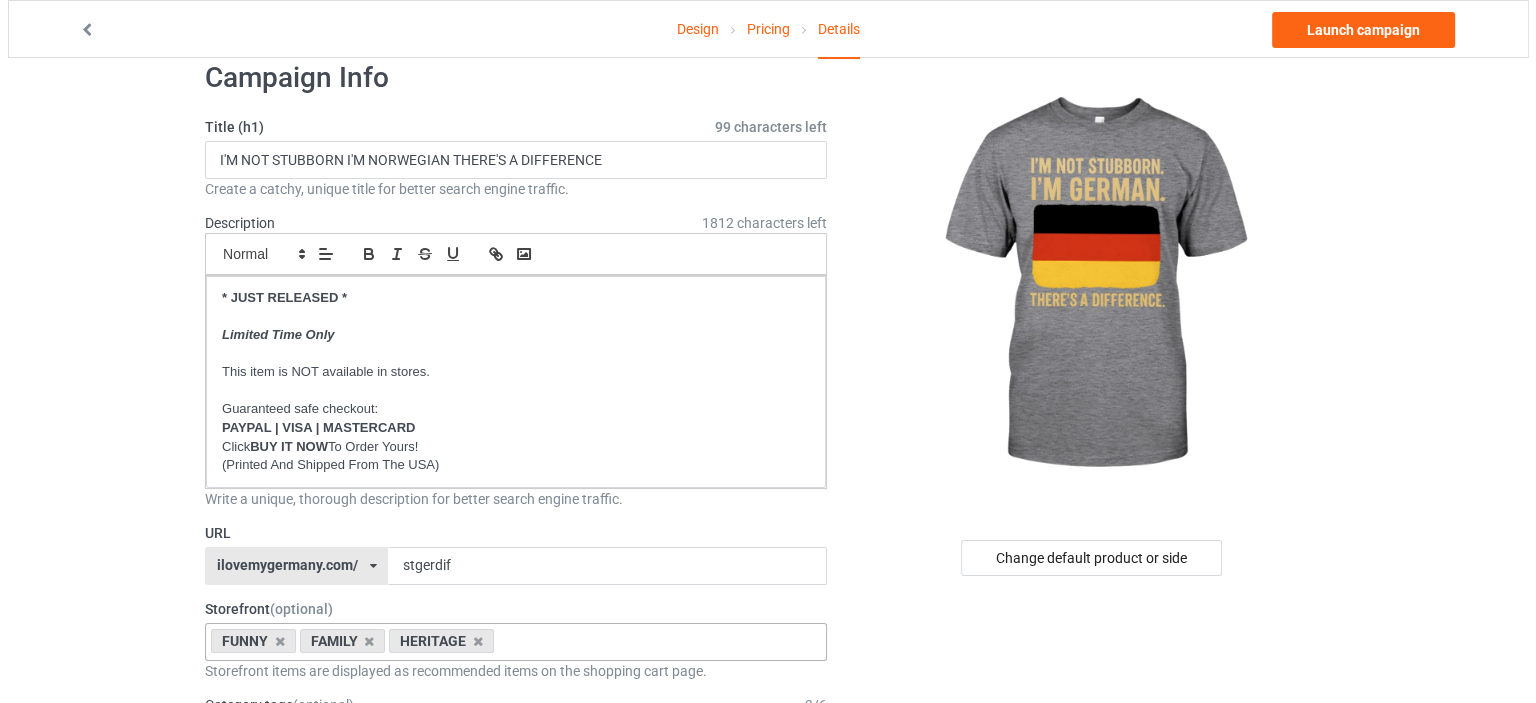 scroll, scrollTop: 0, scrollLeft: 0, axis: both 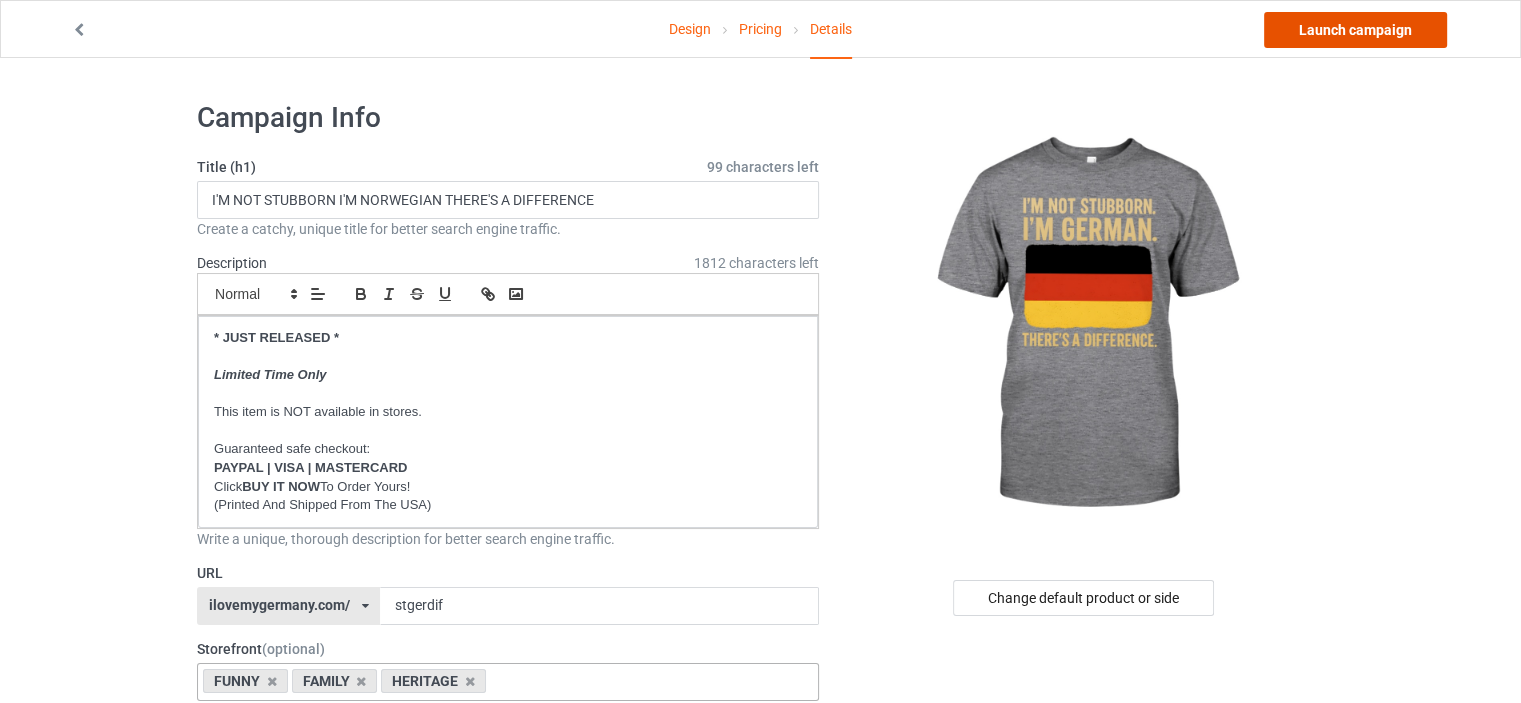 click on "Launch campaign" at bounding box center (1355, 30) 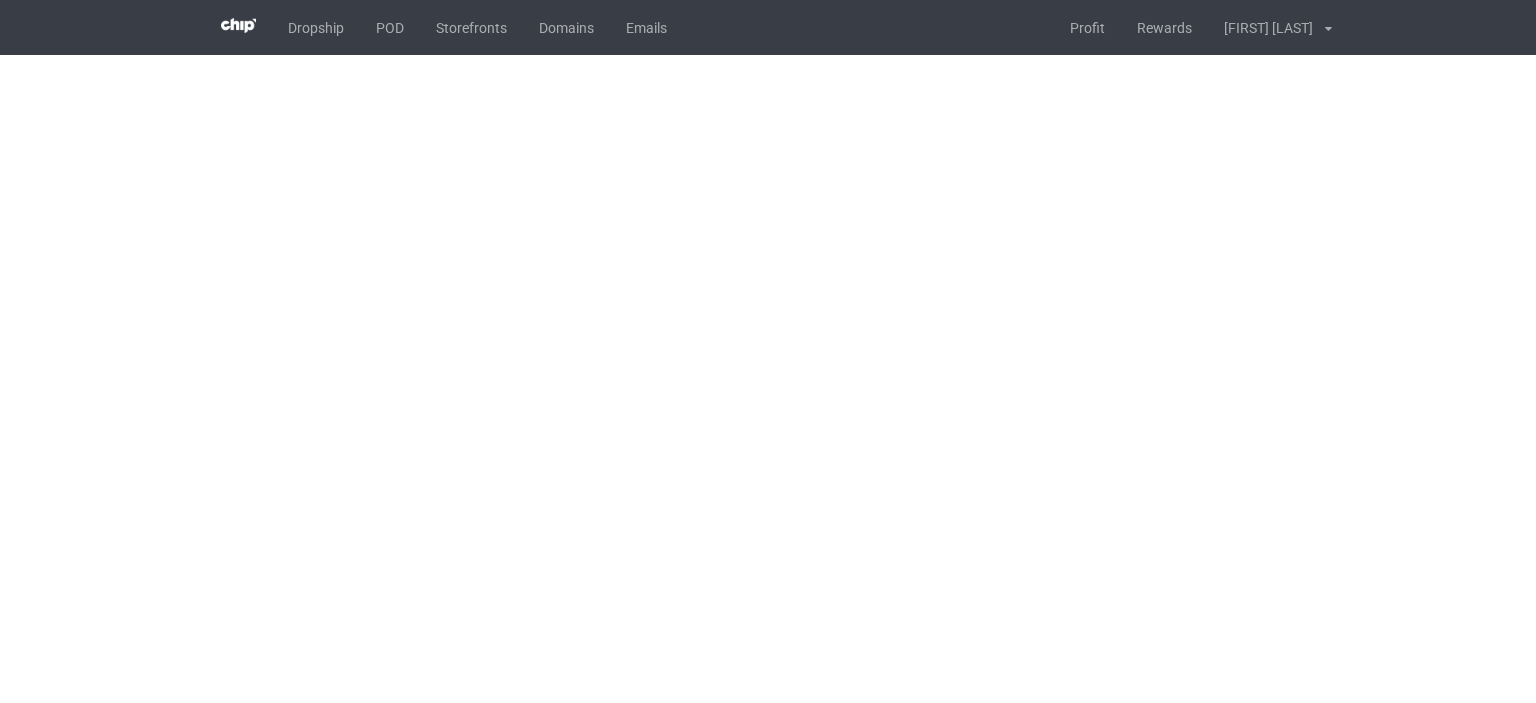 scroll, scrollTop: 0, scrollLeft: 0, axis: both 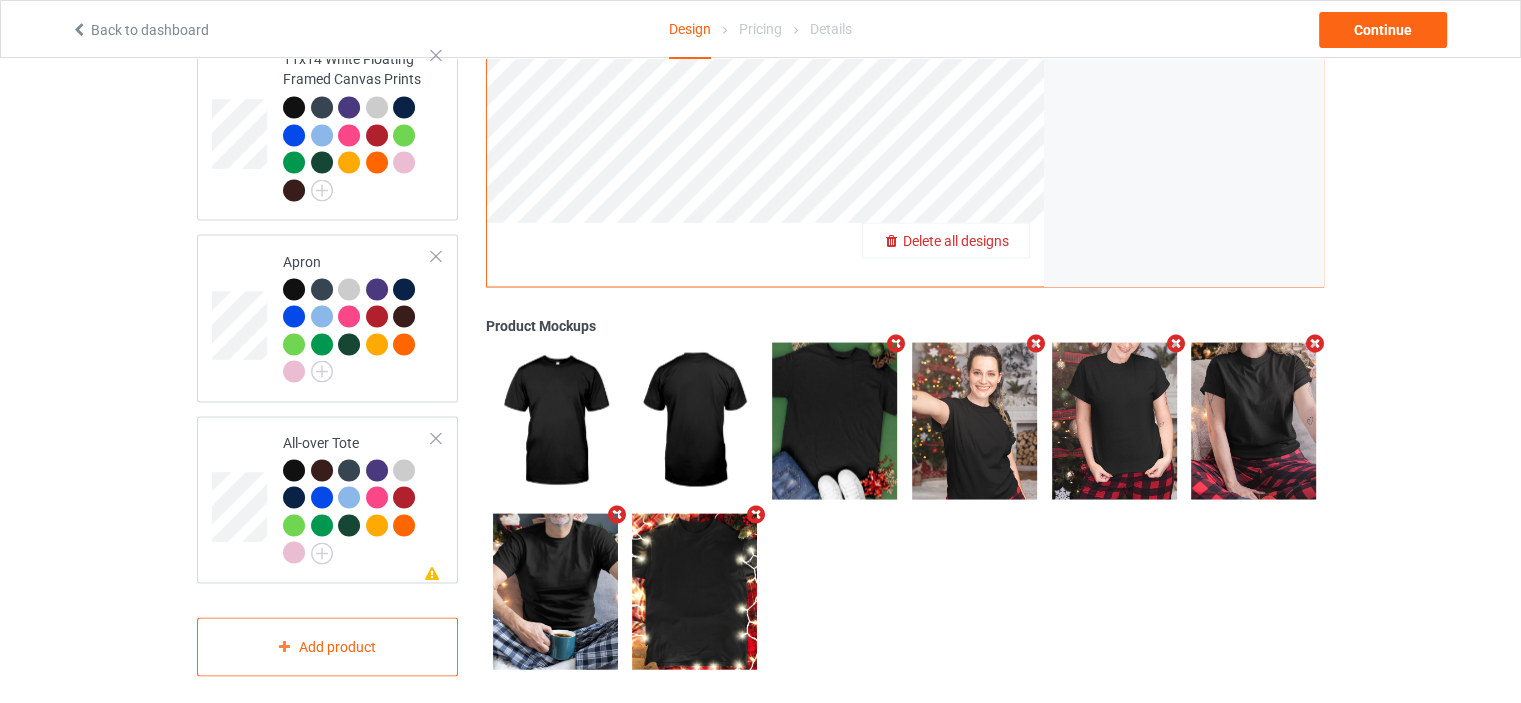 click on "Delete all designs" at bounding box center [956, 240] 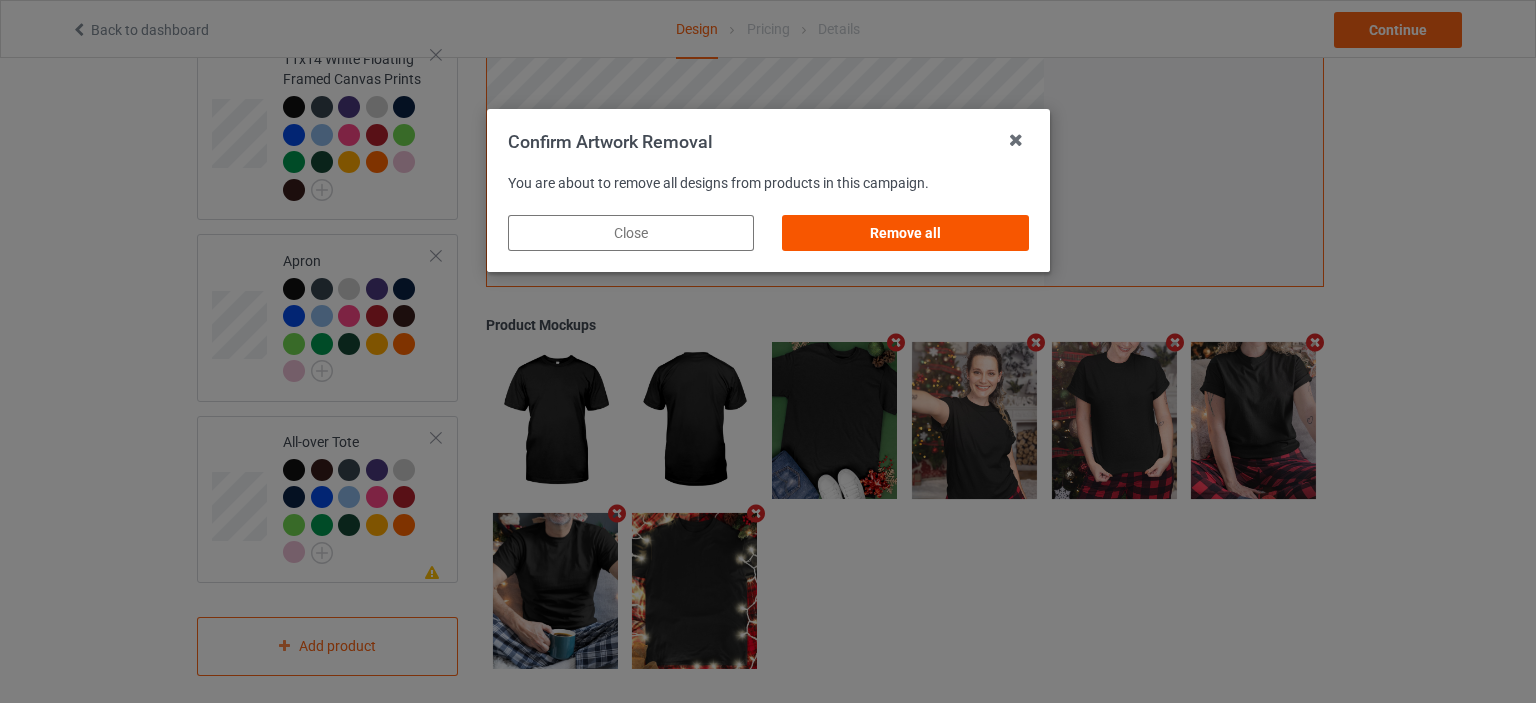 click on "Remove all" at bounding box center (905, 233) 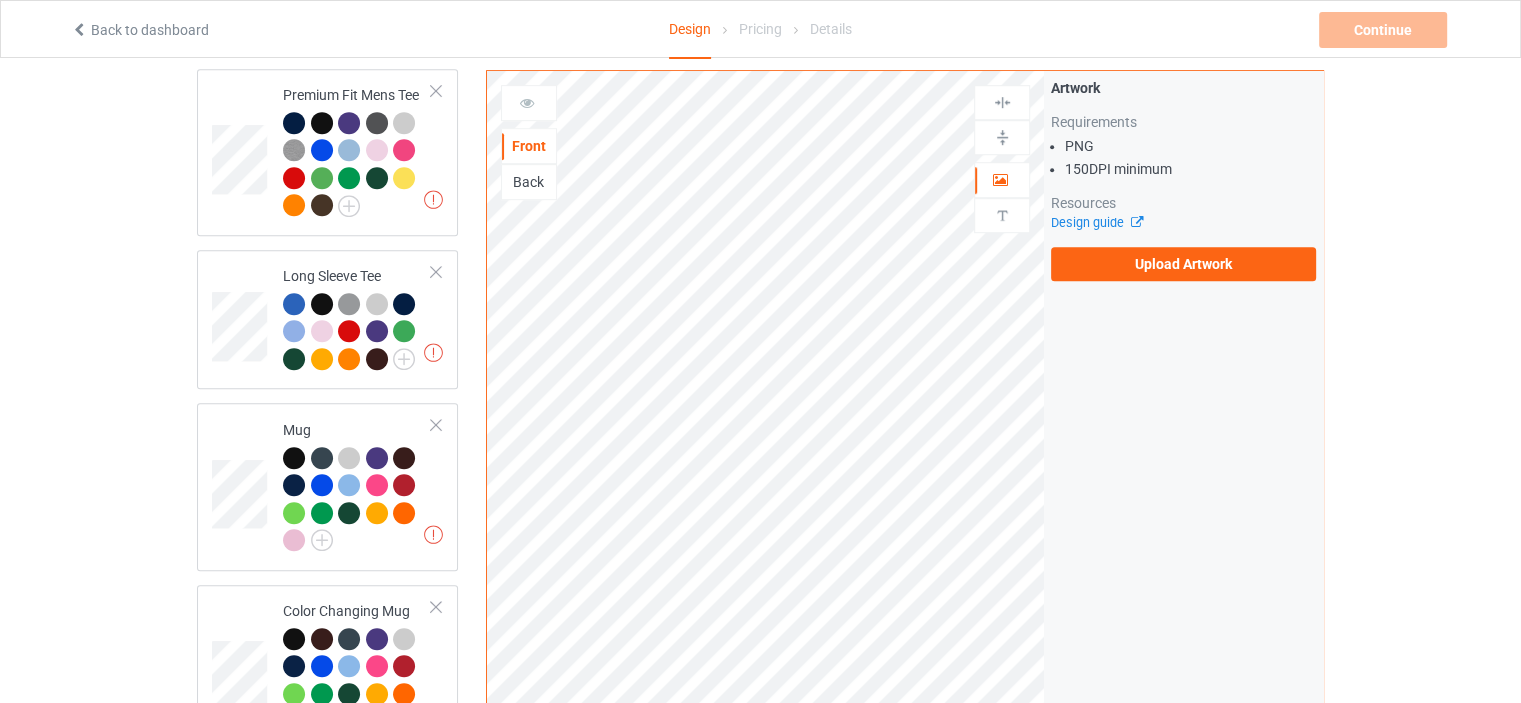 scroll, scrollTop: 0, scrollLeft: 0, axis: both 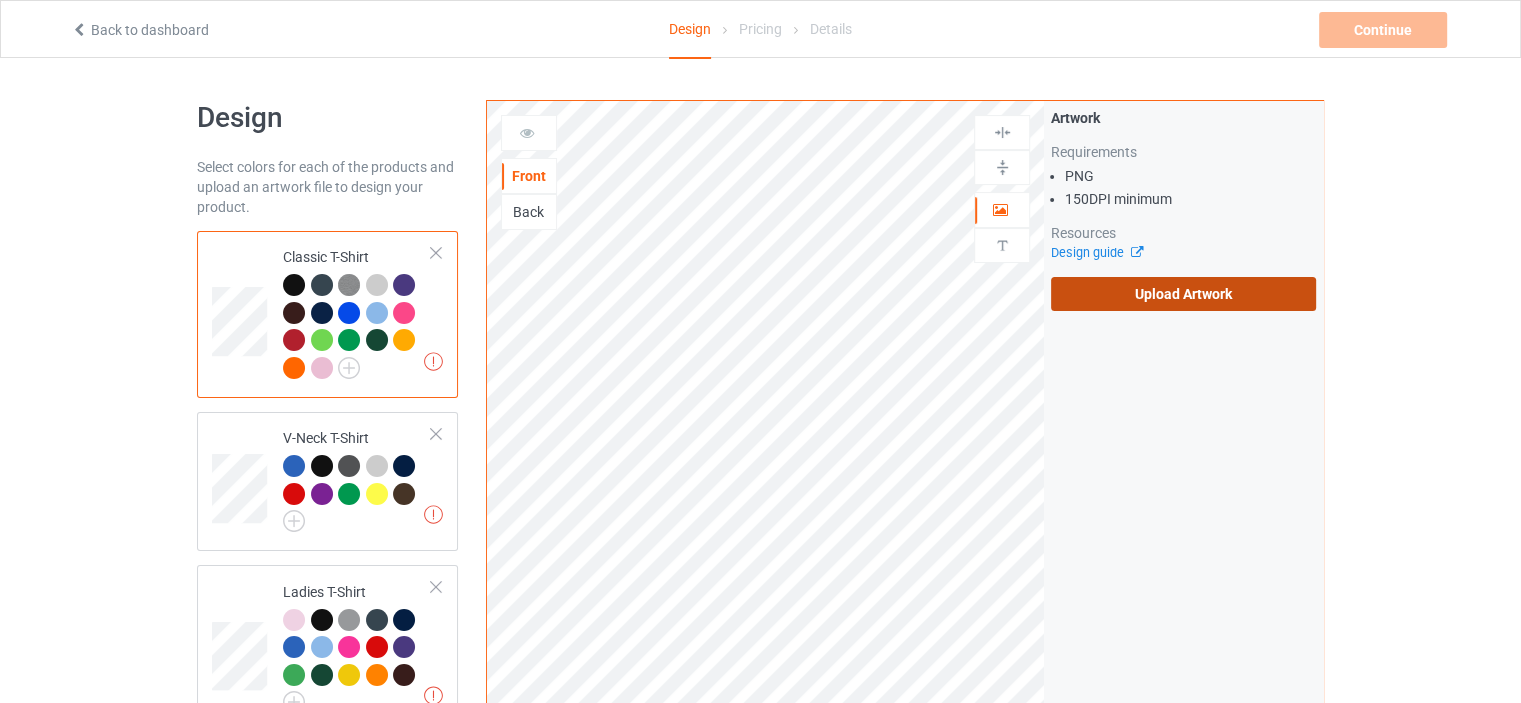 click on "Upload Artwork" at bounding box center [1183, 294] 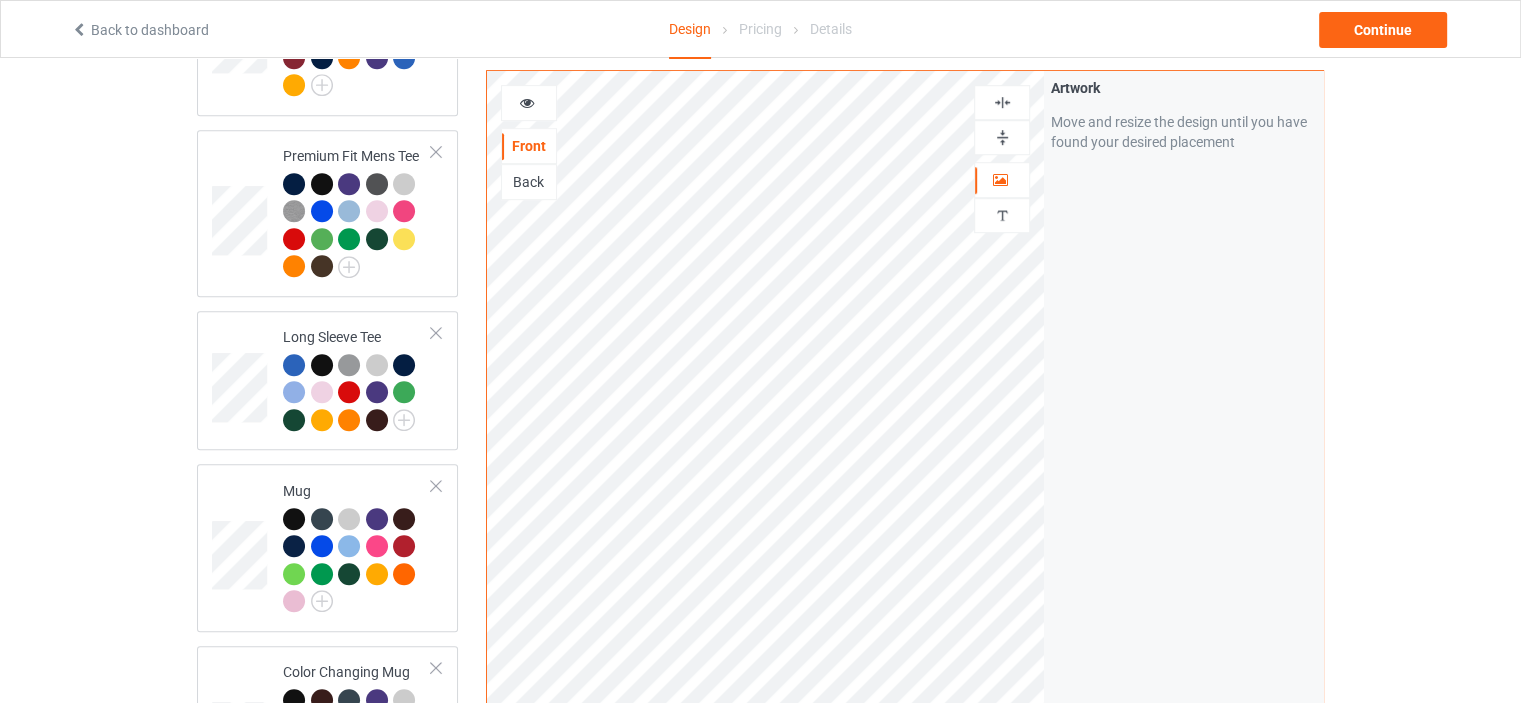 scroll, scrollTop: 1200, scrollLeft: 0, axis: vertical 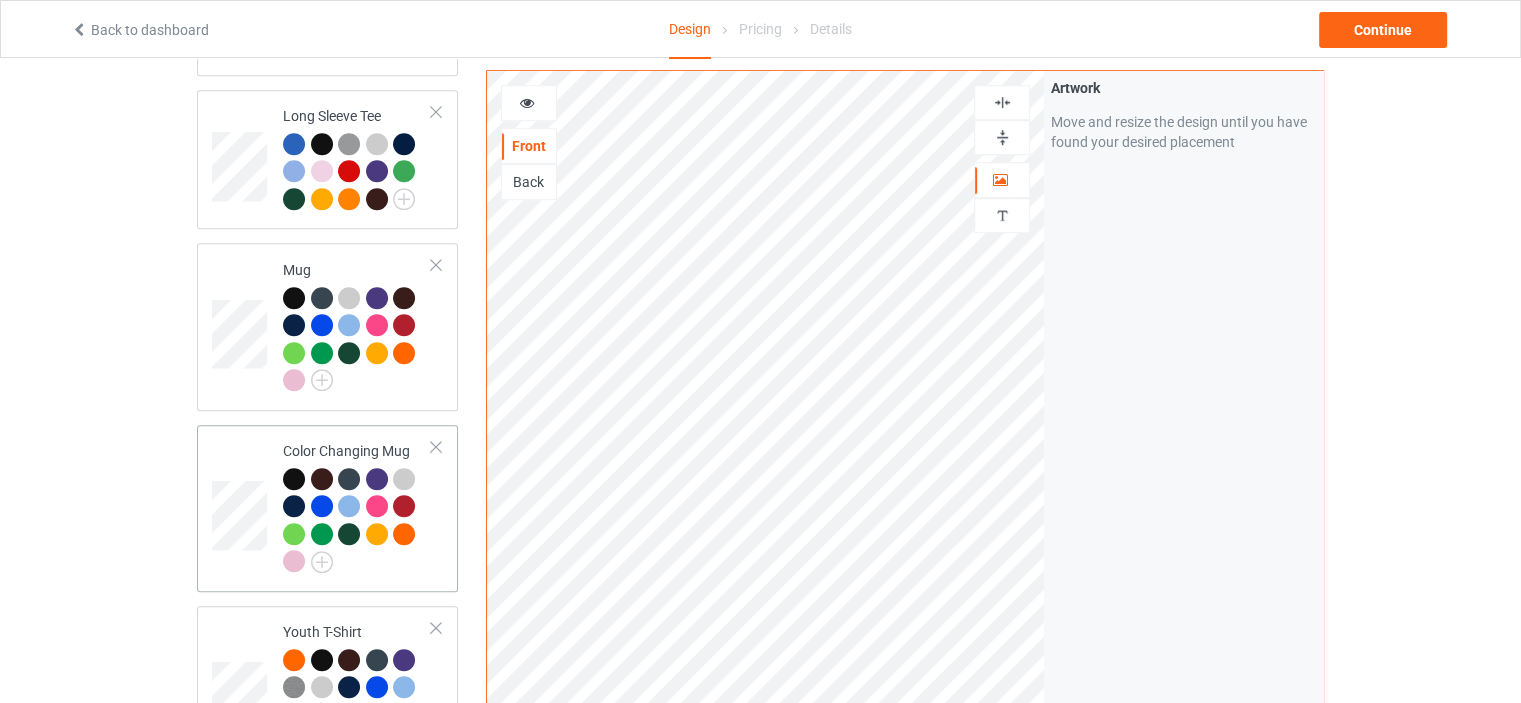 click on "Color Changing Mug" at bounding box center (357, 508) 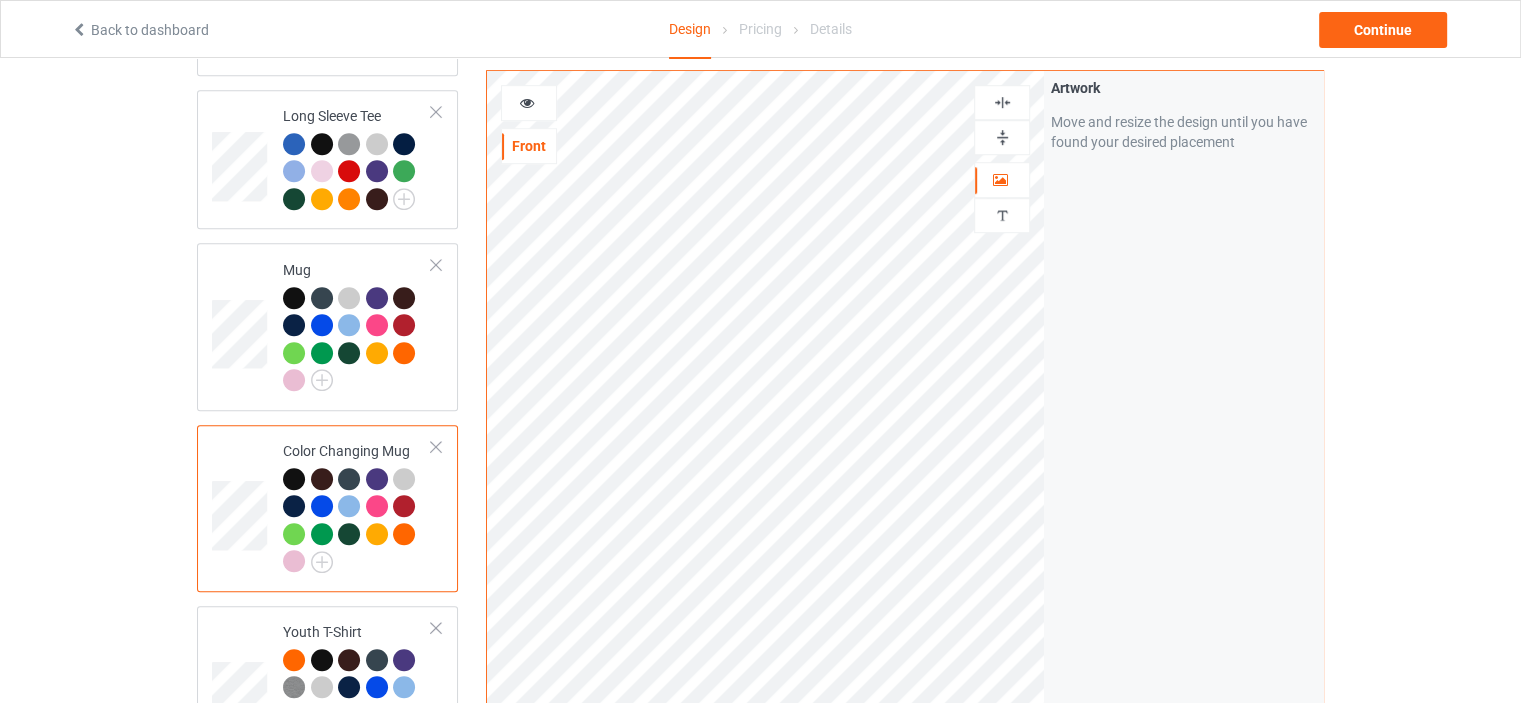 click at bounding box center [1002, 137] 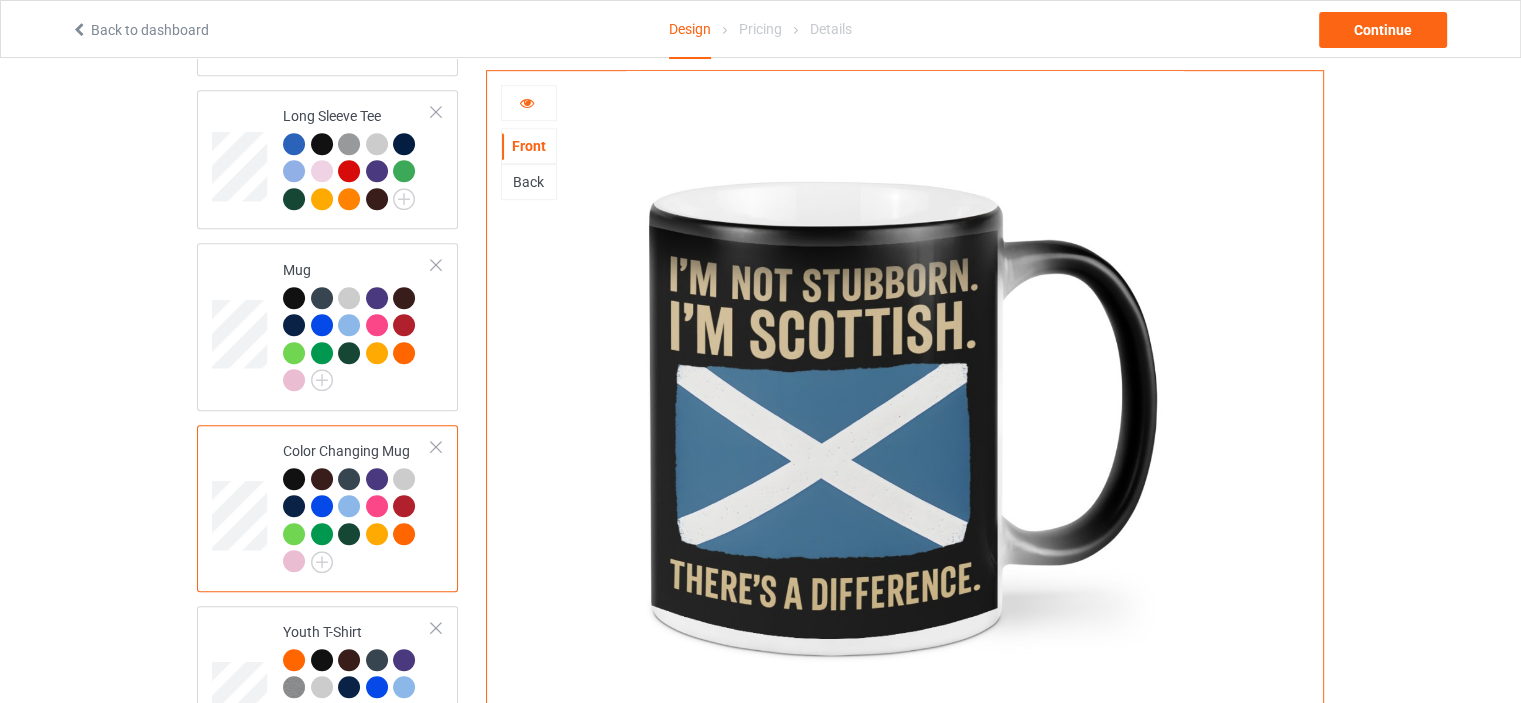 click at bounding box center [527, 100] 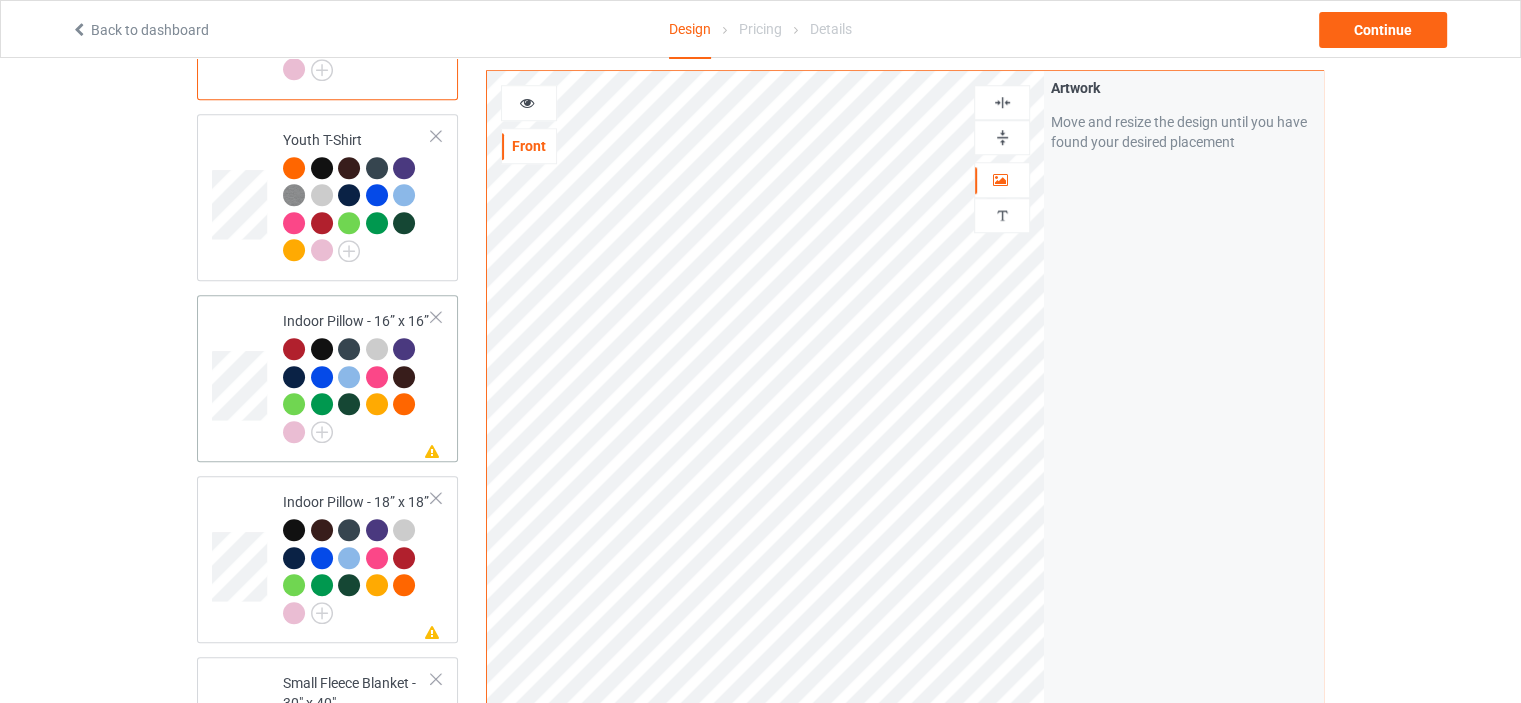 scroll, scrollTop: 1700, scrollLeft: 0, axis: vertical 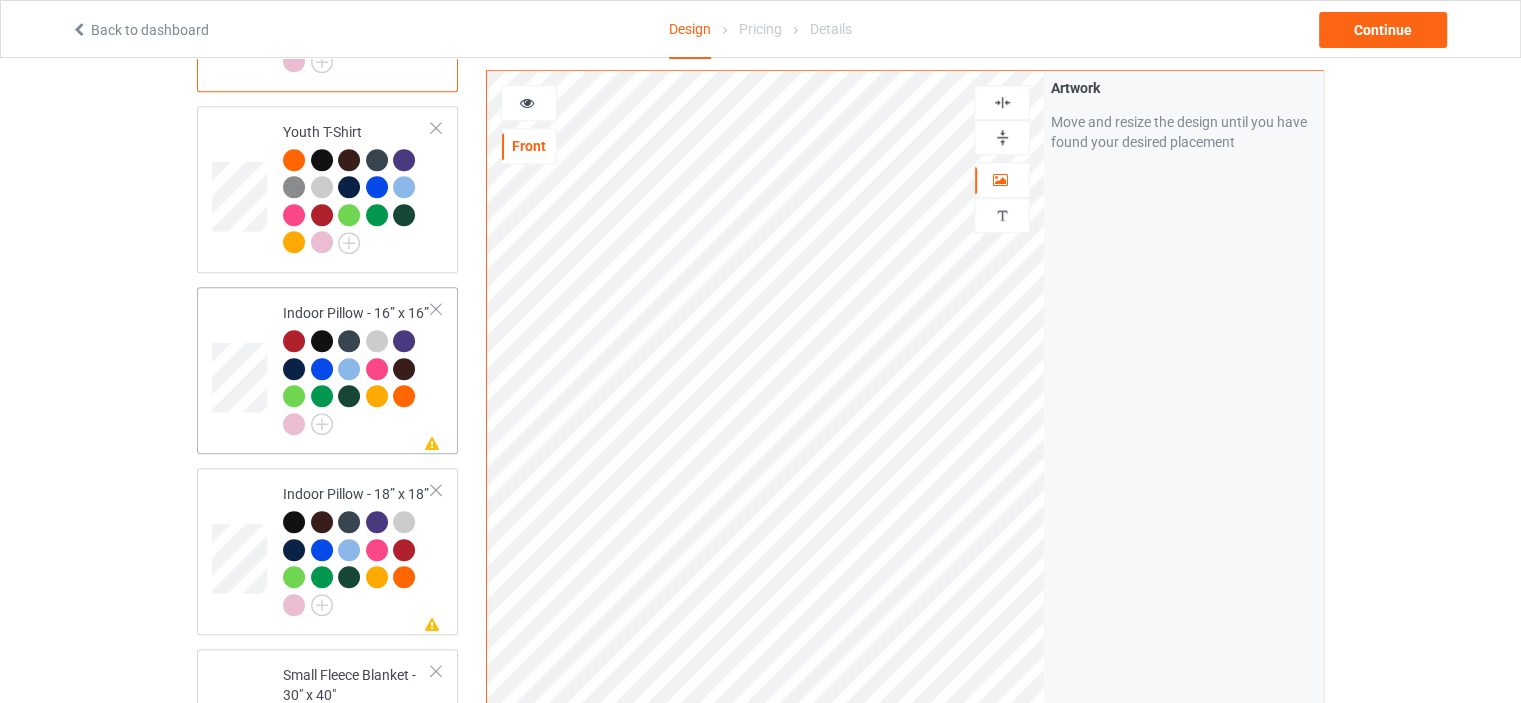 click on "Missing artwork on 1 side(s) Indoor Pillow - 16” x 16”" at bounding box center (357, 370) 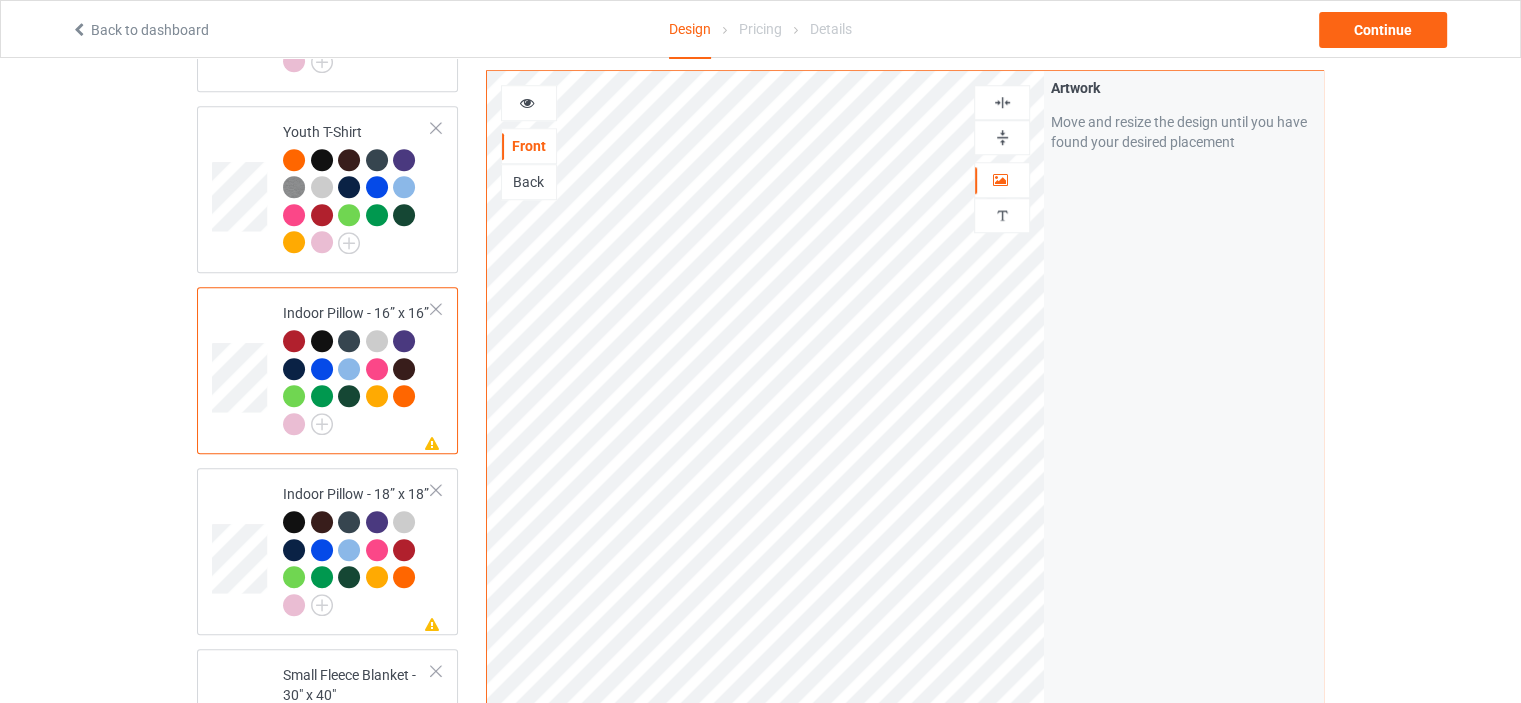 drag, startPoint x: 1004, startPoint y: 134, endPoint x: 1004, endPoint y: 97, distance: 37 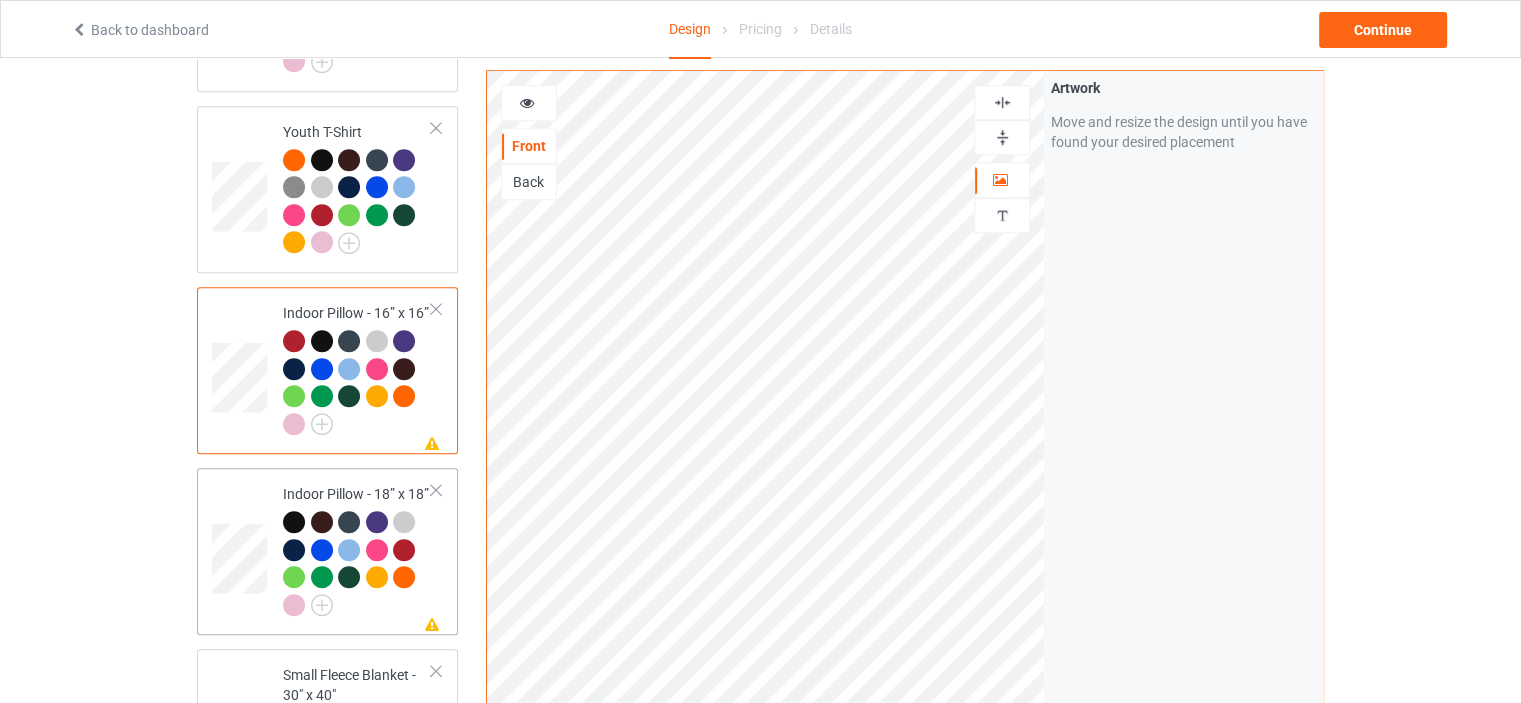 click on "Indoor Pillow - 18” x 18”" at bounding box center (357, 549) 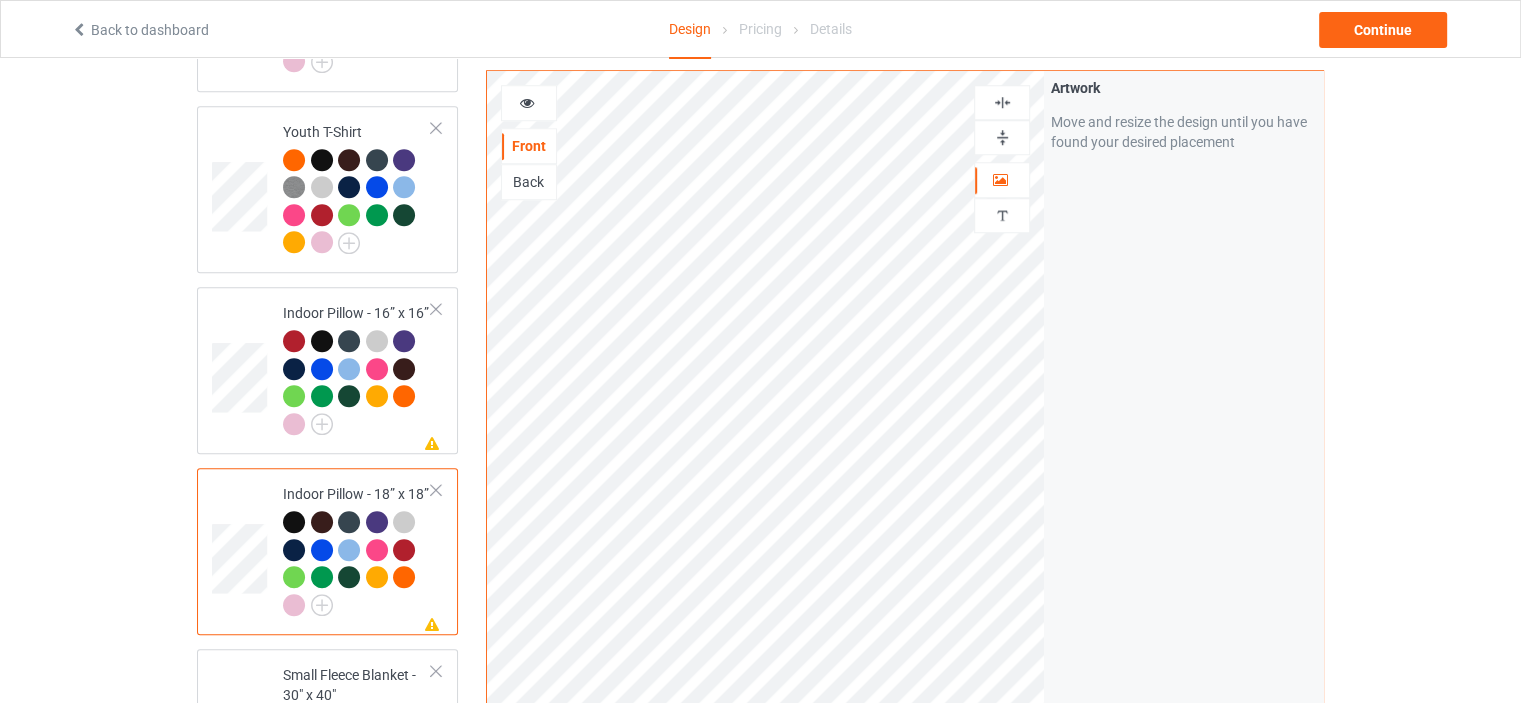 click at bounding box center [1002, 137] 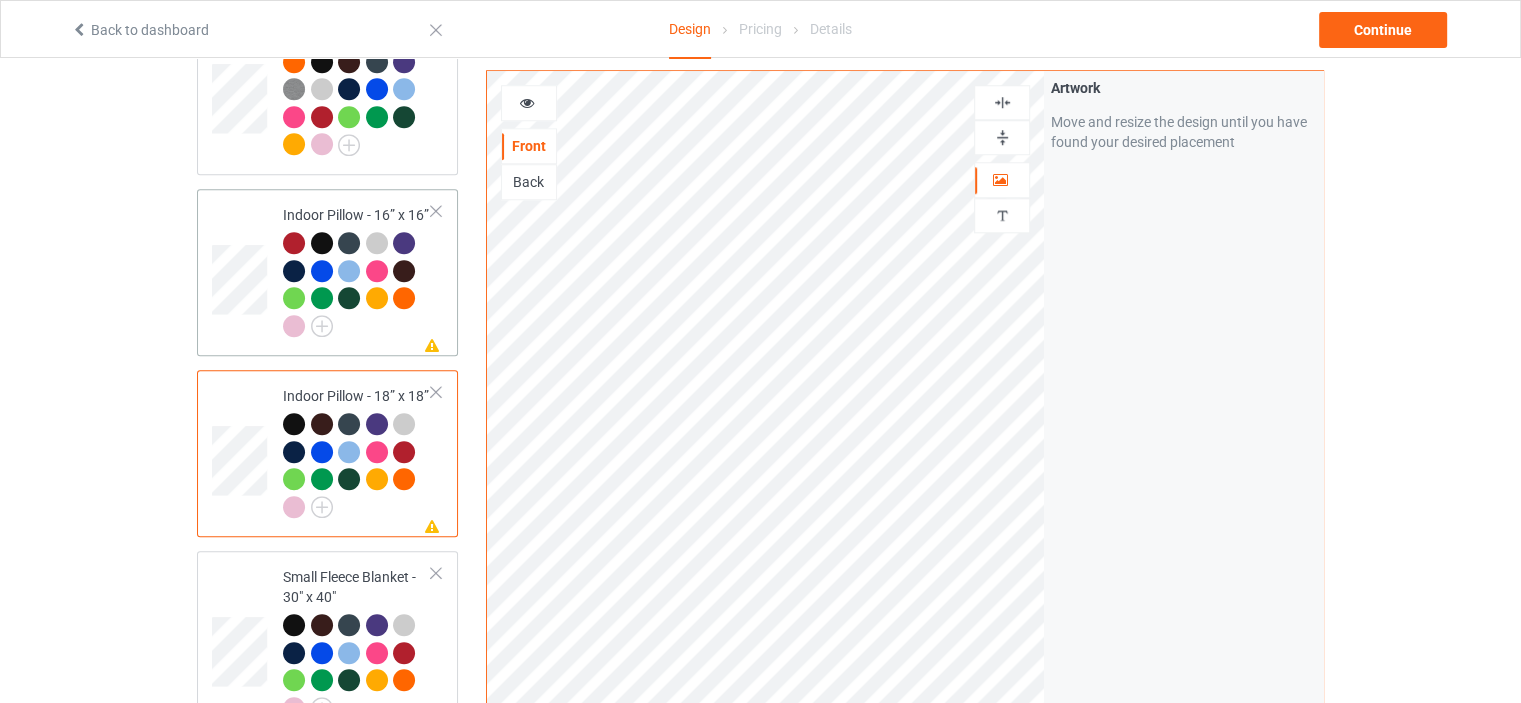 scroll, scrollTop: 1900, scrollLeft: 0, axis: vertical 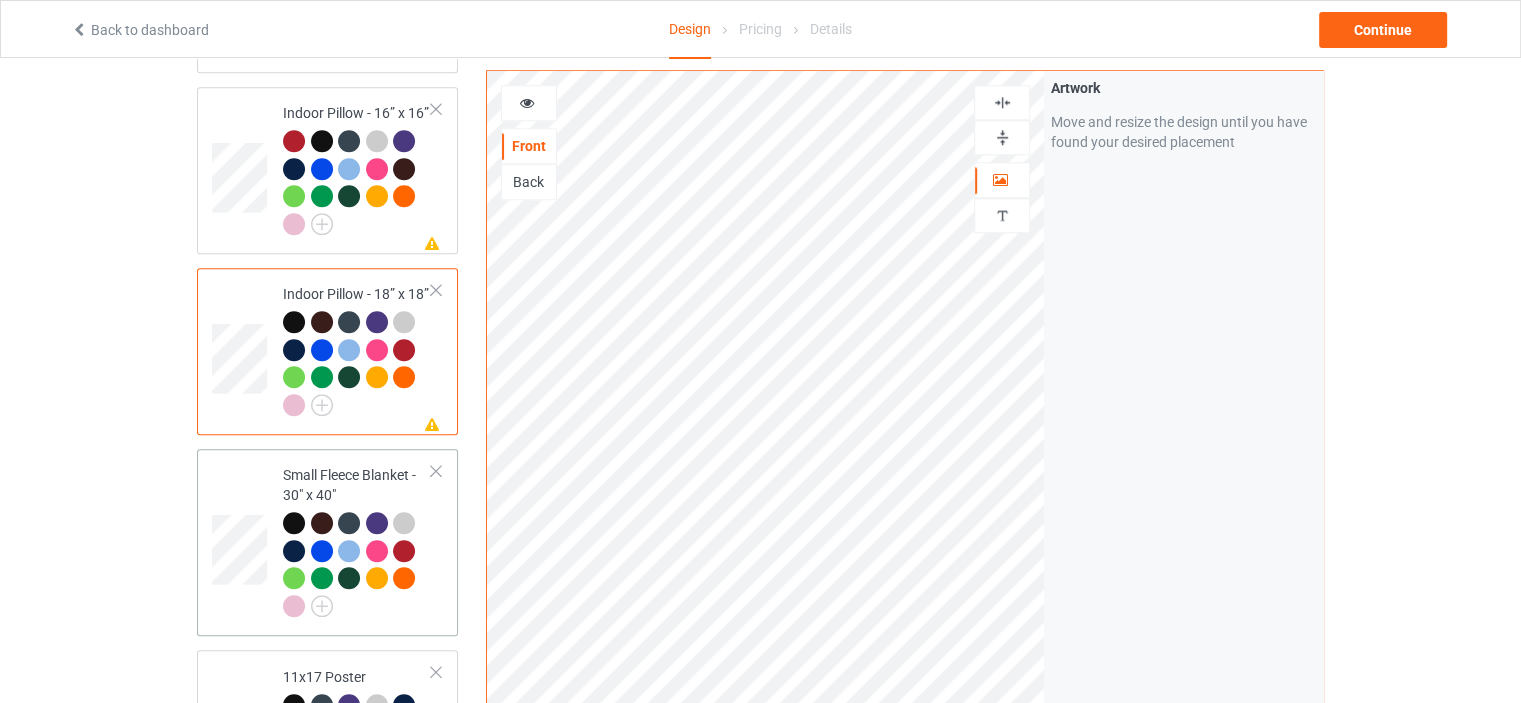 click on "Small Fleece Blanket - 30" x 40"" at bounding box center [357, 540] 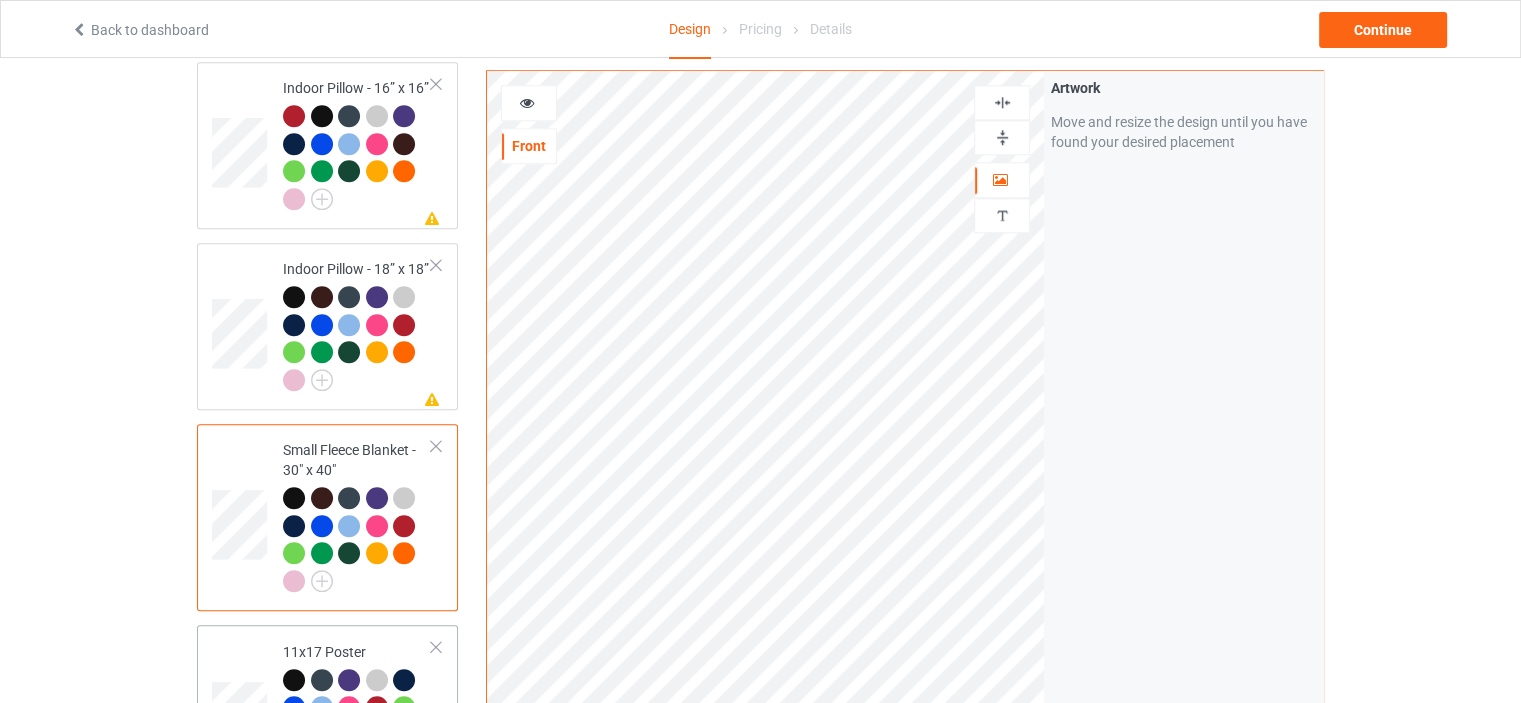 scroll, scrollTop: 2000, scrollLeft: 0, axis: vertical 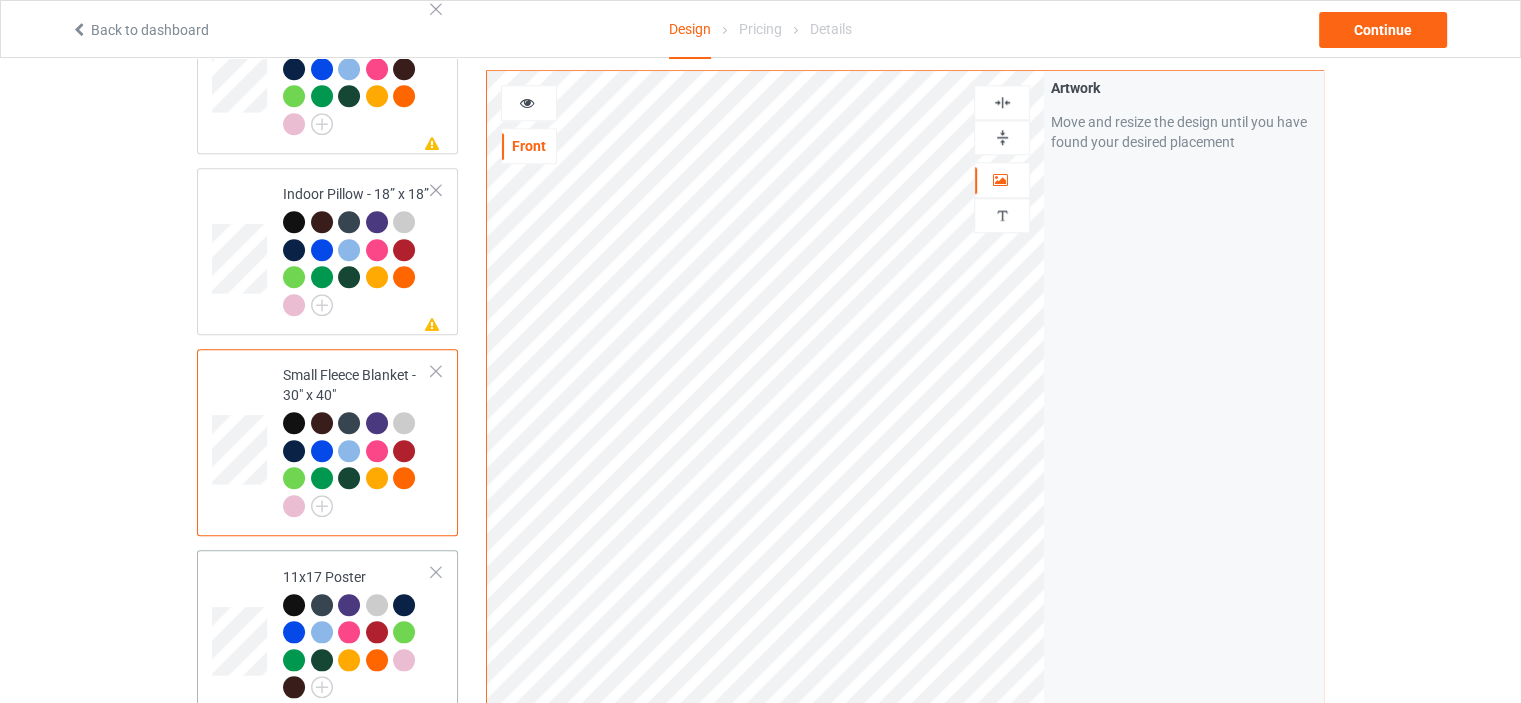 click on "11x17 Poster" at bounding box center [357, 632] 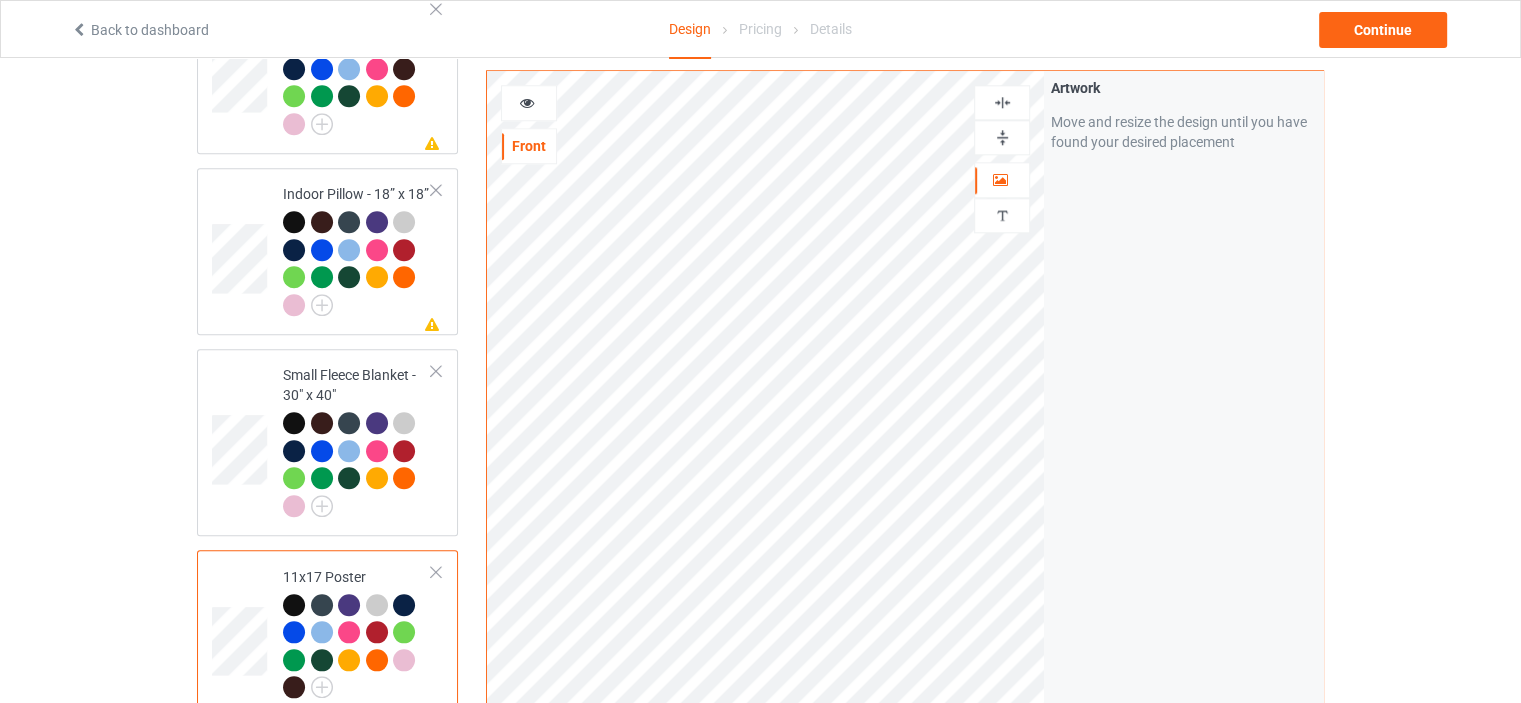 click at bounding box center [1002, 137] 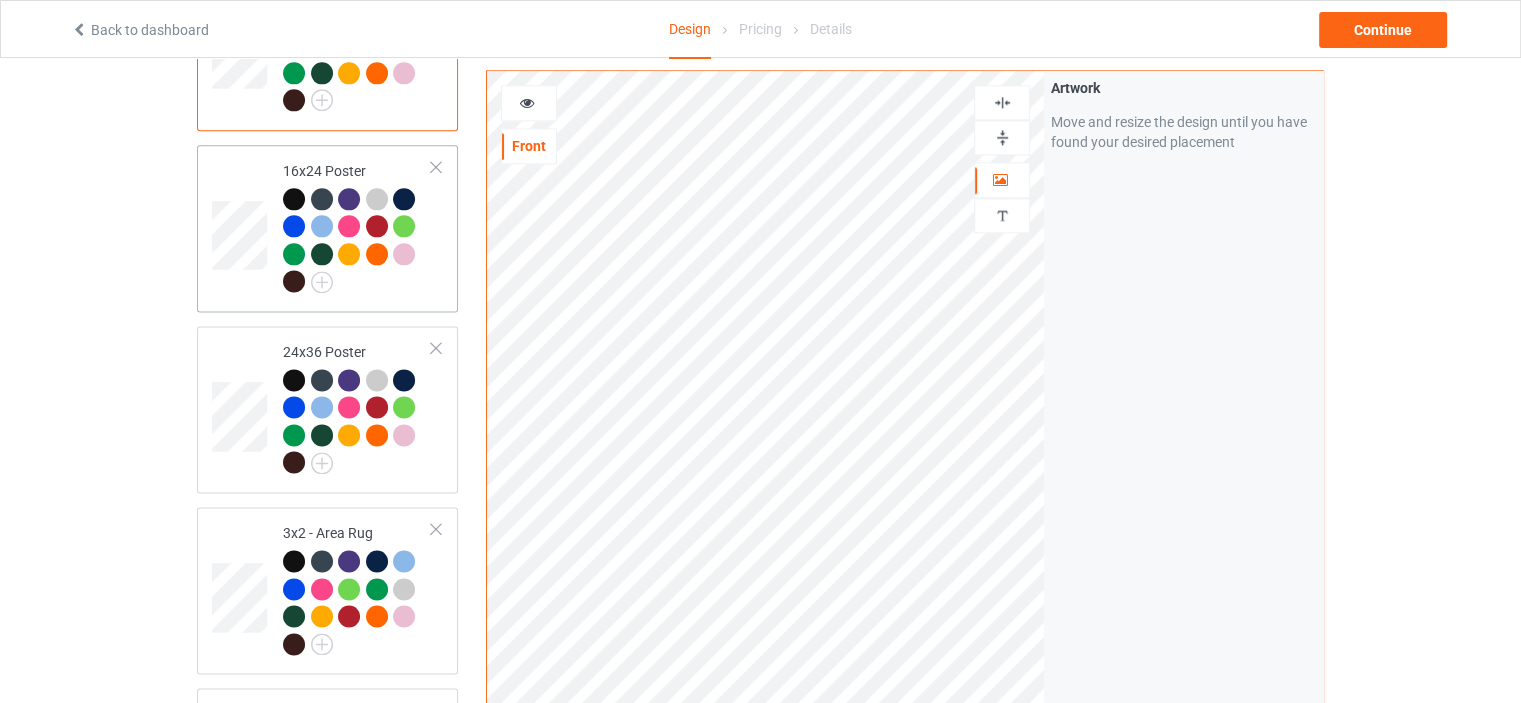 scroll, scrollTop: 2600, scrollLeft: 0, axis: vertical 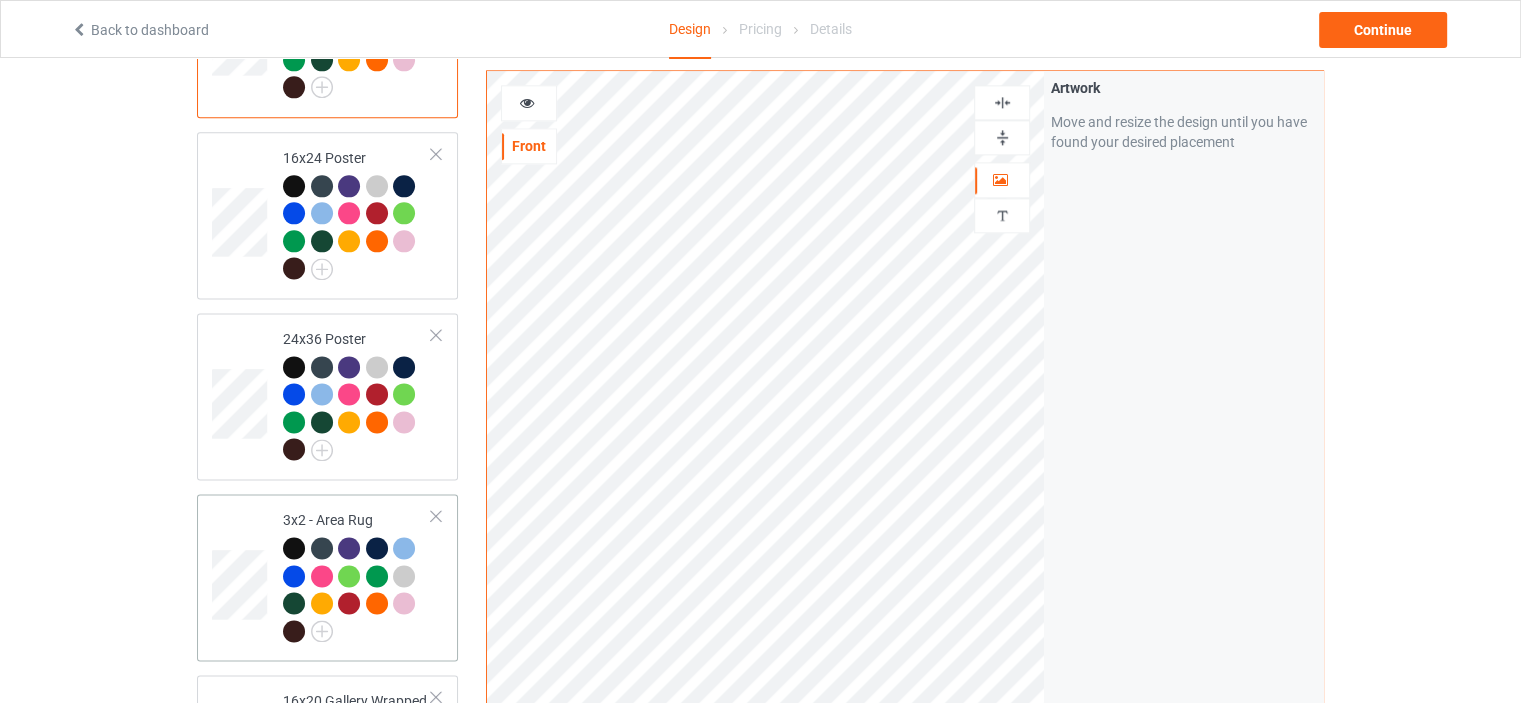 click on "3x2 - Area Rug" at bounding box center (357, 577) 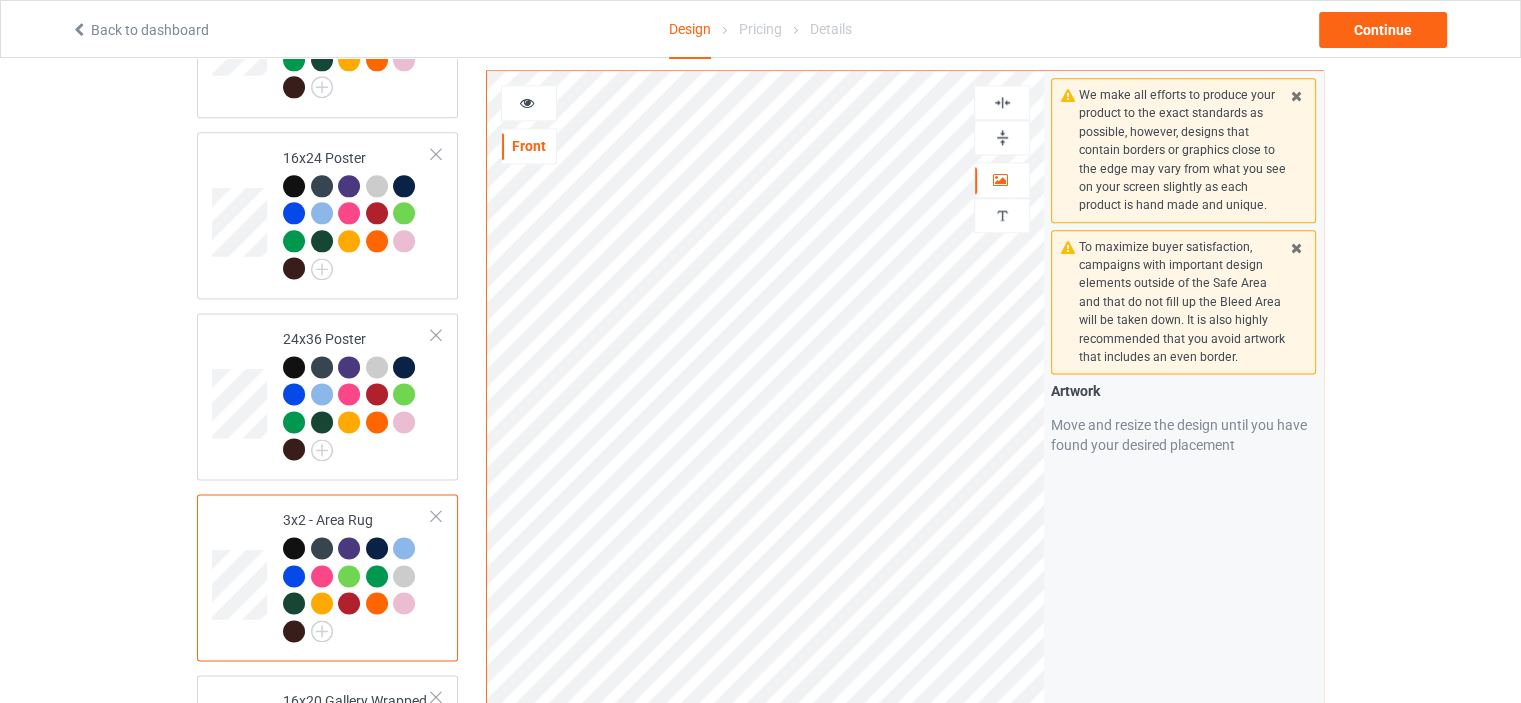 click at bounding box center [1002, 137] 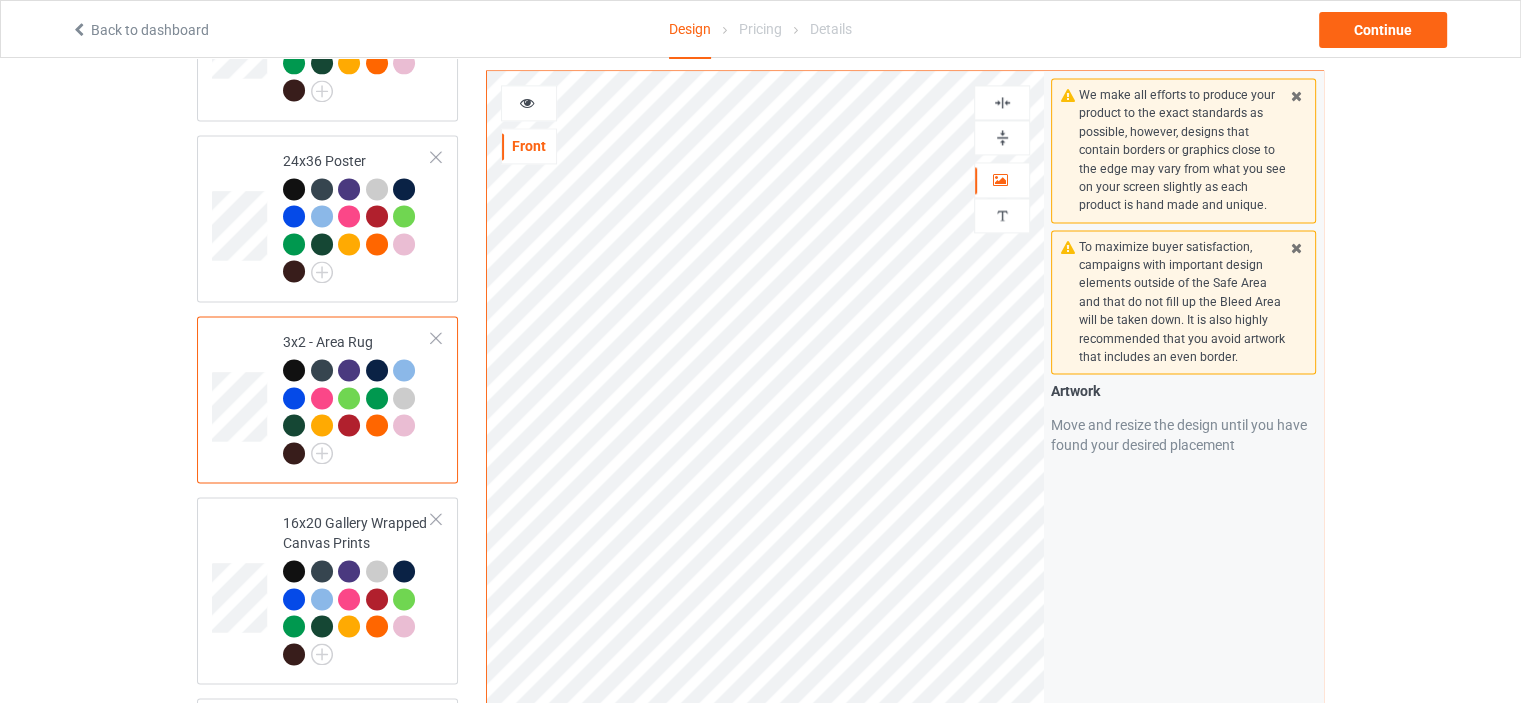 scroll, scrollTop: 2900, scrollLeft: 0, axis: vertical 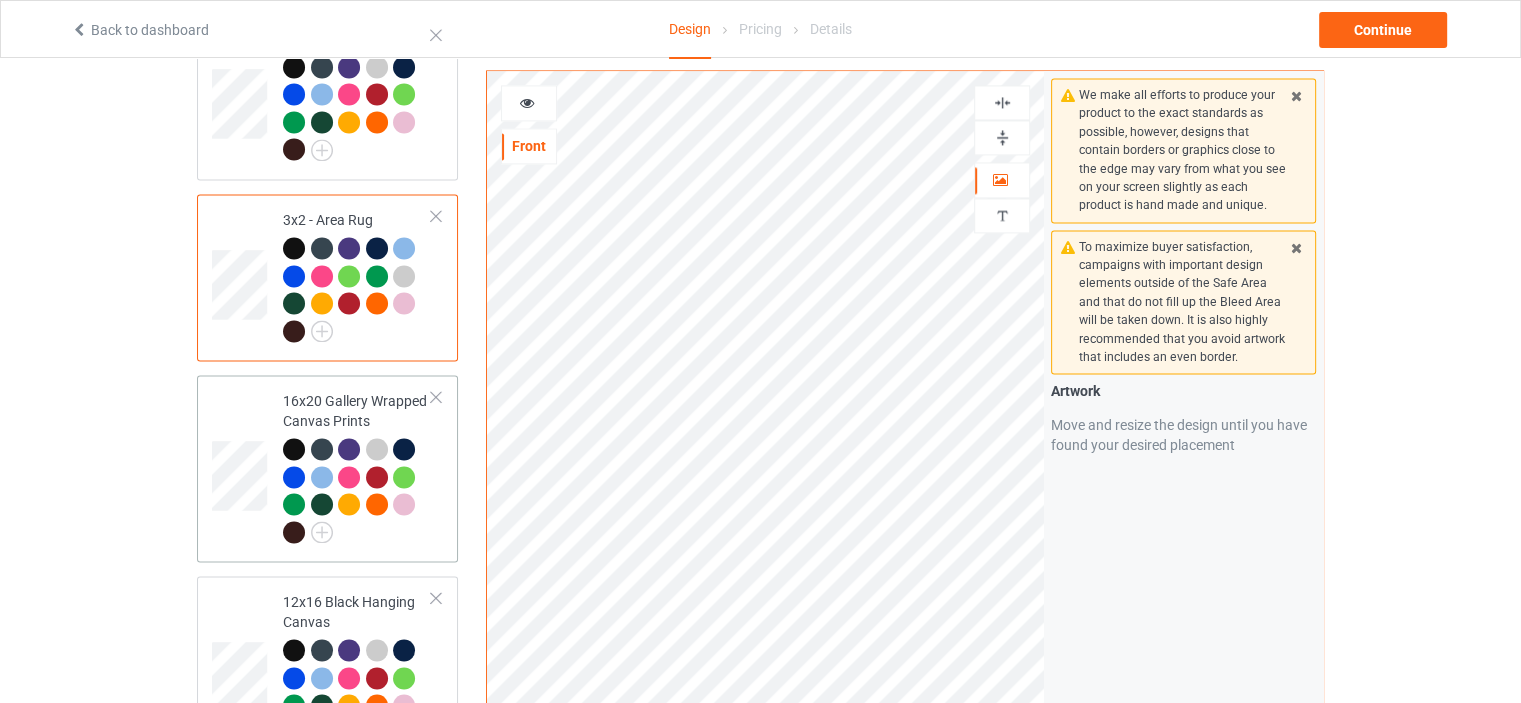 click on "16x20 Gallery Wrapped Canvas Prints" at bounding box center (357, 466) 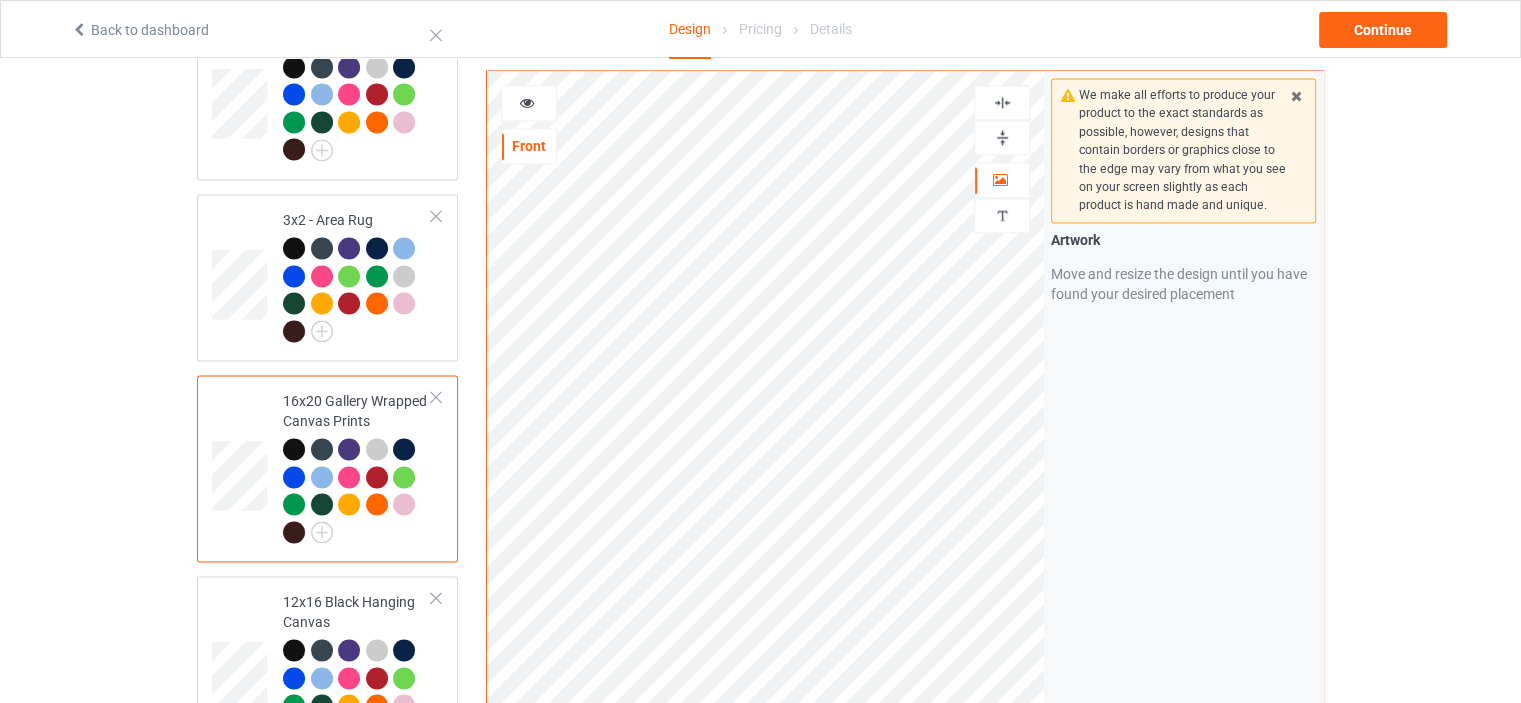 scroll, scrollTop: 3100, scrollLeft: 0, axis: vertical 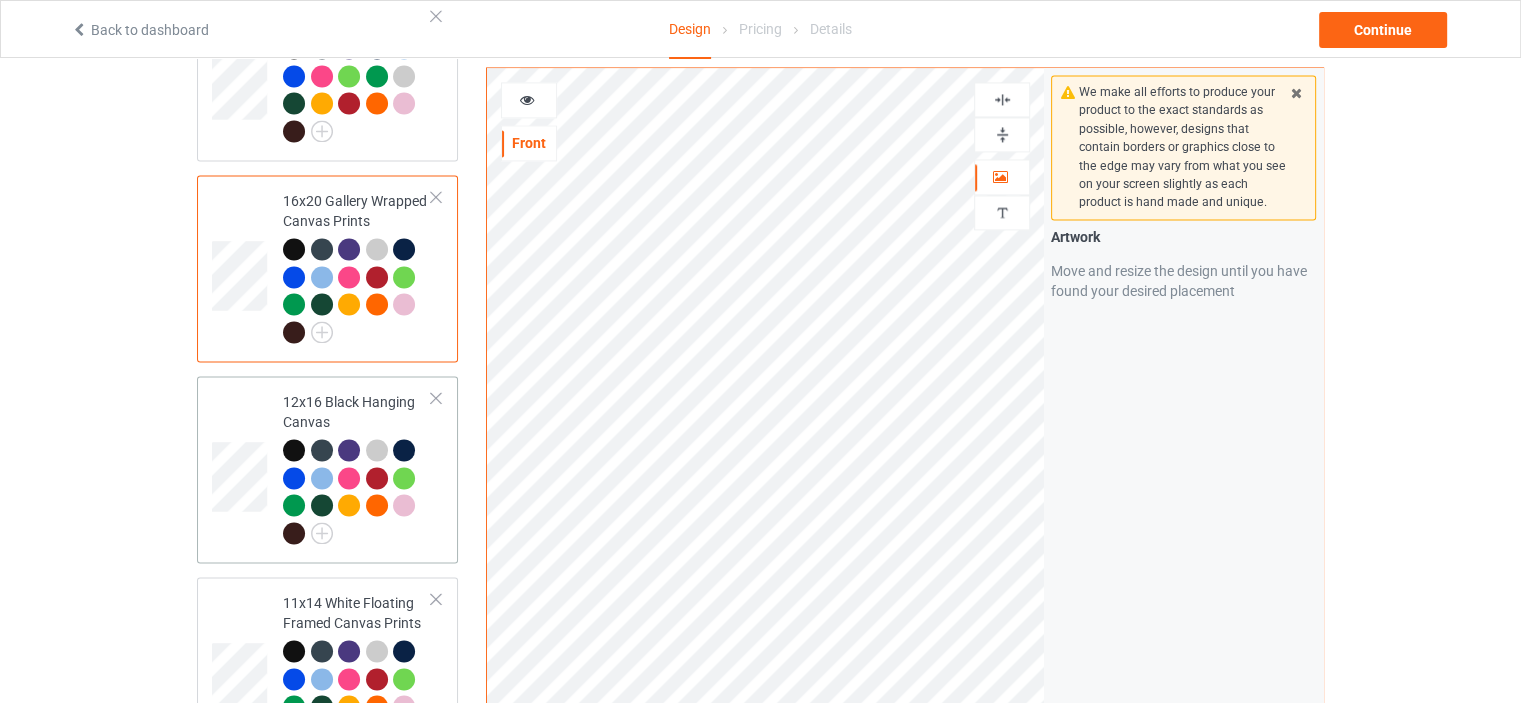 click on "12x16 Black Hanging Canvas" at bounding box center (357, 469) 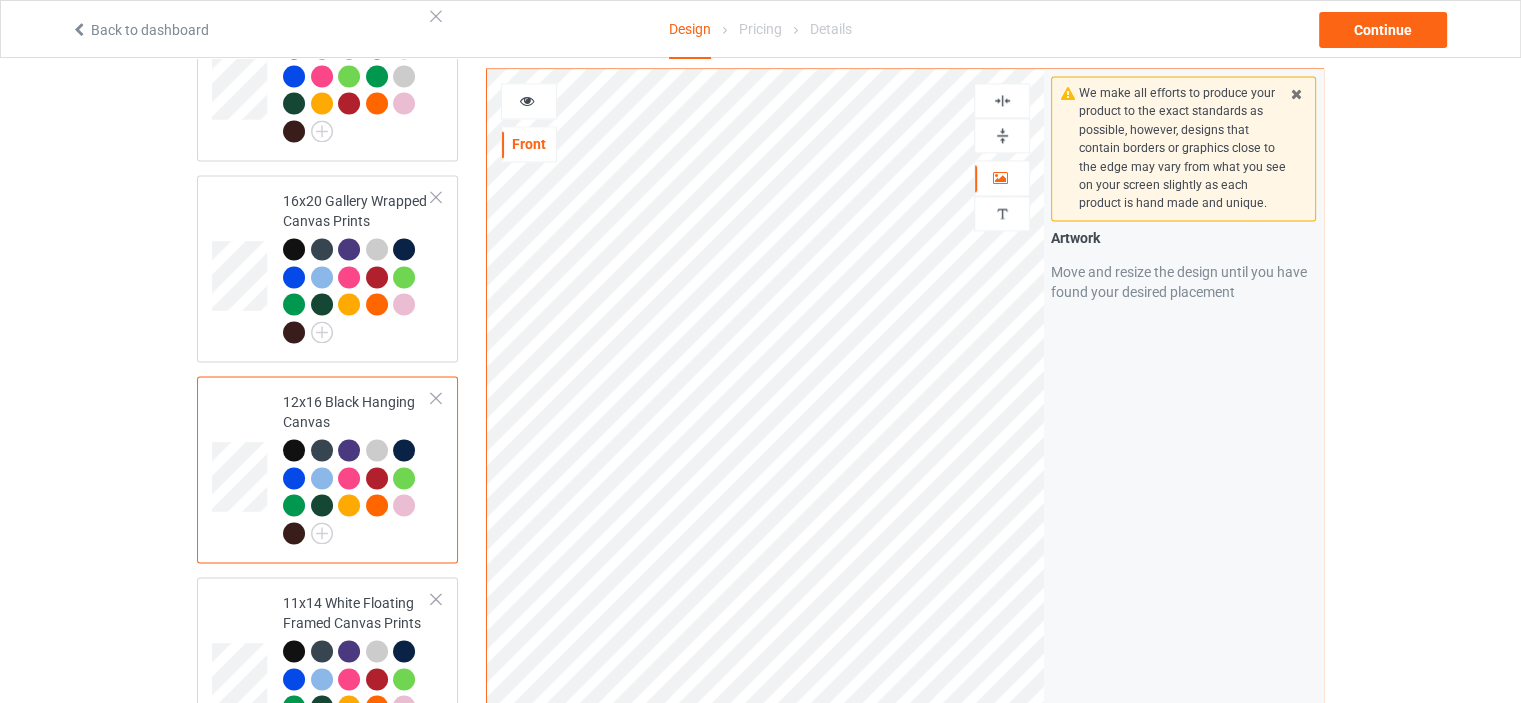 click at bounding box center [1002, 135] 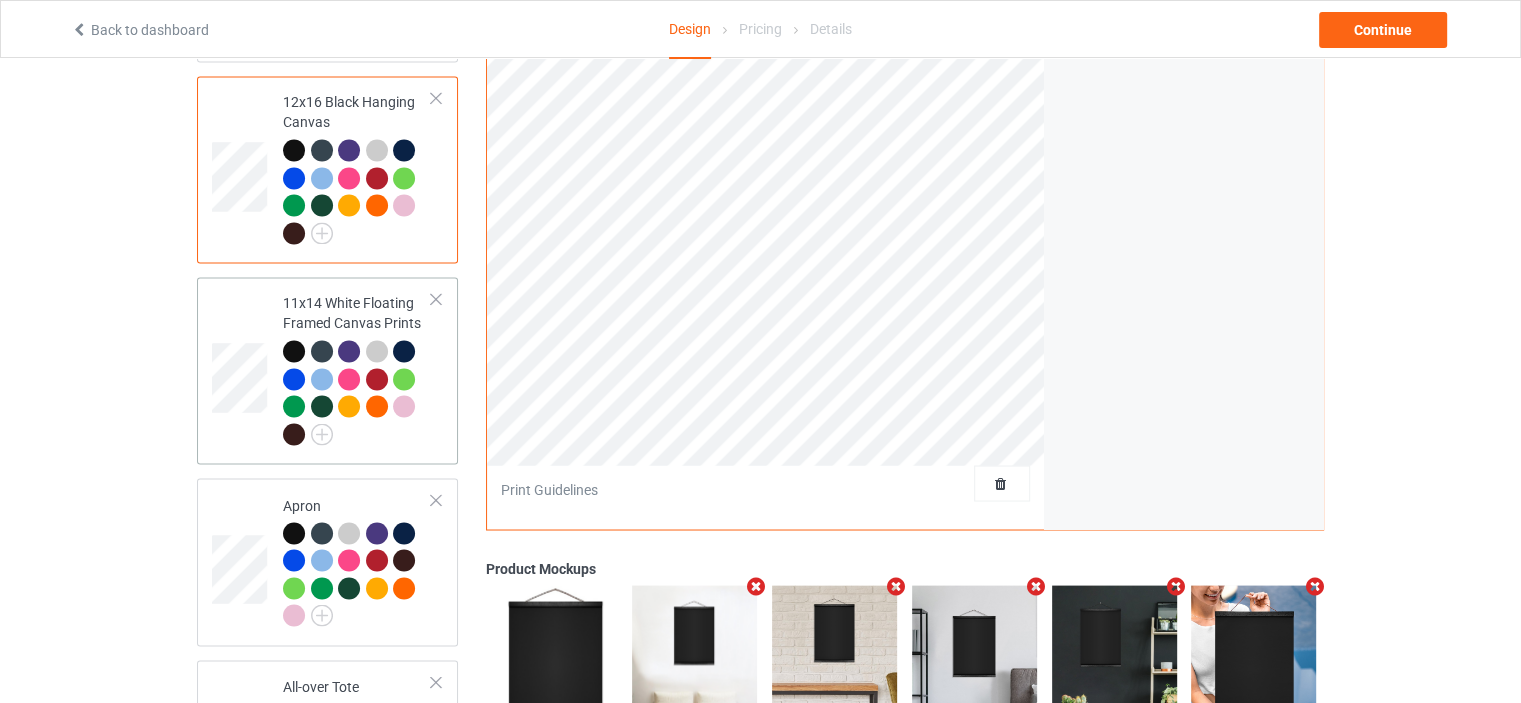 click on "11x14 White Floating Framed Canvas Prints" at bounding box center [357, 368] 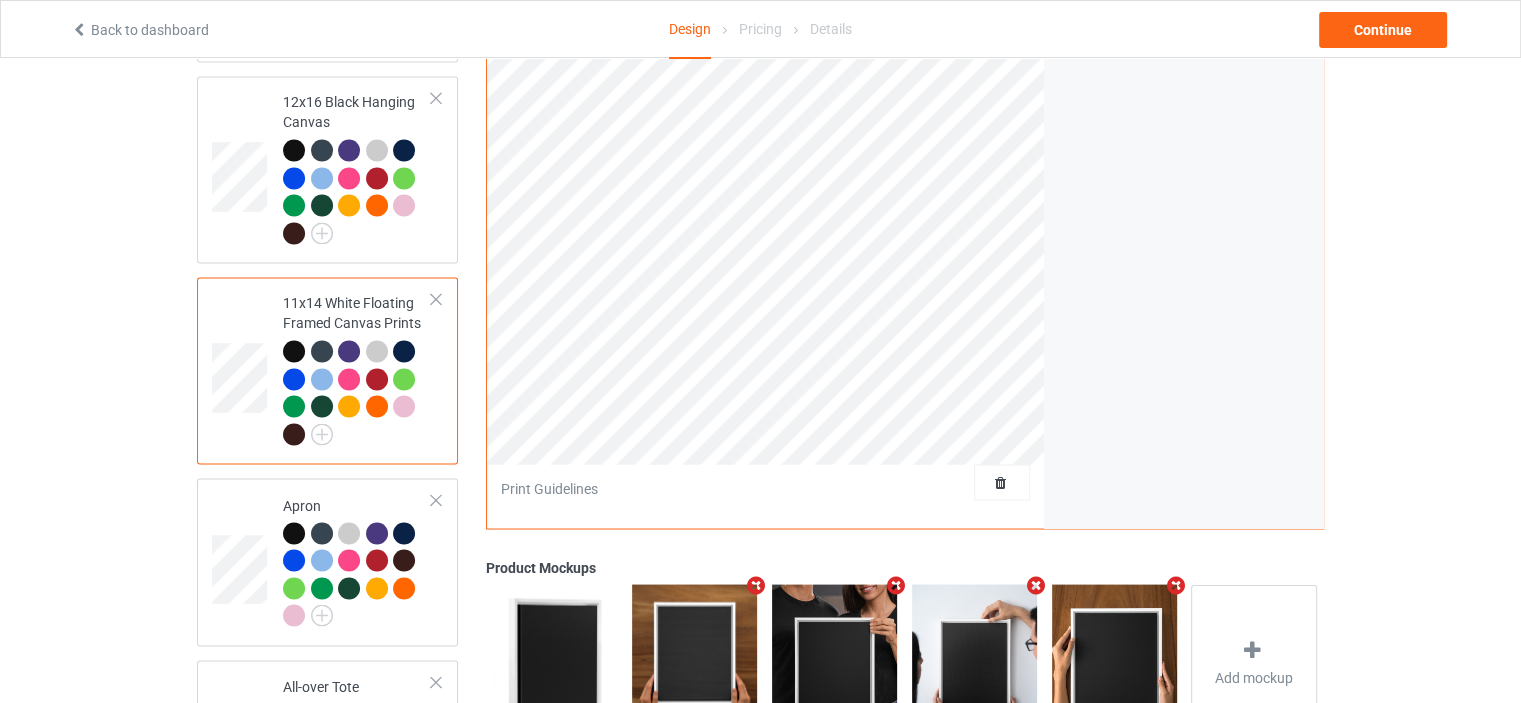 scroll, scrollTop: 2900, scrollLeft: 0, axis: vertical 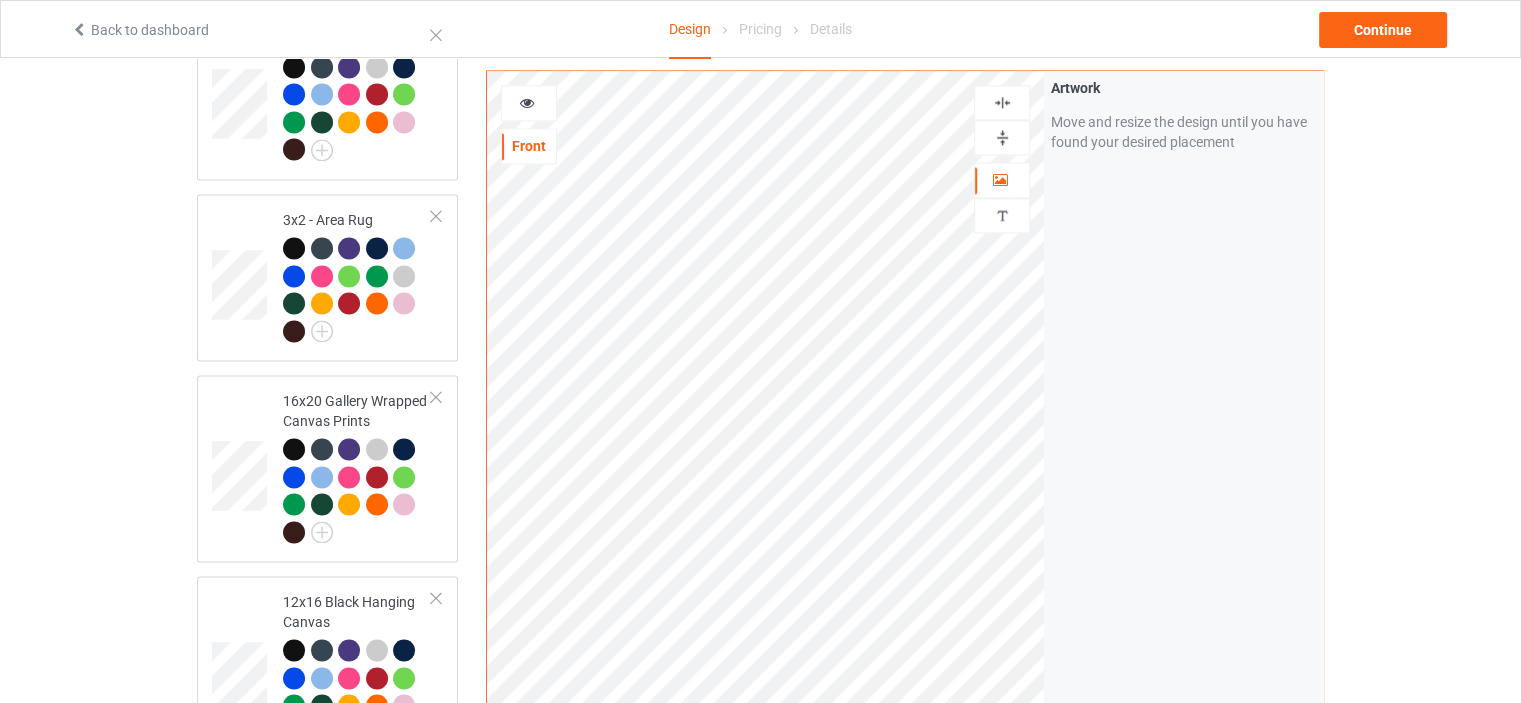 click at bounding box center [1002, 137] 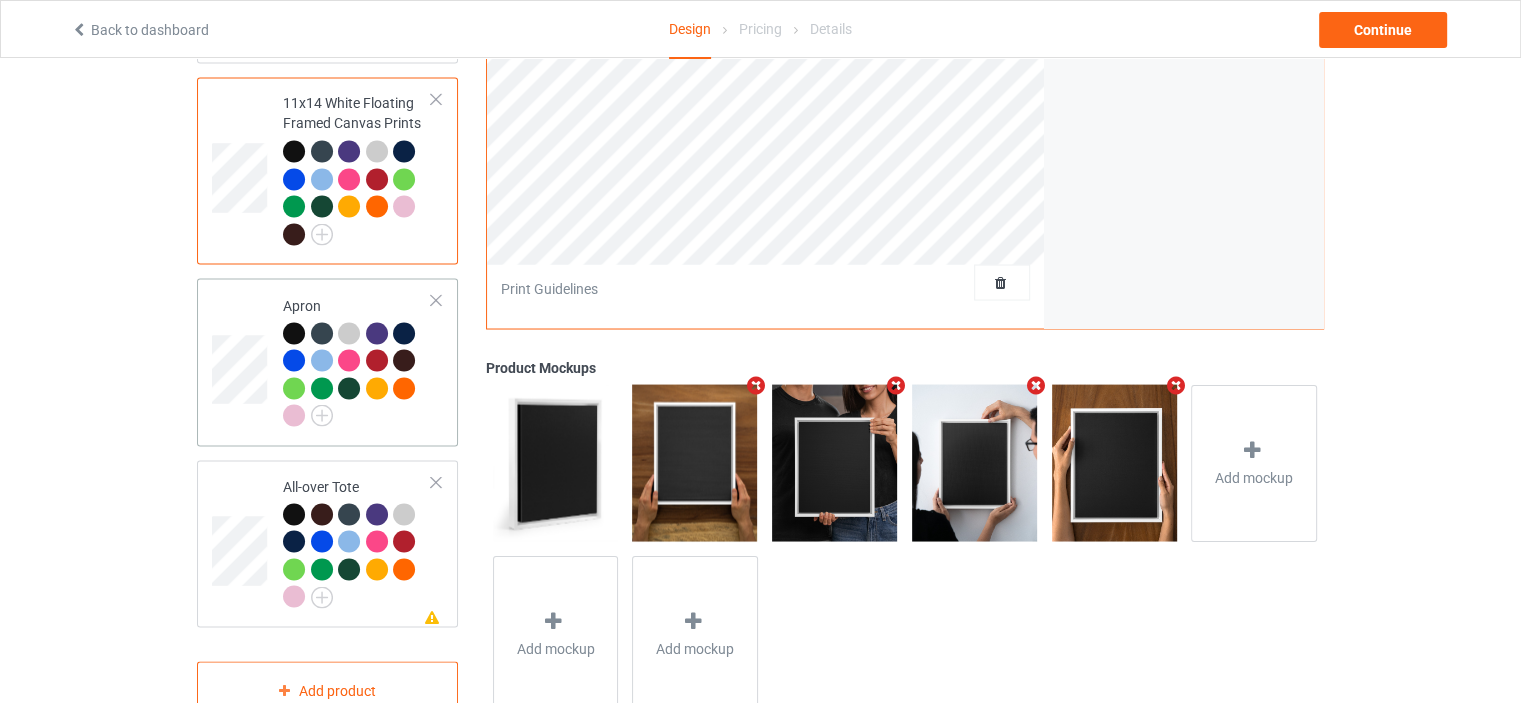 click on "Apron" at bounding box center [357, 361] 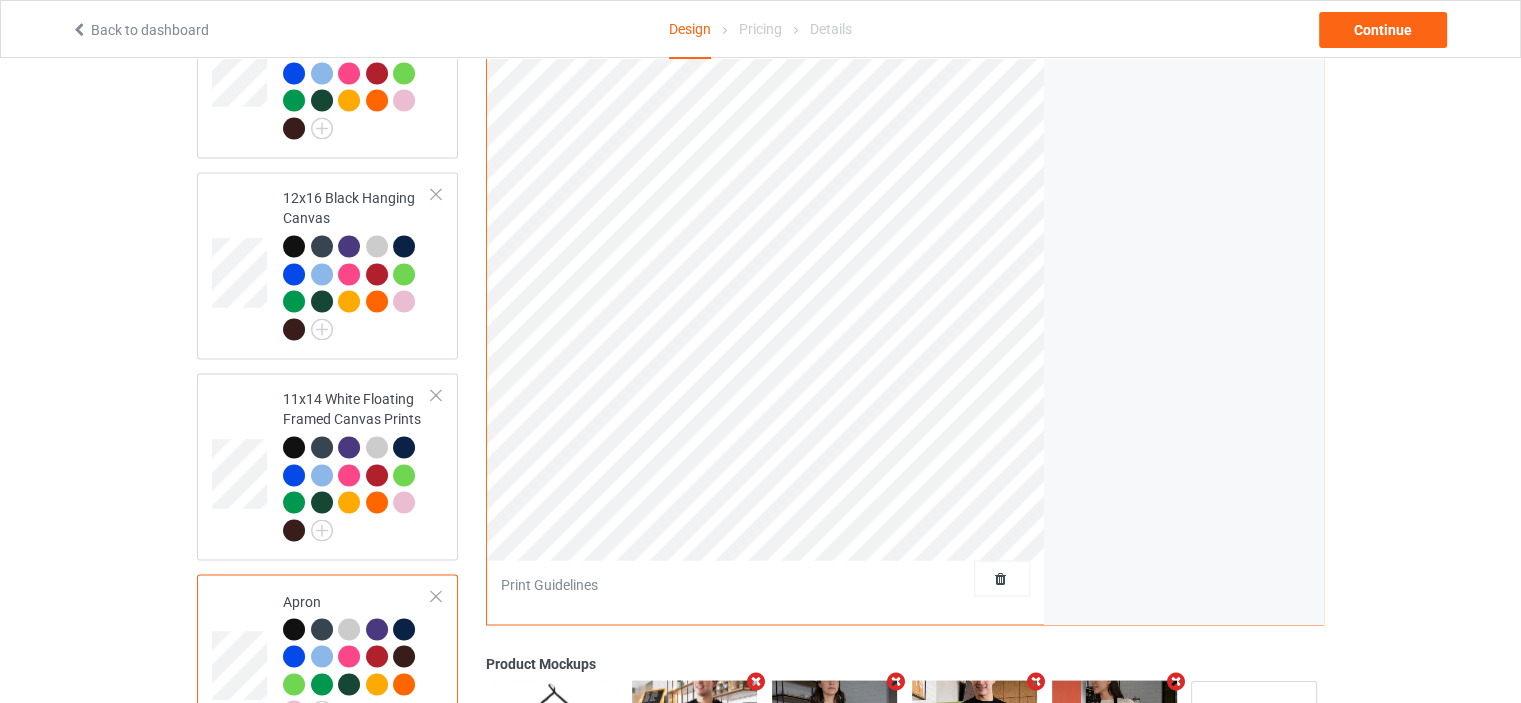 scroll, scrollTop: 3000, scrollLeft: 0, axis: vertical 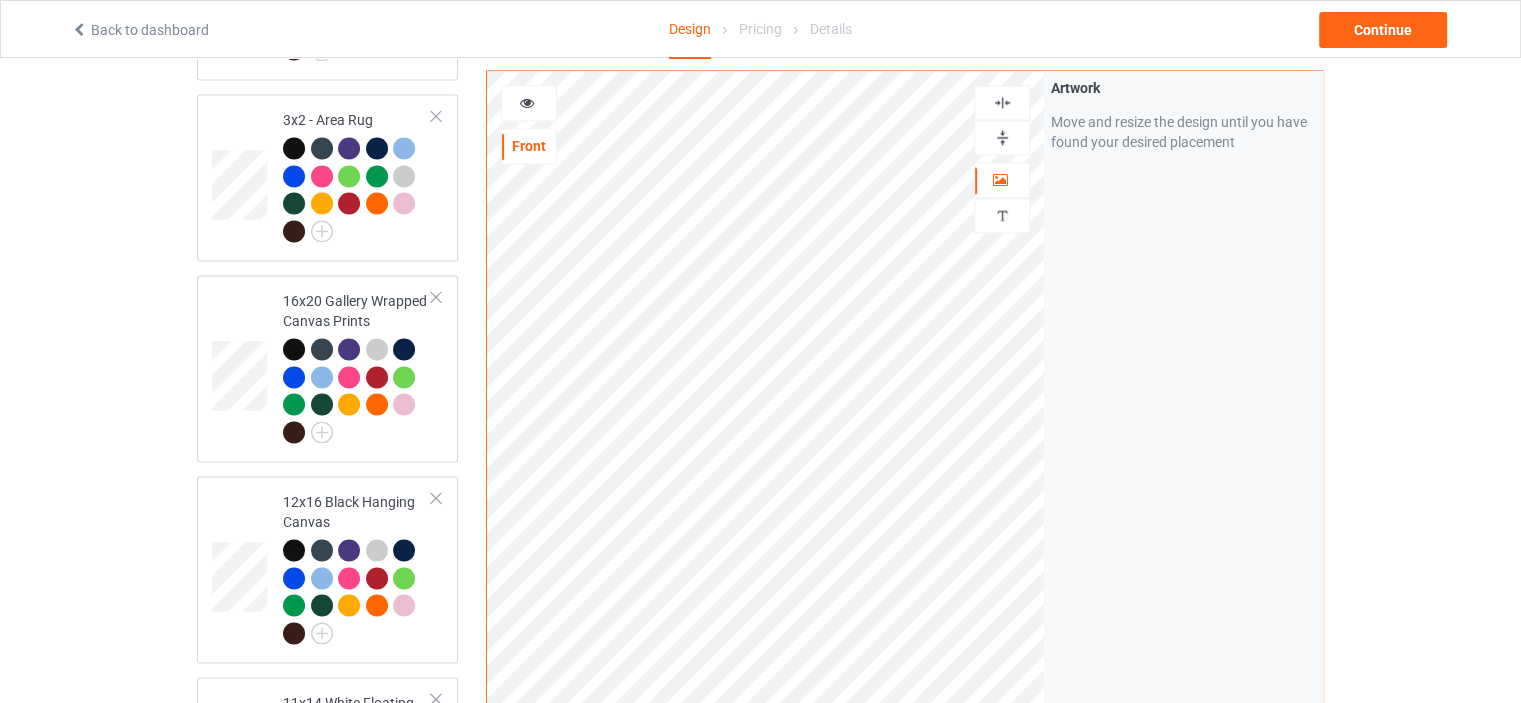 click at bounding box center (1002, 102) 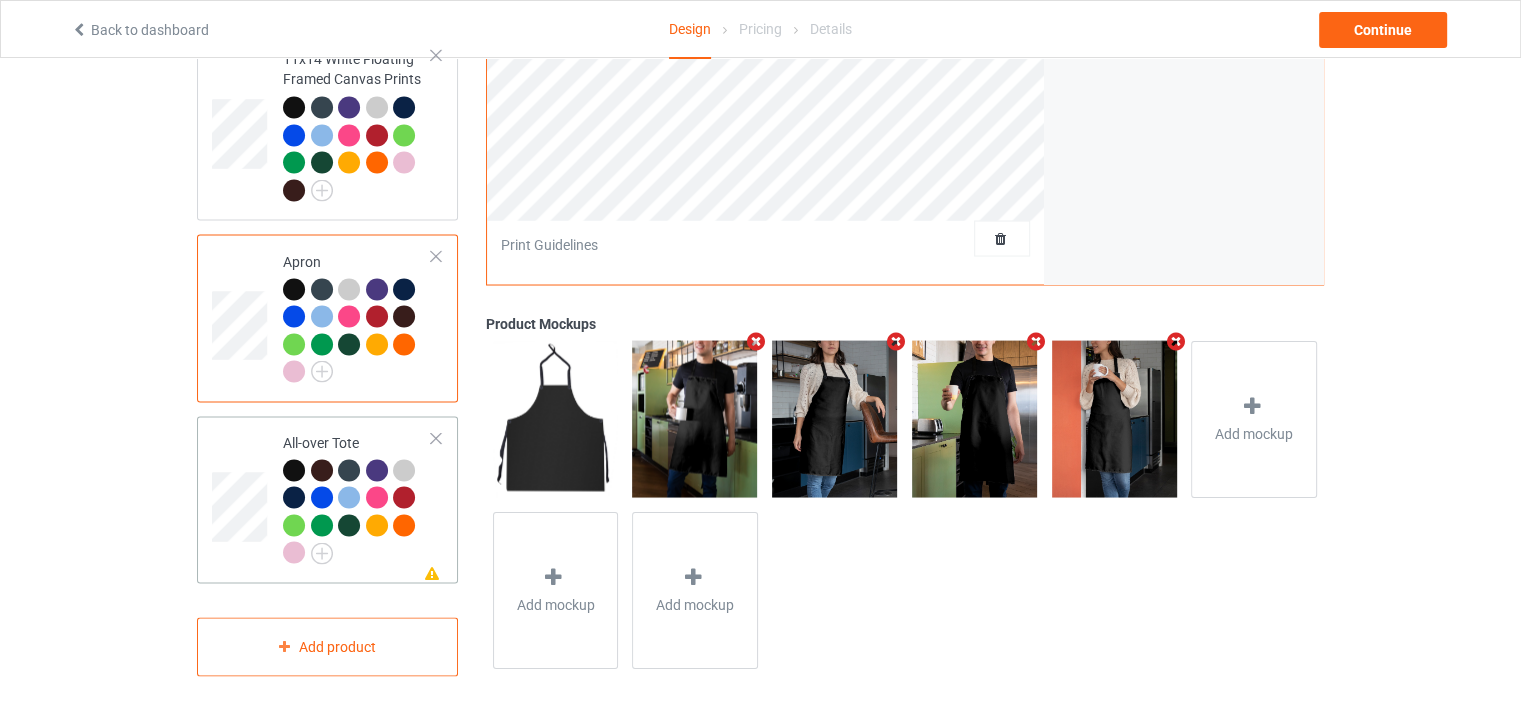 click on "All-over Tote" at bounding box center (357, 497) 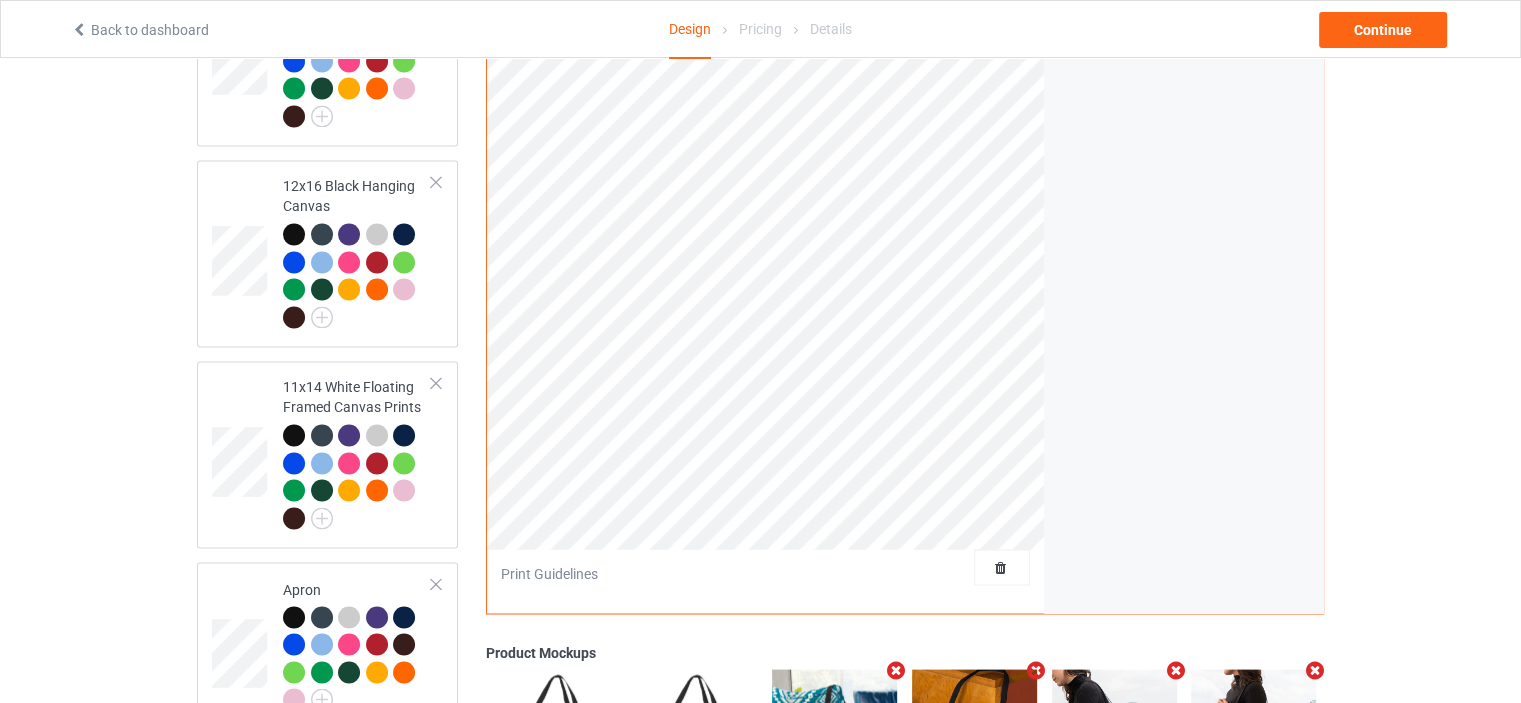 scroll, scrollTop: 3044, scrollLeft: 0, axis: vertical 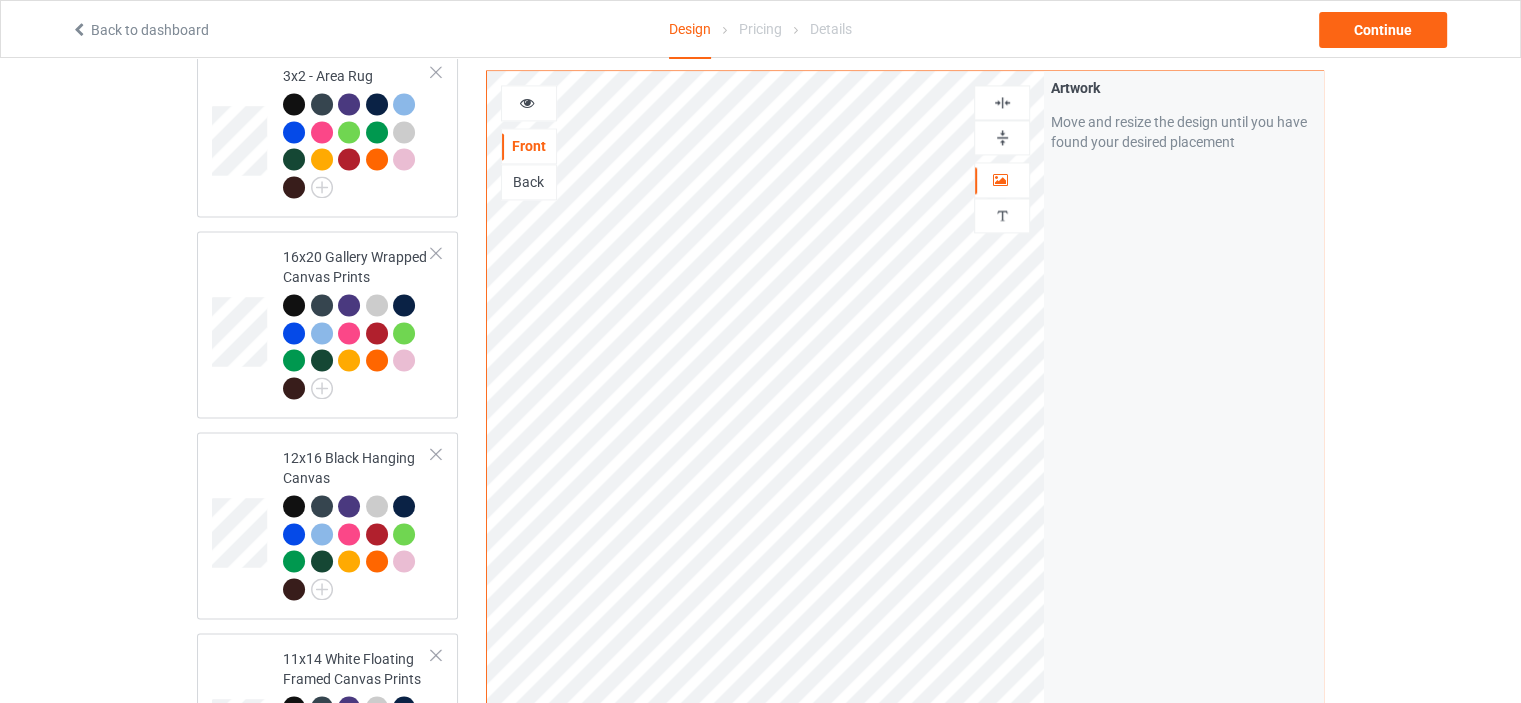 click at bounding box center (1002, 102) 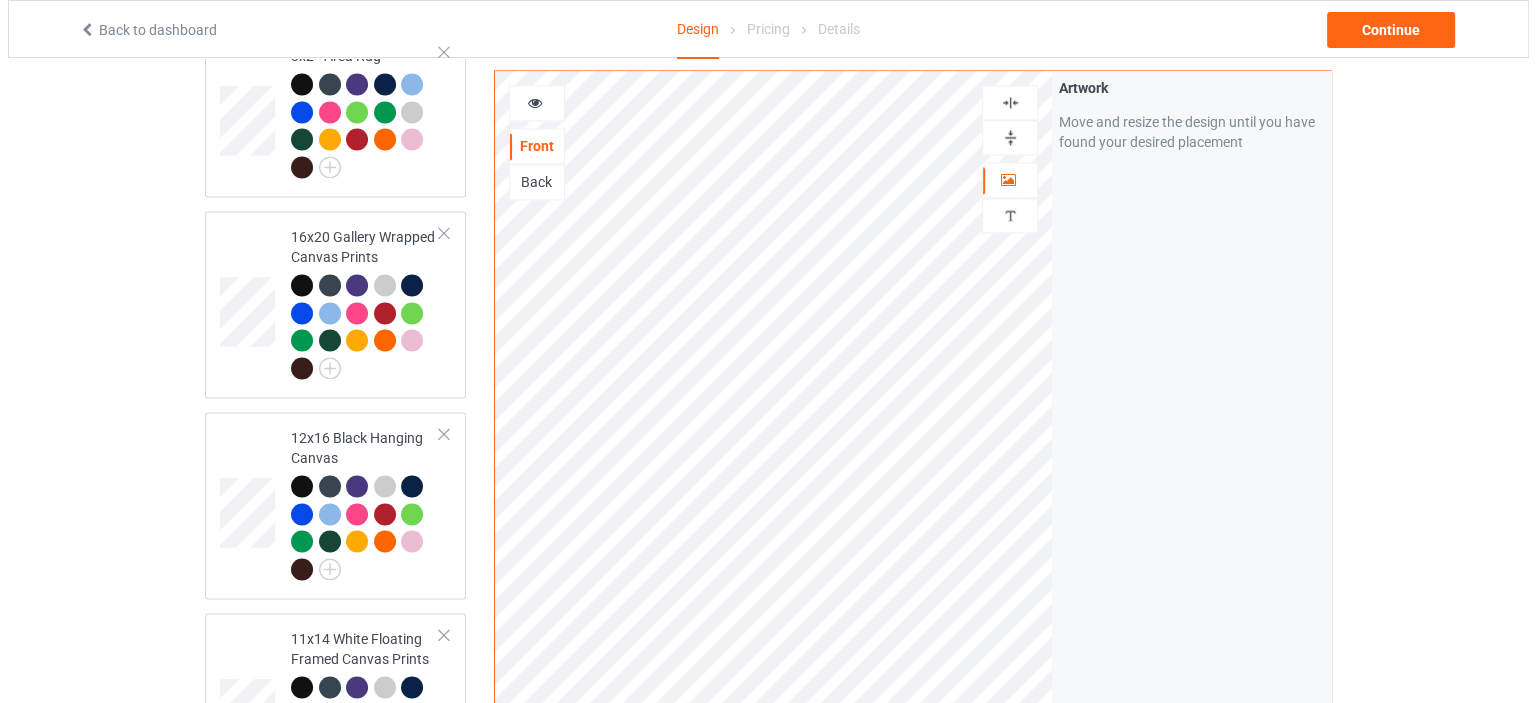scroll, scrollTop: 3644, scrollLeft: 0, axis: vertical 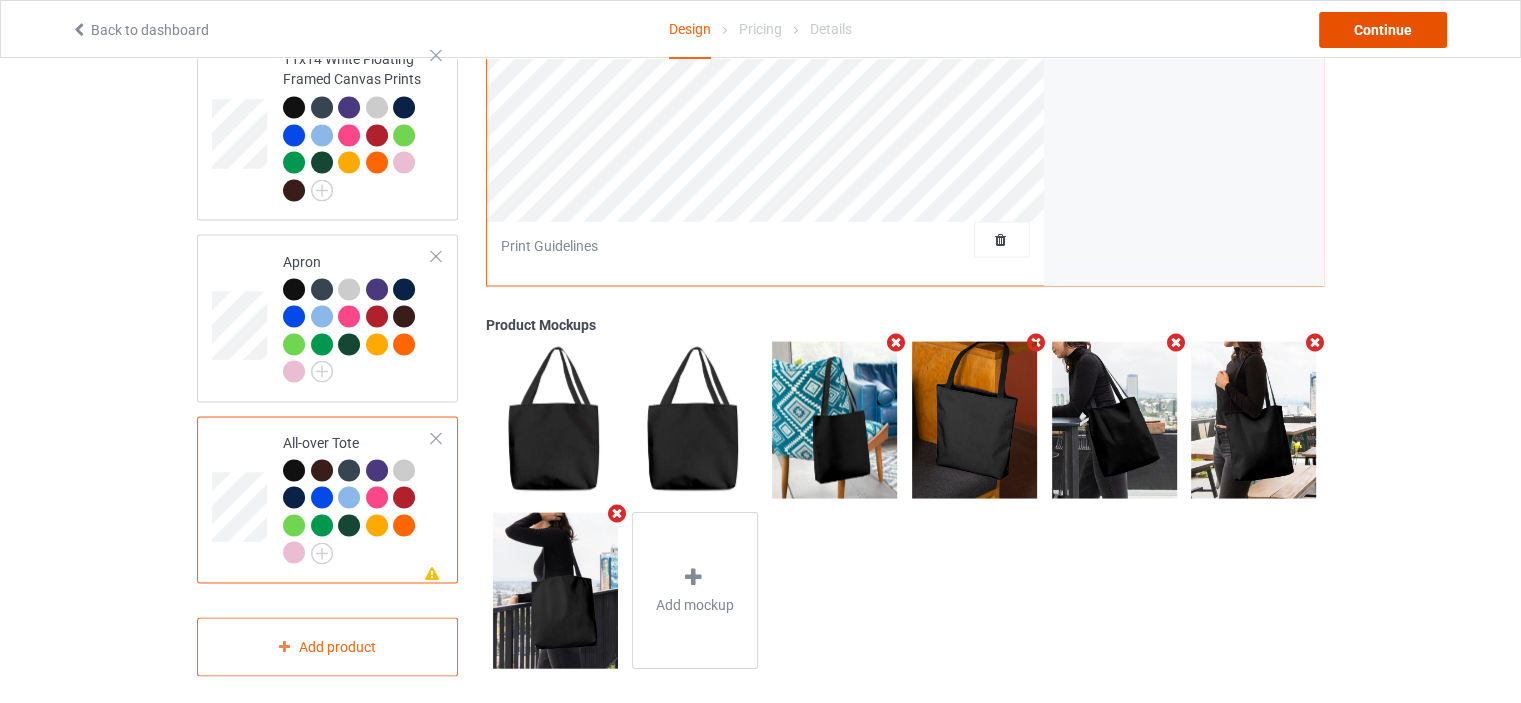 click on "Continue" at bounding box center (1383, 30) 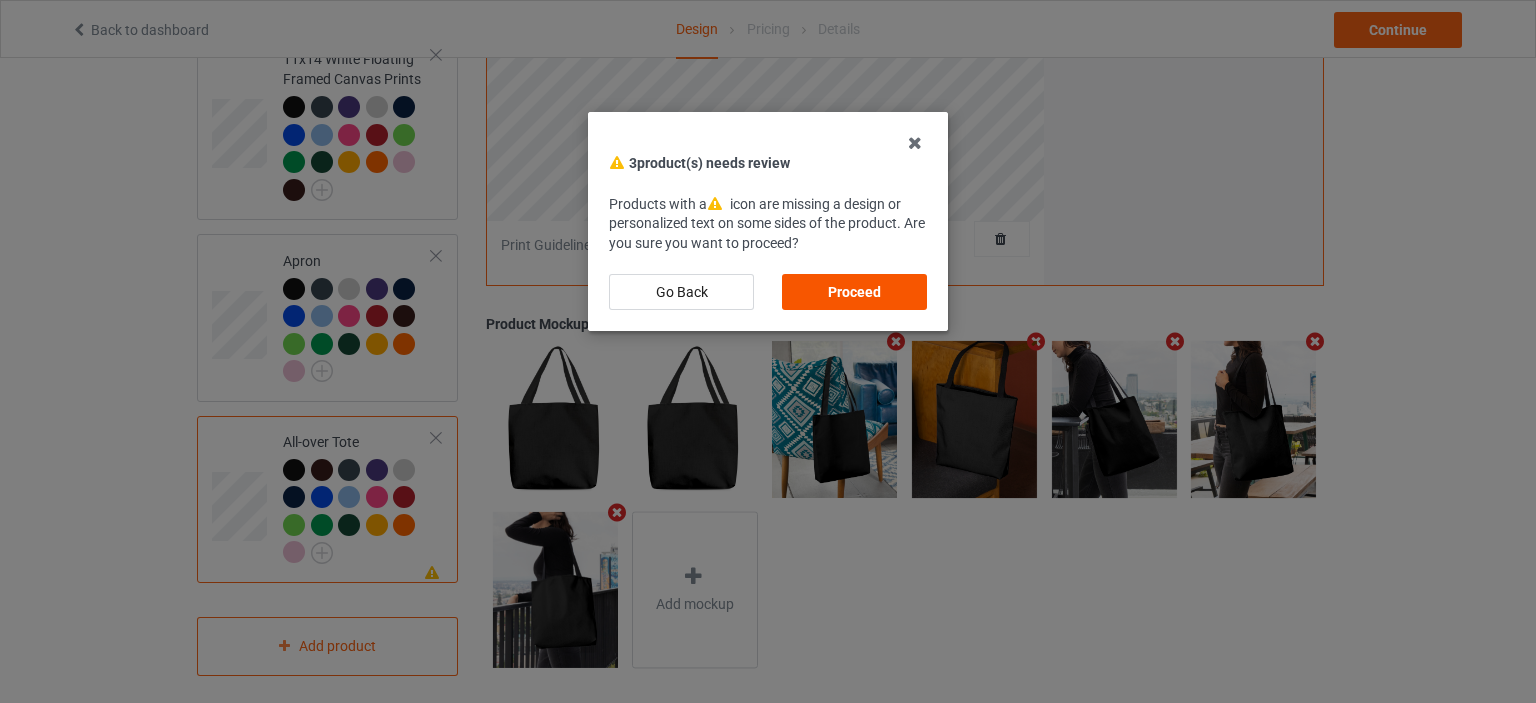 click on "Proceed" at bounding box center (854, 292) 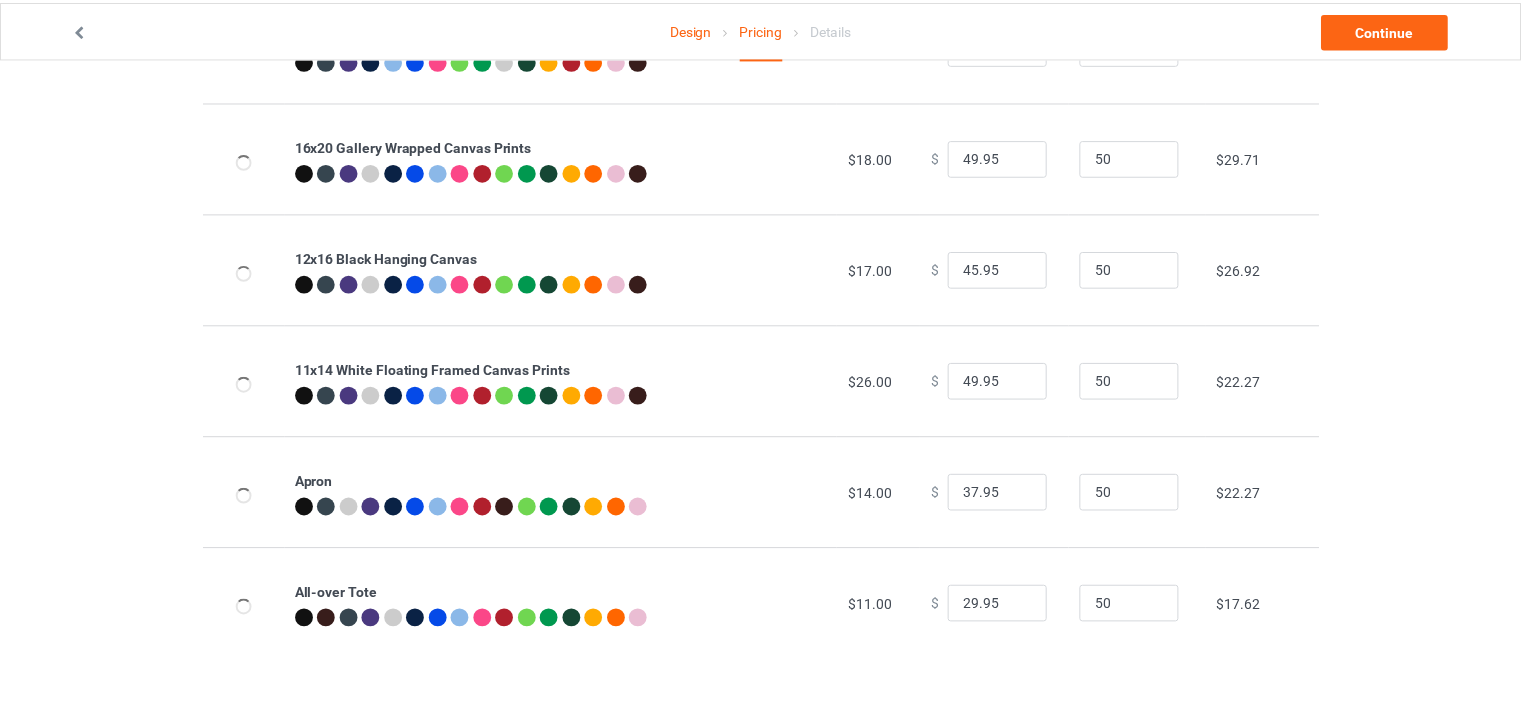 scroll, scrollTop: 0, scrollLeft: 0, axis: both 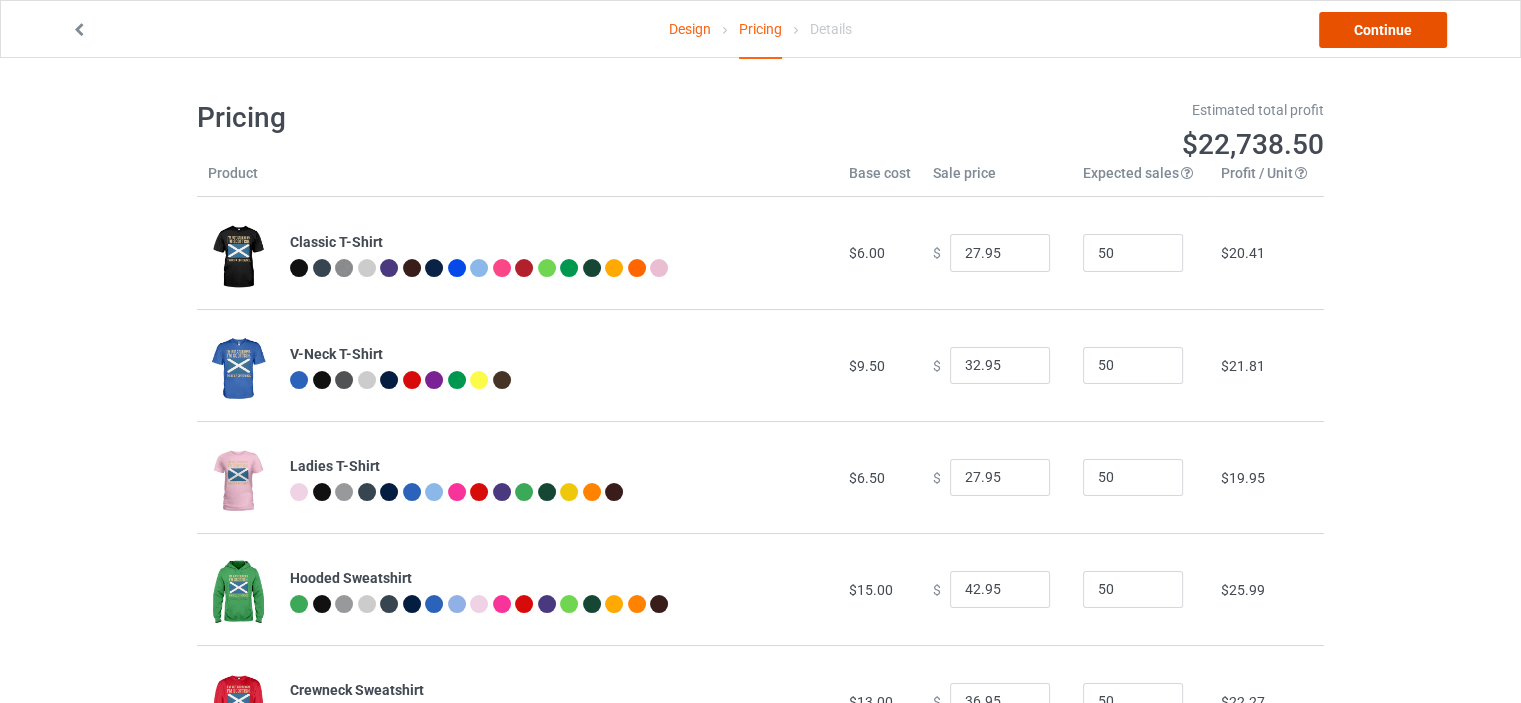 click on "Continue" at bounding box center (1383, 30) 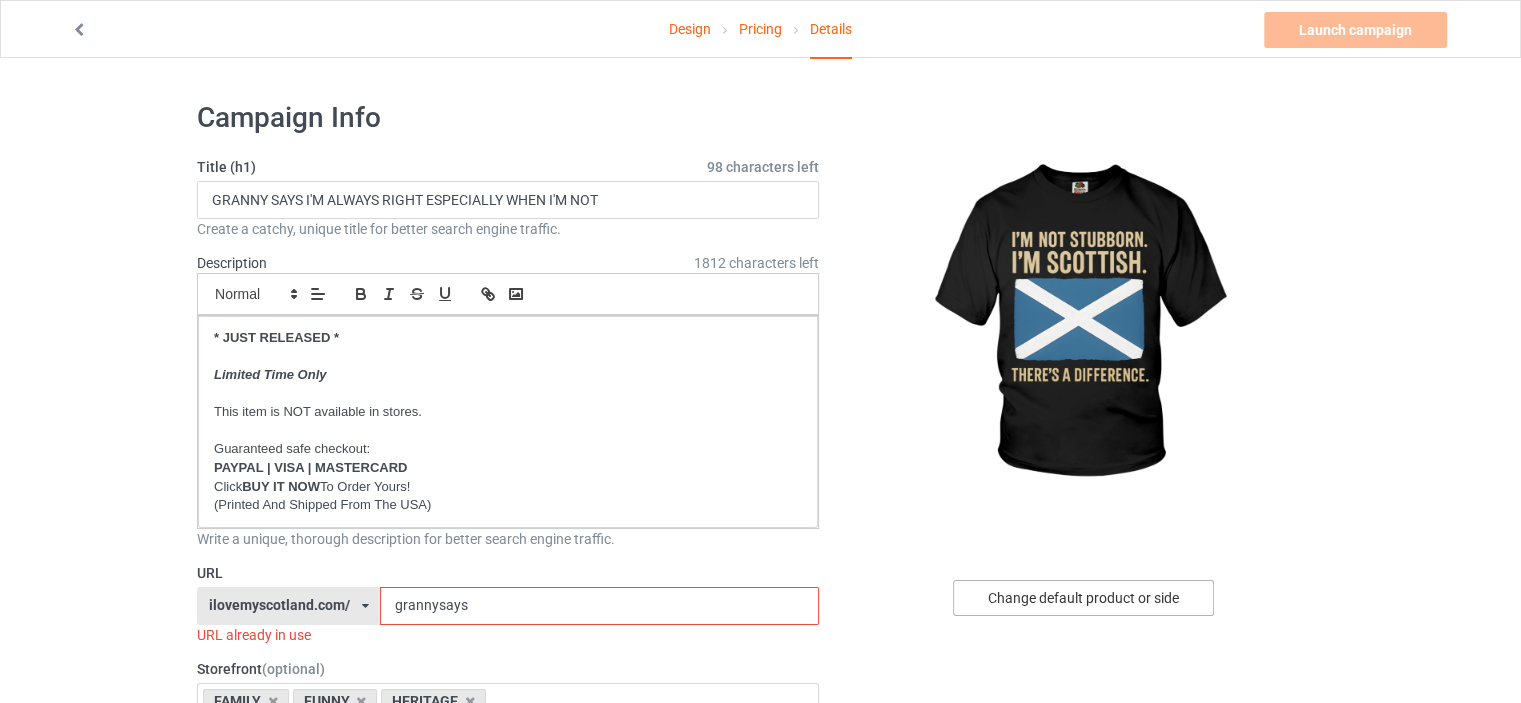click on "Change default product or side" at bounding box center [1083, 598] 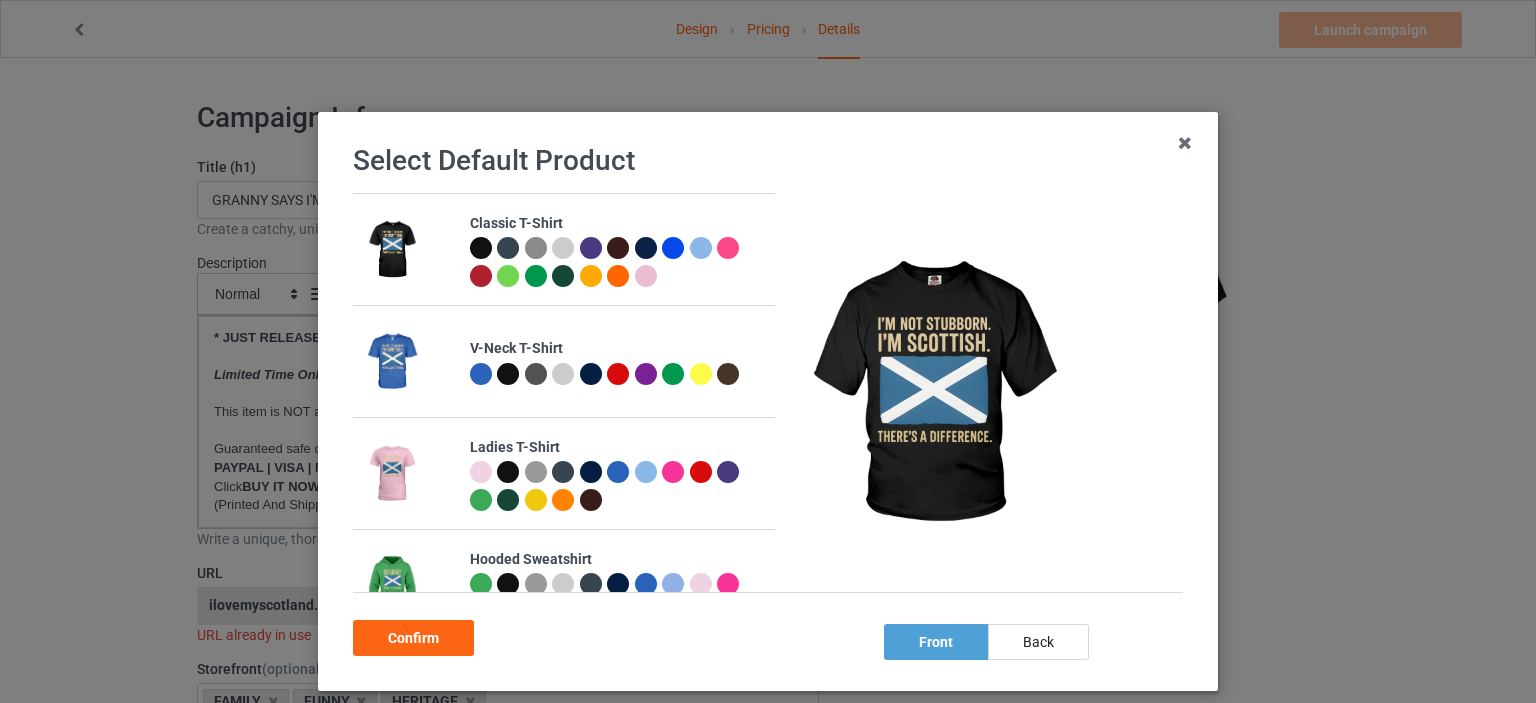 click at bounding box center (481, 248) 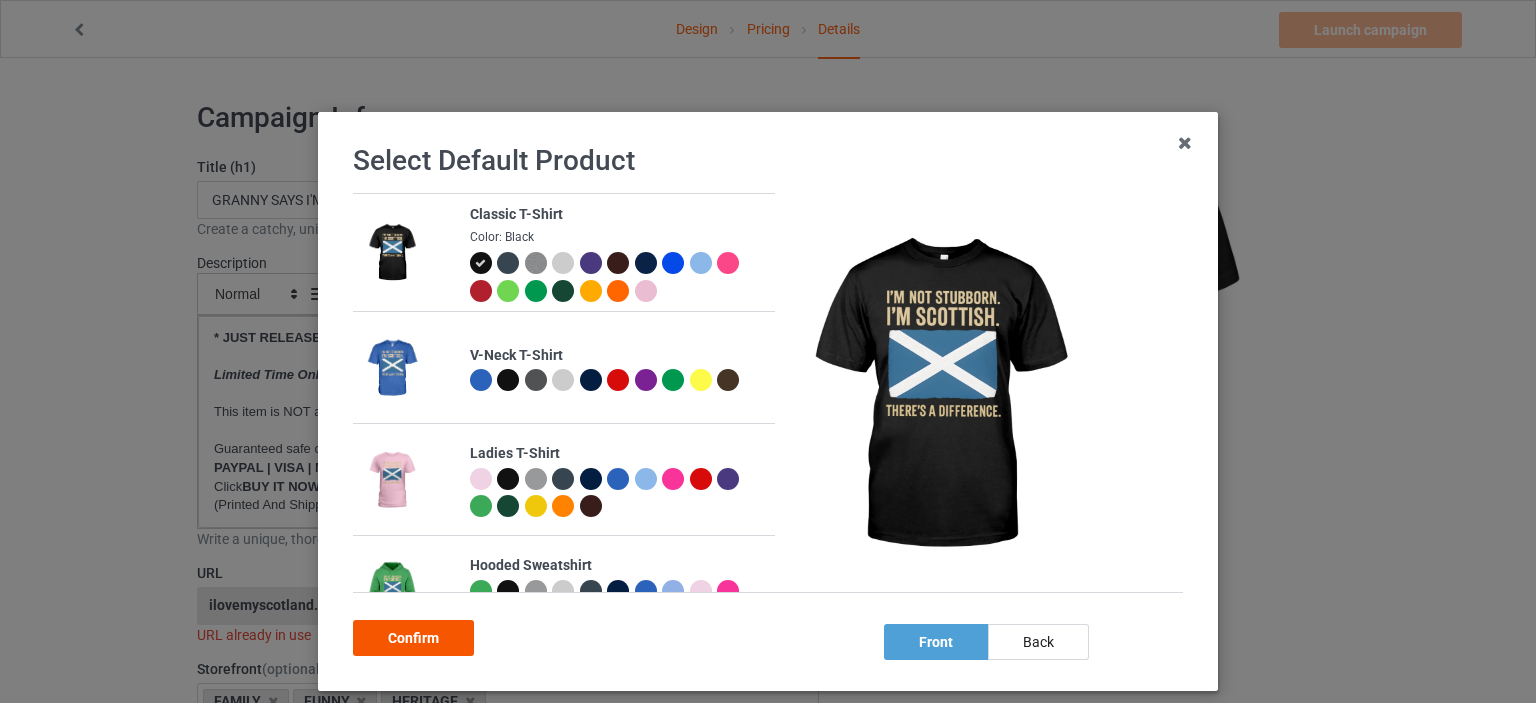 click on "Confirm" at bounding box center [413, 638] 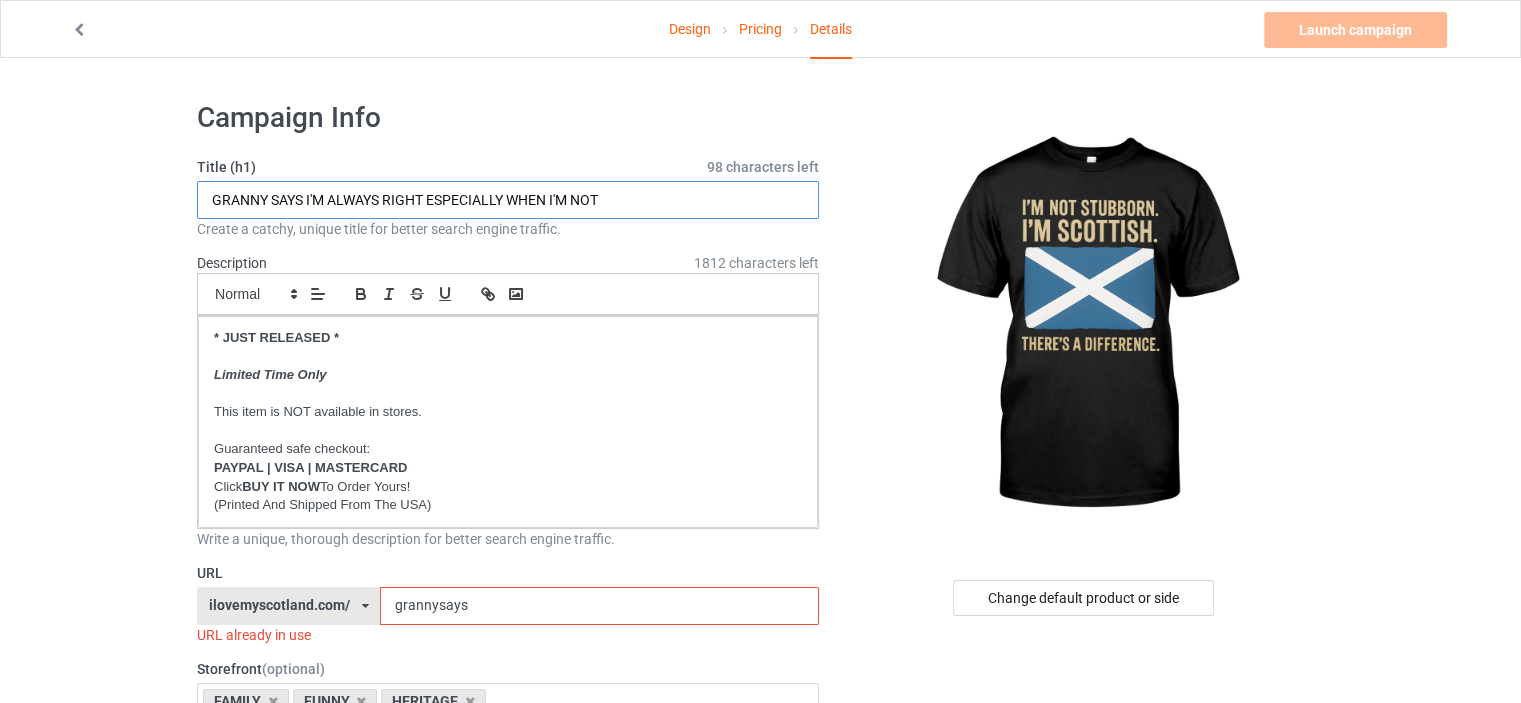 drag, startPoint x: 641, startPoint y: 204, endPoint x: 0, endPoint y: 205, distance: 641.0008 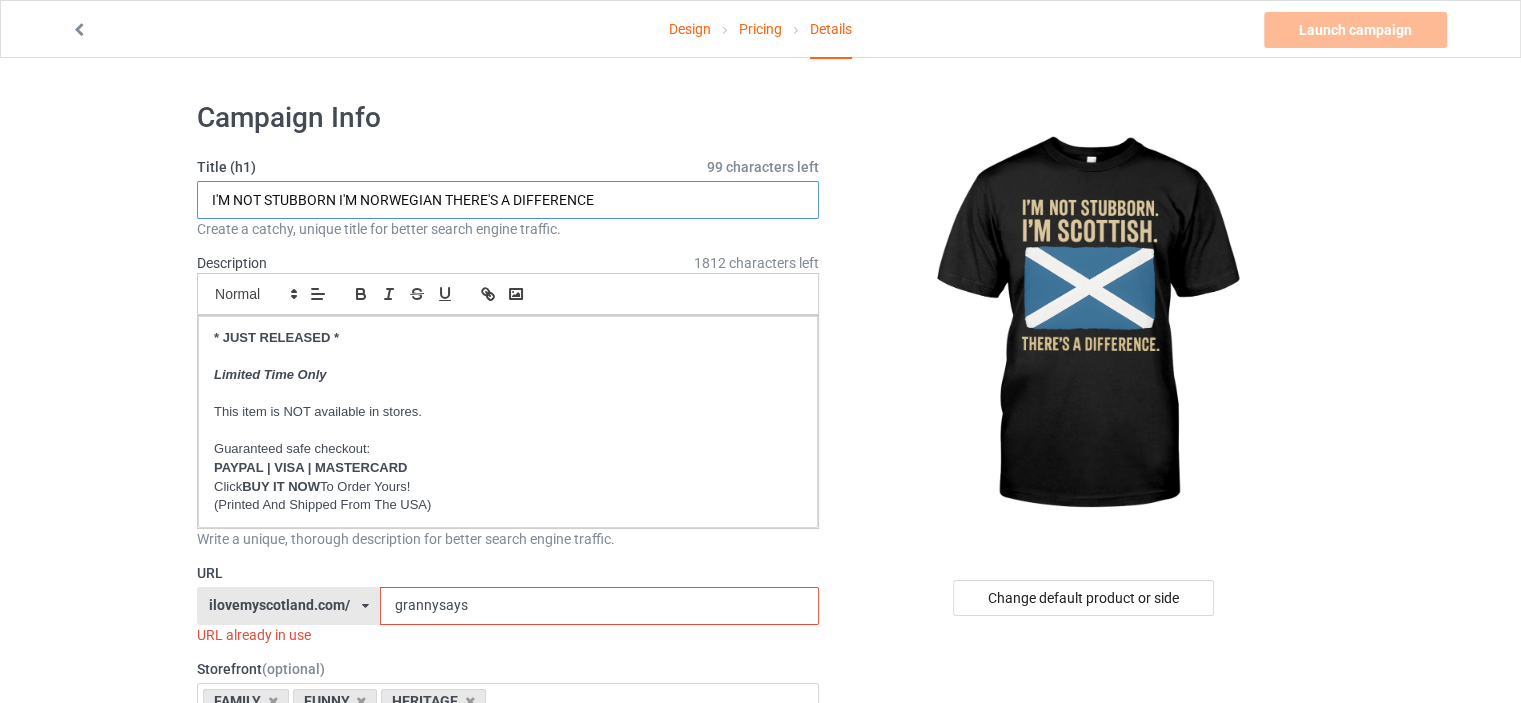 drag, startPoint x: 440, startPoint y: 197, endPoint x: 361, endPoint y: 198, distance: 79.00633 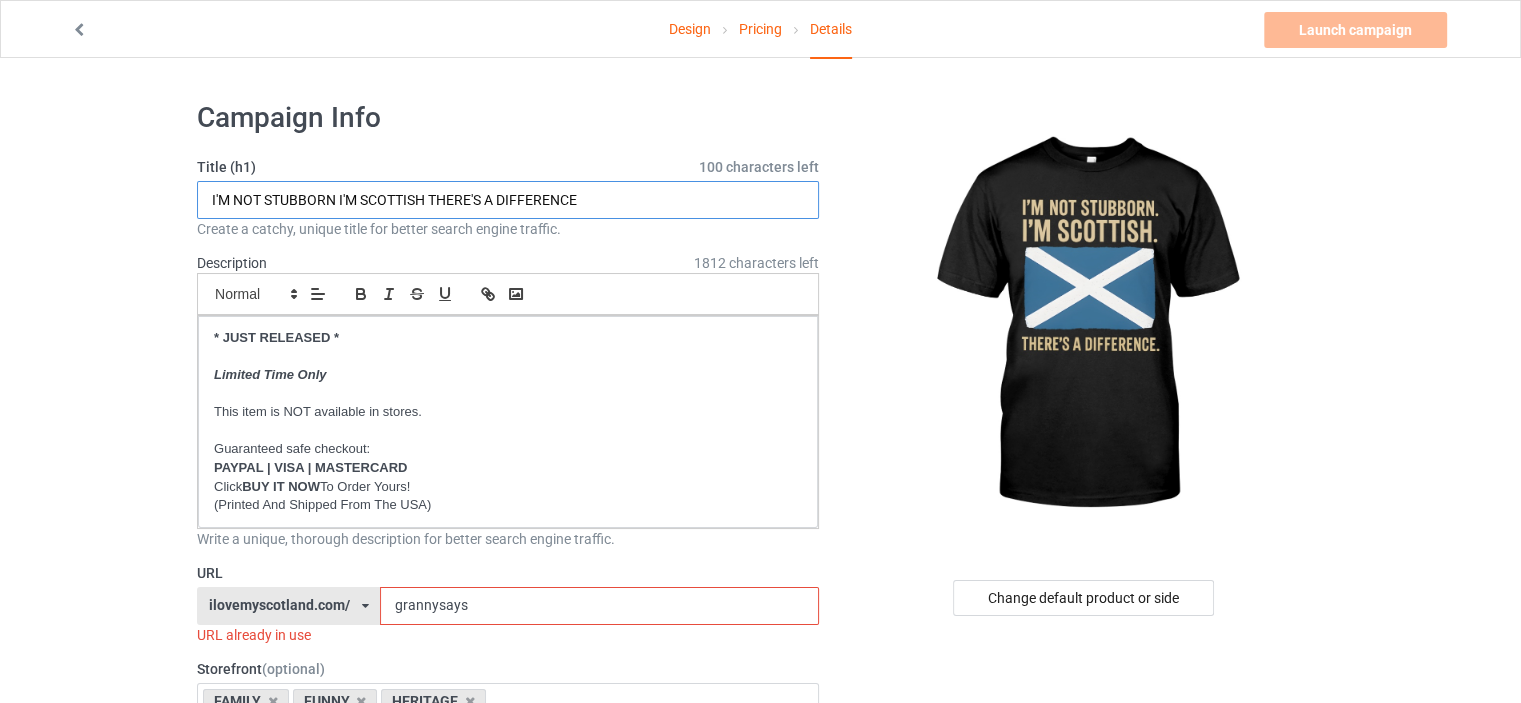 type on "I'M NOT STUBBORN I'M SCOTTISH THERE'S A DIFFERENCE" 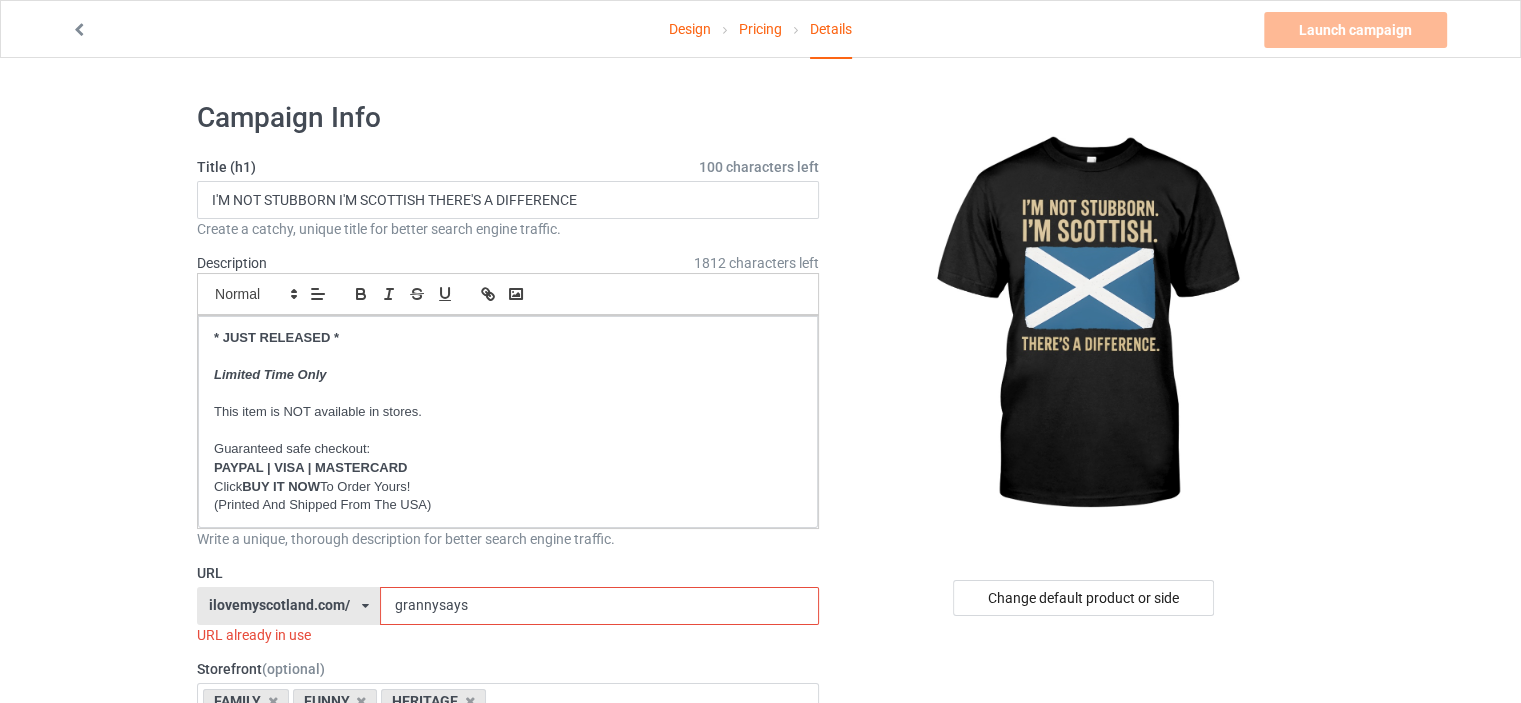 click on "Design Pricing Details Launch campaign Invalid campaign URL Campaign Info Title (h1) 100   characters left I'M NOT STUBBORN I'M SCOTTISH THERE'S A DIFFERENCE Create a catchy, unique title for better search engine traffic. Description 1812   characters left       Small Normal Large Big Huge                                                                                     * JUST RELEASED * Limited Time Only This item is NOT available in stores. Guaranteed safe checkout: PAYPAL | VISA | MASTERCARD Click  BUY IT NOW  To Order Yours! (Printed And Shipped From The USA) Write a unique, thorough description for better search engine traffic. URL ilovemyscotland.com/ britishlook.net/ danishlegends.com/ familyworldgifts.com/ finnishlegends.com/ funnyteeworld.com/ ilovemyaustralia.com/ ilovemycanada.net/ ilovemydenmark.com/ ilovemyfinland.com/ ilovemyfrance.com/ ilovemygermany.com/ ilovemygnomes.com/ ilovemyireland.com/ ilovemyitaly.com/ ilovemynetherlands.com/ ilovemynorway.com/ ilovemypoland.com/ vikingproud.com/" at bounding box center (760, 1168) 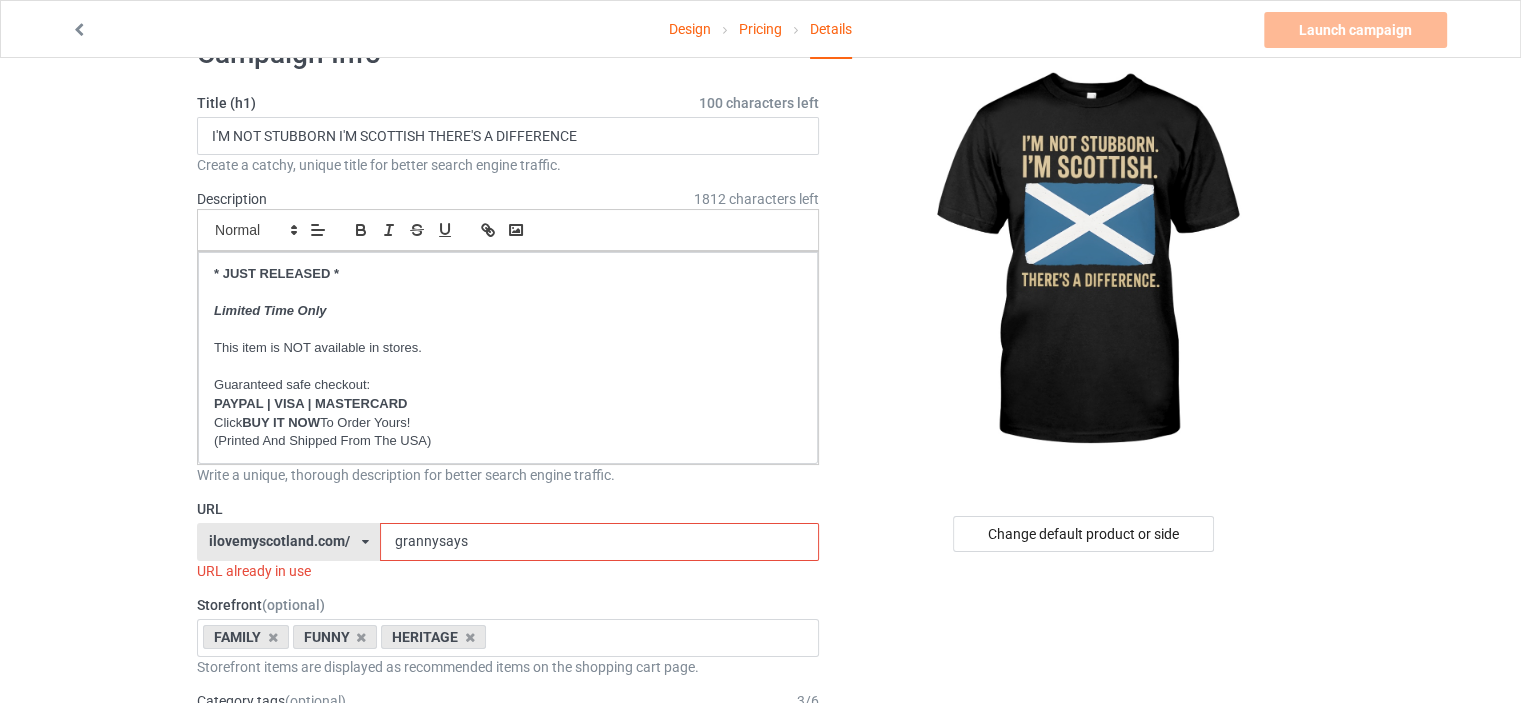 scroll, scrollTop: 100, scrollLeft: 0, axis: vertical 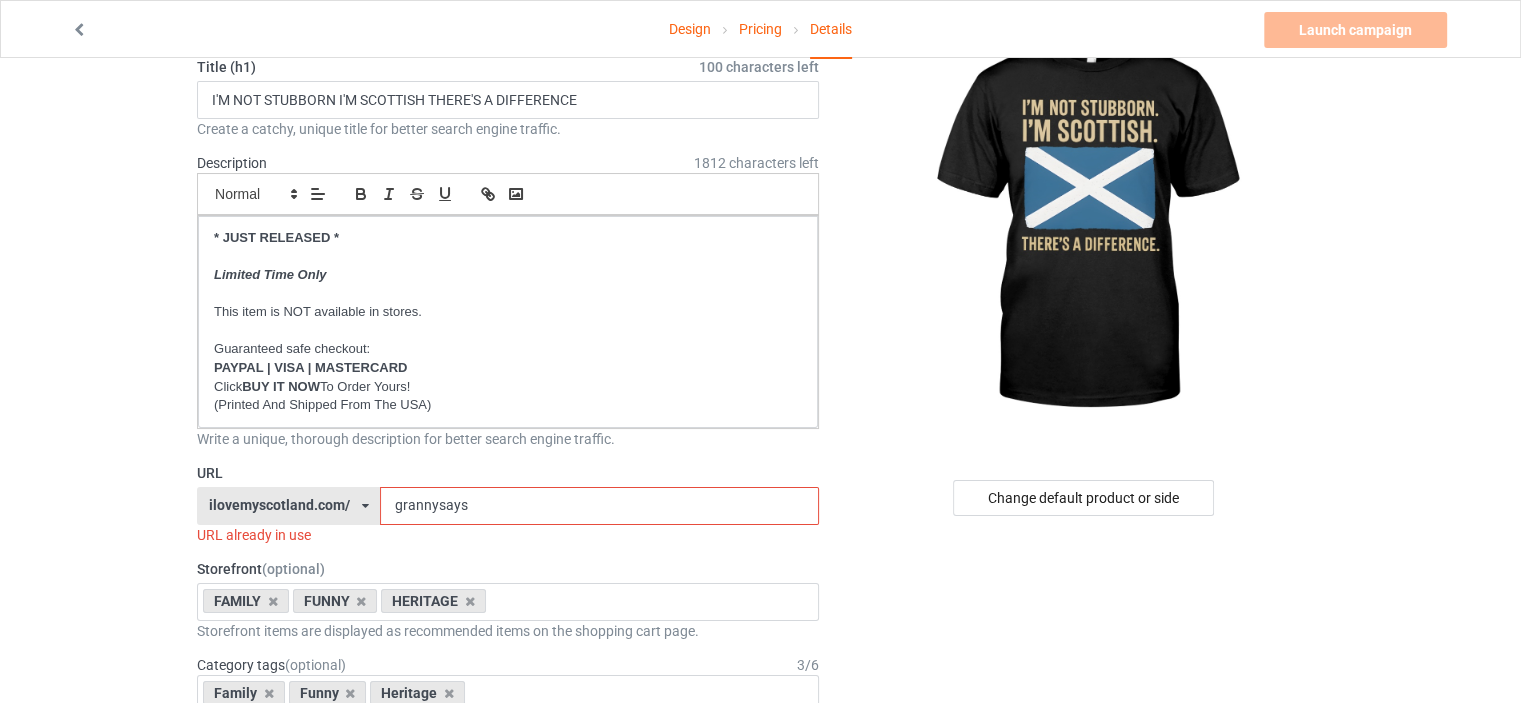 drag, startPoint x: 479, startPoint y: 509, endPoint x: 92, endPoint y: 459, distance: 390.2166 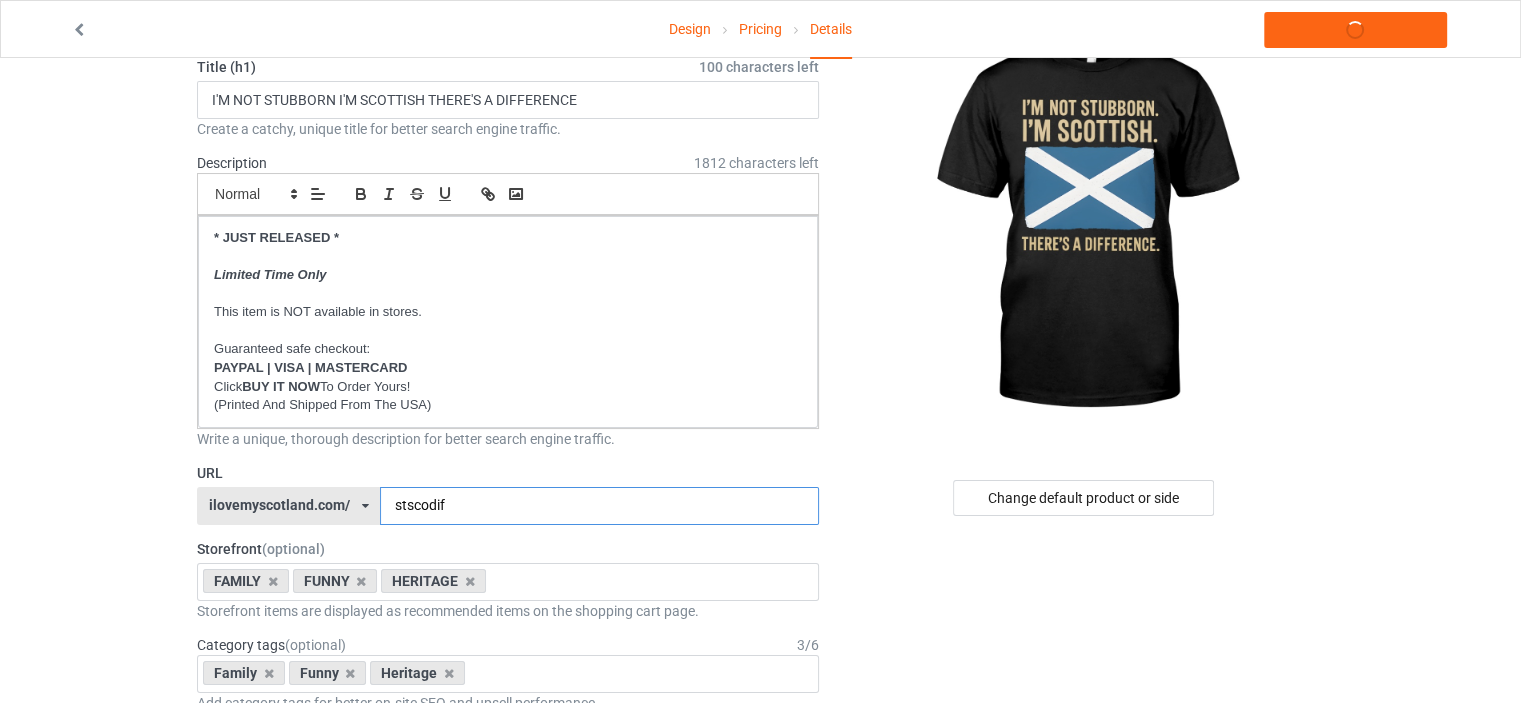 type on "stscodif" 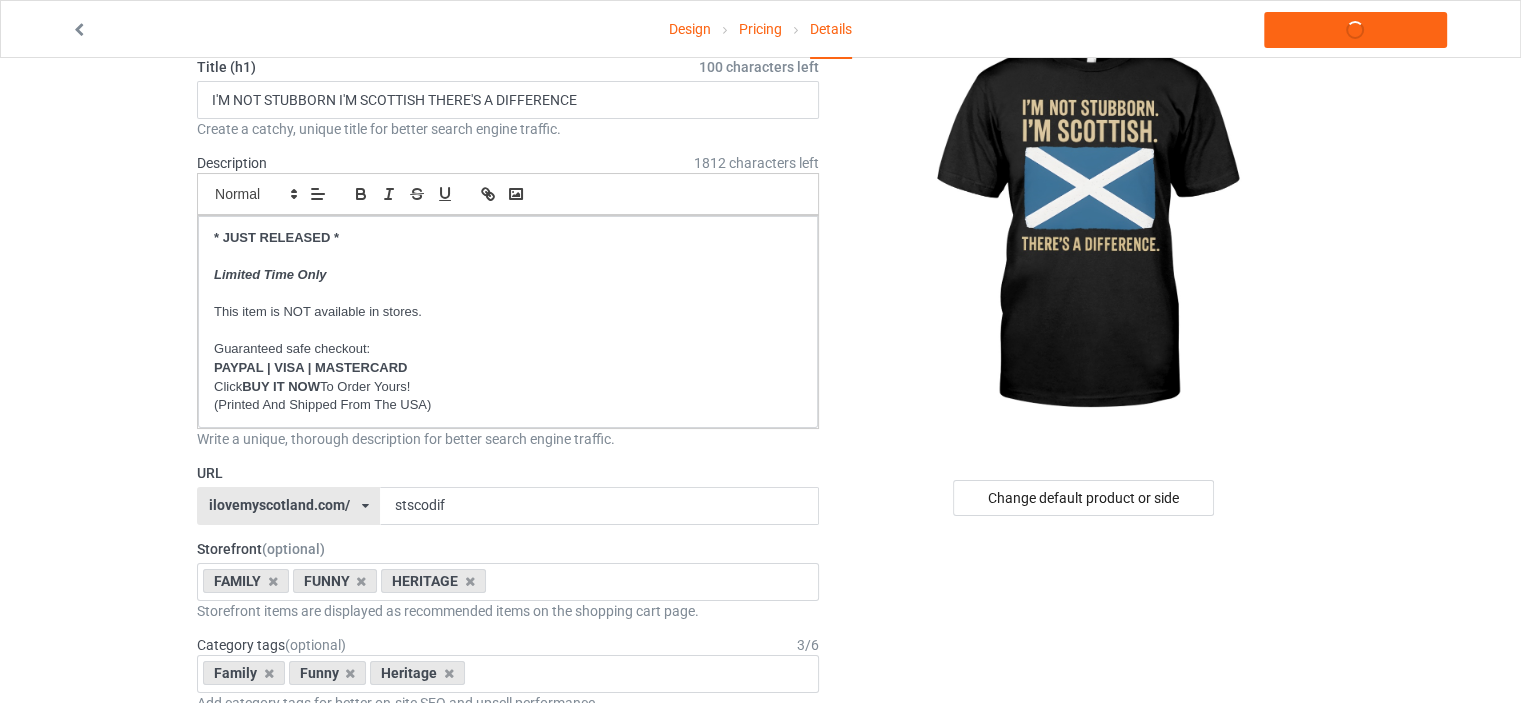 click on "Design Pricing Details Launch campaign Campaign Info Title (h1) 100   characters left I'M NOT STUBBORN I'M SCOTTISH THERE'S A DIFFERENCE Create a catchy, unique title for better search engine traffic. Description 1812   characters left       Small Normal Large Big Huge                                                                                     * JUST RELEASED * Limited Time Only This item is NOT available in stores. Guaranteed safe checkout: PAYPAL | VISA | MASTERCARD Click  BUY IT NOW  To Order Yours! (Printed And Shipped From The USA) Write a unique, thorough description for better search engine traffic. URL ilovemyscotland.com/ britishlook.net/ danishlegends.com/ familyworldgifts.com/ finnishlegends.com/ funnyteeworld.com/ ilovemyaustralia.com/ ilovemycanada.net/ ilovemydenmark.com/ ilovemyfinland.com/ ilovemyfrance.com/ ilovemygermany.com/ ilovemygnomes.com/ ilovemyireland.com/ ilovemyitaly.com/ ilovemynetherlands.com/ ilovemynorway.com/ ilovemypoland.com/ ilovemyredhair.net/ ilovemysweden.com/" at bounding box center (760, 1058) 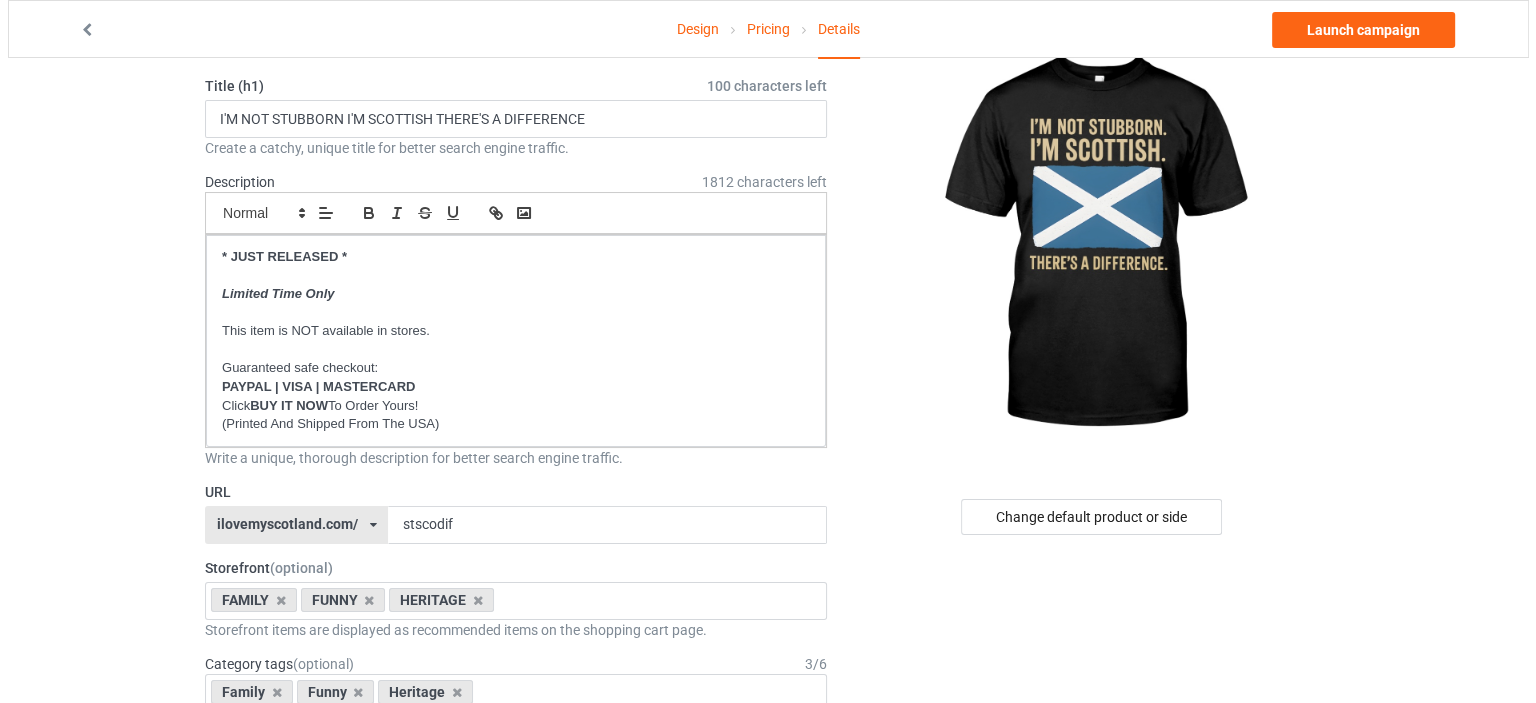 scroll, scrollTop: 0, scrollLeft: 0, axis: both 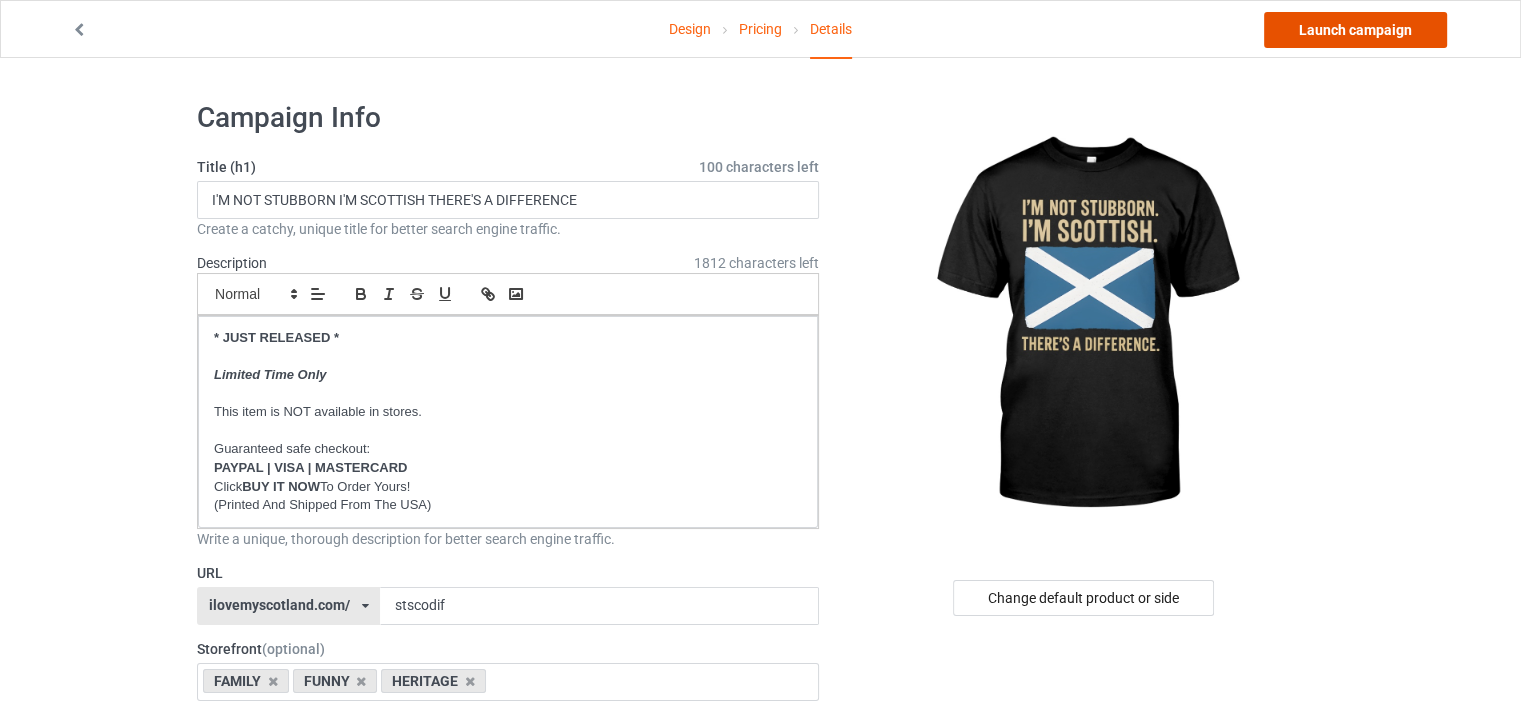 click on "Launch campaign" at bounding box center [1355, 30] 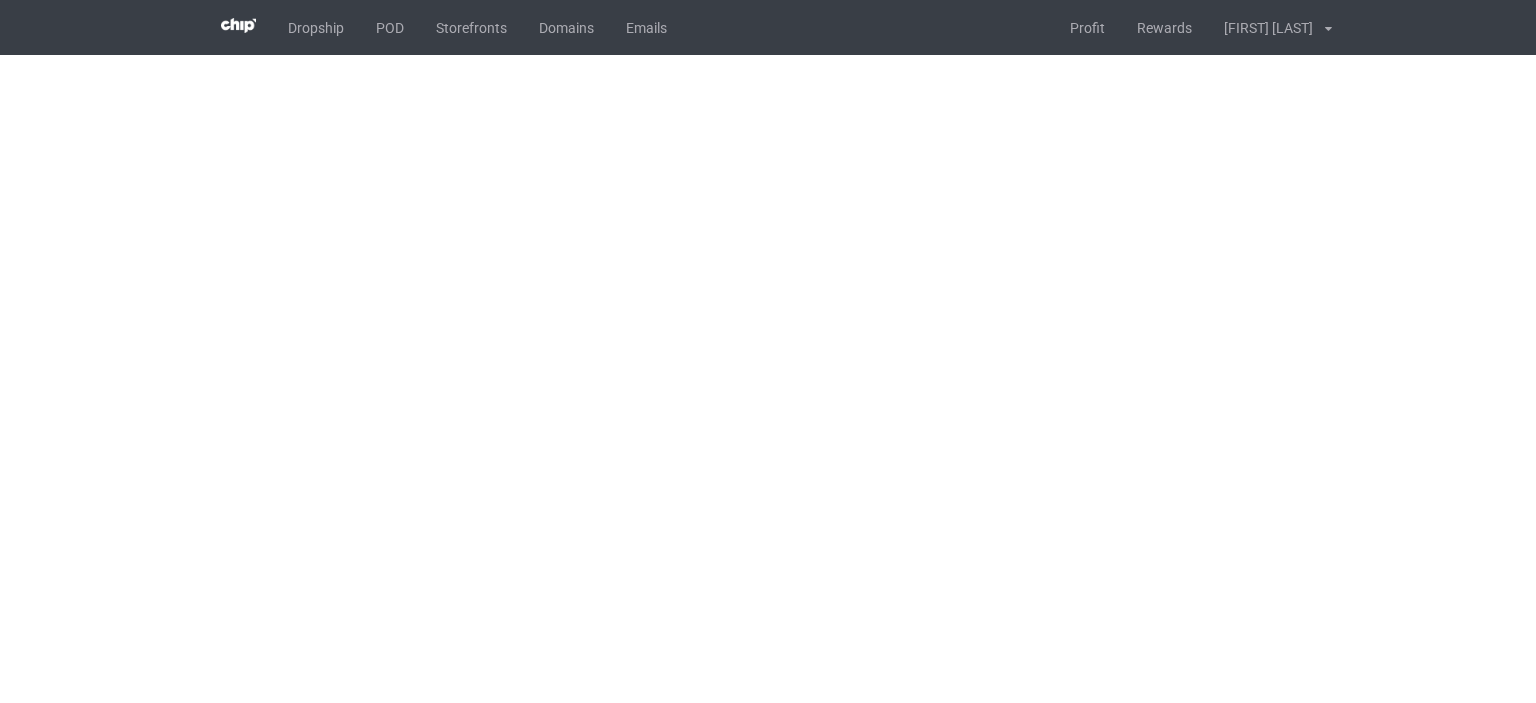 scroll, scrollTop: 0, scrollLeft: 0, axis: both 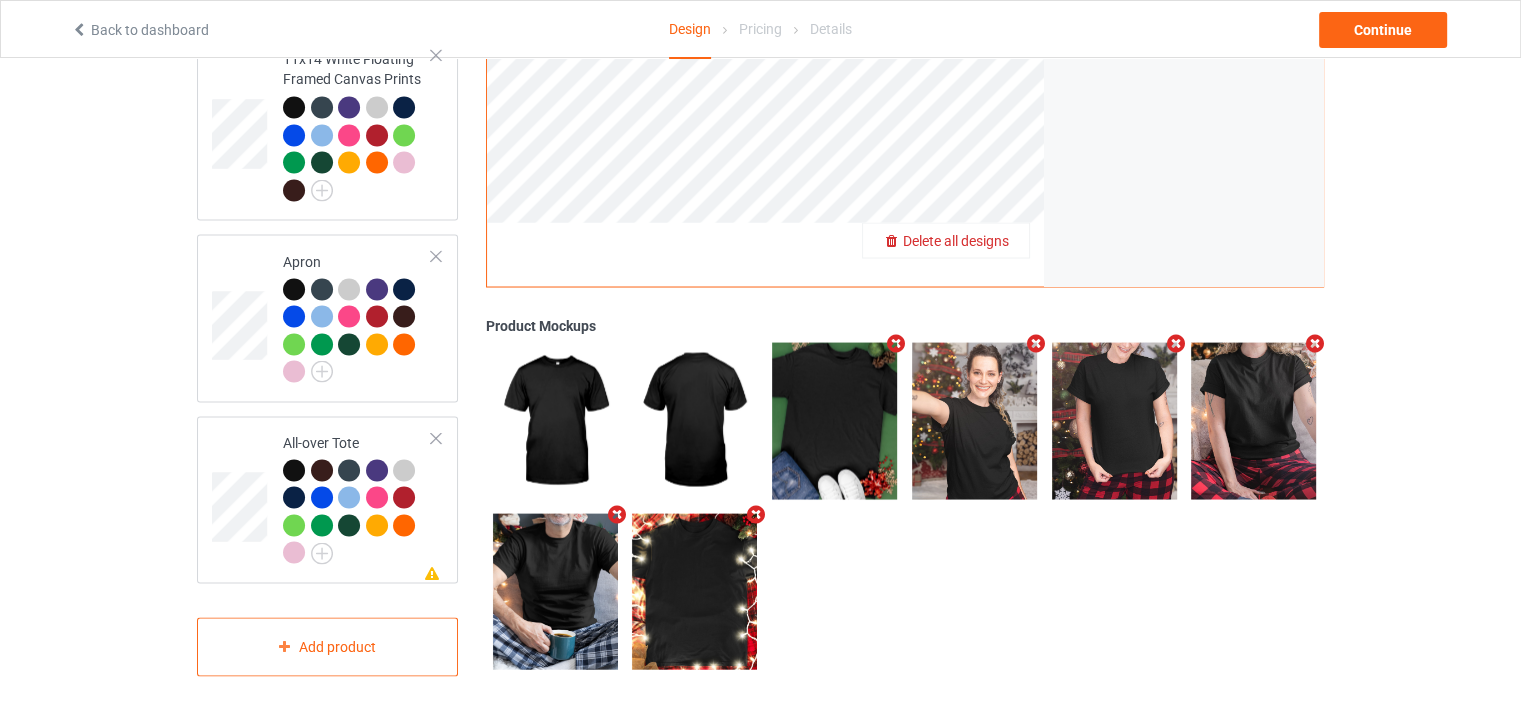 click on "Delete all designs" at bounding box center (956, 240) 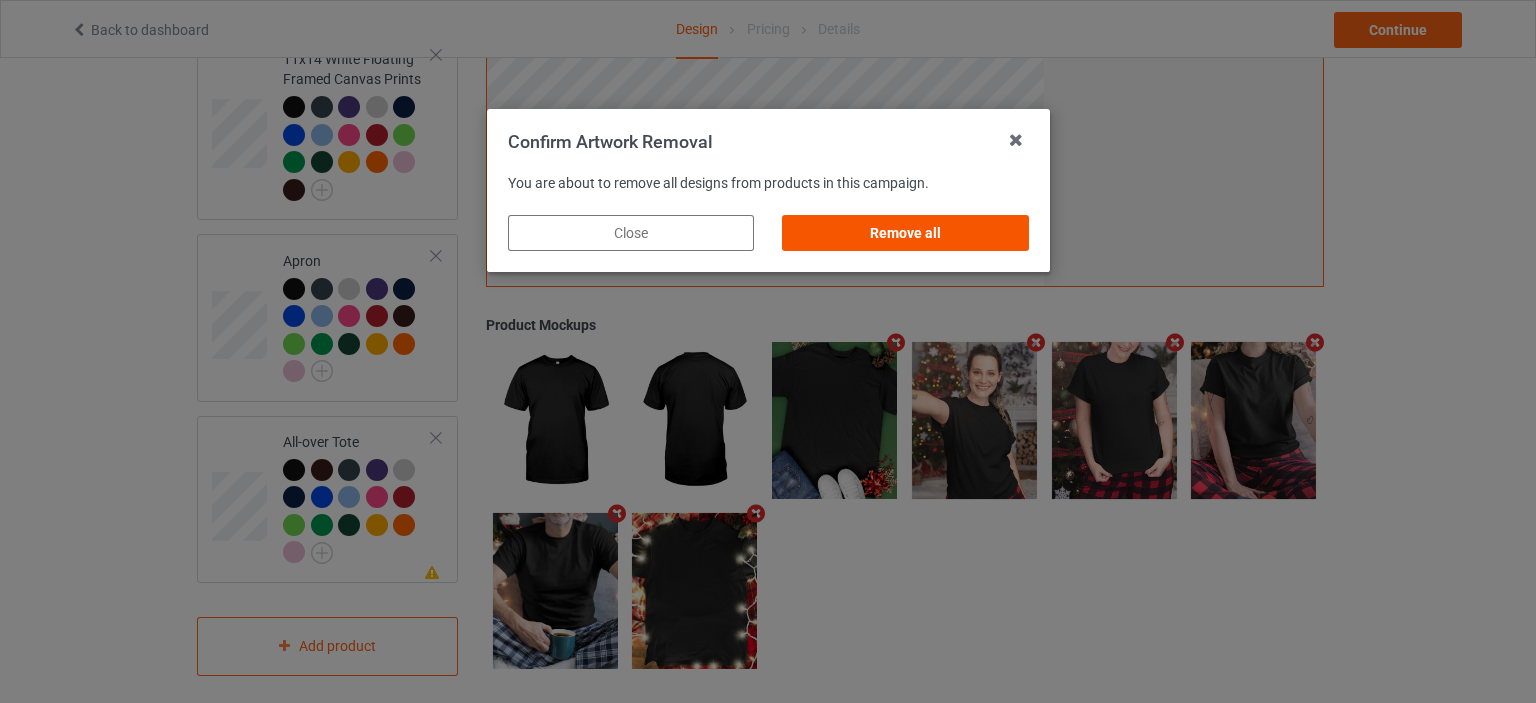 click on "Remove all" at bounding box center (905, 233) 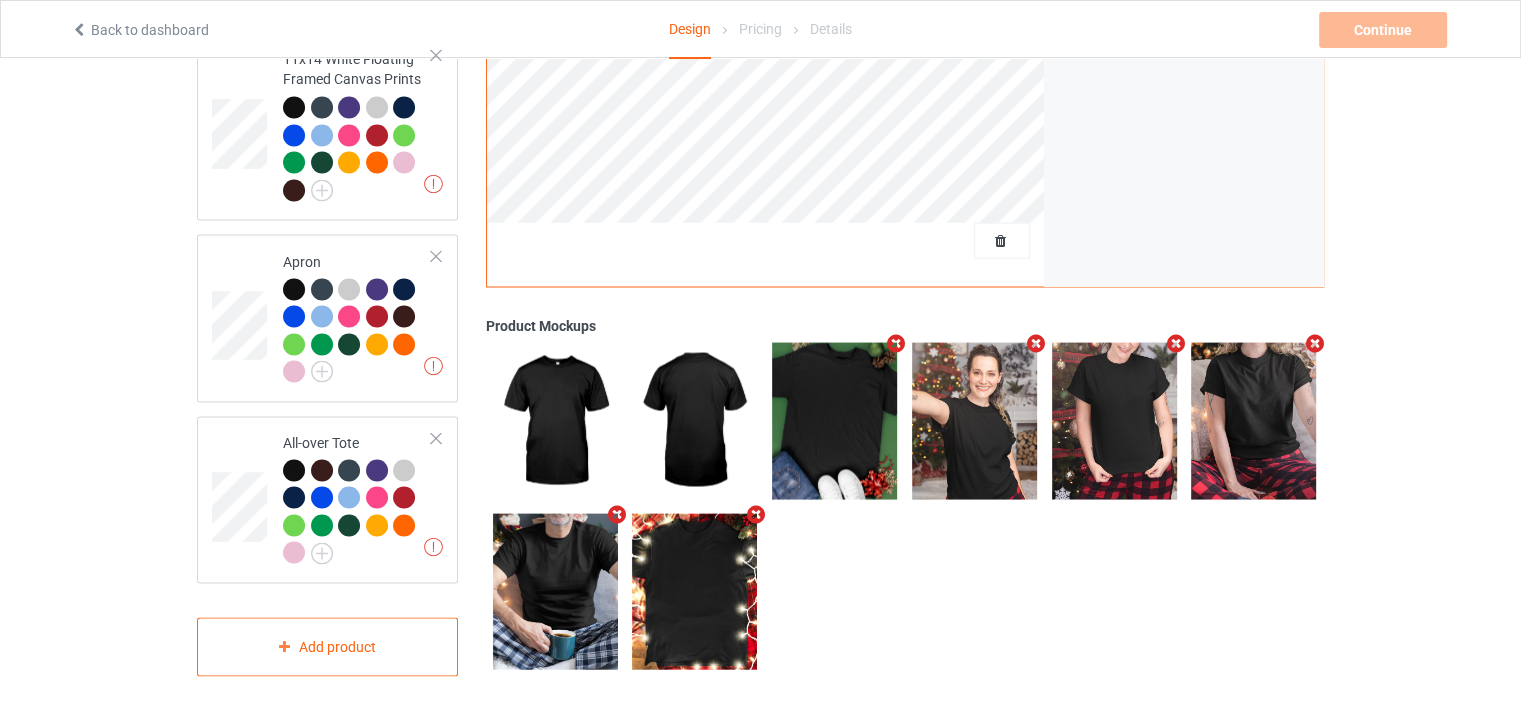 scroll, scrollTop: 0, scrollLeft: 0, axis: both 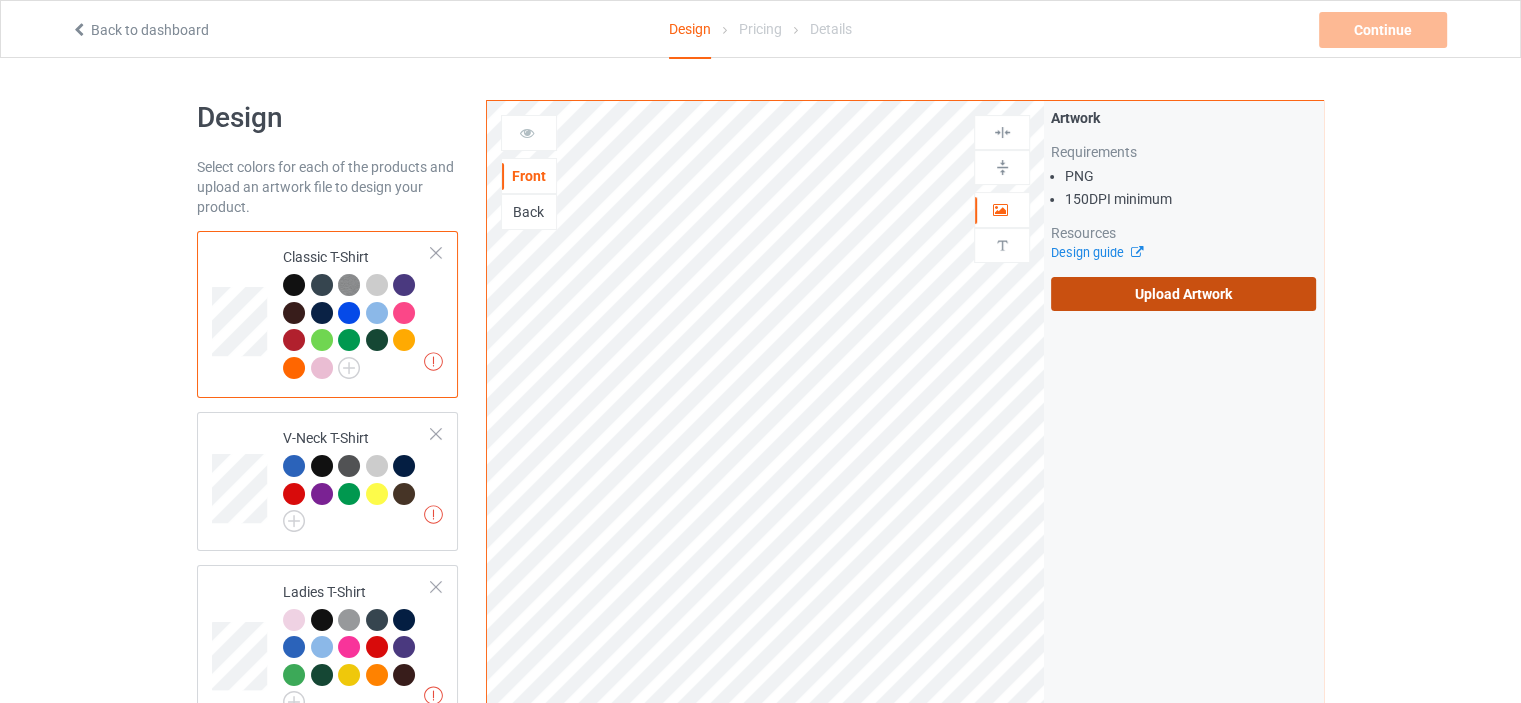 click on "Upload Artwork" at bounding box center (1183, 294) 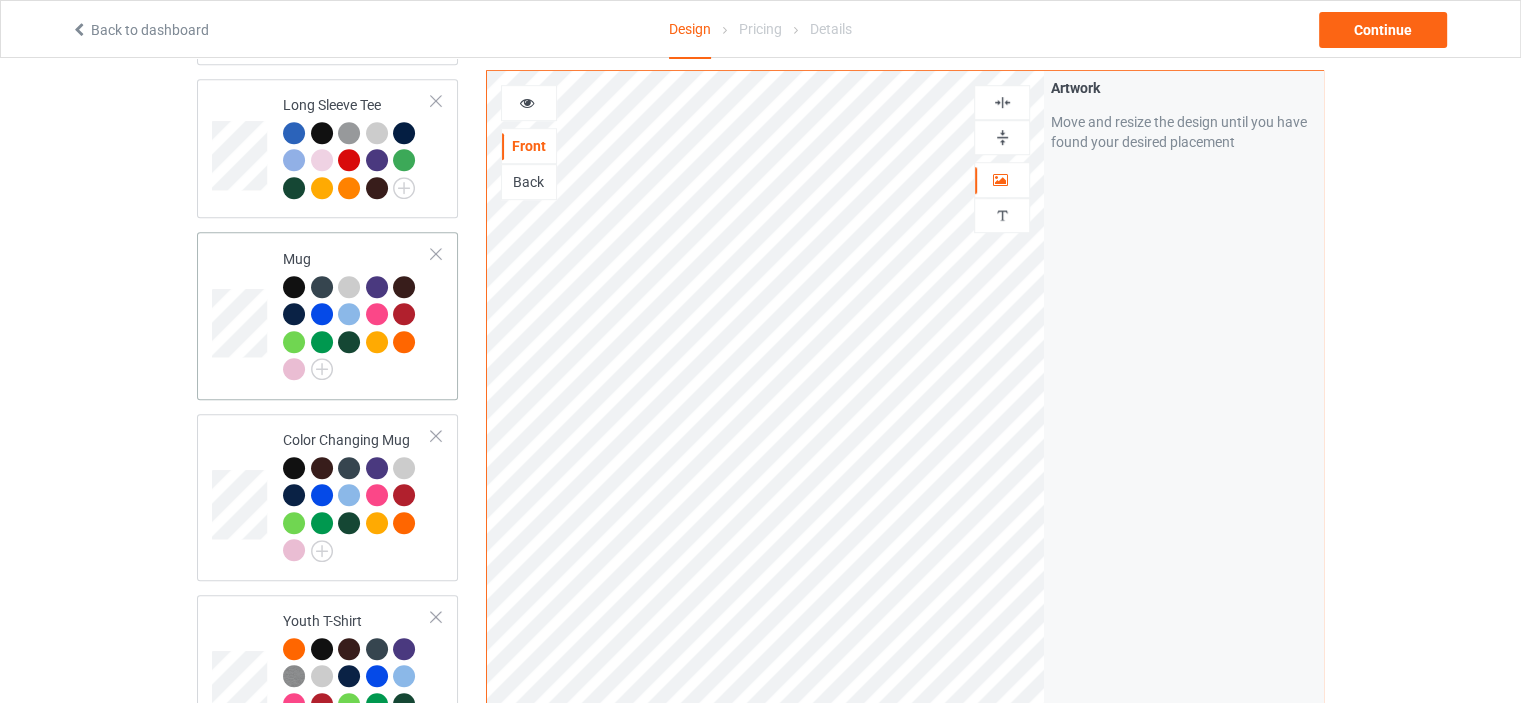 scroll, scrollTop: 1300, scrollLeft: 0, axis: vertical 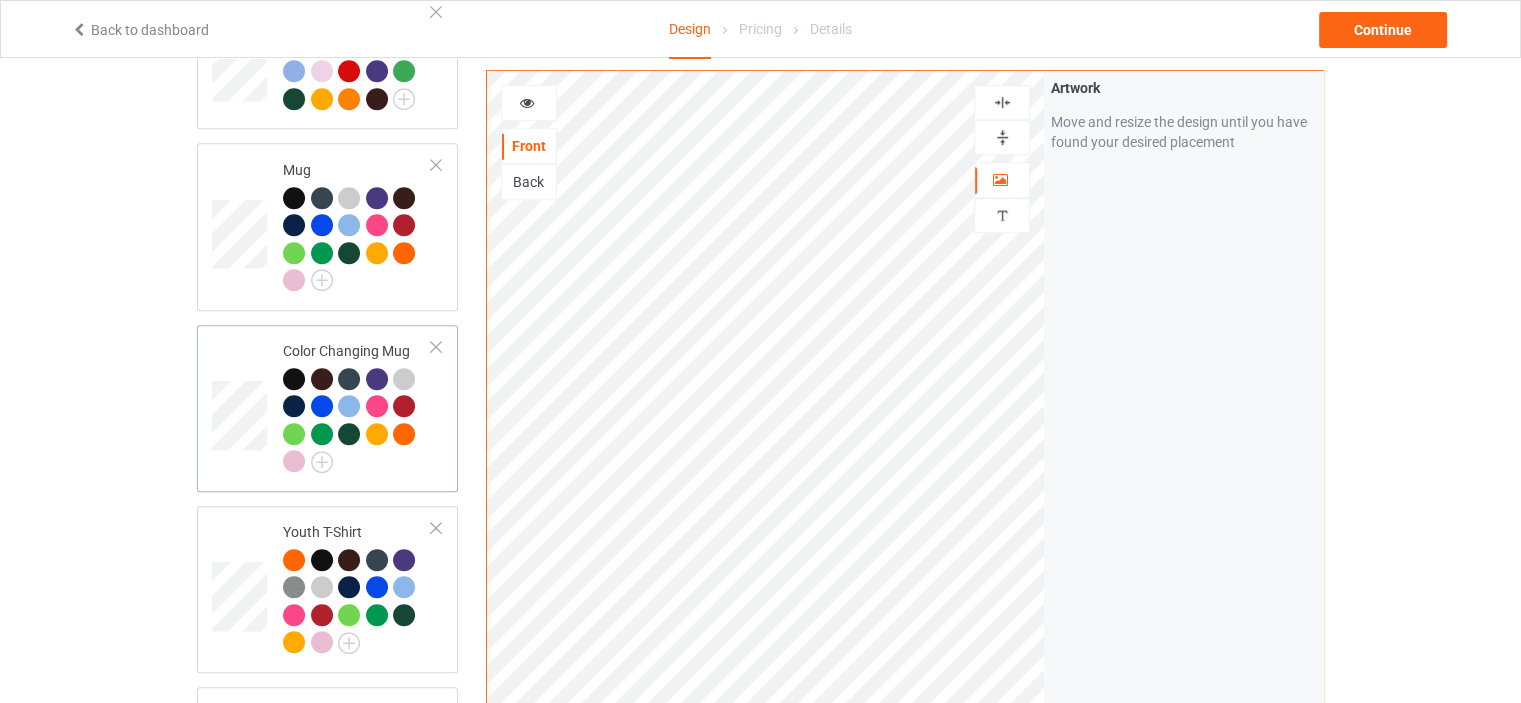 click on "Color Changing Mug" at bounding box center [357, 406] 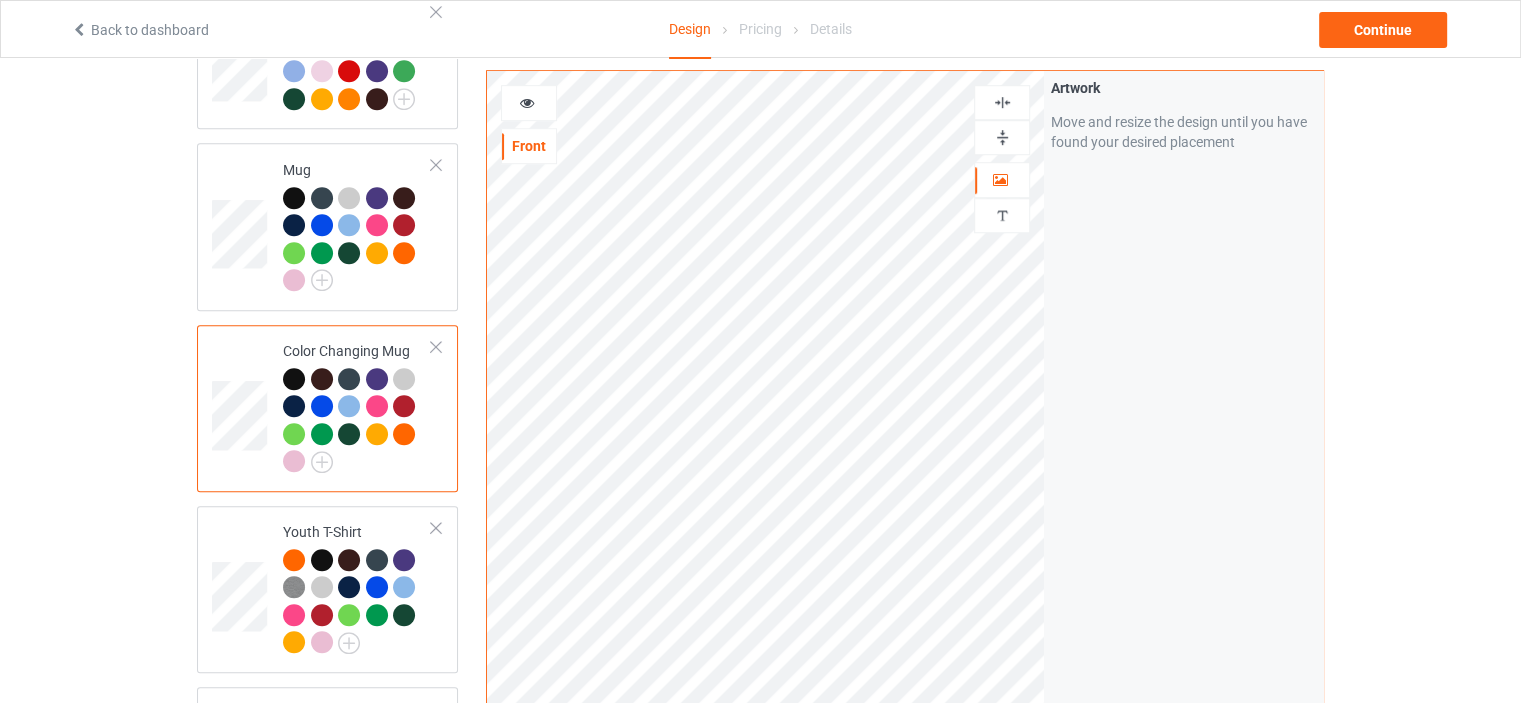 click at bounding box center (1002, 137) 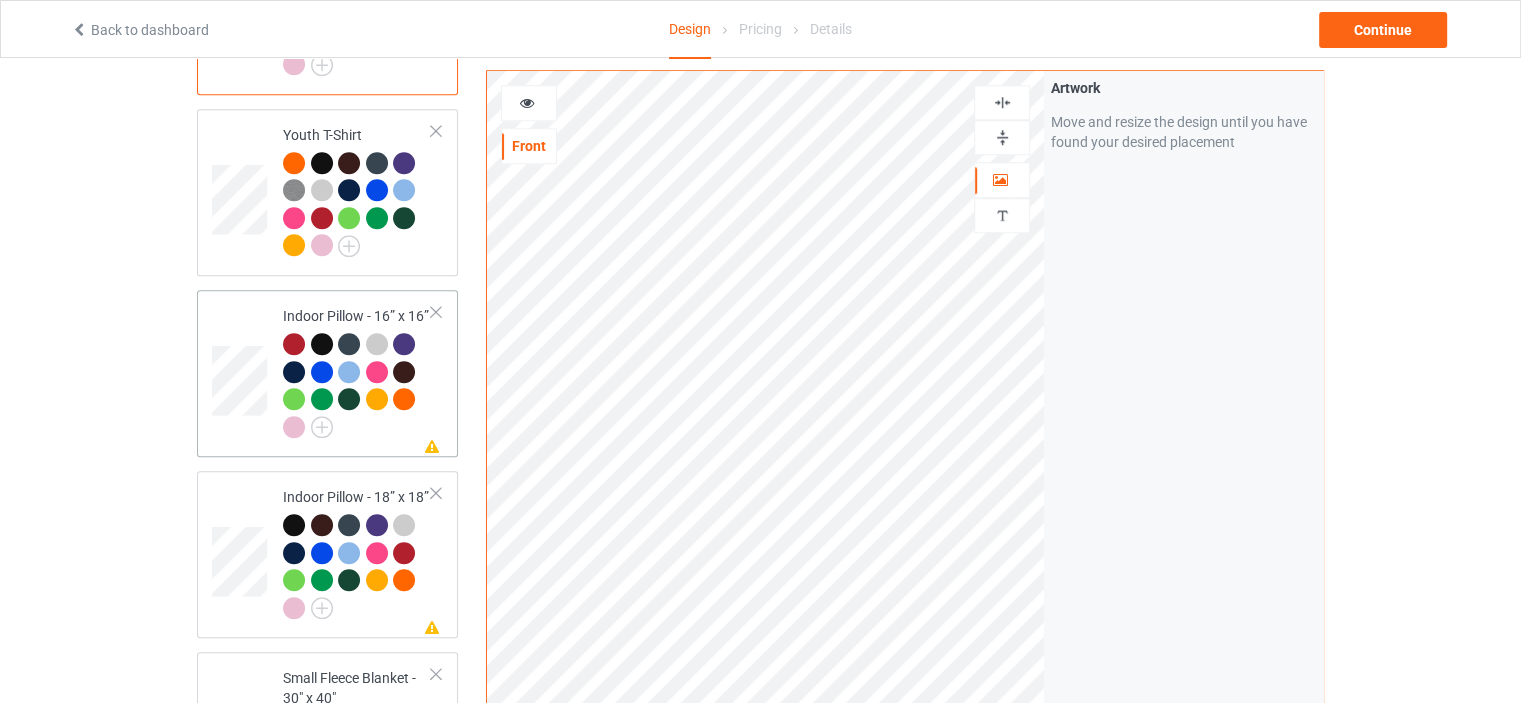 scroll, scrollTop: 1700, scrollLeft: 0, axis: vertical 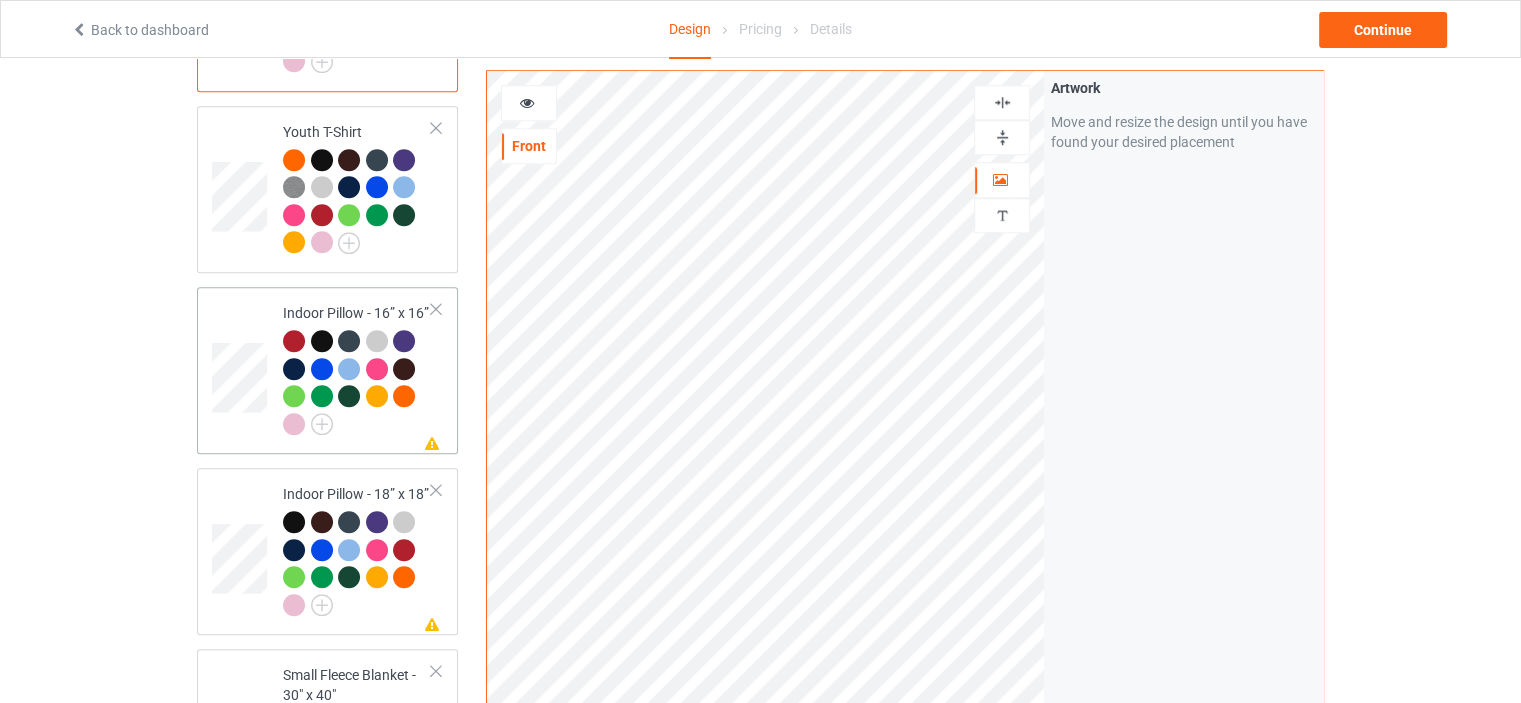 click on "Indoor Pillow - 16” x 16”" at bounding box center (357, 368) 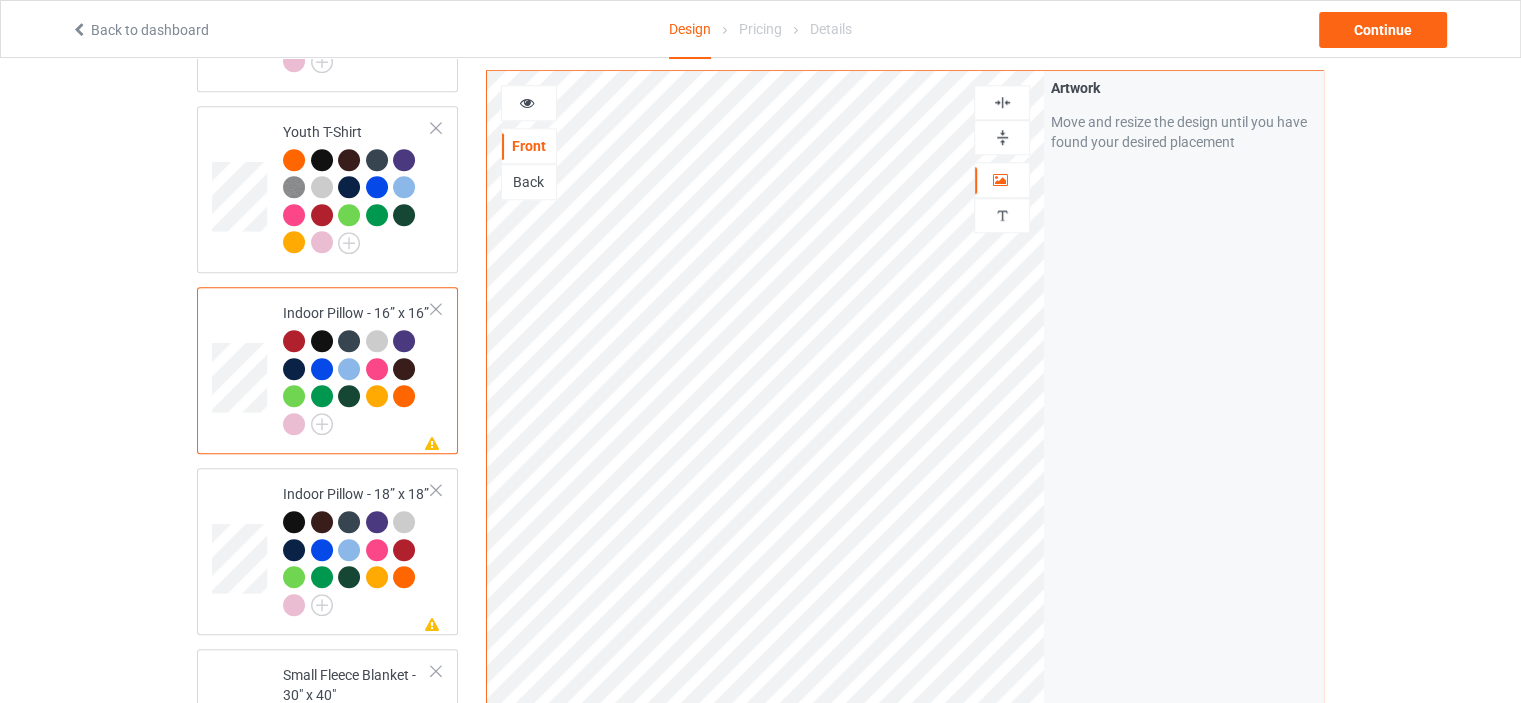 click at bounding box center [1002, 137] 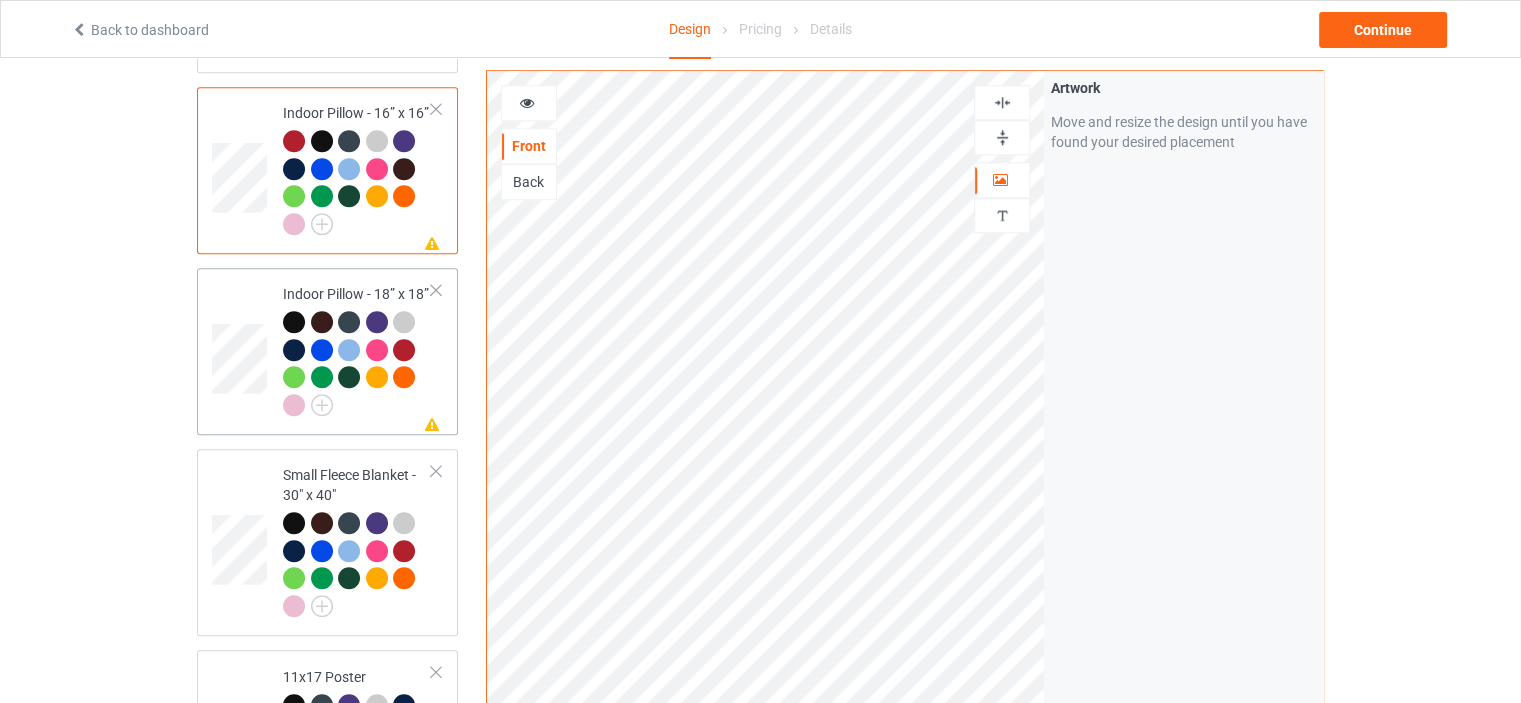 click on "Indoor Pillow - 18” x 18”" at bounding box center [357, 349] 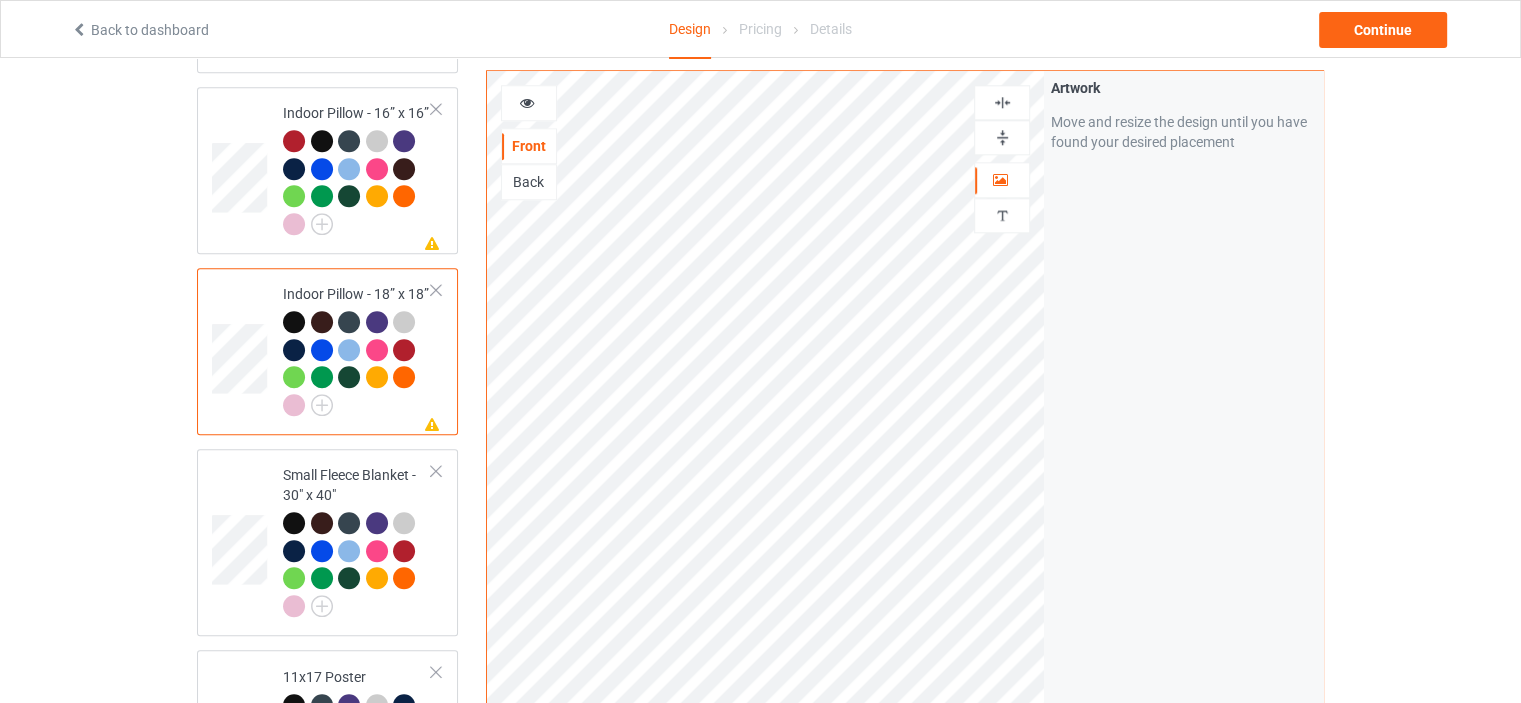 drag, startPoint x: 1008, startPoint y: 136, endPoint x: 1010, endPoint y: 111, distance: 25.079872 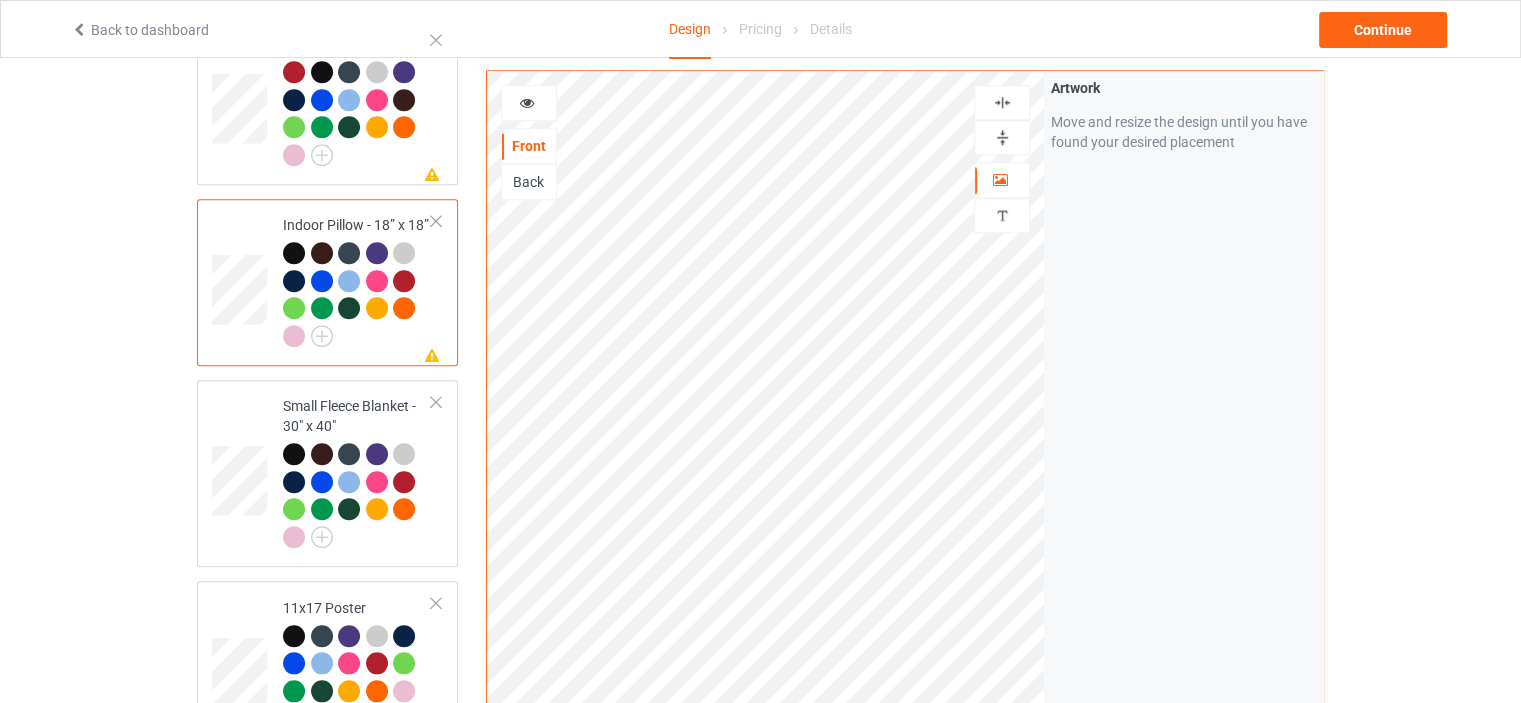 scroll, scrollTop: 2000, scrollLeft: 0, axis: vertical 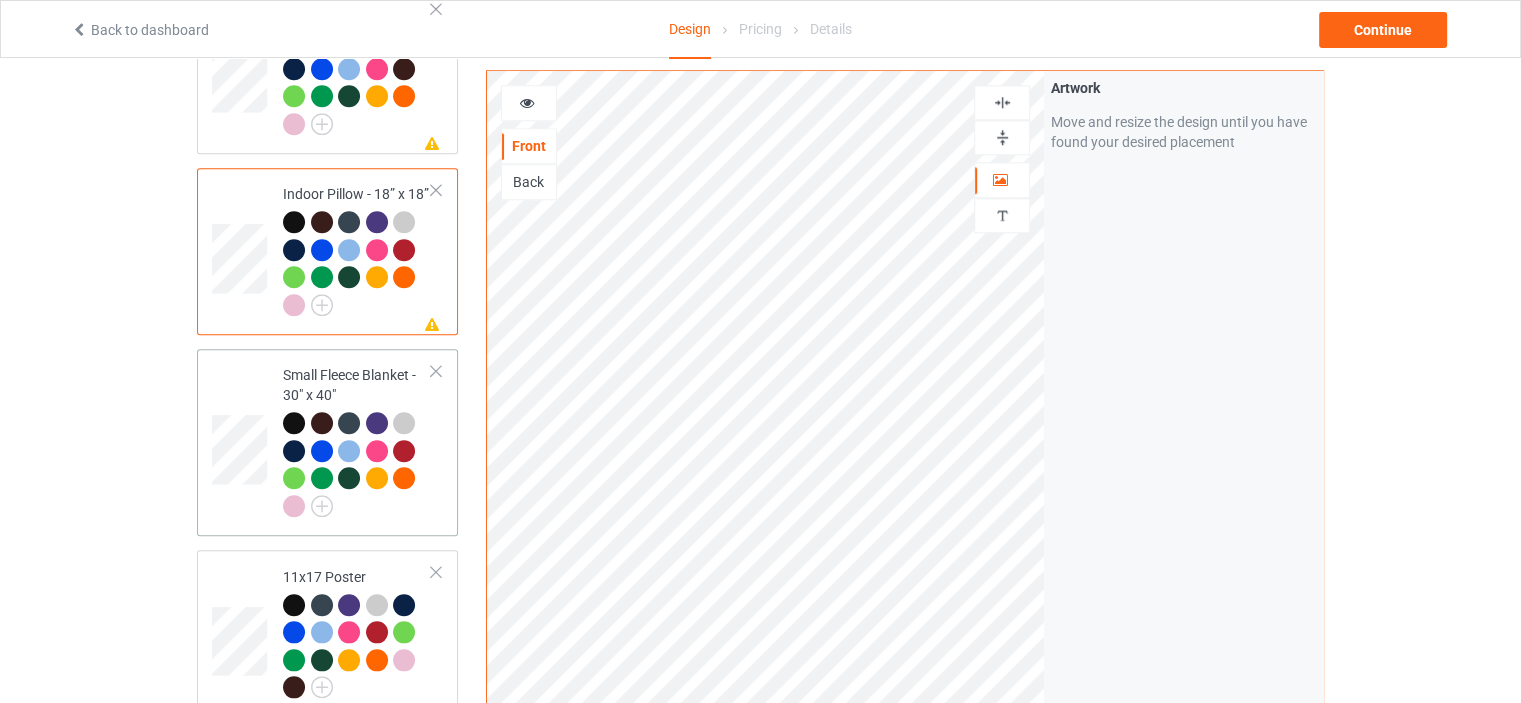 click on "Small Fleece Blanket - 30" x 40"" at bounding box center [357, 440] 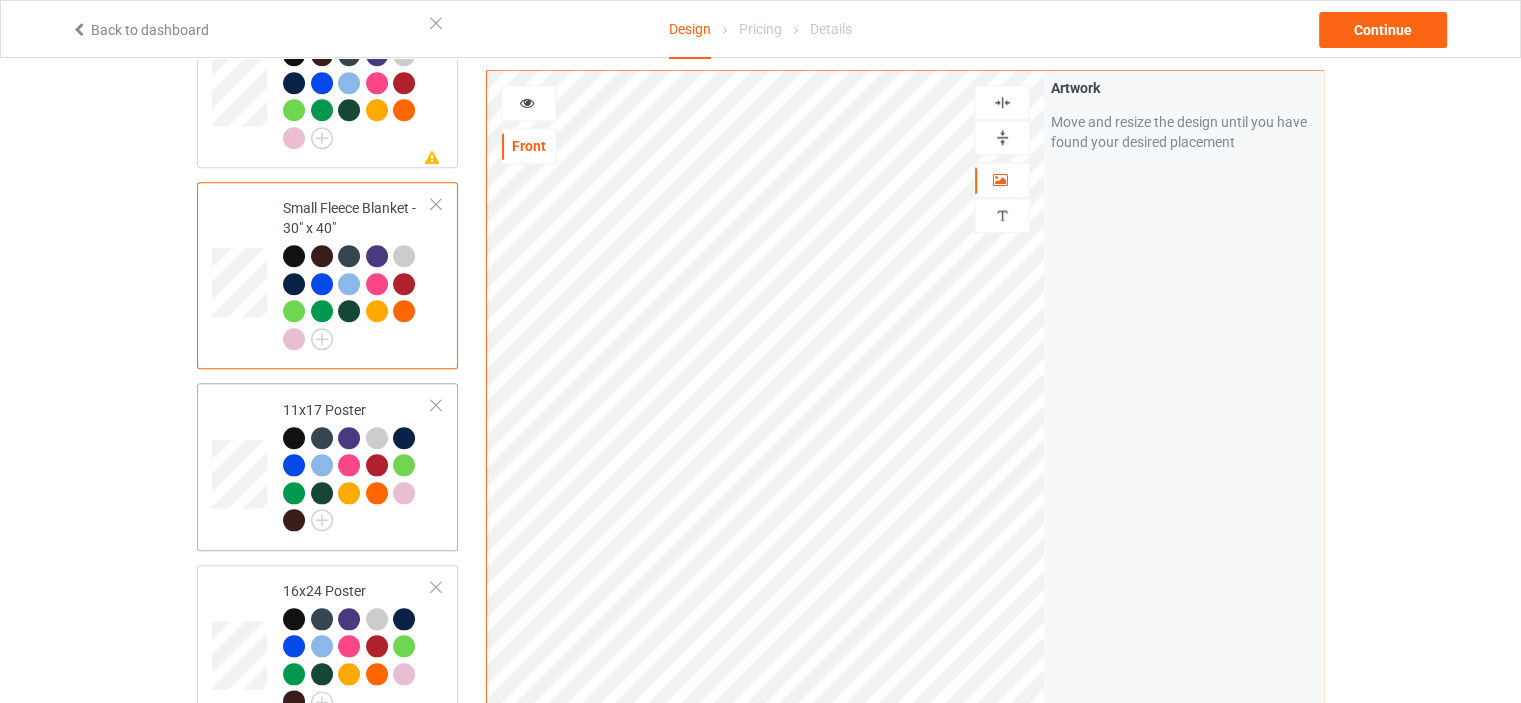 scroll, scrollTop: 2200, scrollLeft: 0, axis: vertical 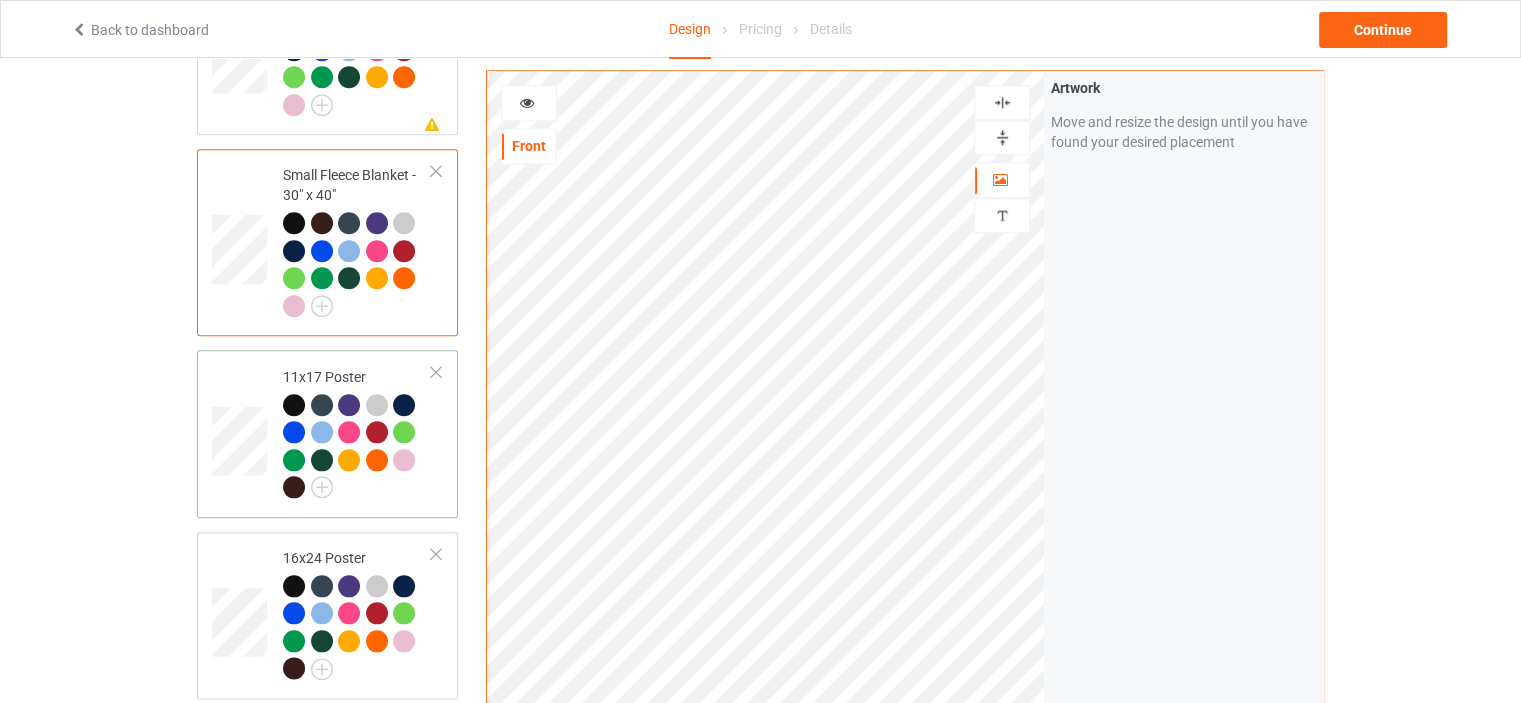 click on "11x17 Poster" at bounding box center (357, 432) 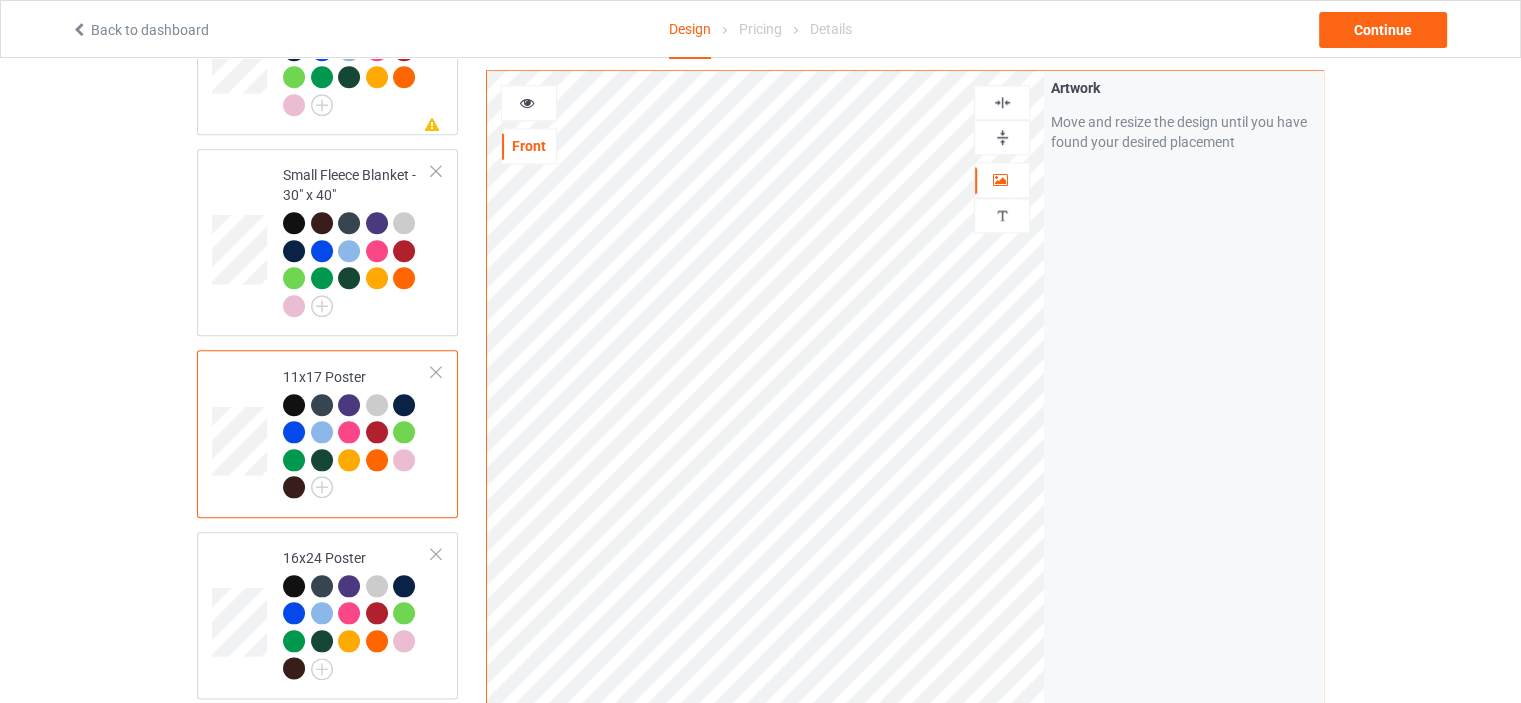 click at bounding box center [1002, 137] 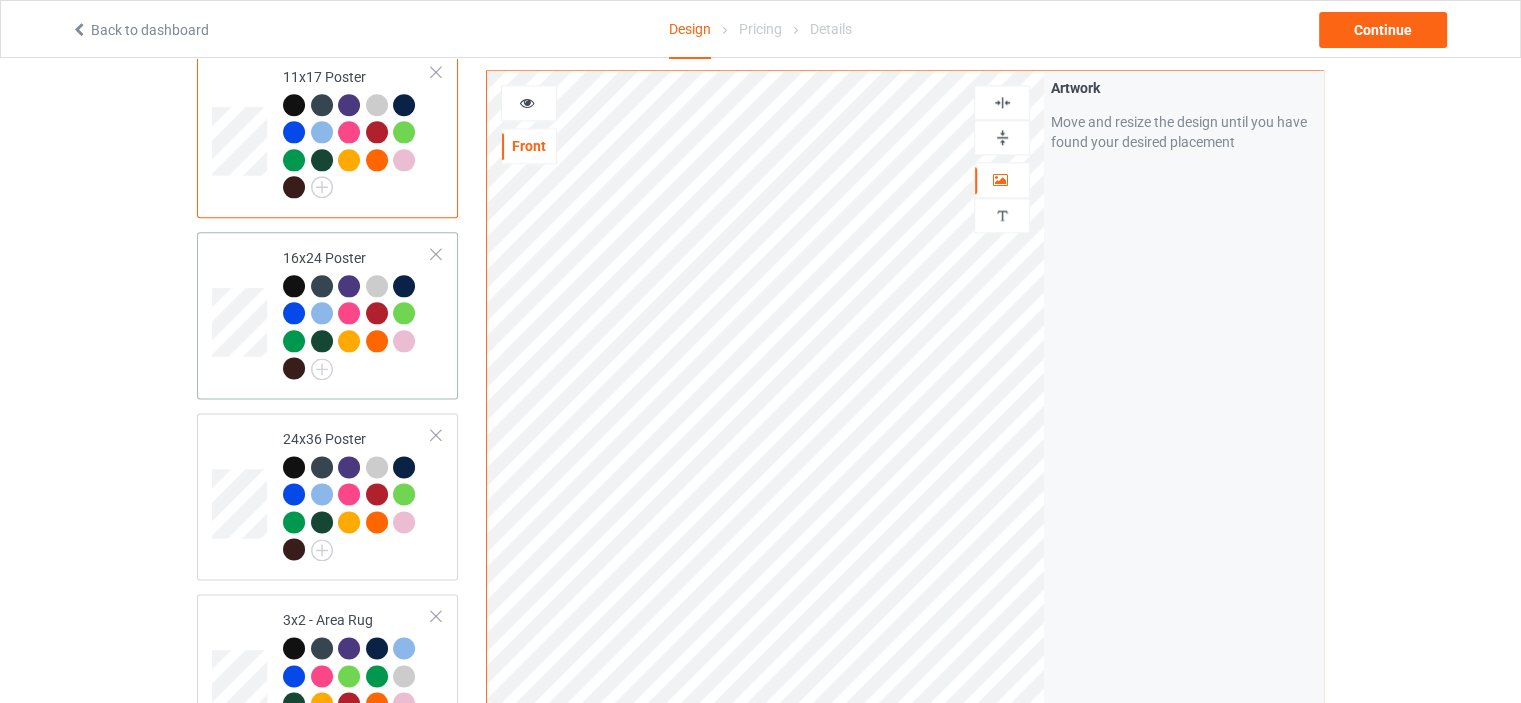 scroll, scrollTop: 2800, scrollLeft: 0, axis: vertical 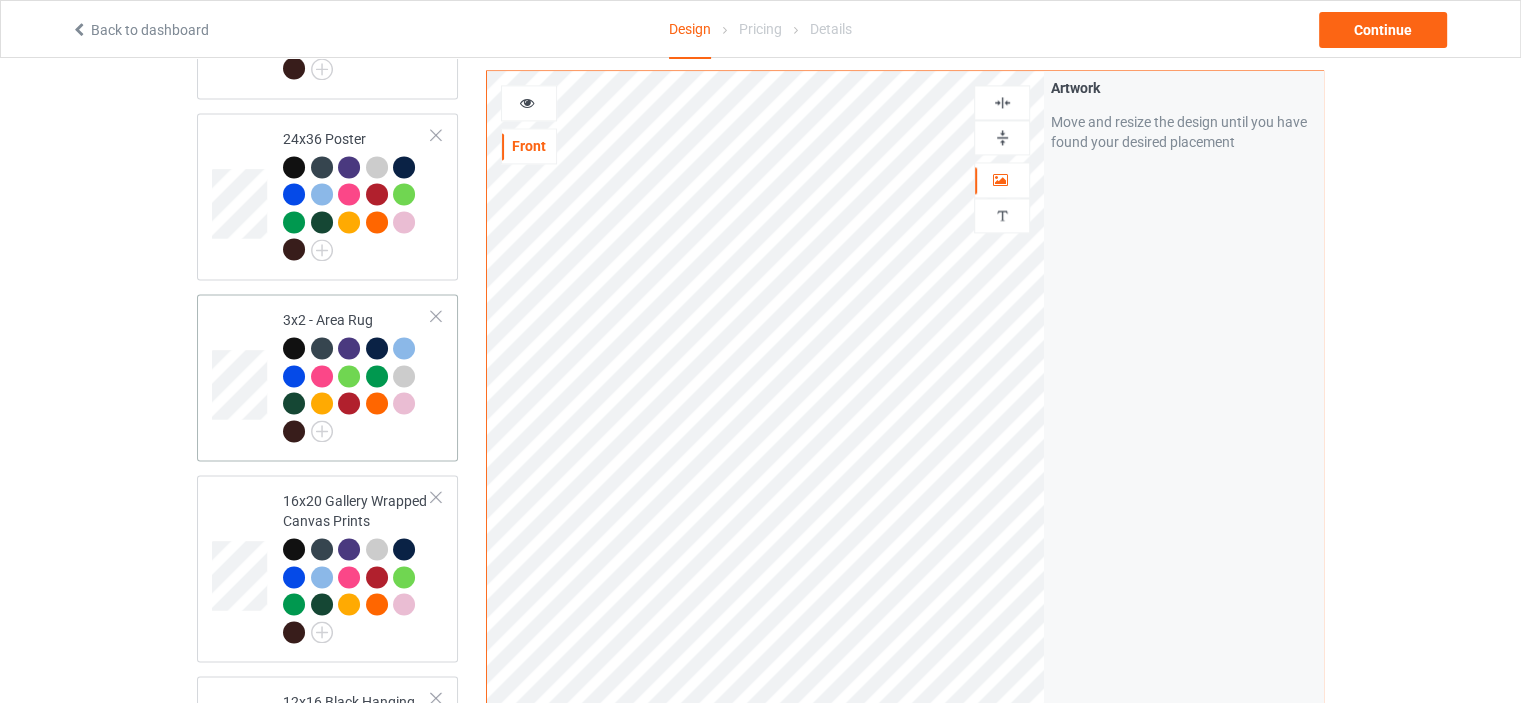 click on "3x2 - Area Rug" at bounding box center [327, 377] 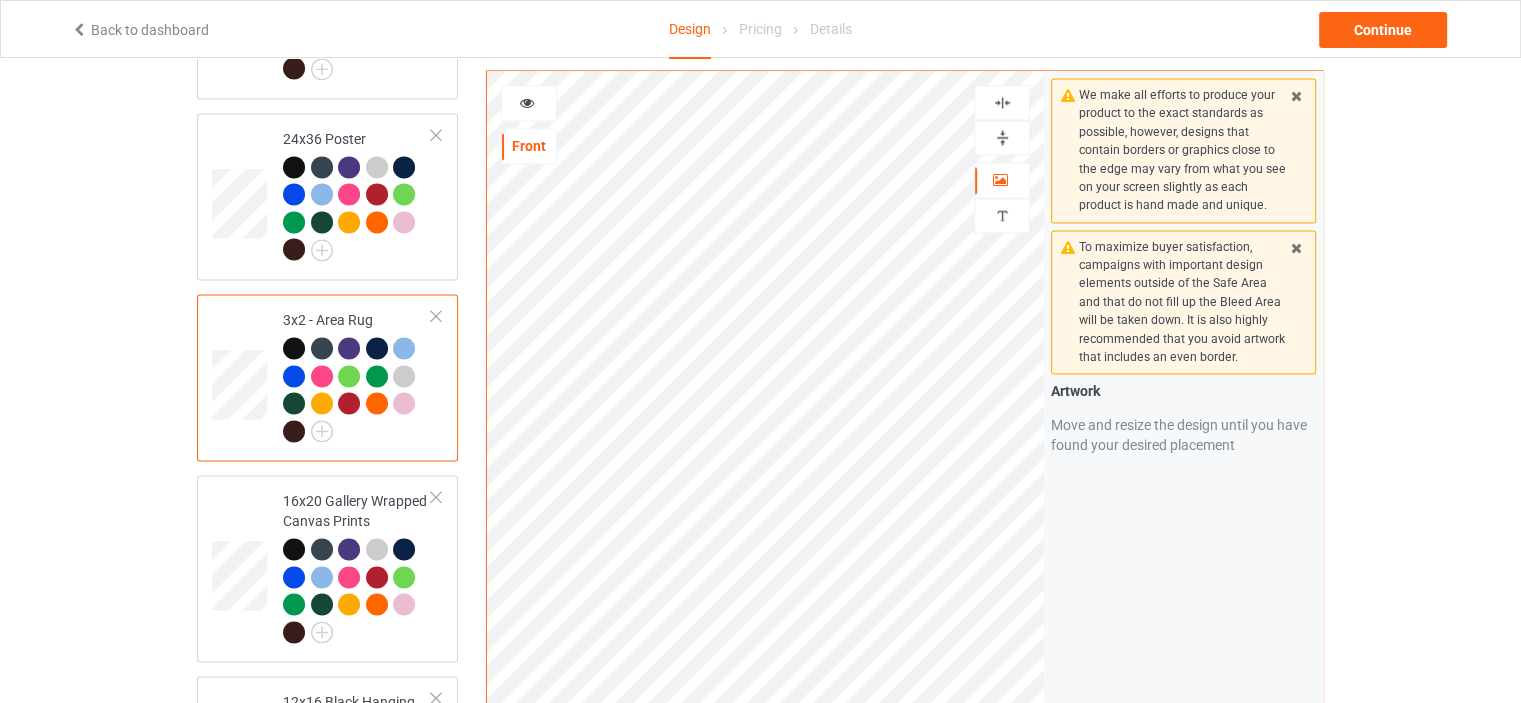 drag, startPoint x: 1001, startPoint y: 139, endPoint x: 1007, endPoint y: 124, distance: 16.155495 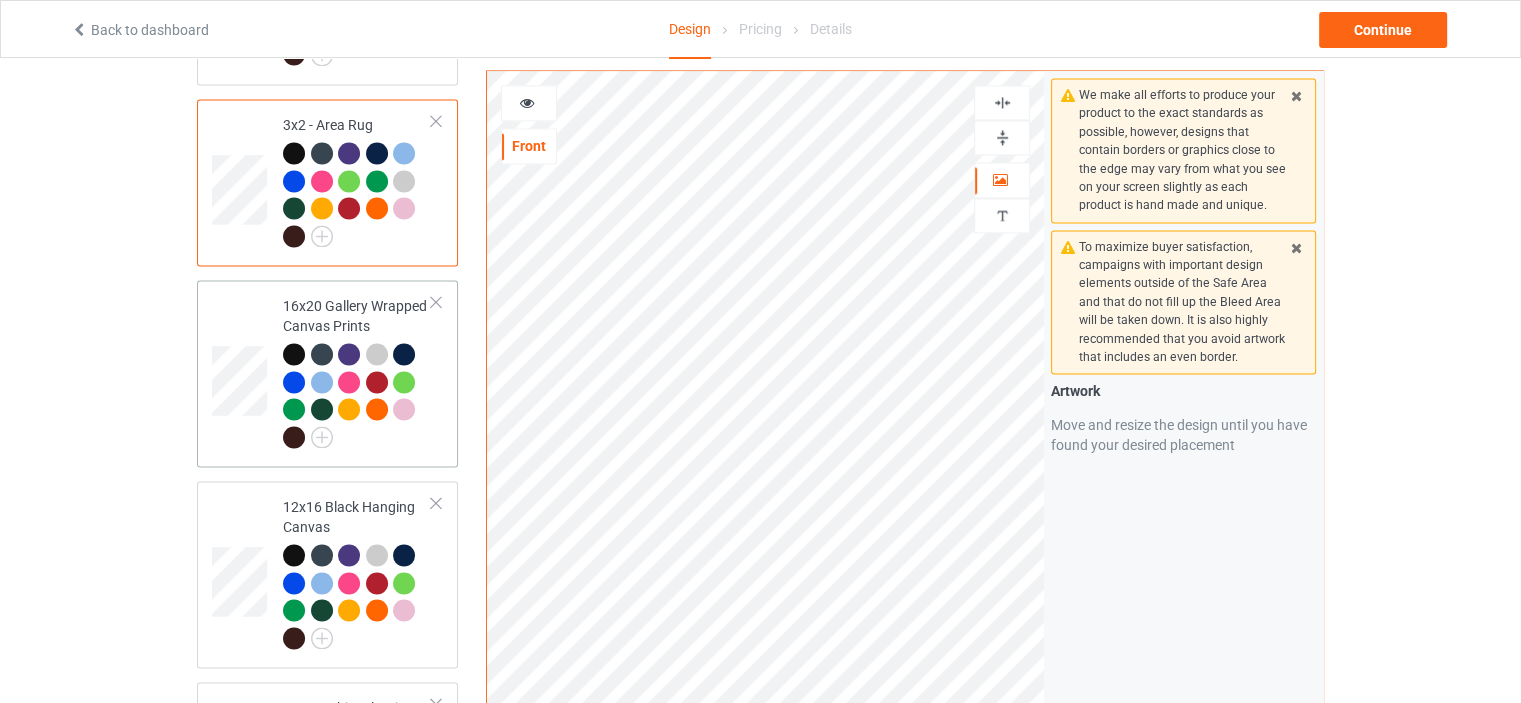 scroll, scrollTop: 3000, scrollLeft: 0, axis: vertical 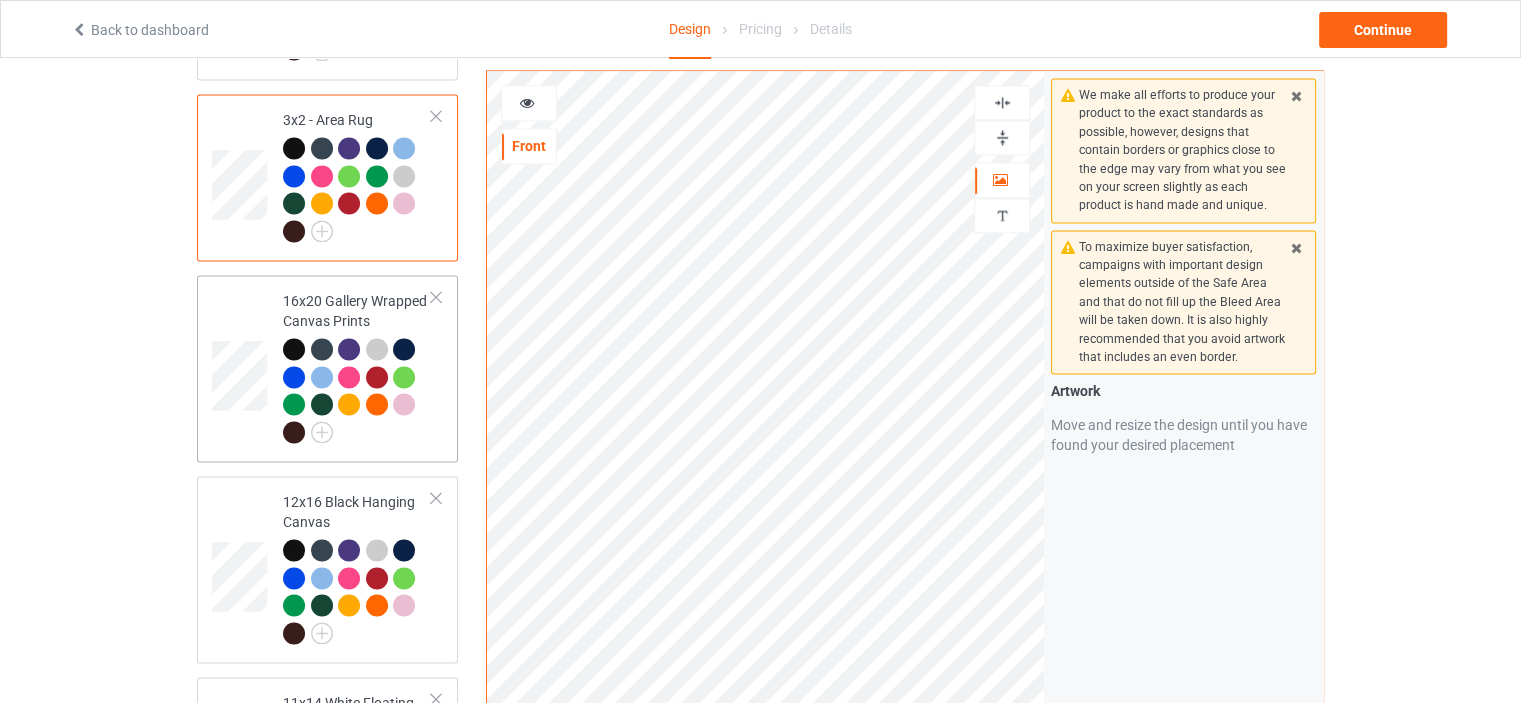 click on "16x20 Gallery Wrapped Canvas Prints" at bounding box center [357, 368] 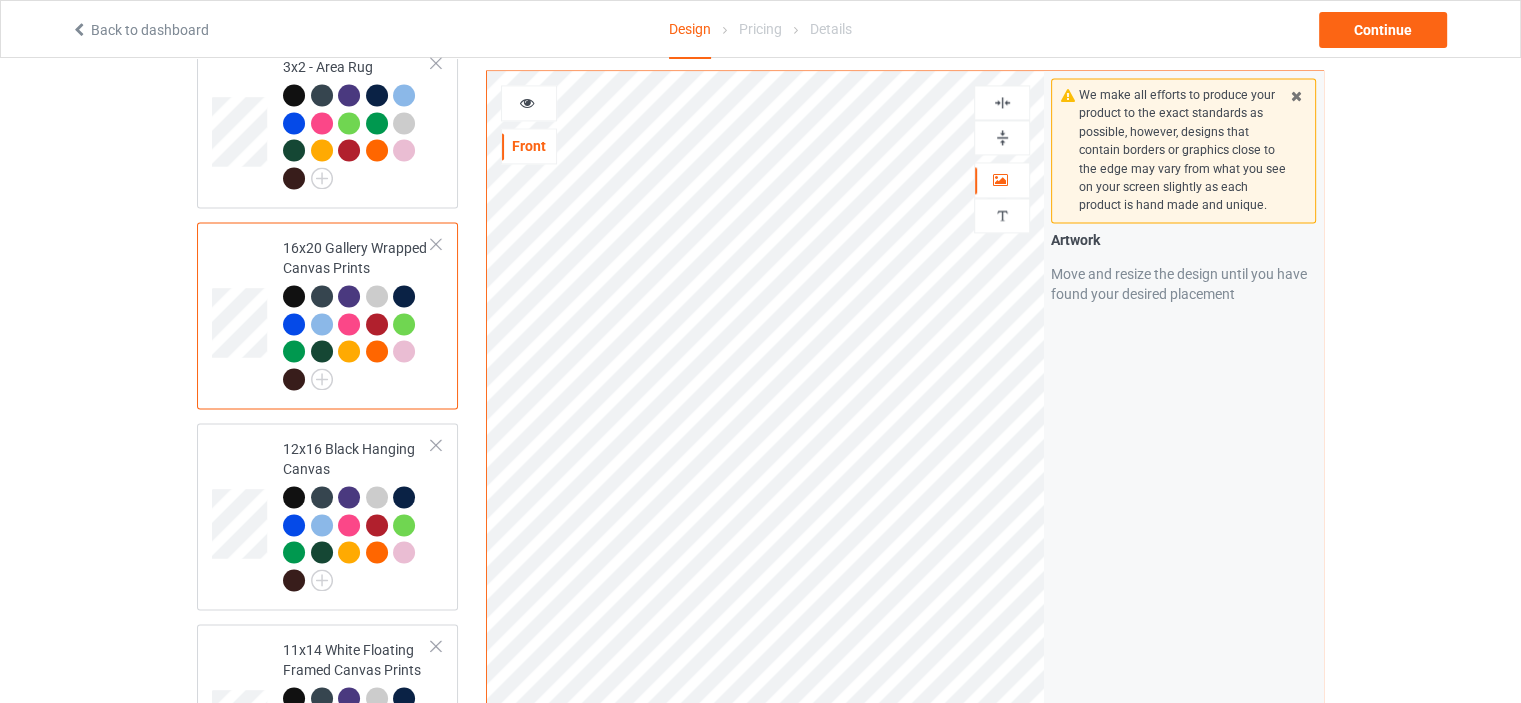scroll, scrollTop: 3100, scrollLeft: 0, axis: vertical 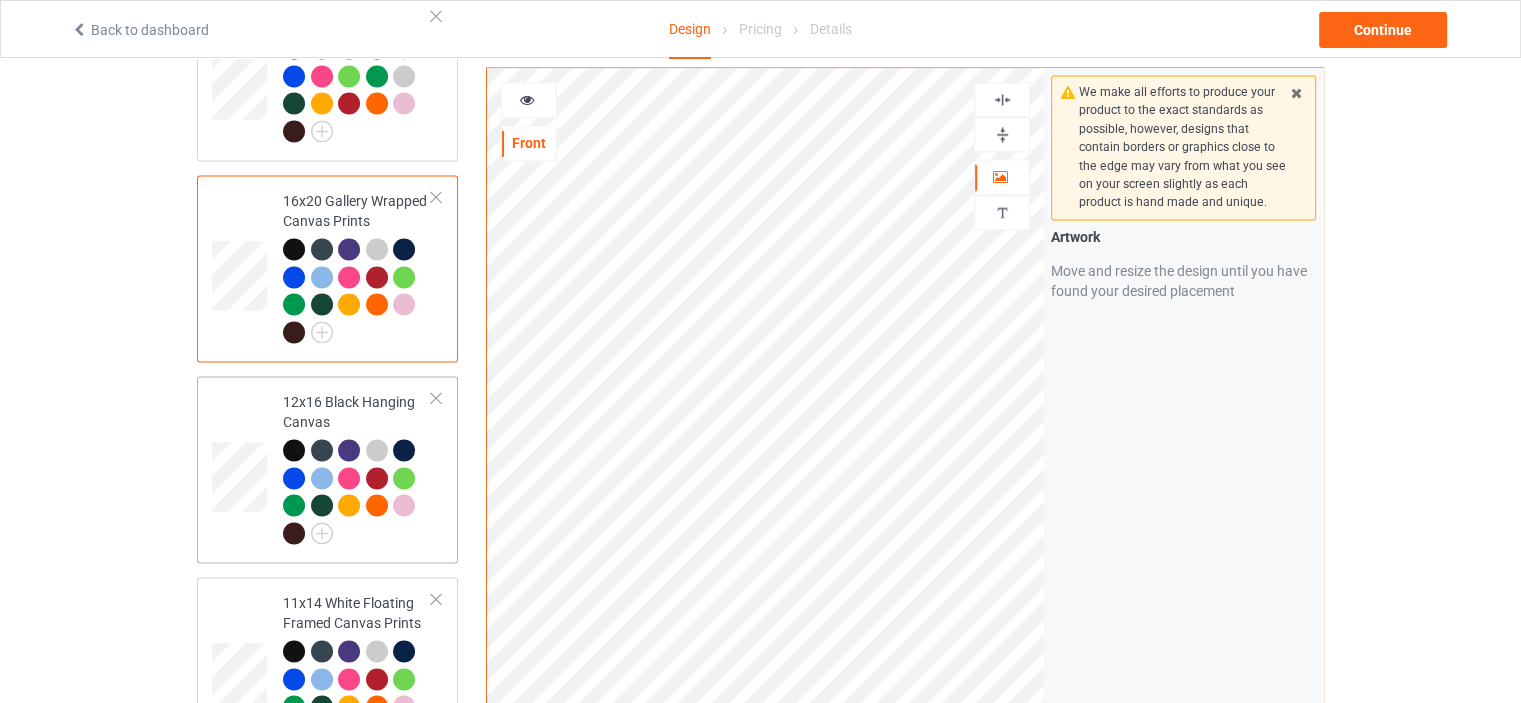 click on "12x16 Black Hanging Canvas" at bounding box center [357, 467] 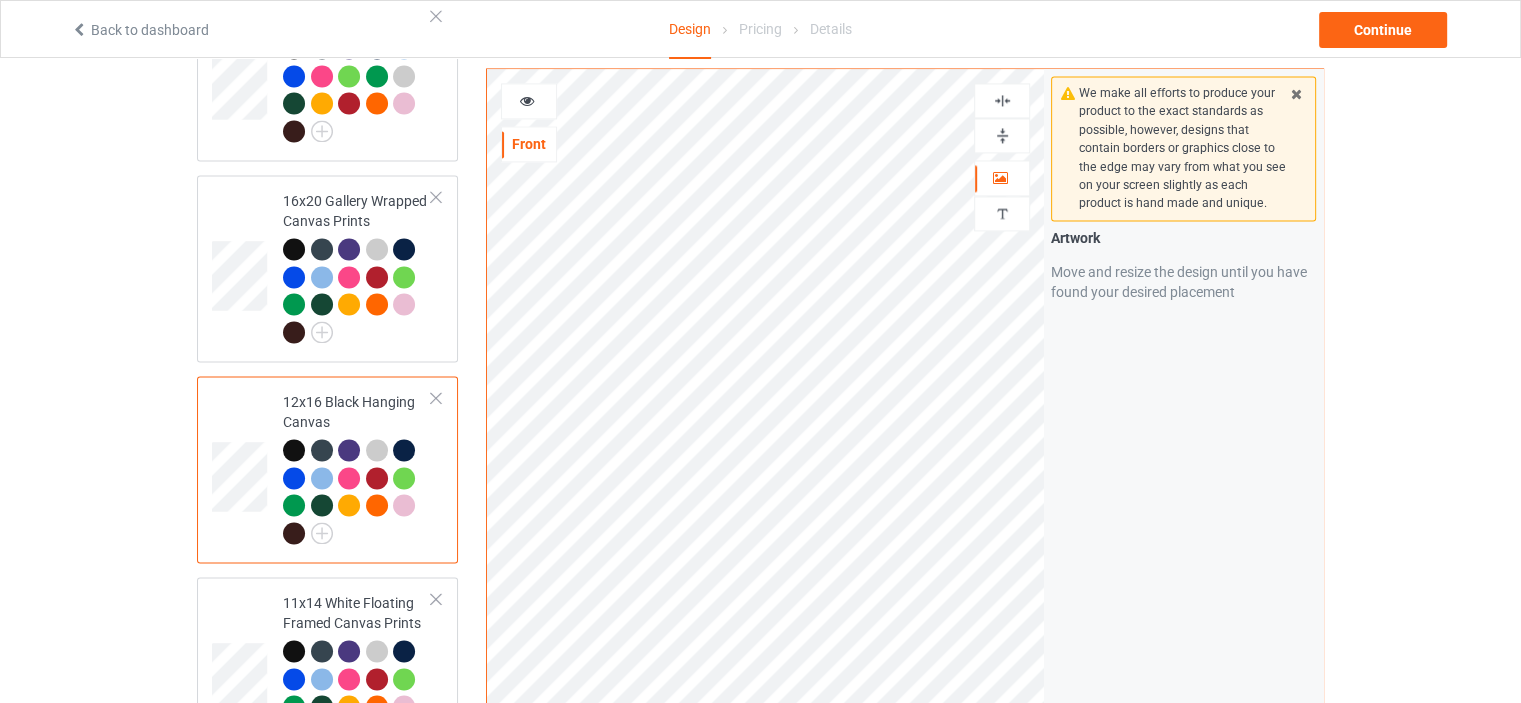 click at bounding box center [1002, 135] 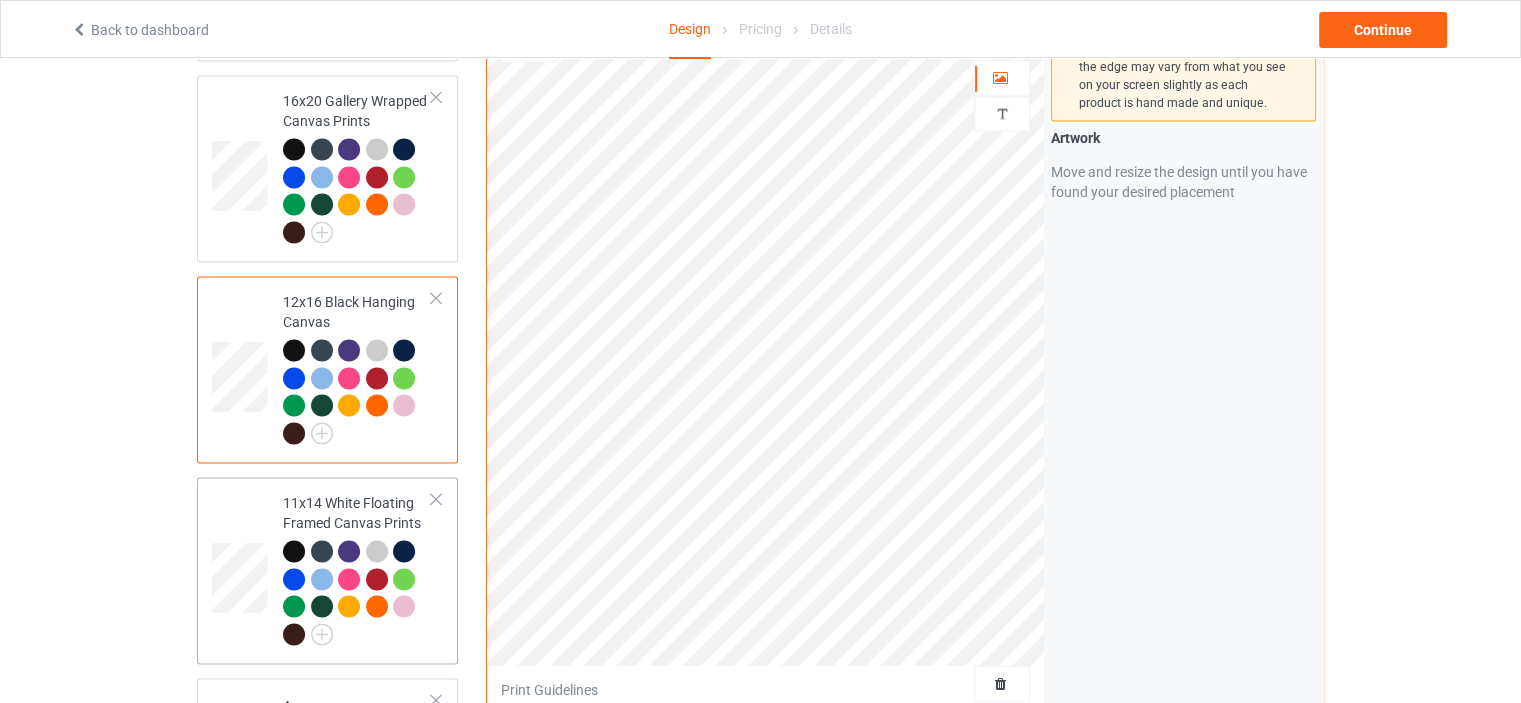 scroll, scrollTop: 3300, scrollLeft: 0, axis: vertical 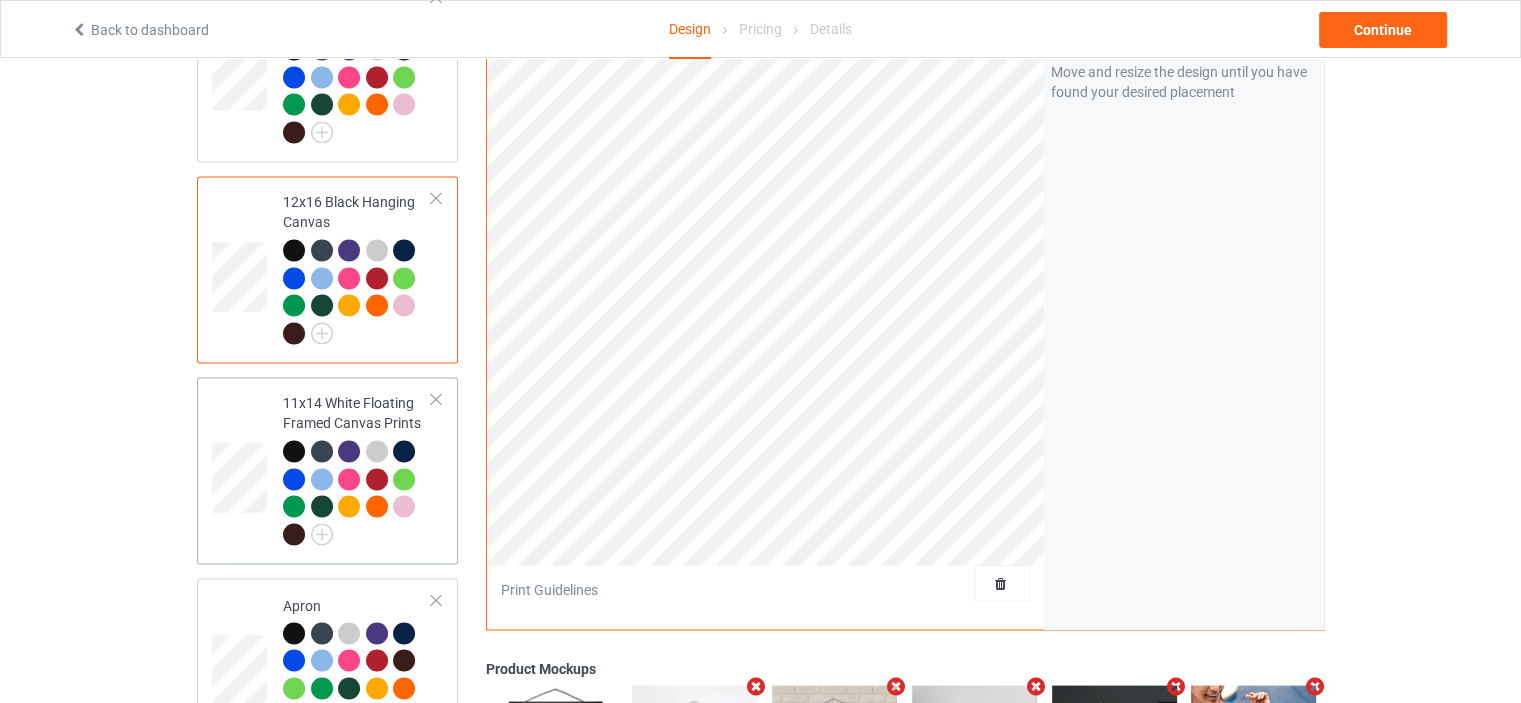 click on "11x14 White Floating Framed Canvas Prints" at bounding box center (357, 468) 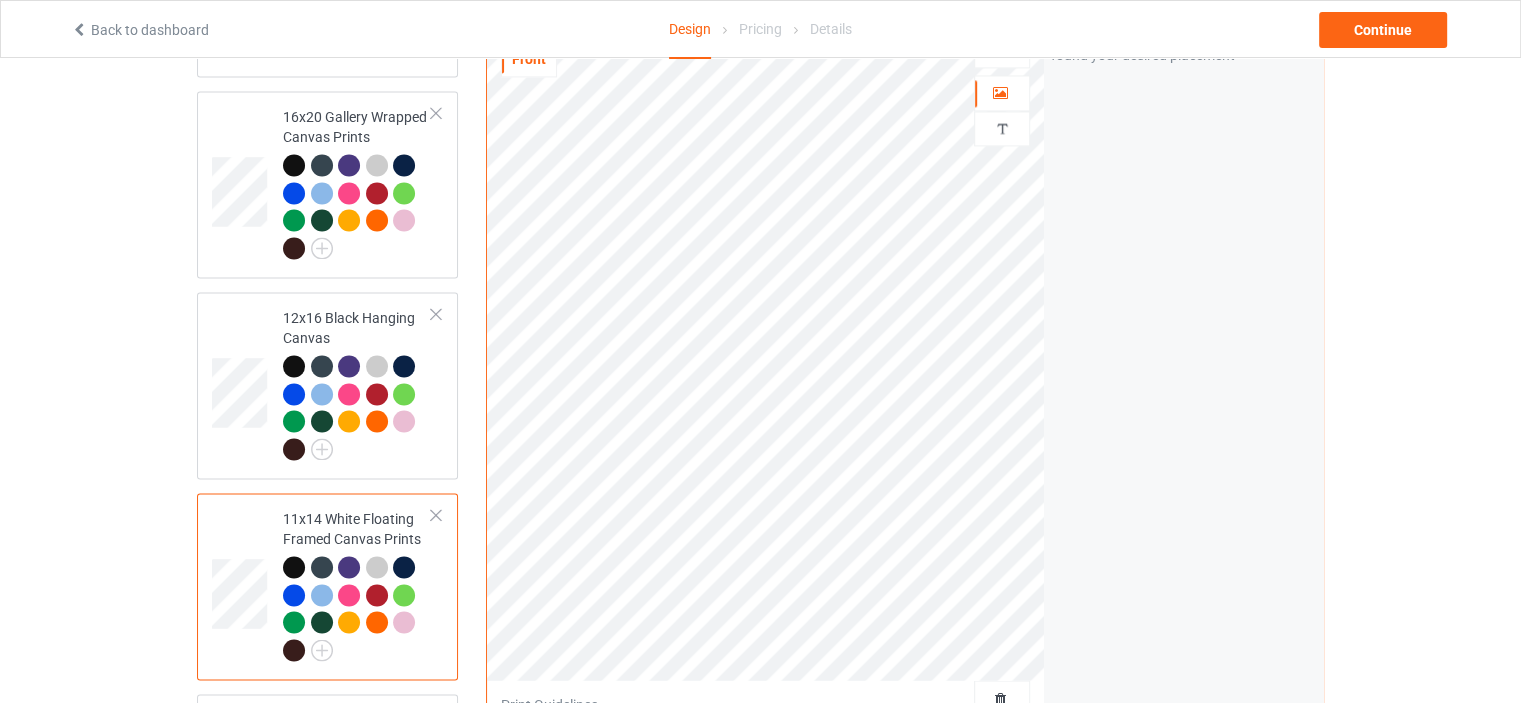 scroll, scrollTop: 3000, scrollLeft: 0, axis: vertical 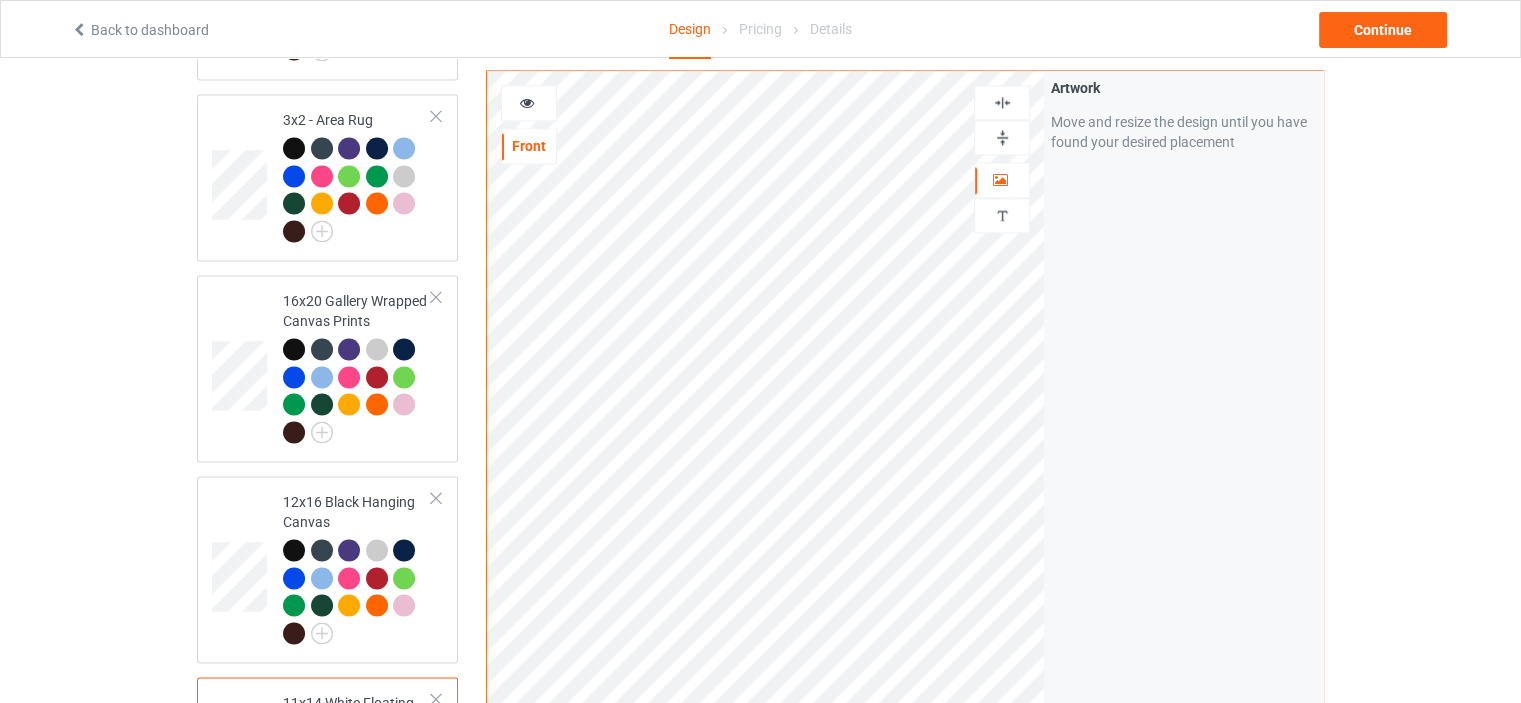 click at bounding box center [1002, 137] 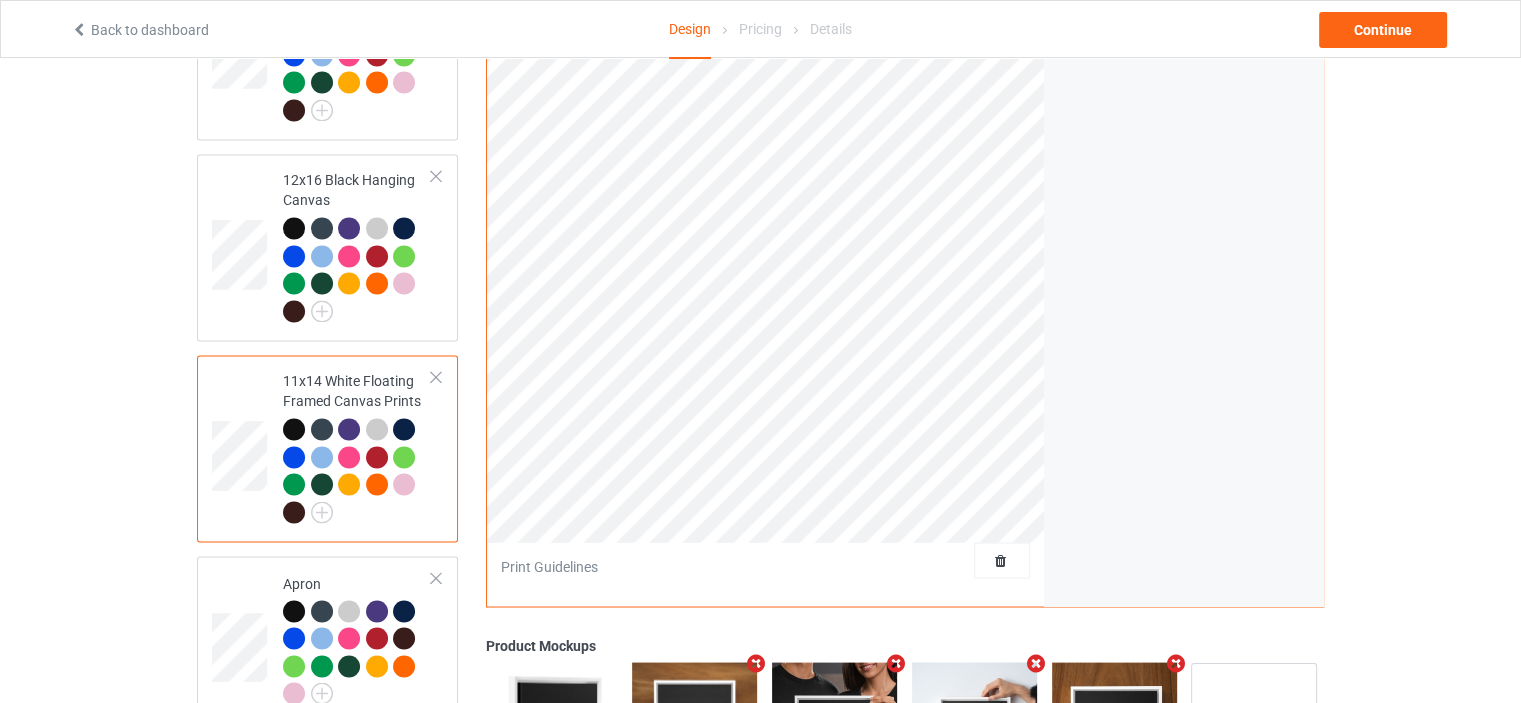 scroll, scrollTop: 3400, scrollLeft: 0, axis: vertical 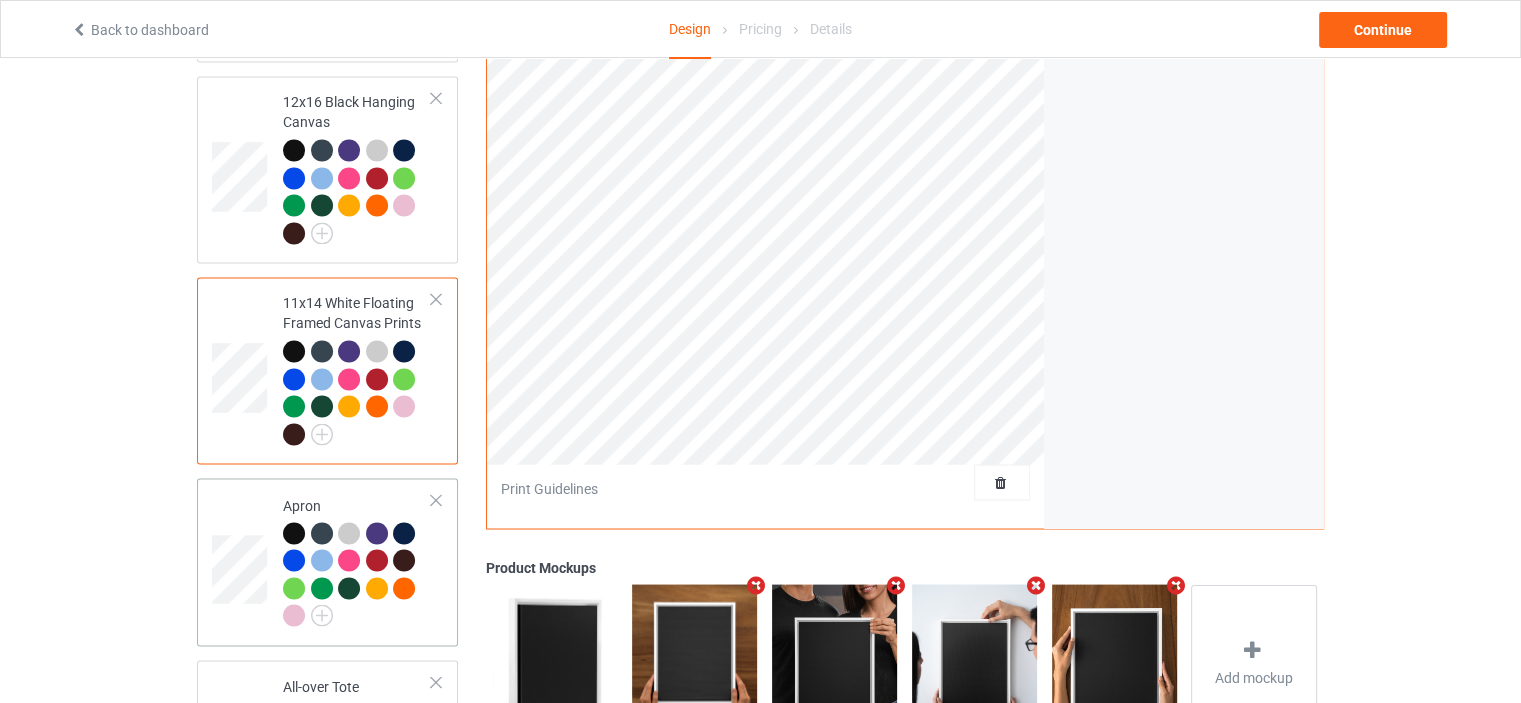 click on "Apron" at bounding box center [327, 561] 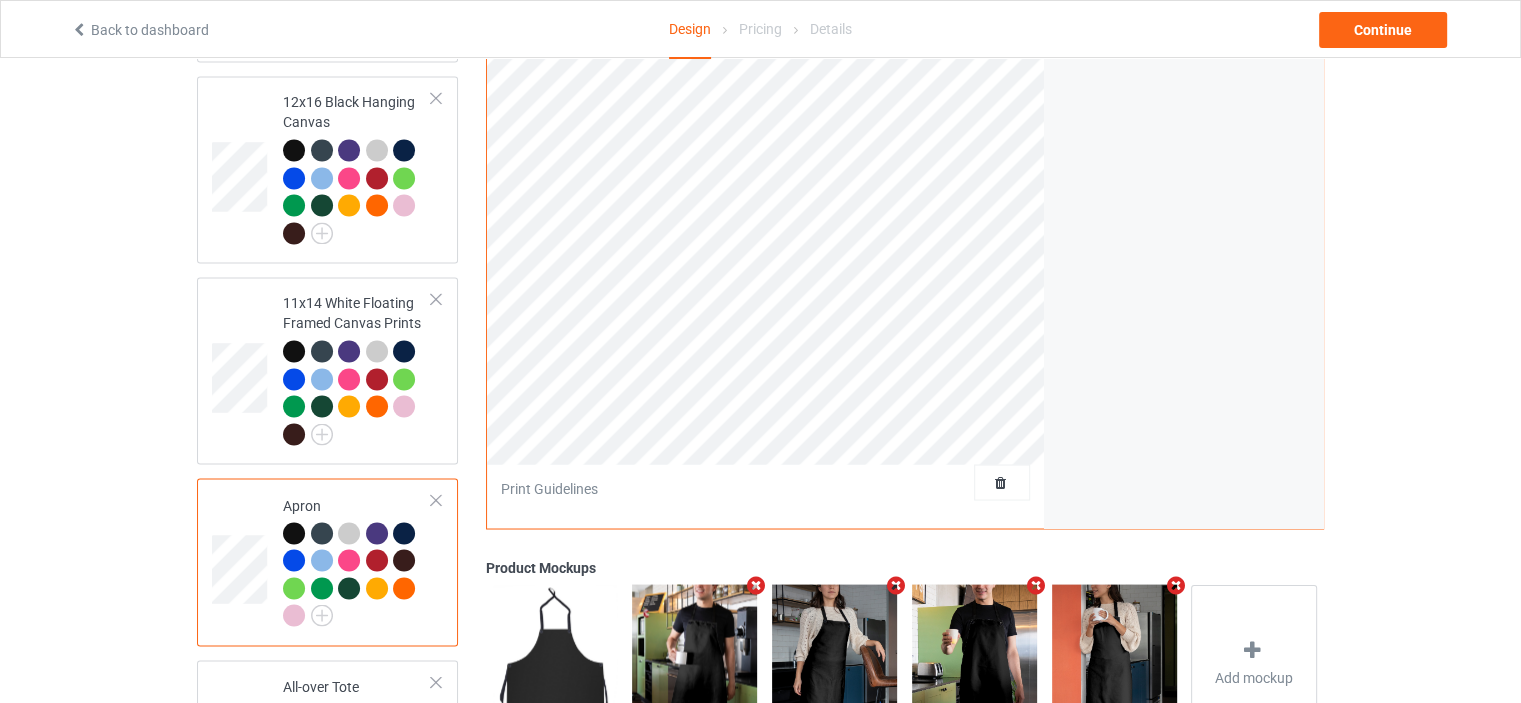 scroll, scrollTop: 3100, scrollLeft: 0, axis: vertical 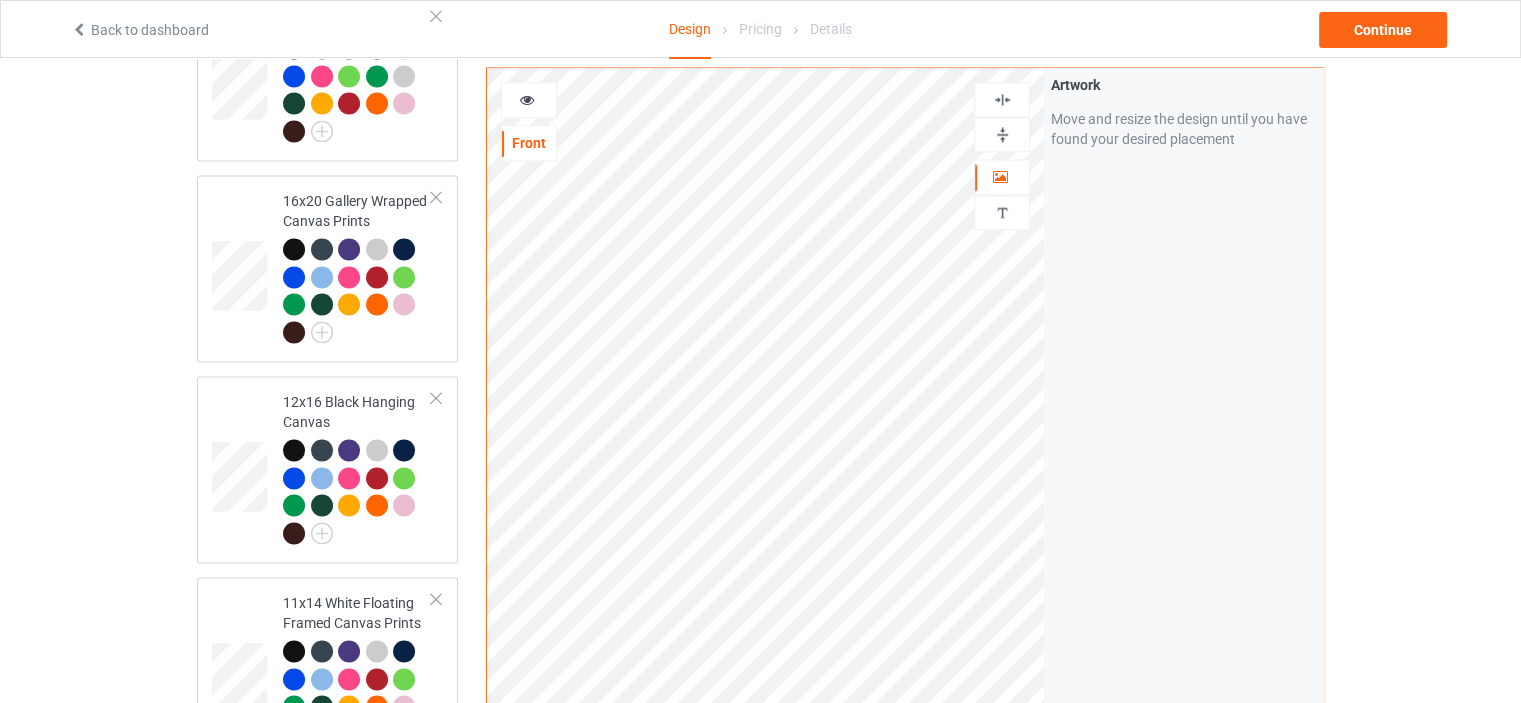 click at bounding box center (1002, 99) 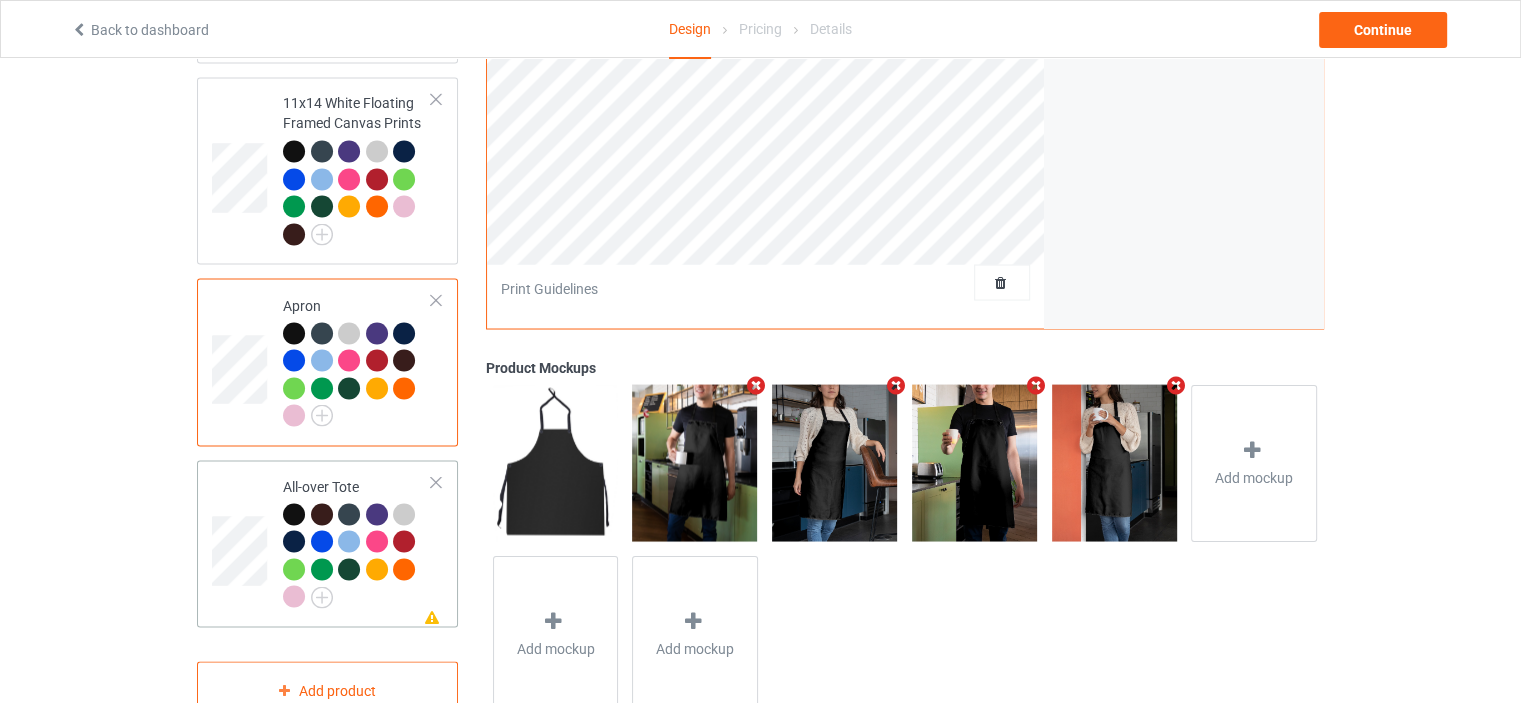 click on "All-over Tote" at bounding box center (357, 541) 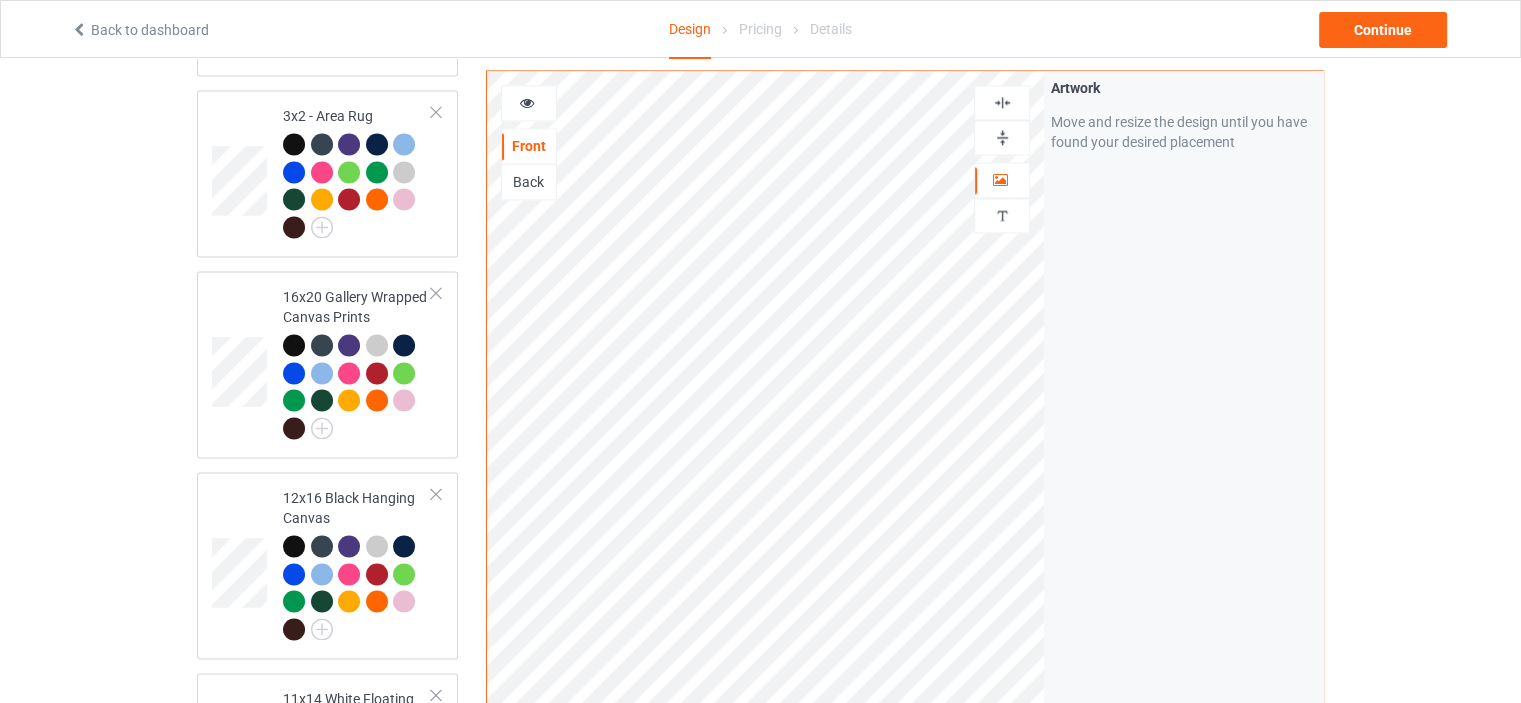 scroll, scrollTop: 3000, scrollLeft: 0, axis: vertical 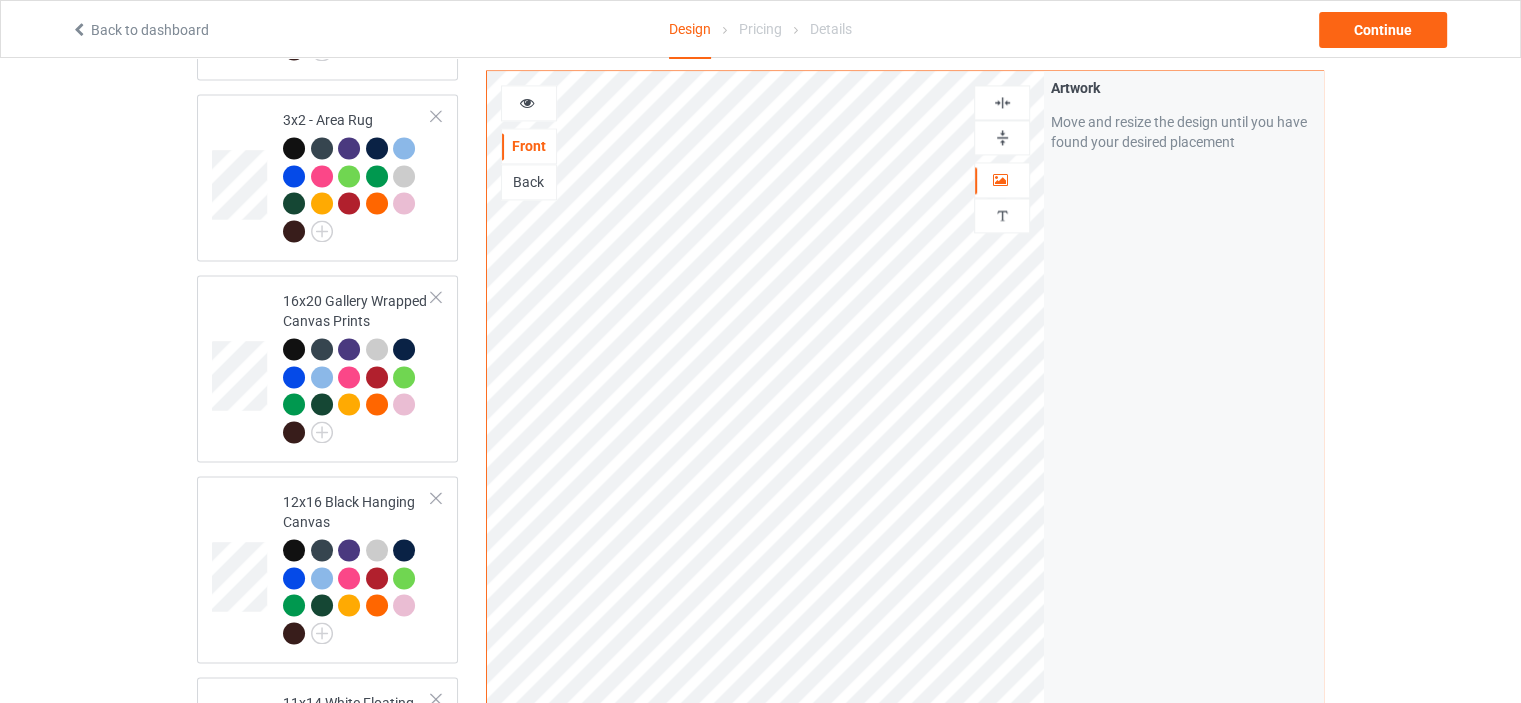click at bounding box center [1002, 102] 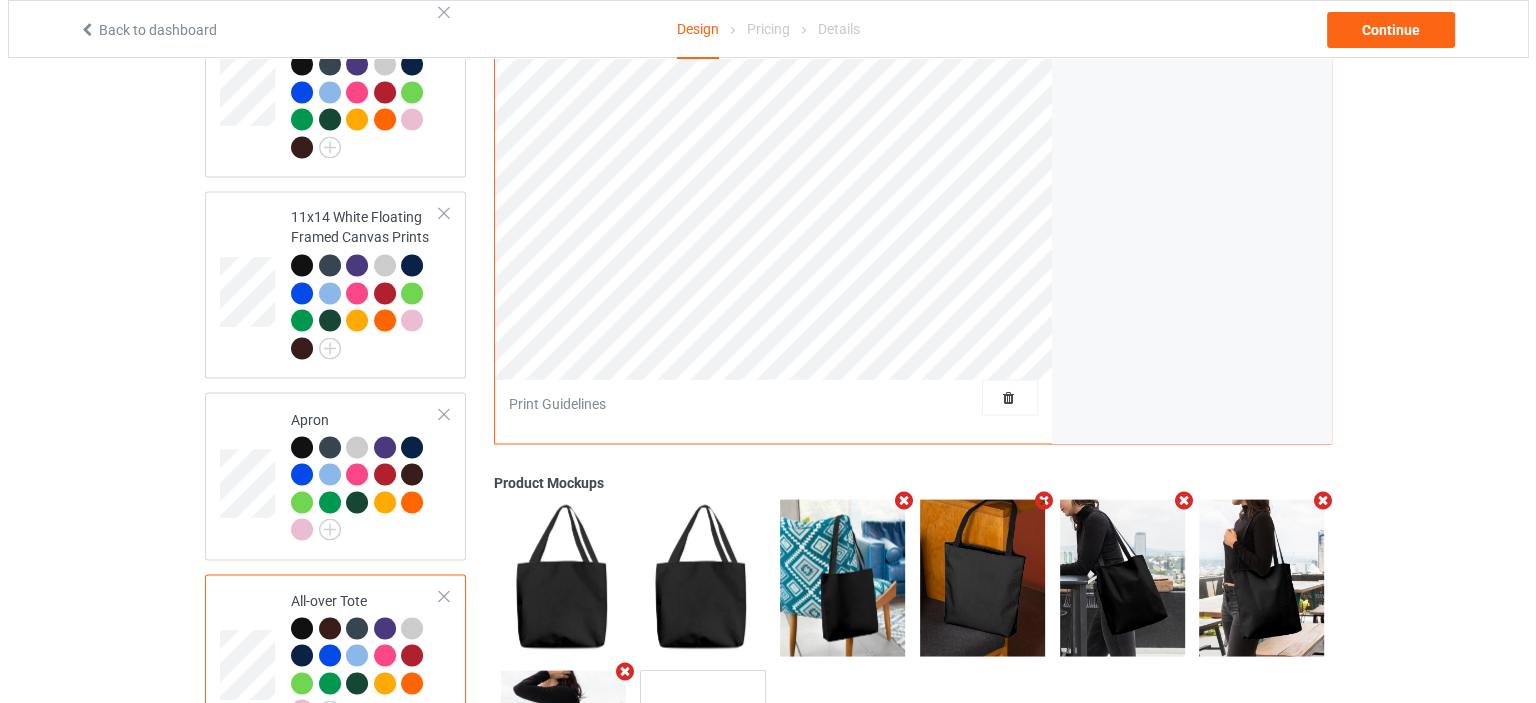 scroll, scrollTop: 3644, scrollLeft: 0, axis: vertical 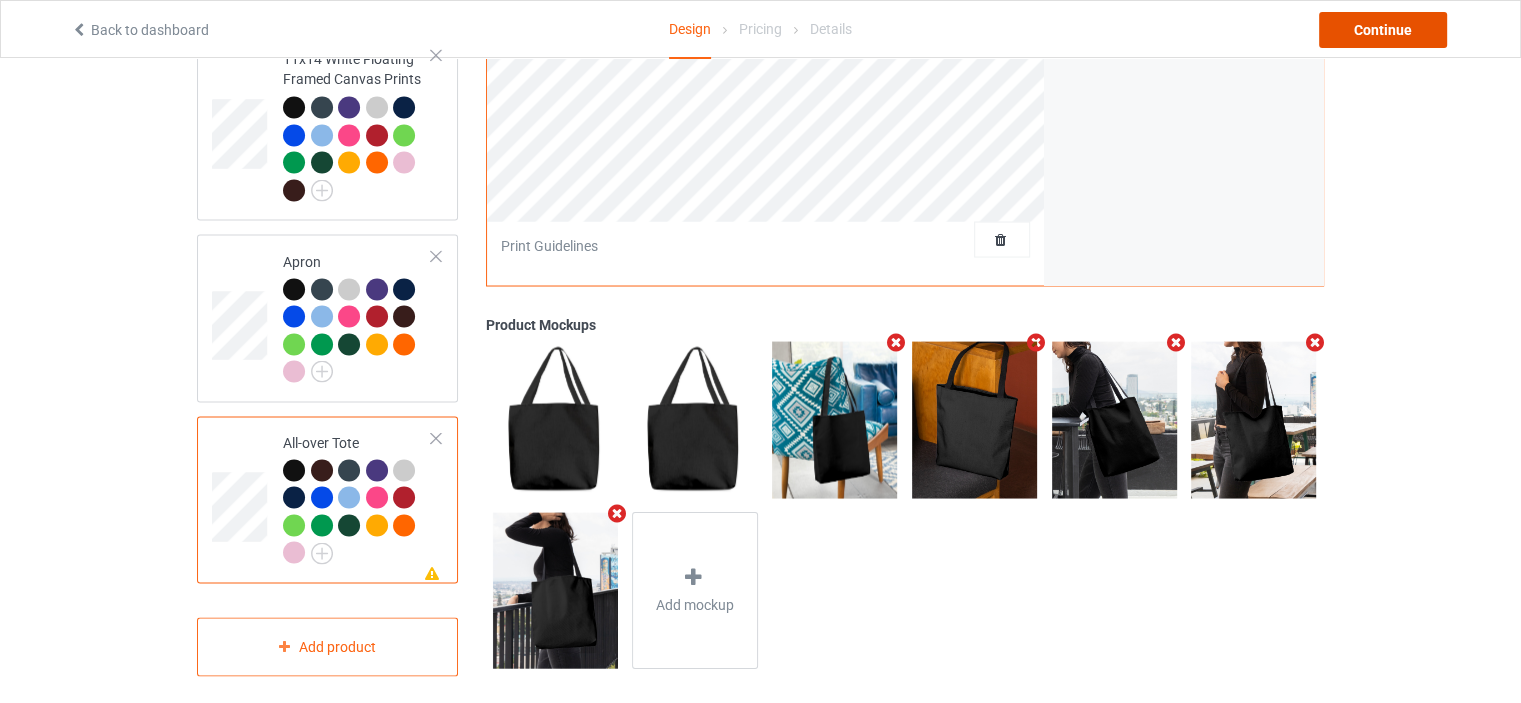 click on "Continue" at bounding box center (1383, 30) 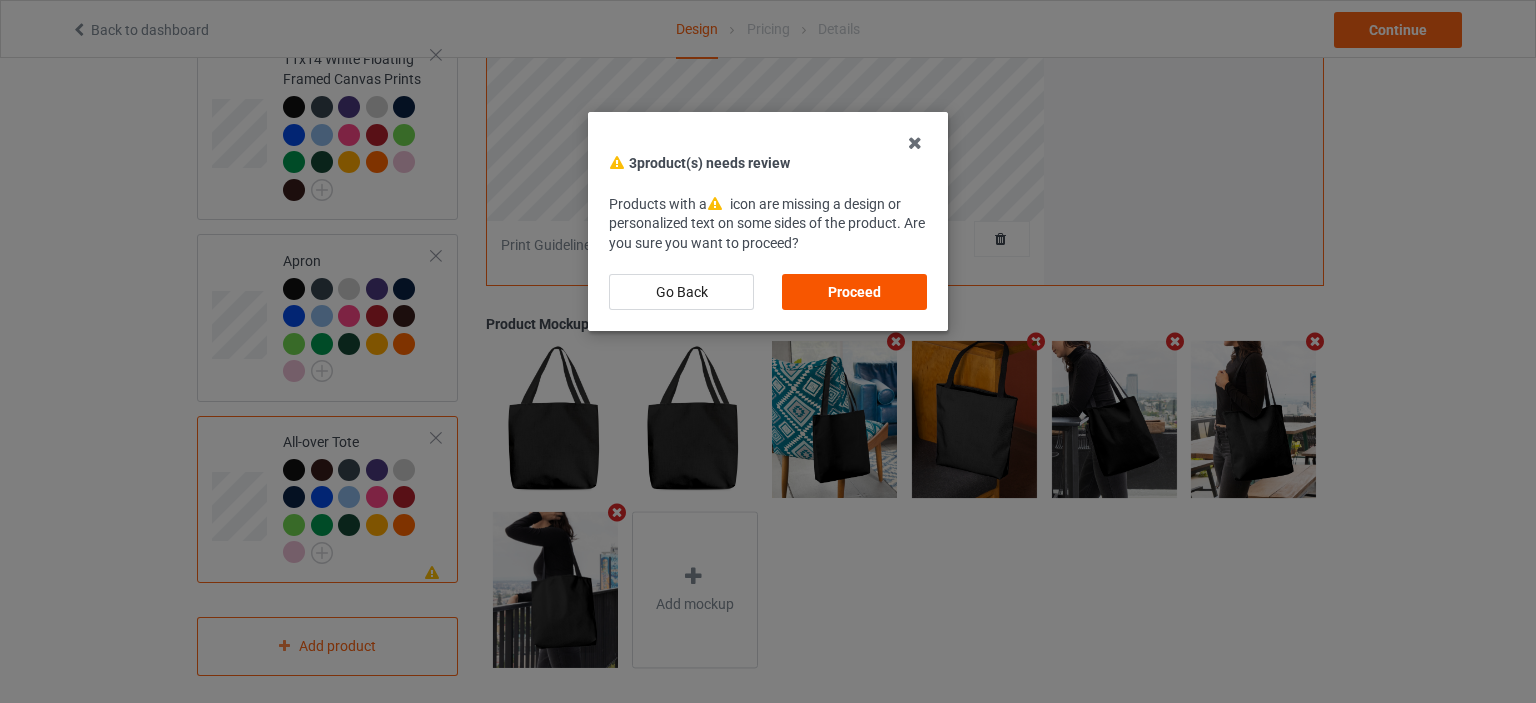 click on "Proceed" at bounding box center (854, 292) 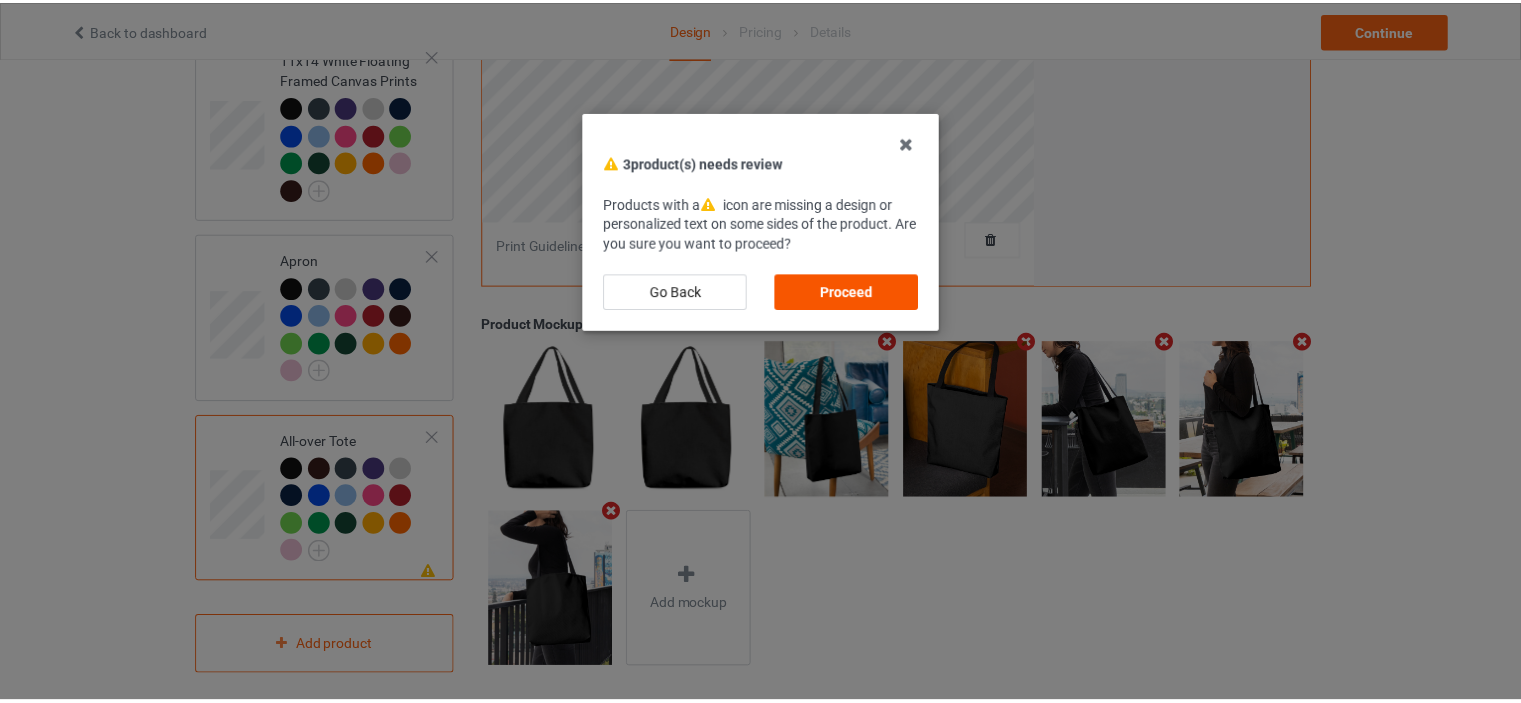 scroll, scrollTop: 0, scrollLeft: 0, axis: both 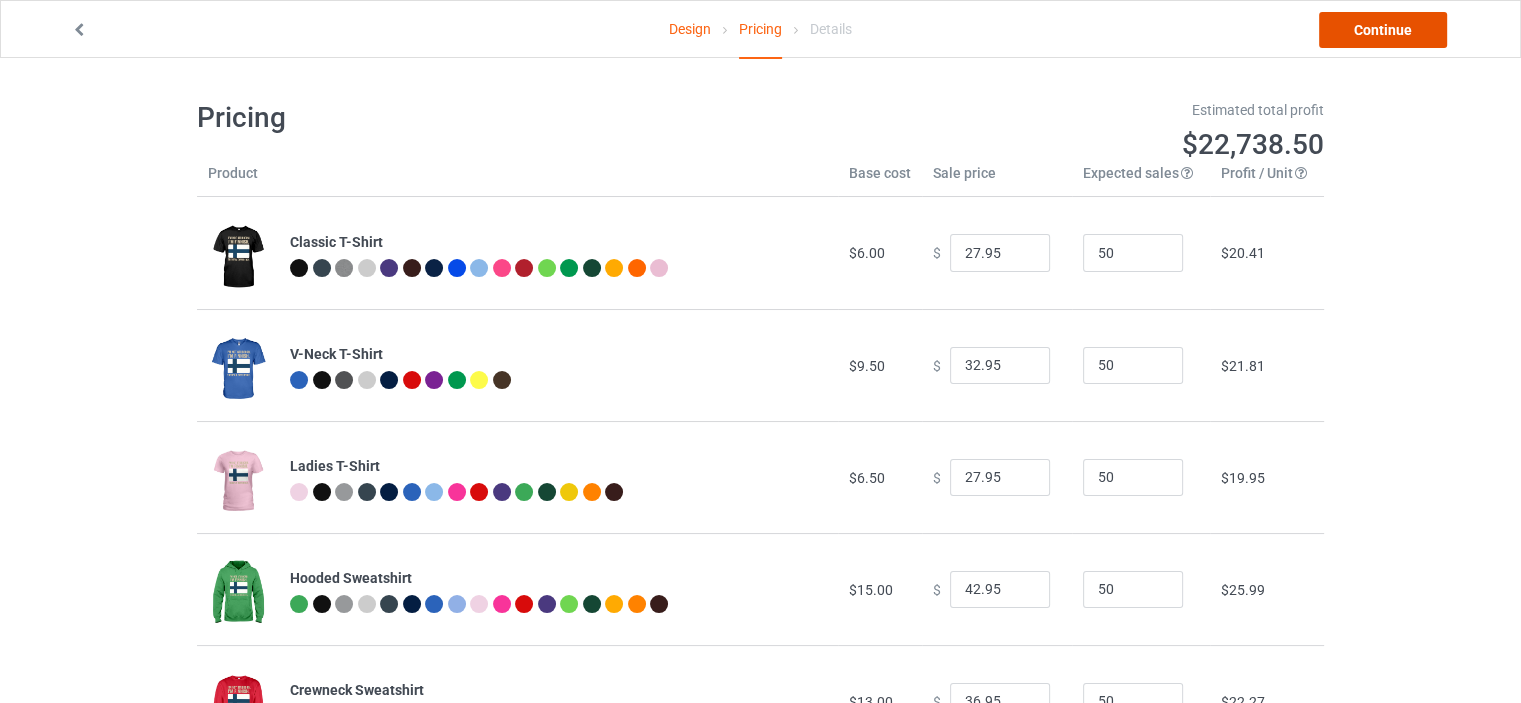 click on "Continue" at bounding box center (1383, 30) 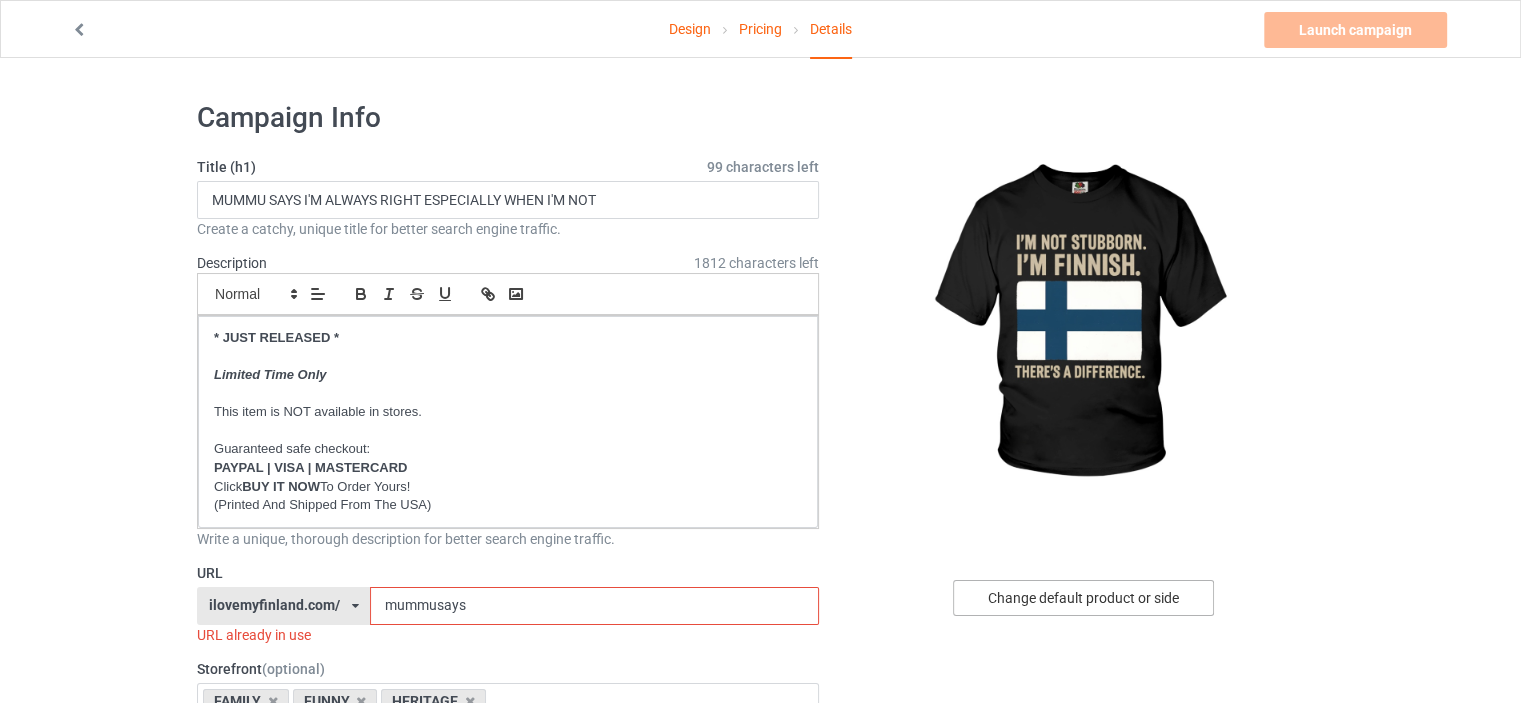 click on "Change default product or side" at bounding box center (1083, 598) 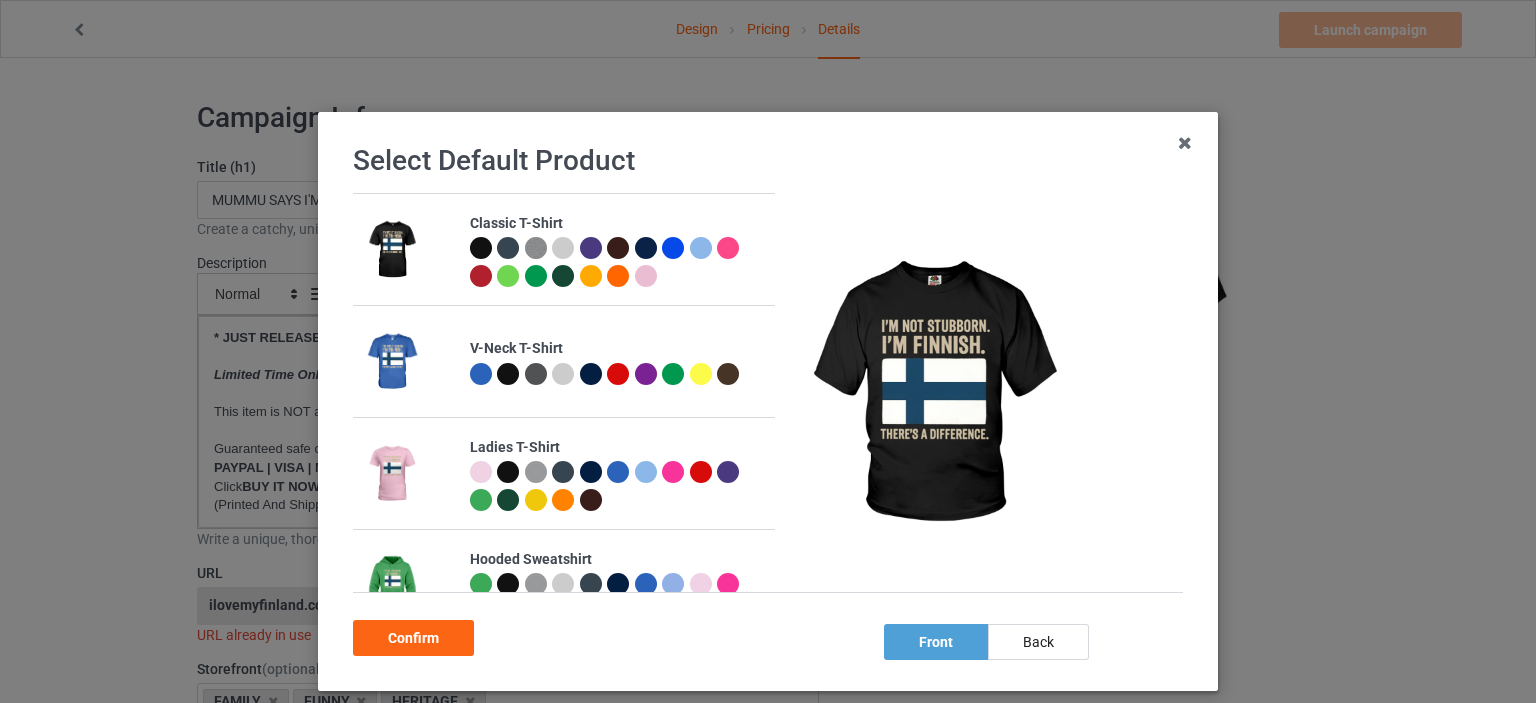 click at bounding box center (481, 248) 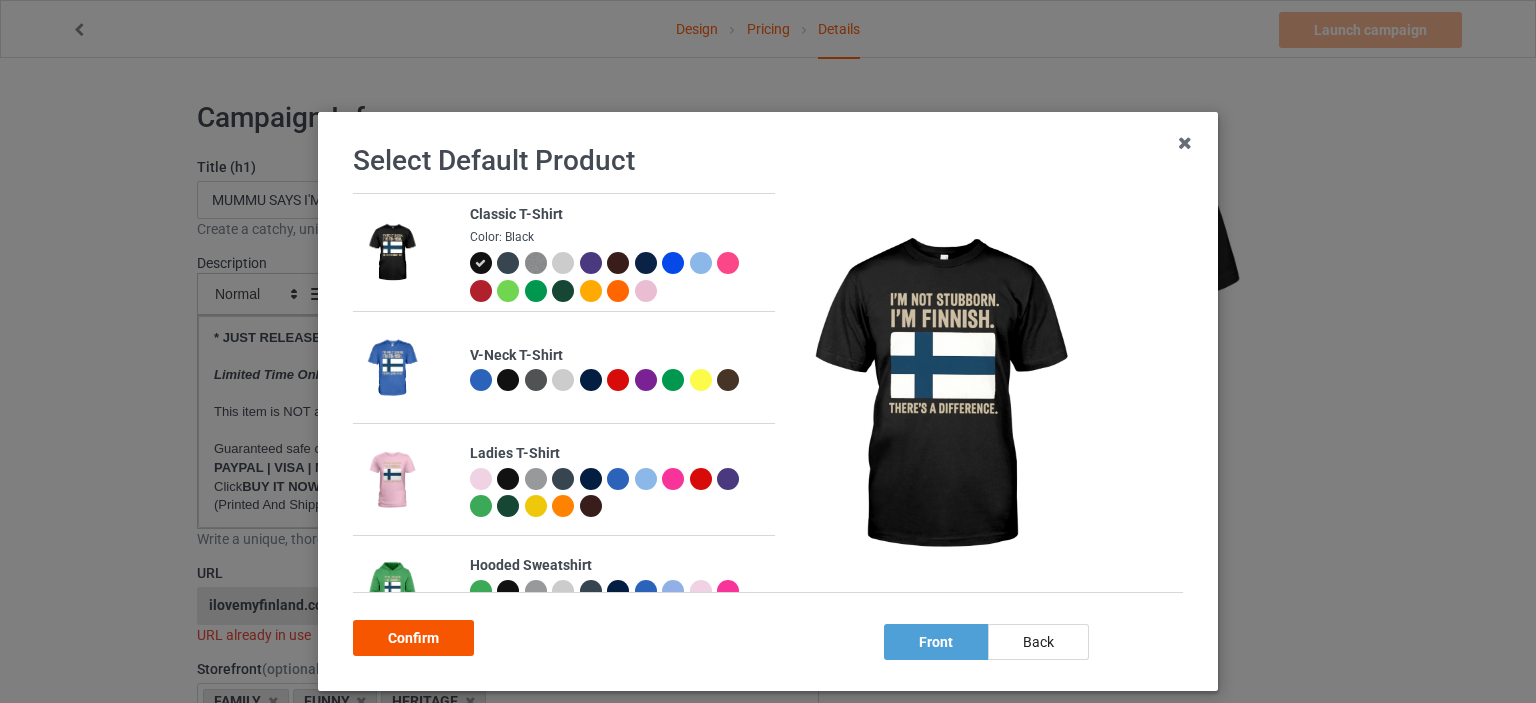 click on "Confirm" at bounding box center (413, 638) 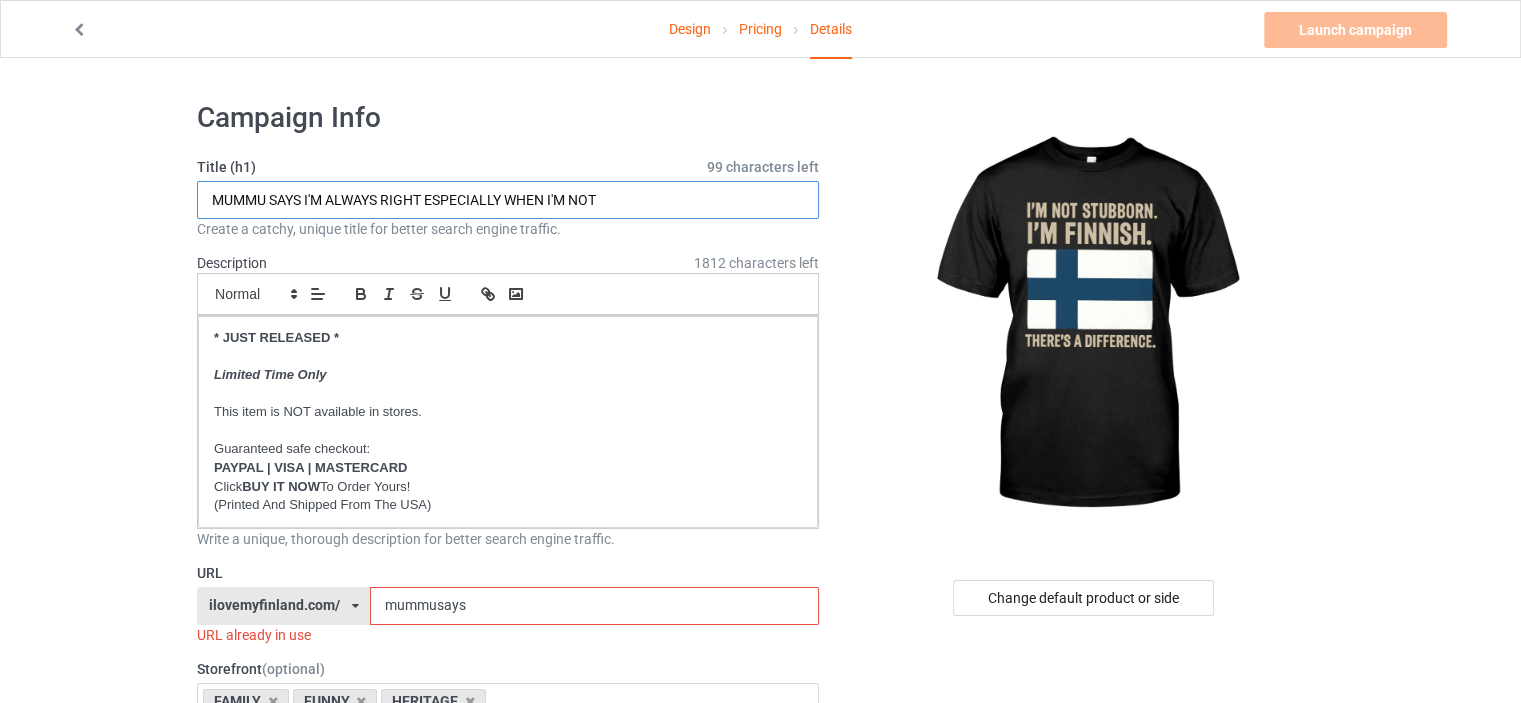 click on "MUMMU SAYS I'M ALWAYS RIGHT ESPECIALLY WHEN I'M NOT" at bounding box center [508, 200] 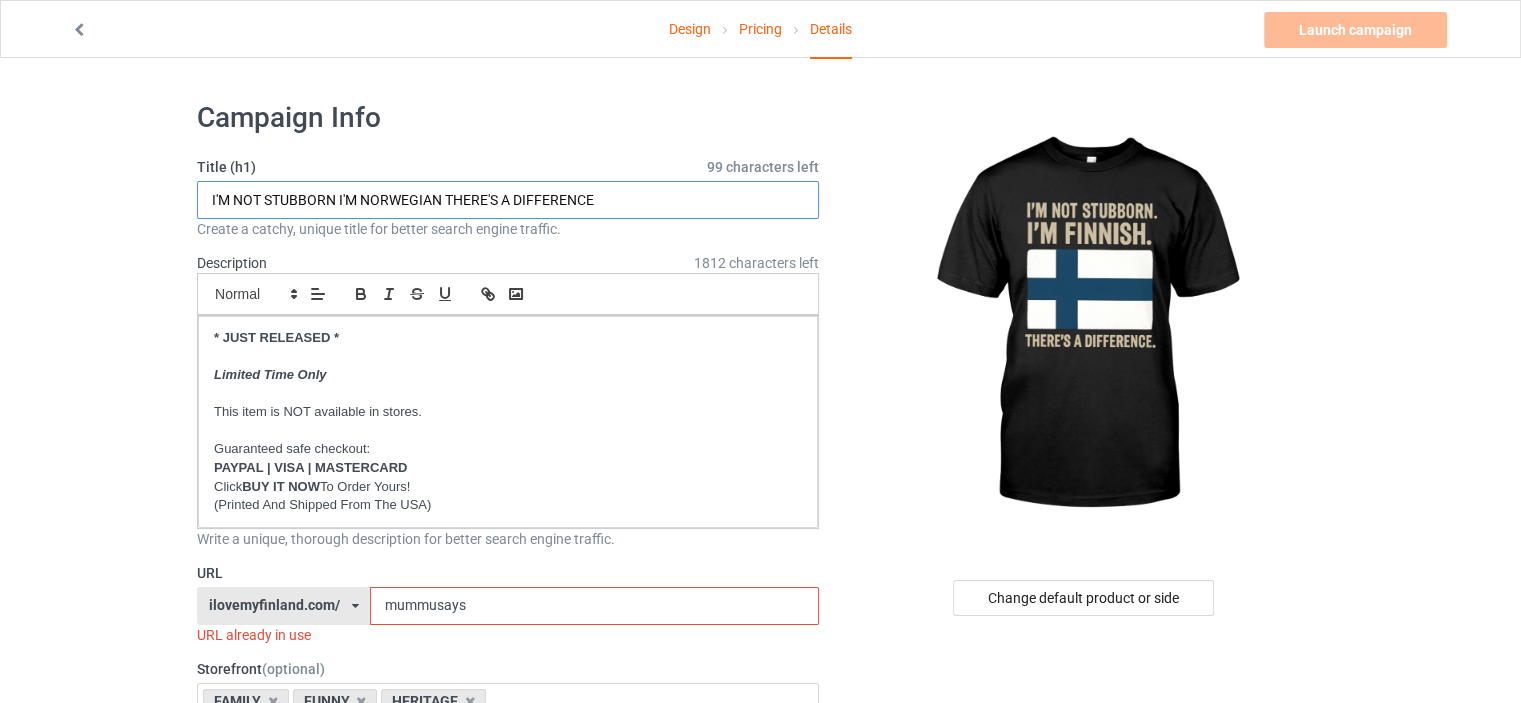 drag, startPoint x: 426, startPoint y: 197, endPoint x: 362, endPoint y: 192, distance: 64.195015 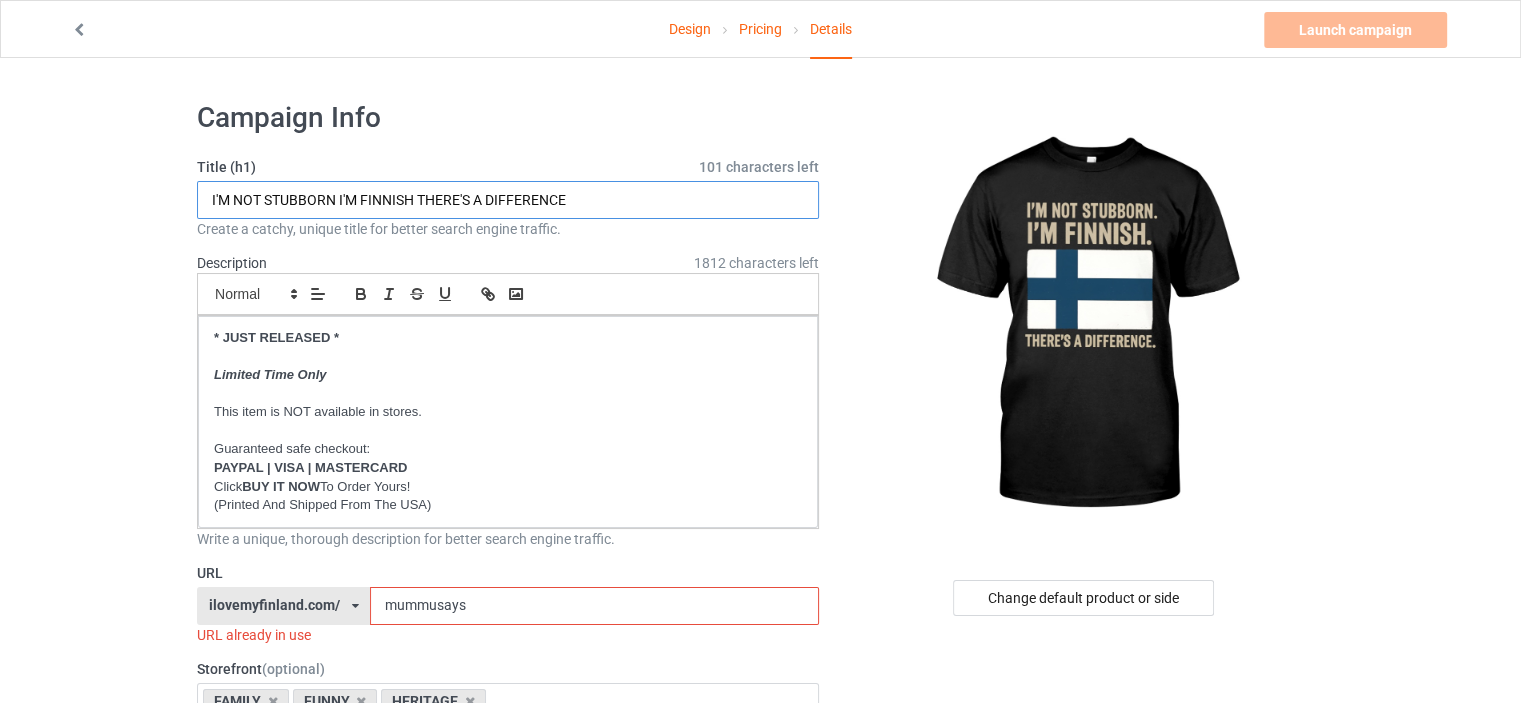 type on "I'M NOT STUBBORN I'M FINNISH THERE'S A DIFFERENCE" 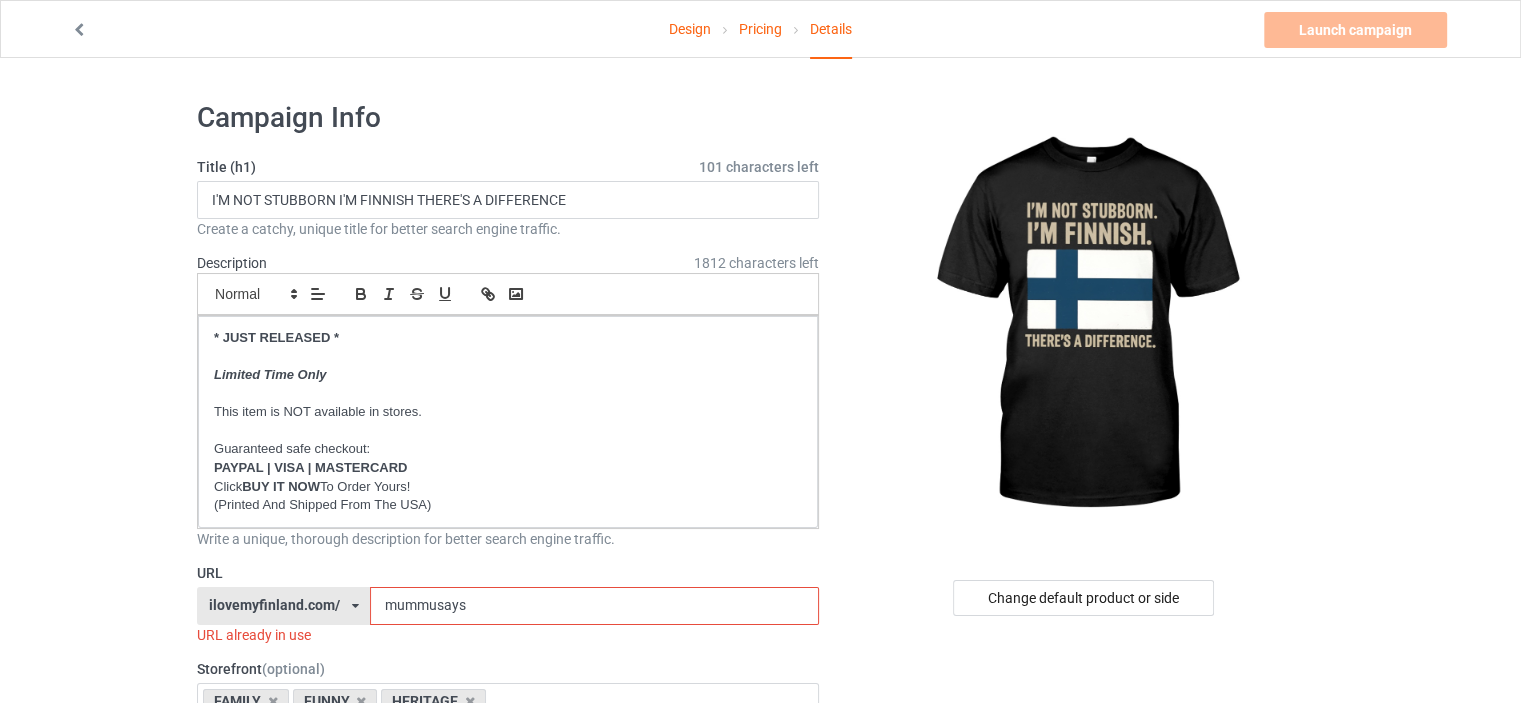 click on "Design Pricing Details Launch campaign Invalid campaign URL Campaign Info Title (h1) 101   characters left I'M NOT STUBBORN I'M FINNISH THERE'S A DIFFERENCE Create a catchy, unique title for better search engine traffic. Description 1812   characters left       Small Normal Large Big Huge                                                                                     * JUST RELEASED * Limited Time Only This item is NOT available in stores. Guaranteed safe checkout: PAYPAL | VISA | MASTERCARD Click  BUY IT NOW  To Order Yours! (Printed And Shipped From The USA) Write a unique, thorough description for better search engine traffic. URL ilovemyfinland.com/ britishlook.net/ danishlegends.com/ familyworldgifts.com/ finnishlegends.com/ funnyteeworld.com/ ilovemyaustralia.com/ ilovemycanada.net/ ilovemydenmark.com/ ilovemyfinland.com/ ilovemyfrance.com/ ilovemygermany.com/ ilovemygnomes.com/ ilovemyireland.com/ ilovemyitaly.com/ ilovemynetherlands.com/ ilovemynorway.com/ ilovemypoland.com/ ilovemyredhair.net/" at bounding box center [760, 1168] 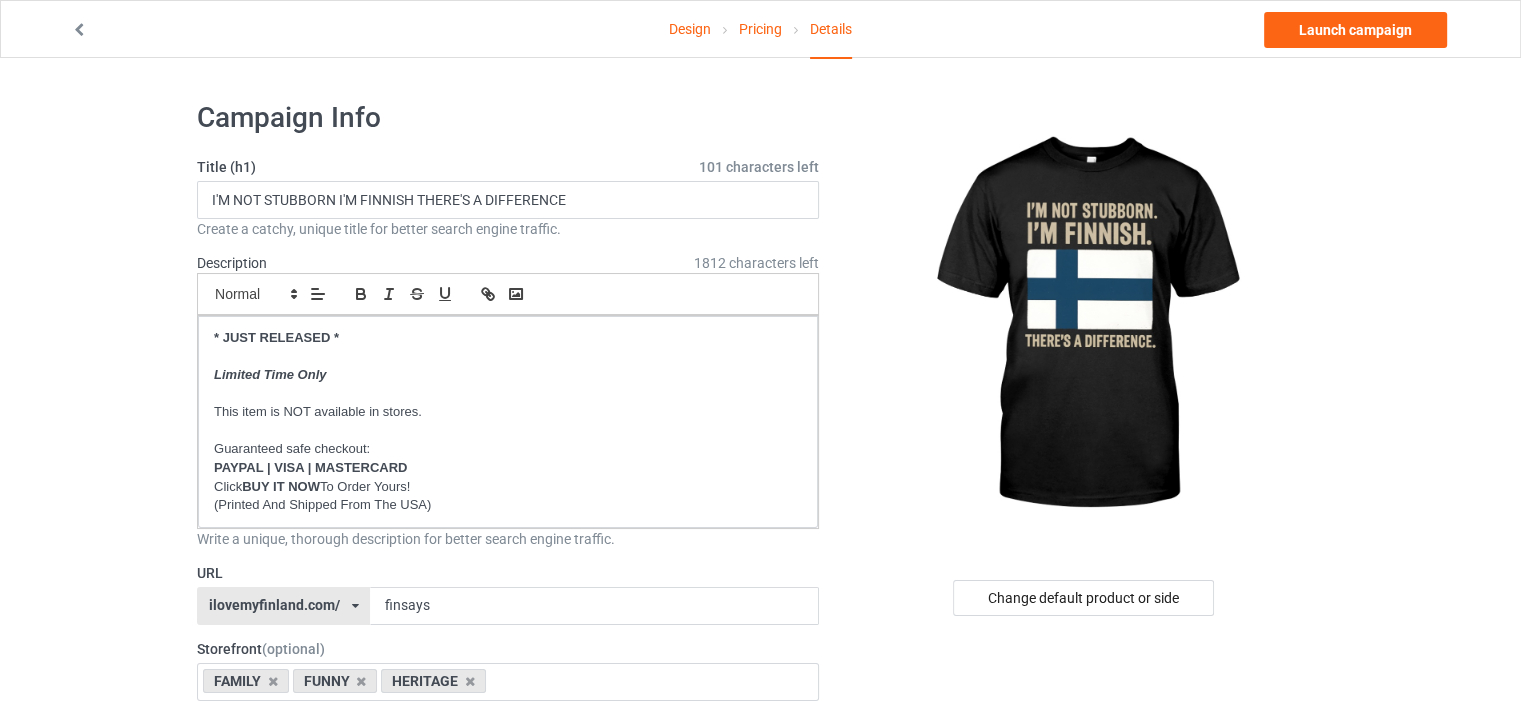 click on "Design Pricing Details Launch campaign Campaign Info Title (h1) 101   characters left I'M NOT STUBBORN I'M FINNISH THERE'S A DIFFERENCE Create a catchy, unique title for better search engine traffic. Description 1812   characters left       Small Normal Large Big Huge                                                                                     * JUST RELEASED * Limited Time Only This item is NOT available in stores. Guaranteed safe checkout: PAYPAL | VISA | MASTERCARD Click  BUY IT NOW  To Order Yours! (Printed And Shipped From The USA) Write a unique, thorough description for better search engine traffic. URL [URL] [URL] [URL] [URL] [URL] [URL] [URL] [URL] [URL] [URL] [URL] [URL] [URL] [URL] [URL] [URL] [URL] [URL]" at bounding box center [760, 1158] 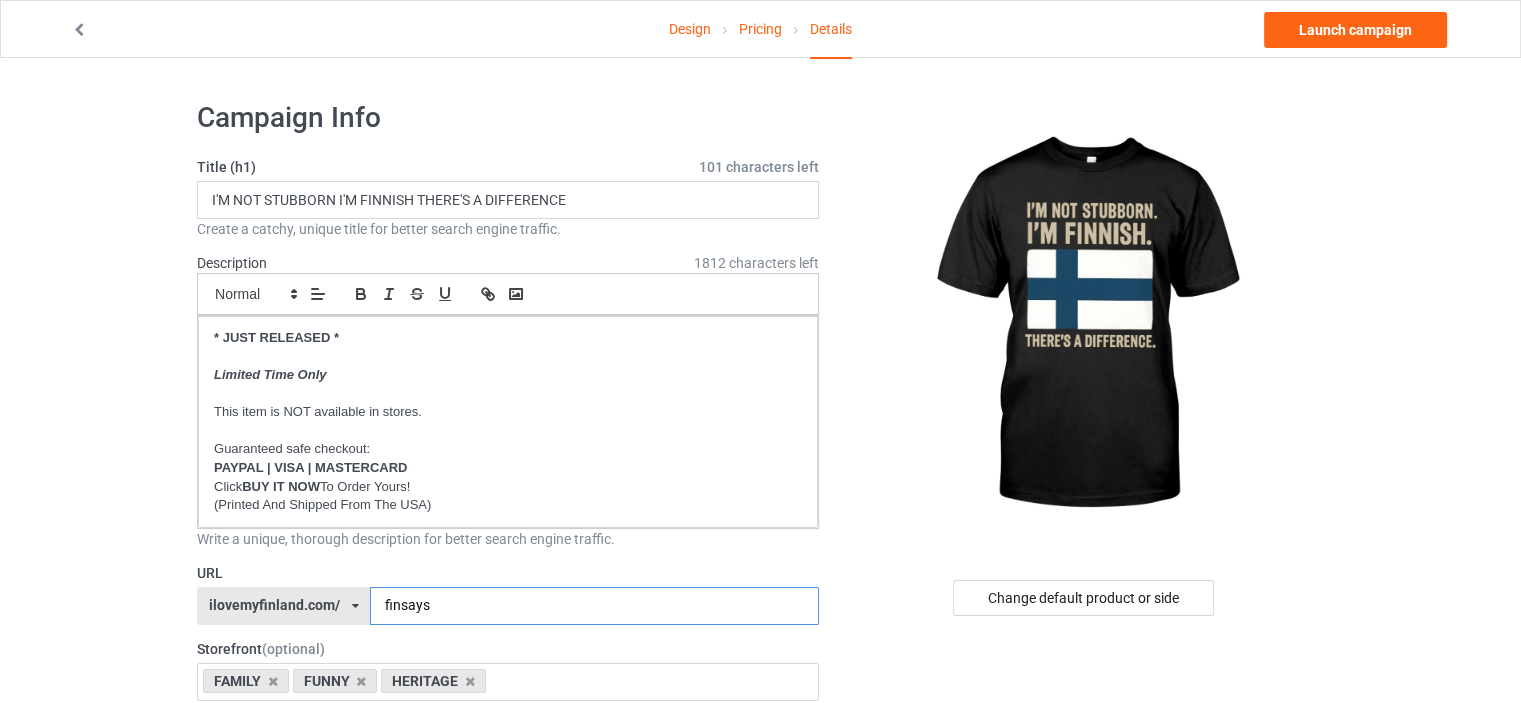 drag, startPoint x: 448, startPoint y: 607, endPoint x: 360, endPoint y: 606, distance: 88.005684 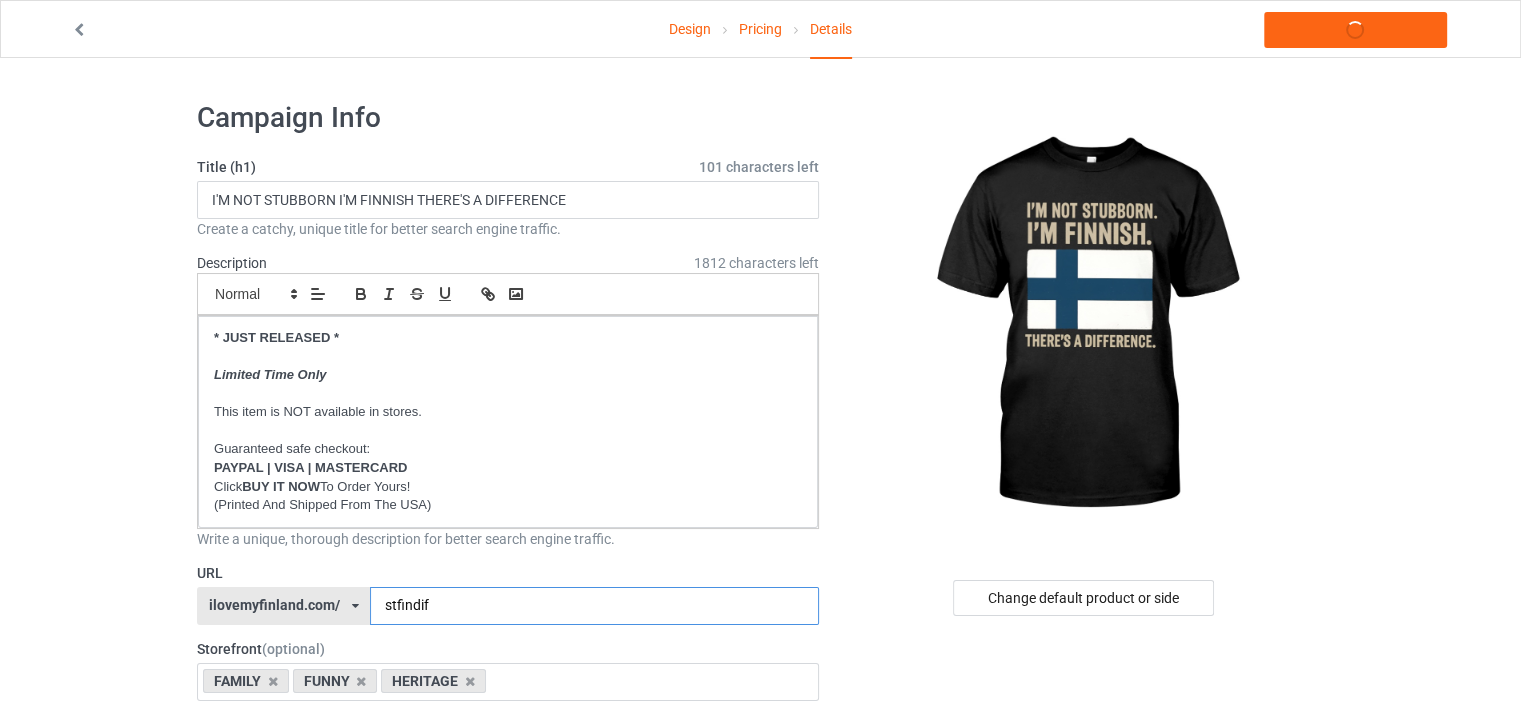 type on "stfindif" 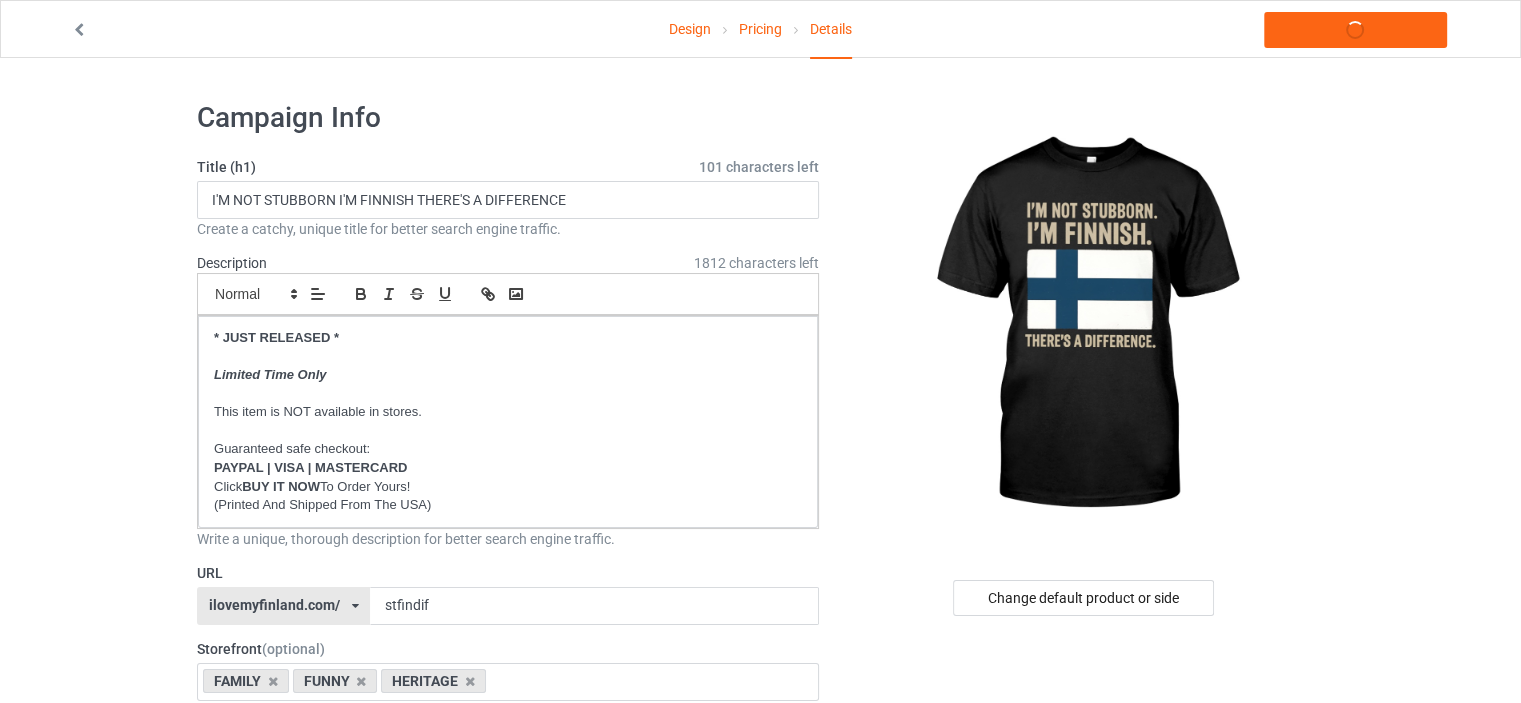 click on "Design Pricing Details Launch campaign Campaign Info Title (h1) 101   characters left I'M NOT STUBBORN I'M FINNISH THERE'S A DIFFERENCE Create a catchy, unique title for better search engine traffic. Description 1812   characters left       Small Normal Large Big Huge                                                                                     * JUST RELEASED * Limited Time Only This item is NOT available in stores. Guaranteed safe checkout: PAYPAL | VISA | MASTERCARD Click  BUY IT NOW  To Order Yours! (Printed And Shipped From The USA) Write a unique, thorough description for better search engine traffic. URL [URL] [URL] [URL] [URL] [URL] [URL] [URL] [URL] [URL] [URL] [URL] [URL] [URL] [URL] [URL] [URL] [URL] [URL]" at bounding box center [760, 1158] 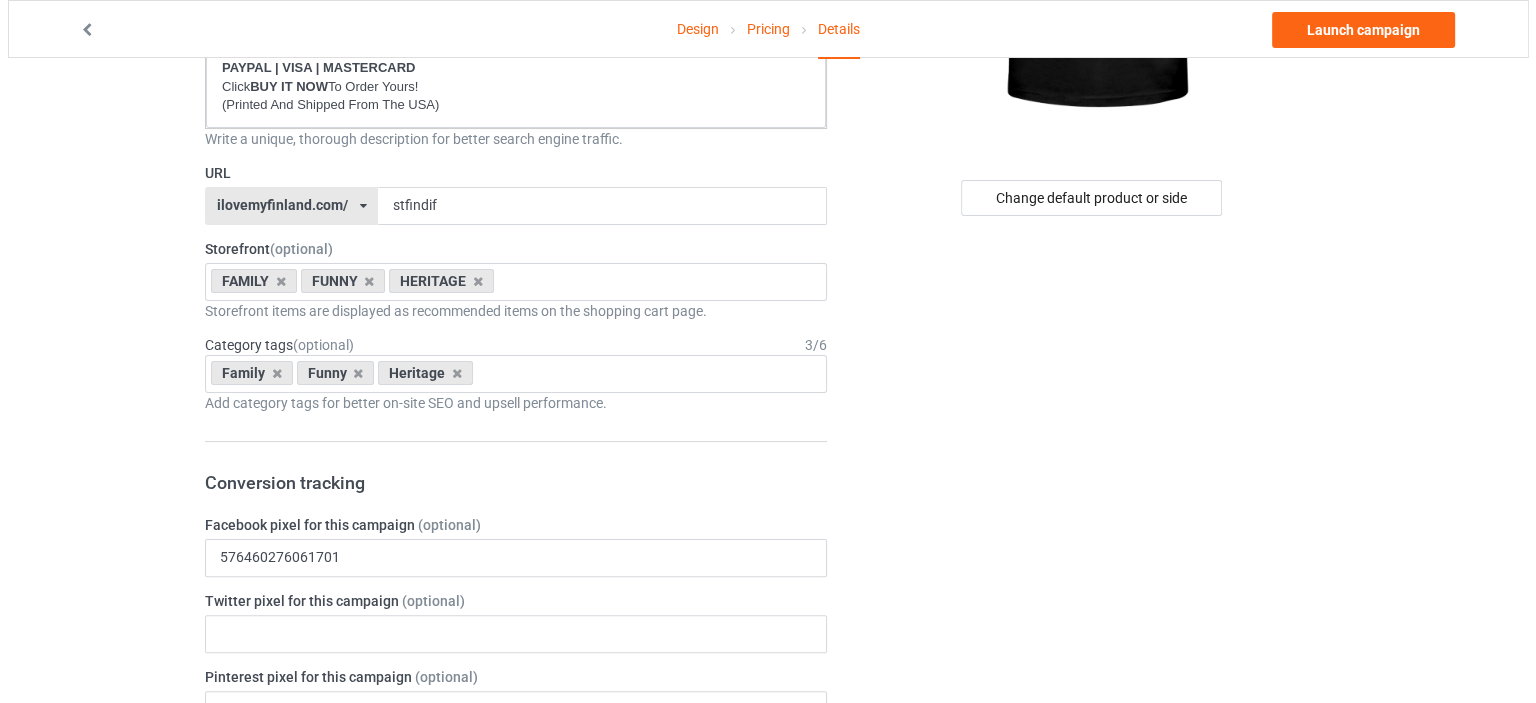 scroll, scrollTop: 0, scrollLeft: 0, axis: both 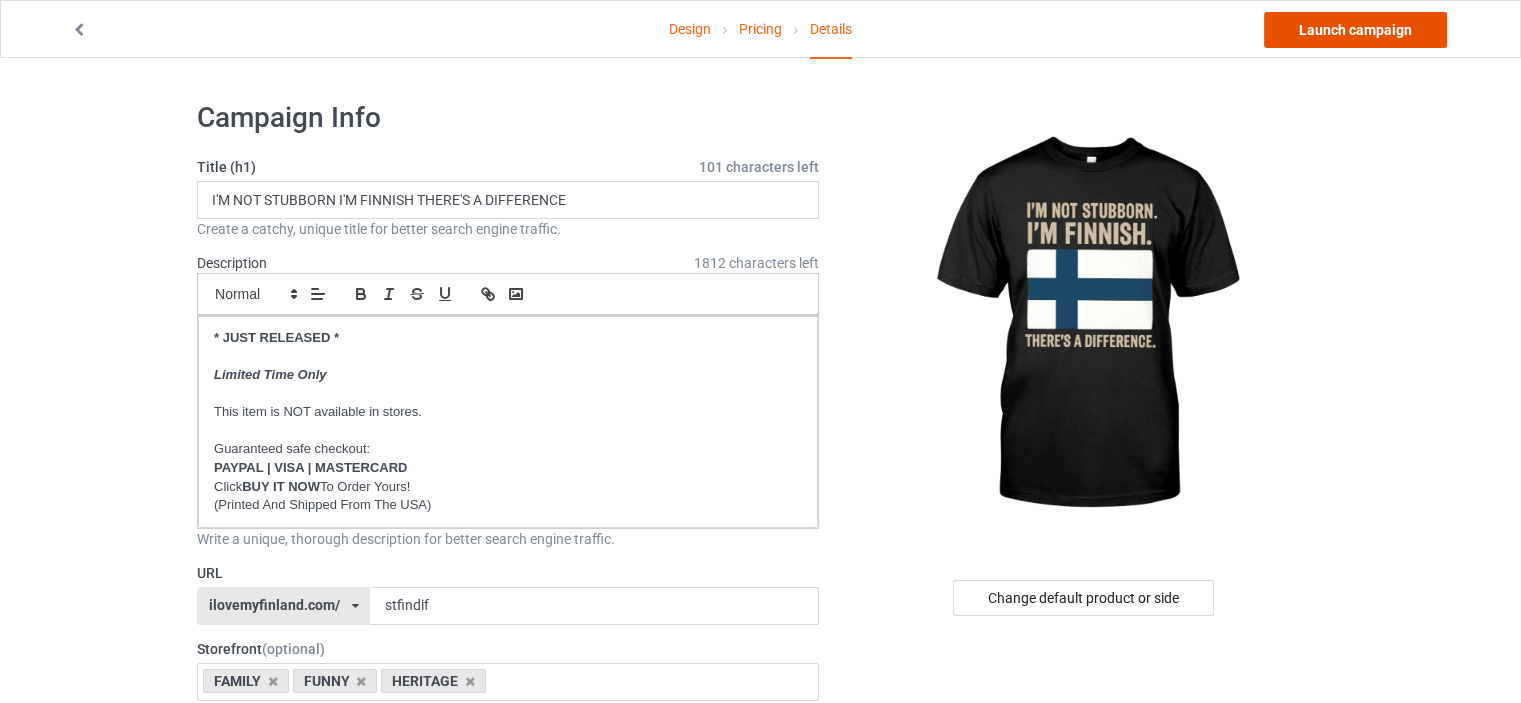 click on "Launch campaign" at bounding box center [1355, 30] 